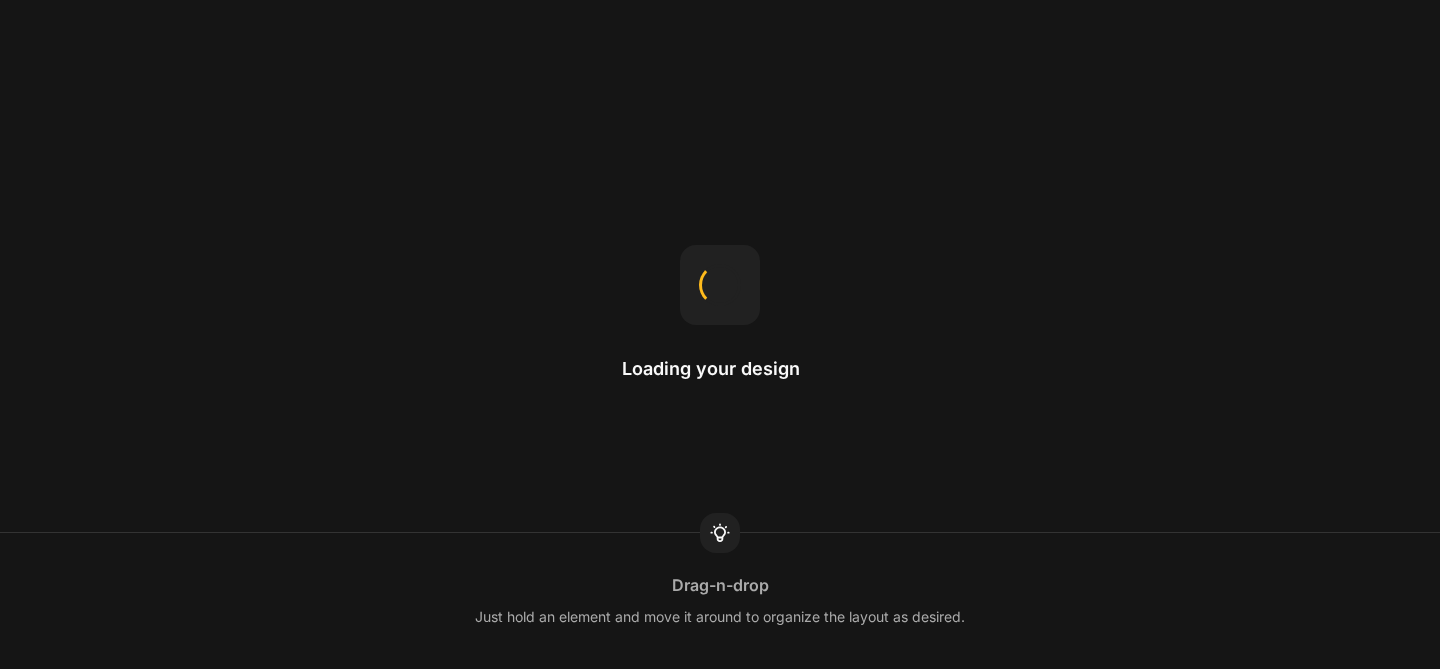 scroll, scrollTop: 0, scrollLeft: 0, axis: both 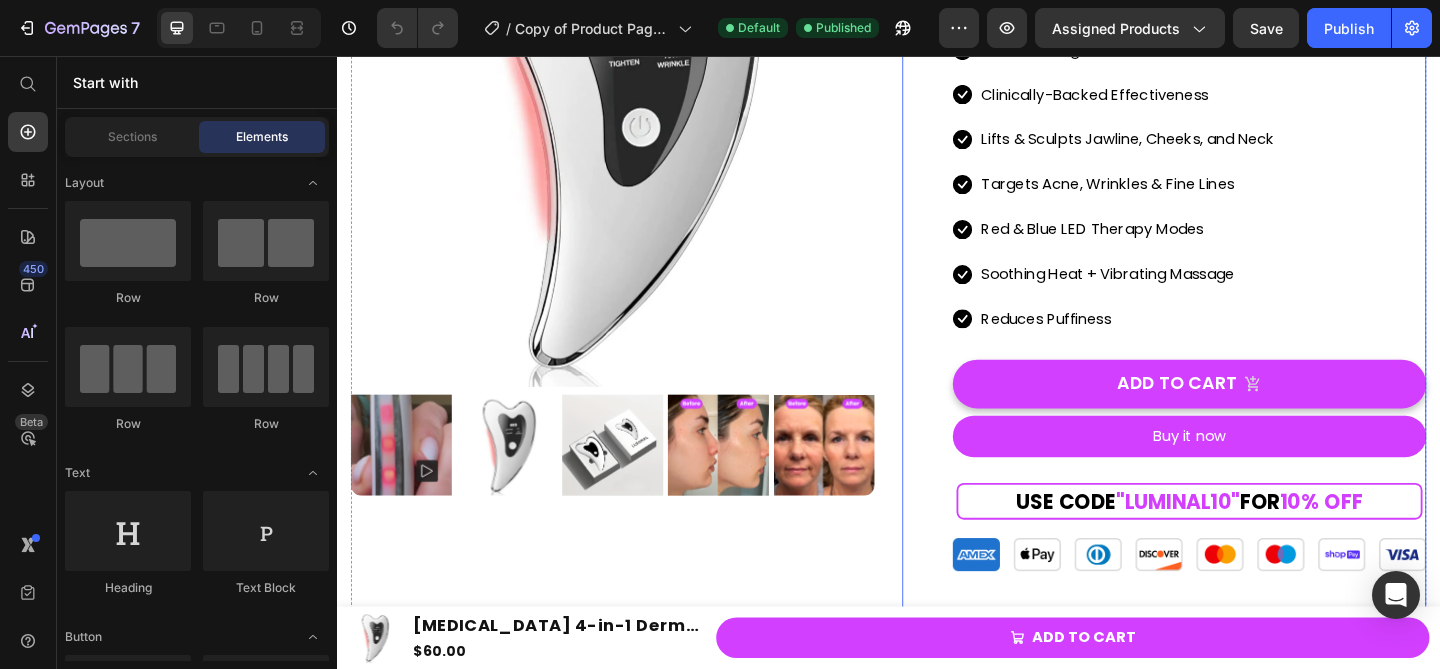 click on "Icon                Icon                Icon                Icon
Icon Icon List Hoz 4.8 | 10,000+ Happy Customers Text block Row LUMINAL 4-in-1 Derma Sculptor (P) Title $60.00 (P) Price $120.00 (P) Price 50% OFF Discount Tag Row
Icon Boosts Collagen Production Text block
Icon Clinically-Backed Effectiveness Text block
Icon Lifts & Sculpts Jawline, Cheeks, and Neck Text block
Icon Targets Acne, Wrinkles & Fine Lines Text block
Icon Red & Blue LED Therapy Modes  Text block
Icon Soothing Heat + Vibrating Massage Text block
Icon Reduces Puffiness Text block Icon List ADD TO CART (P) Cart Button Buy it now Dynamic Checkout USE CODE  "LUMINAL10"   FOR  10% OFF Heading Image Row
Clinically Proven Benefits
Delivery & 30-Day Guarantee
How Do I Use It? Icon" at bounding box center (1264, 496) 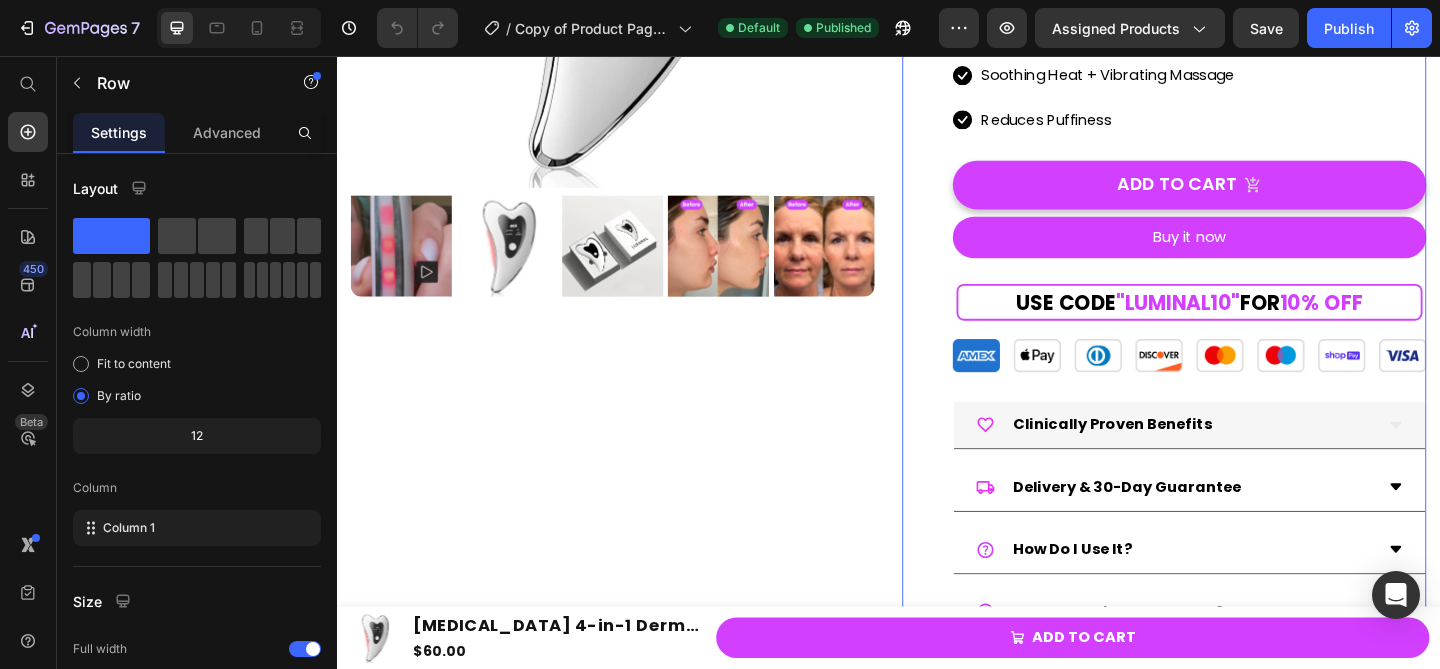 scroll, scrollTop: 480, scrollLeft: 0, axis: vertical 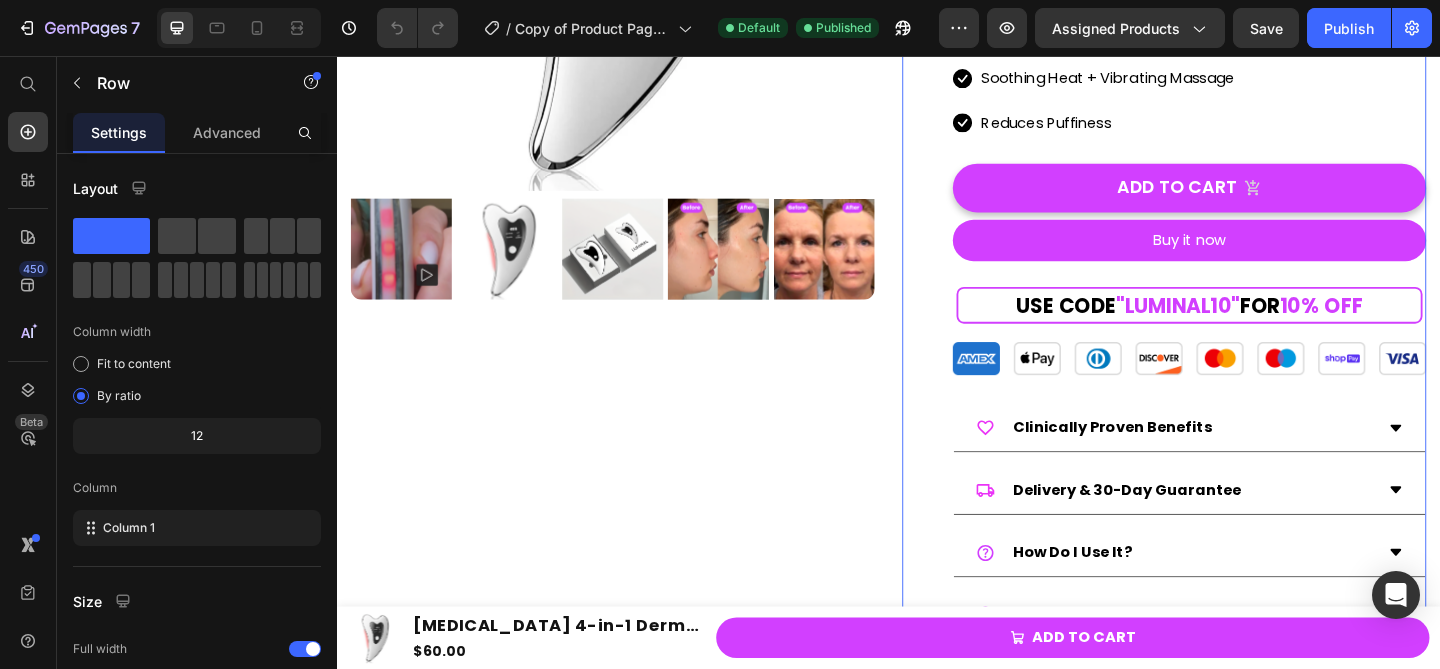click on "Icon                Icon                Icon                Icon
Icon Icon List Hoz 4.8 | 10,000+ Happy Customers Text block Row LUMINAL 4-in-1 Derma Sculptor (P) Title $60.00 (P) Price $120.00 (P) Price 50% OFF Discount Tag Row
Icon Boosts Collagen Production Text block
Icon Clinically-Backed Effectiveness Text block
Icon Lifts & Sculpts Jawline, Cheeks, and Neck Text block
Icon Targets Acne, Wrinkles & Fine Lines Text block
Icon Red & Blue LED Therapy Modes  Text block
Icon Soothing Heat + Vibrating Massage Text block
Icon Reduces Puffiness Text block Icon List ADD TO CART (P) Cart Button Buy it now Dynamic Checkout USE CODE  "LUMINAL10"   FOR  10% OFF Heading Image Row
Clinically Proven Benefits
Delivery & 30-Day Guarantee
How Do I Use It? Icon" at bounding box center (1264, 283) 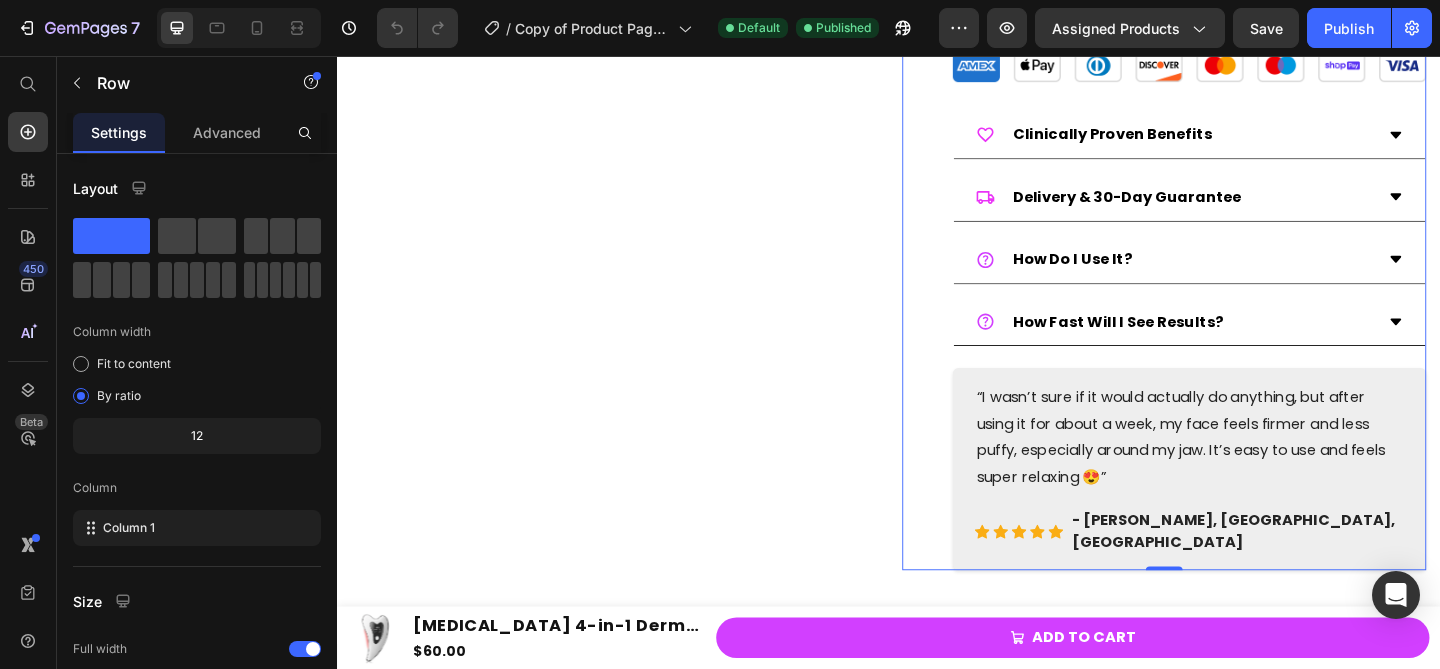 scroll, scrollTop: 830, scrollLeft: 0, axis: vertical 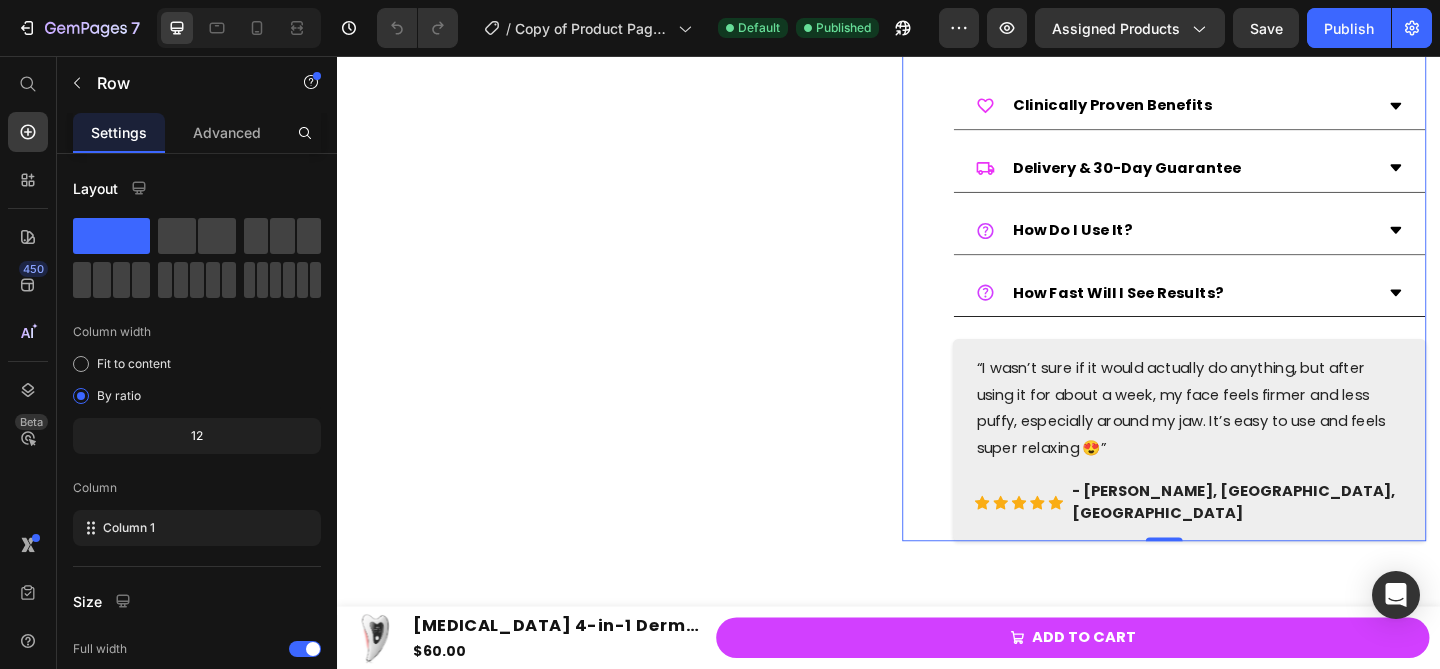 click on "Icon                Icon                Icon                Icon
Icon Icon List Hoz 4.8 | 10,000+ Happy Customers Text block Row LUMINAL 4-in-1 Derma Sculptor (P) Title $60.00 (P) Price $120.00 (P) Price 50% OFF Discount Tag Row
Icon Boosts Collagen Production Text block
Icon Clinically-Backed Effectiveness Text block
Icon Lifts & Sculpts Jawline, Cheeks, and Neck Text block
Icon Targets Acne, Wrinkles & Fine Lines Text block
Icon Red & Blue LED Therapy Modes  Text block
Icon Soothing Heat + Vibrating Massage Text block
Icon Reduces Puffiness Text block Icon List ADD TO CART (P) Cart Button Buy it now Dynamic Checkout USE CODE  "LUMINAL10"   FOR  10% OFF Heading Image Row
Clinically Proven Benefits
Delivery & 30-Day Guarantee
How Do I Use It? Icon" at bounding box center (1264, -67) 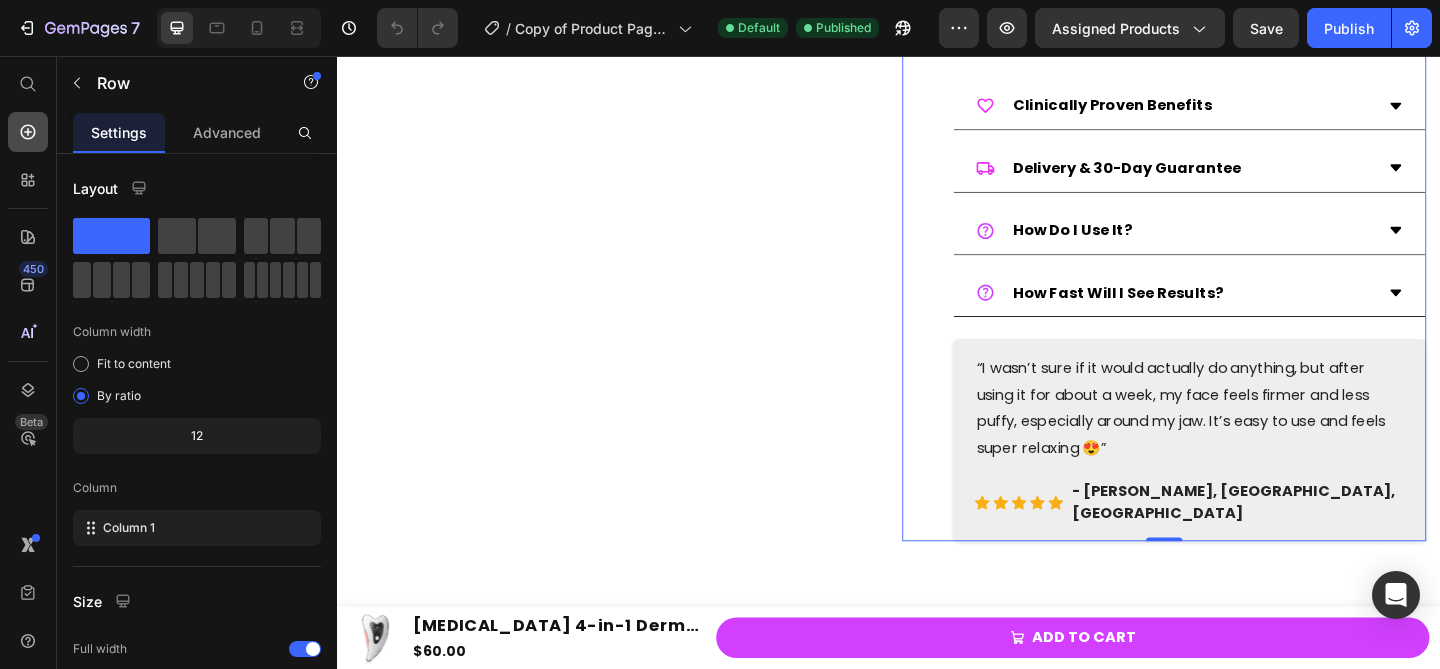 click 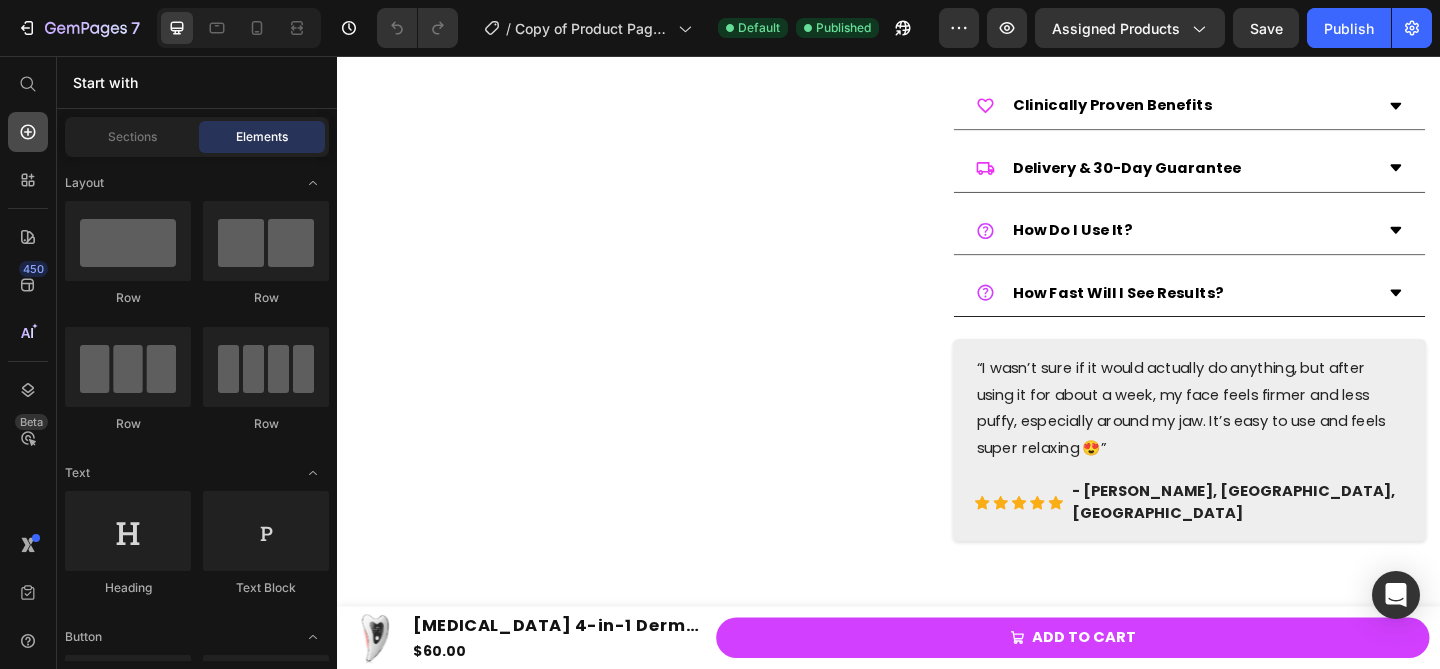 click 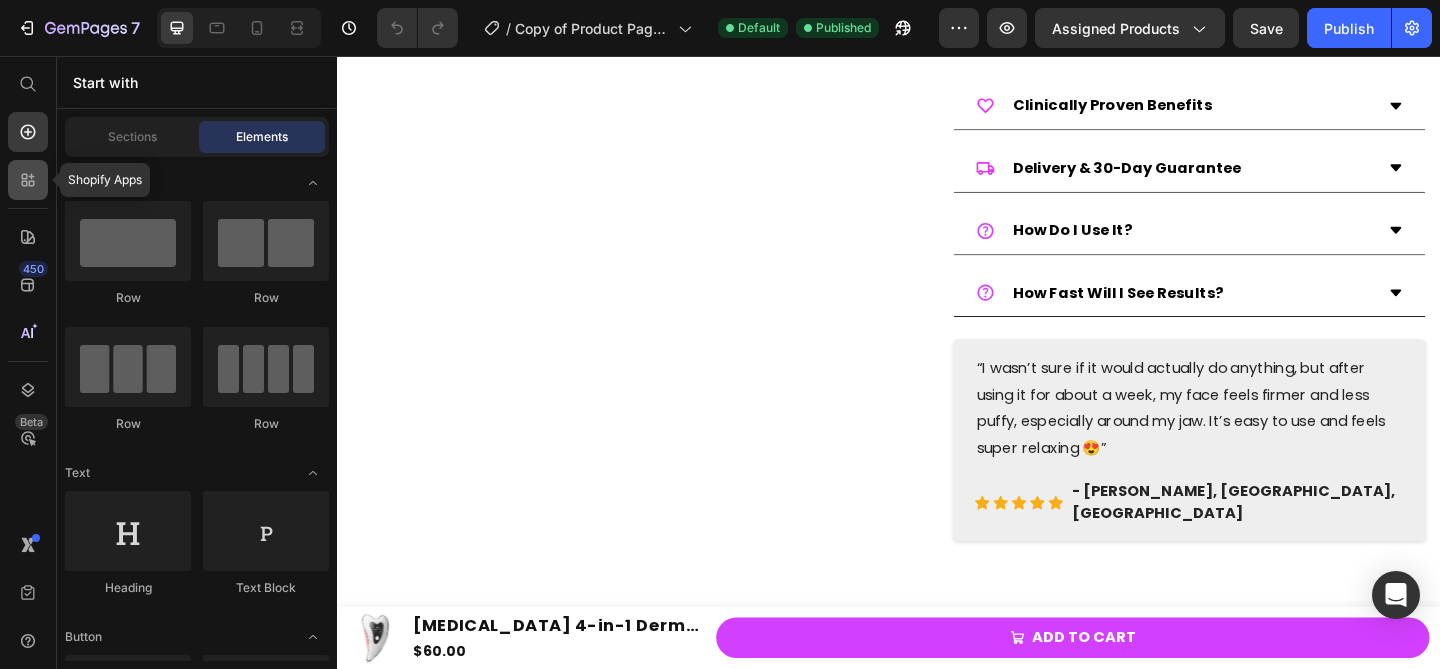 click 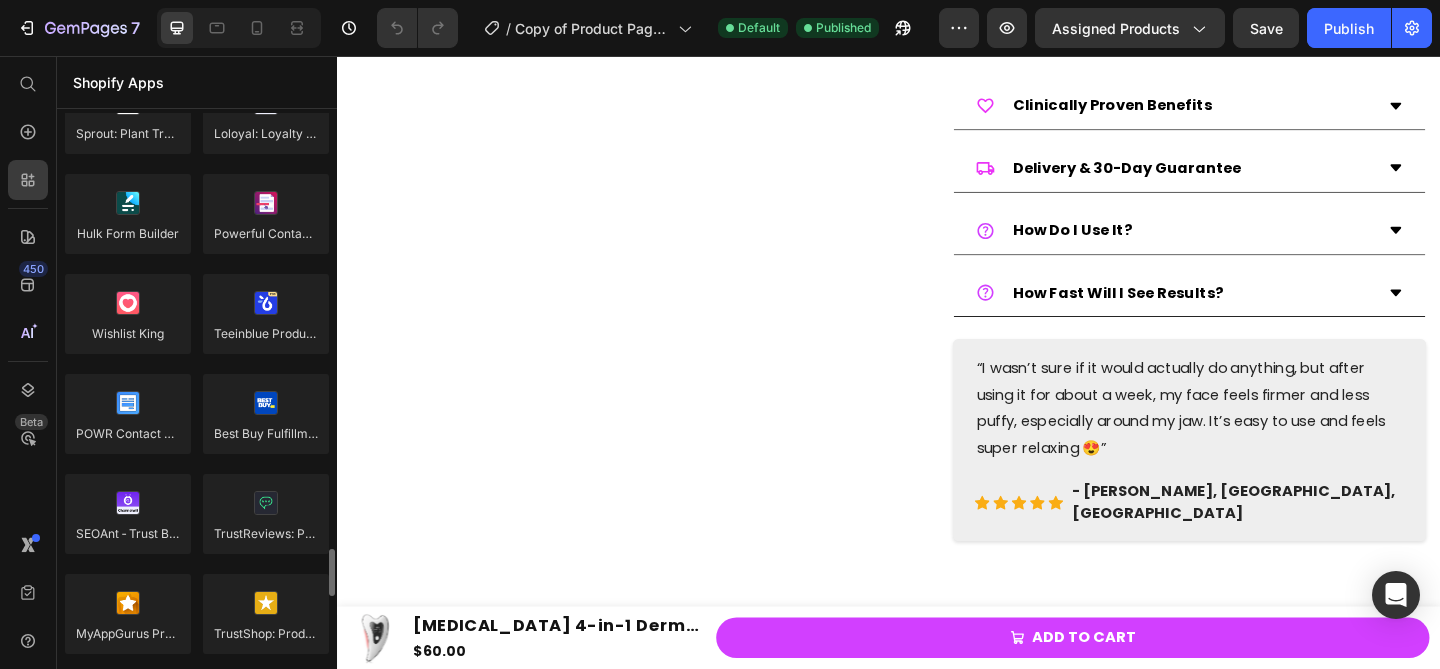 scroll, scrollTop: 5773, scrollLeft: 0, axis: vertical 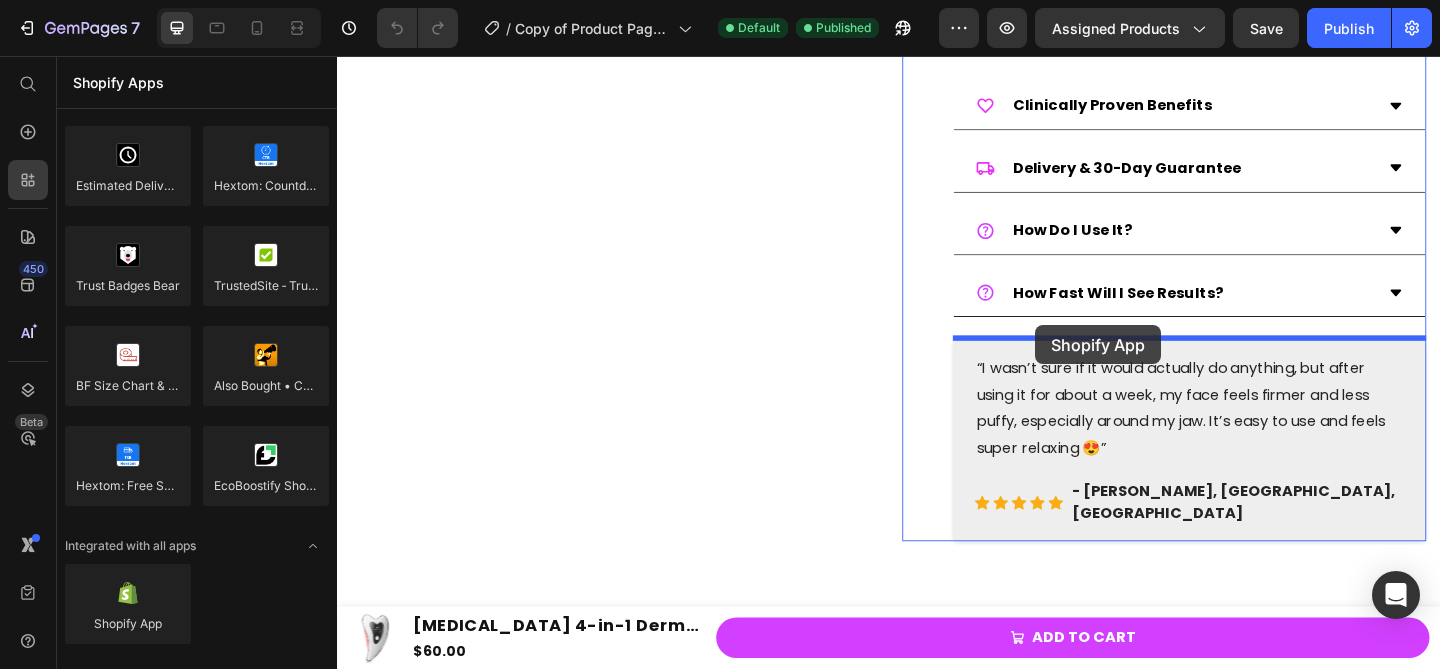 drag, startPoint x: 471, startPoint y: 658, endPoint x: 1096, endPoint y: 349, distance: 697.213 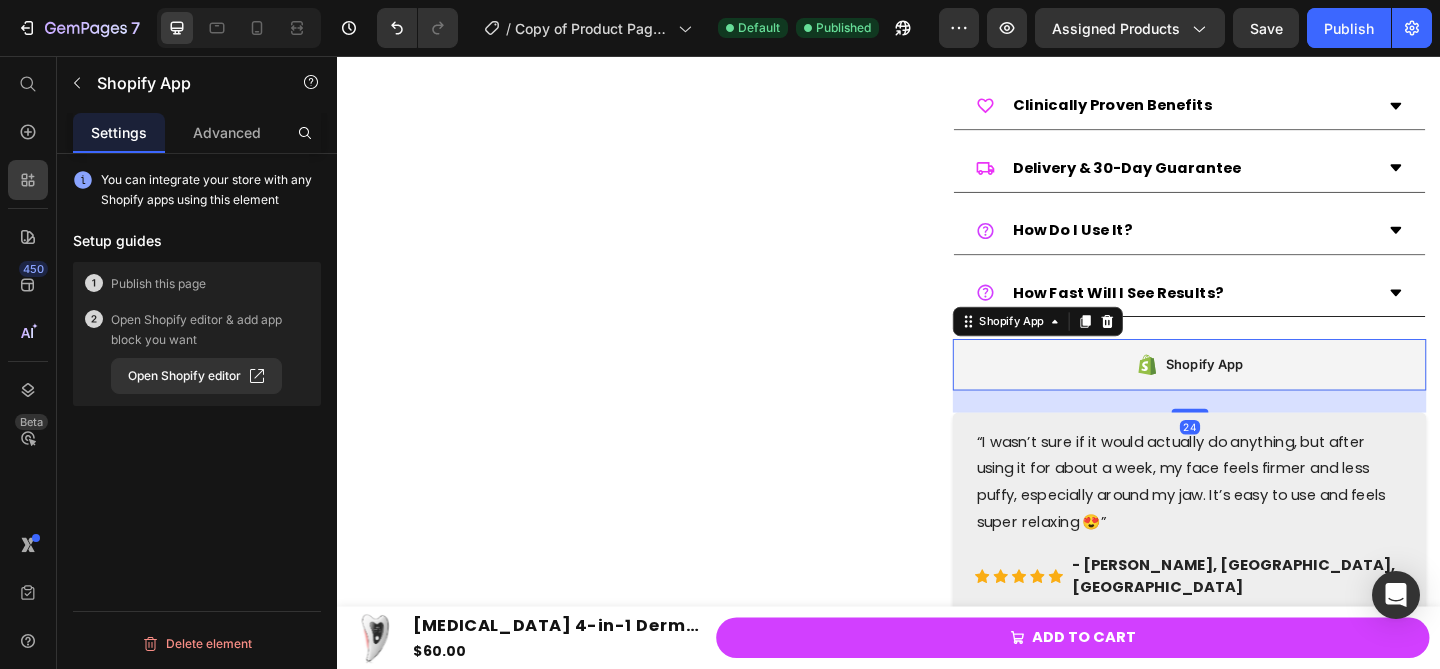 click on "Shopify App" at bounding box center [1264, 392] 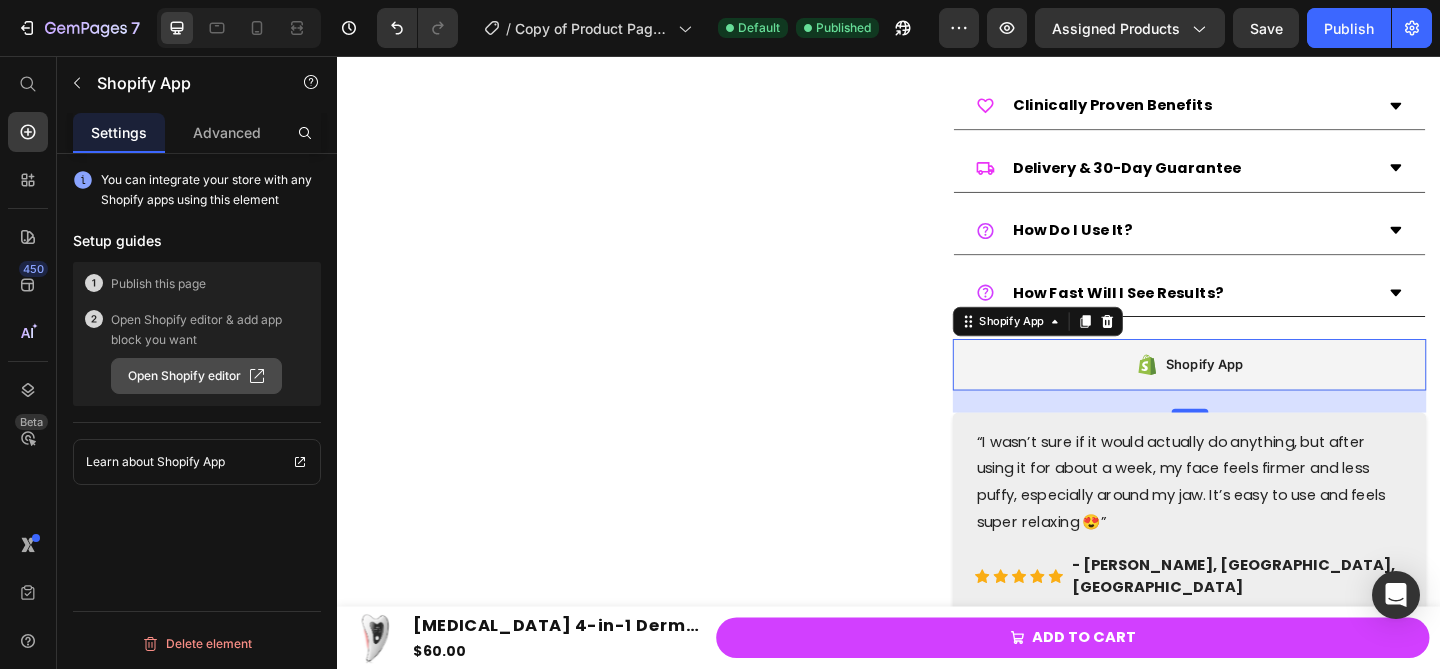 click on "Open Shopify editor" at bounding box center (196, 376) 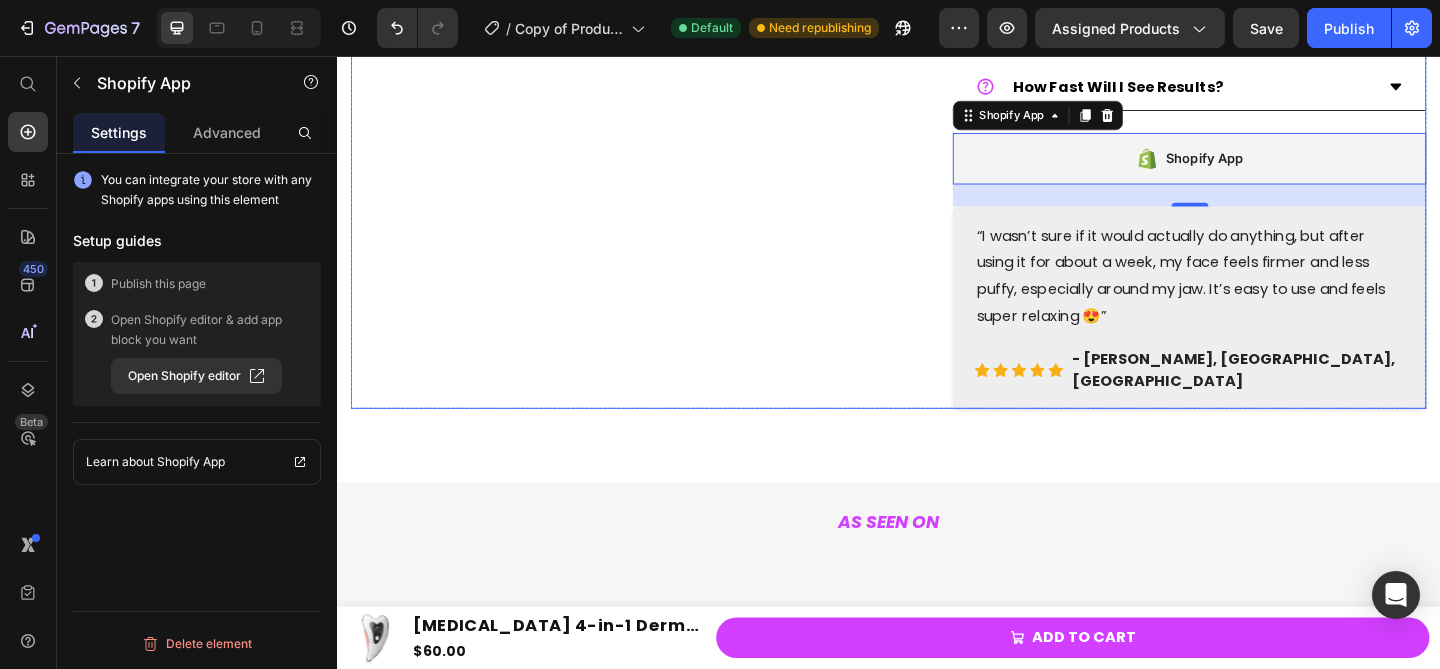 scroll, scrollTop: 1047, scrollLeft: 0, axis: vertical 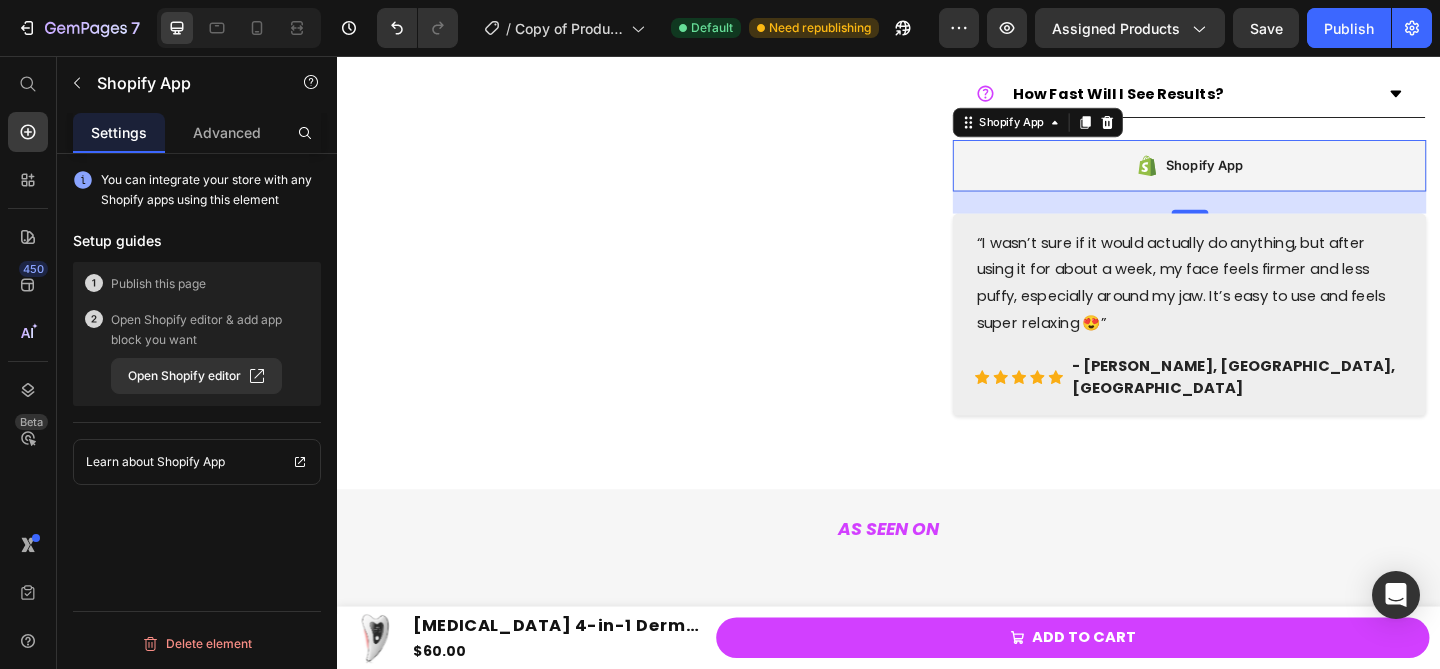 click on "Shopify App" at bounding box center (1264, 175) 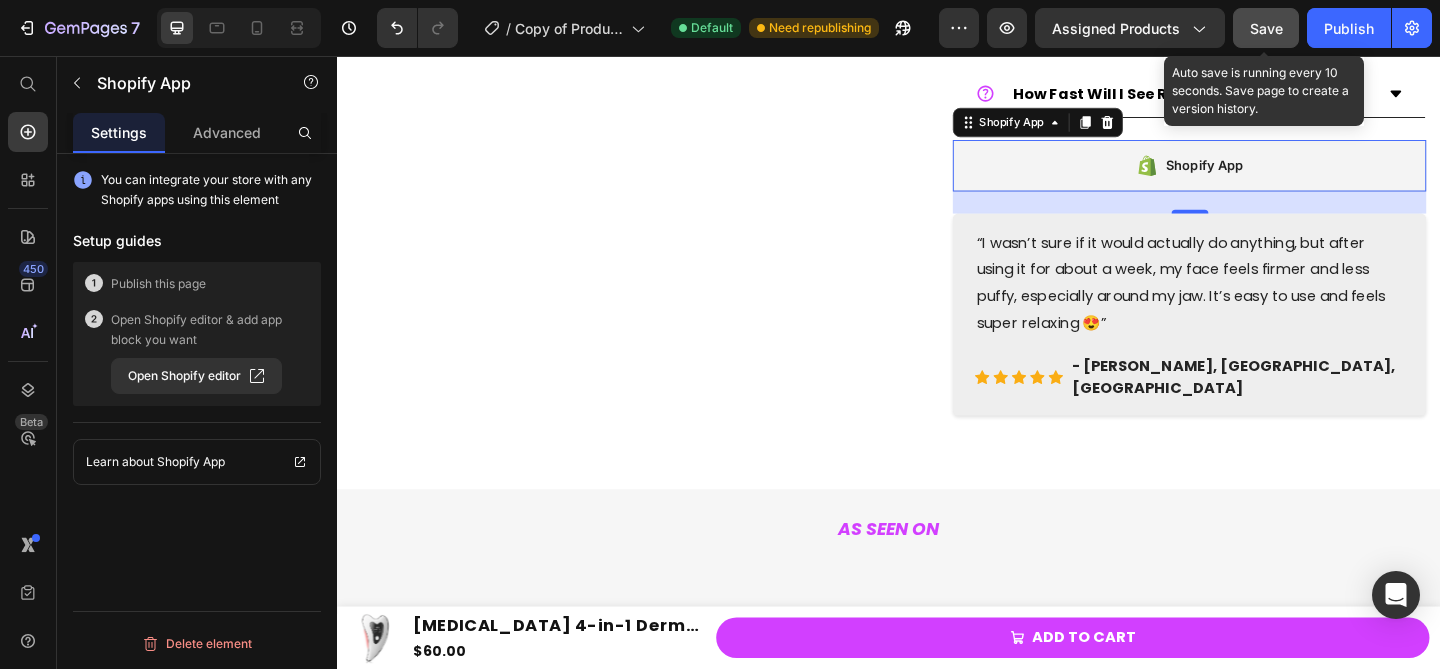 click on "Save" 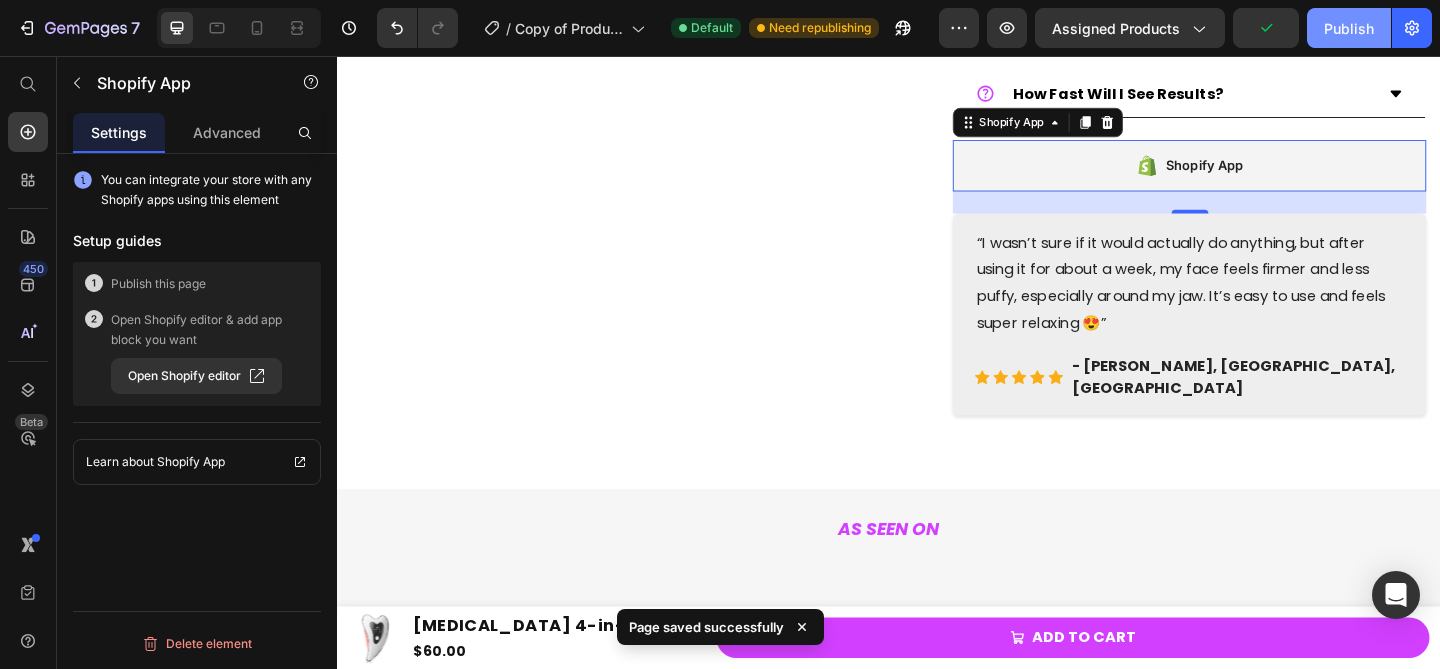 click on "Publish" at bounding box center (1349, 28) 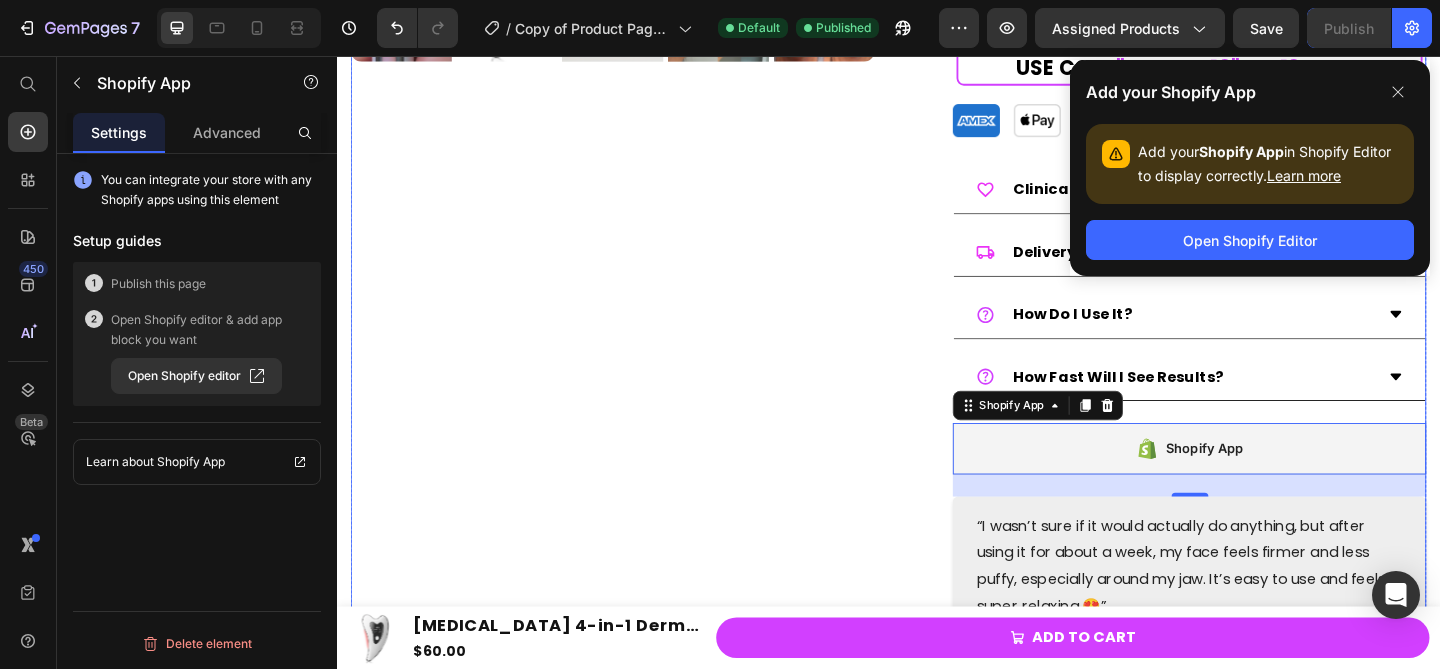 scroll, scrollTop: 729, scrollLeft: 0, axis: vertical 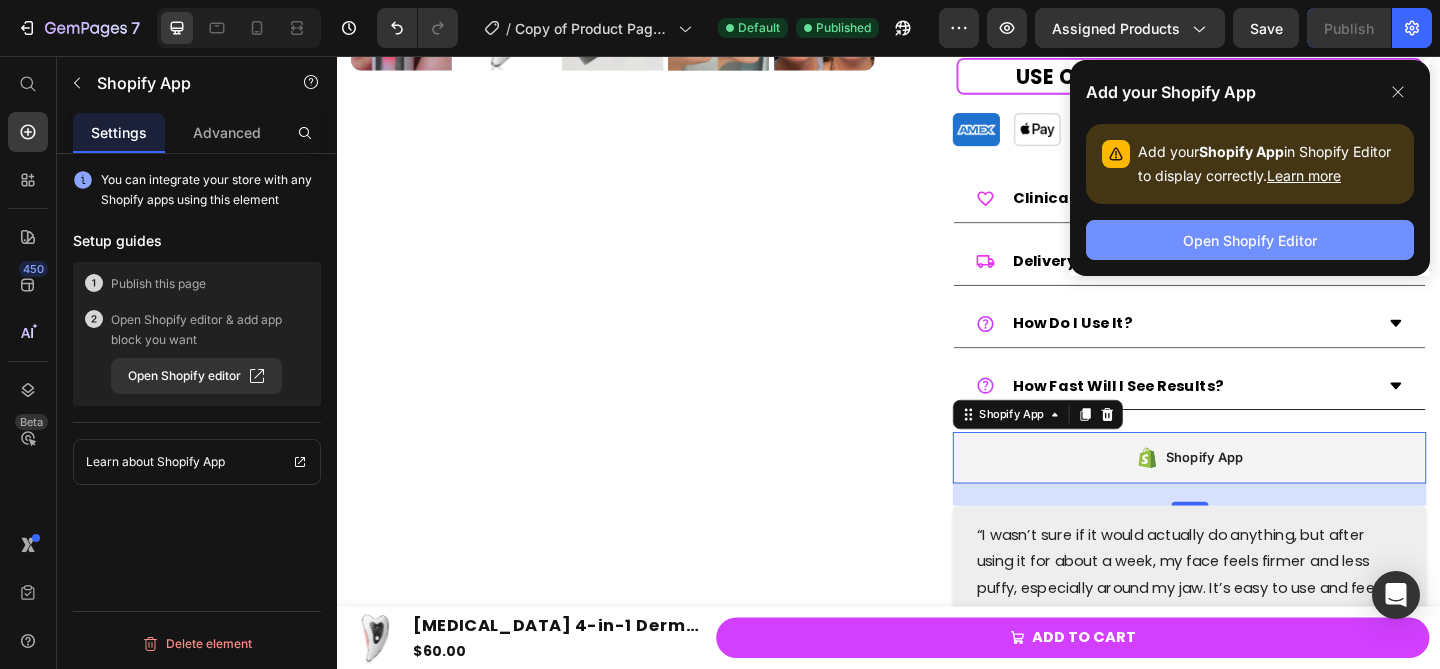 click on "Open Shopify Editor" at bounding box center [1250, 240] 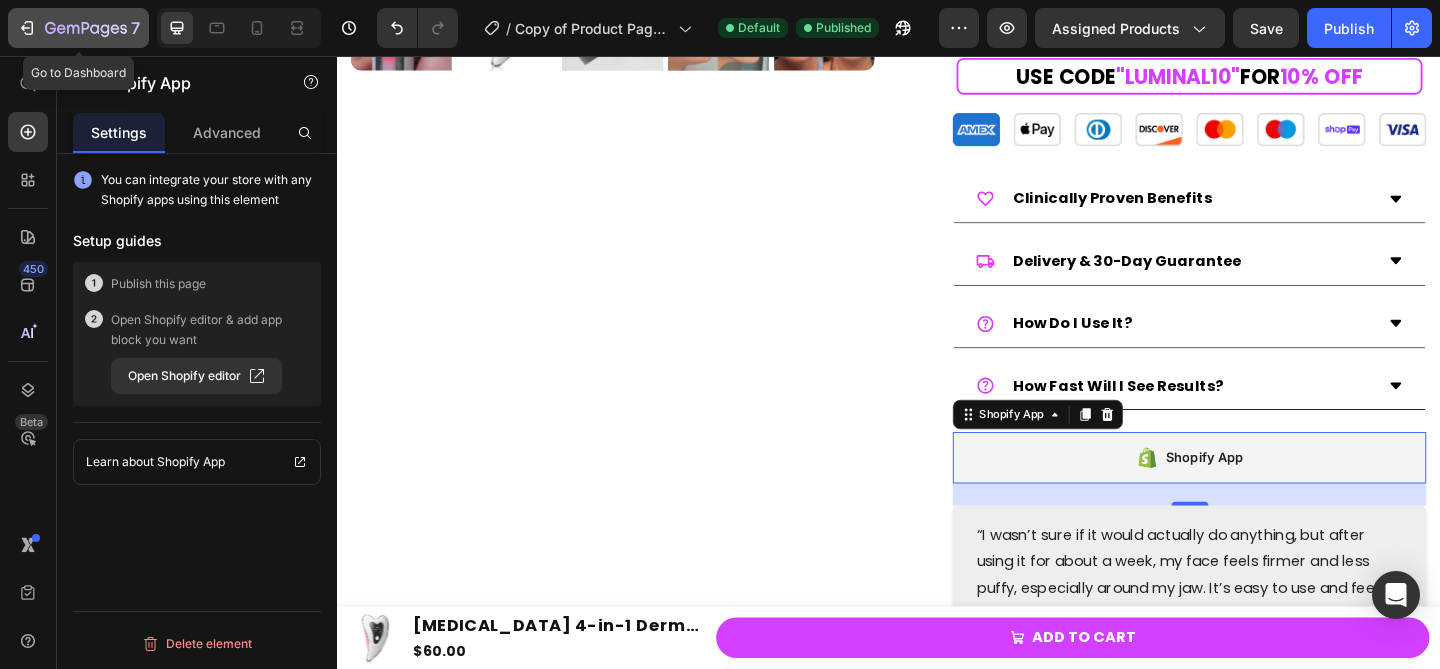 click on "7" 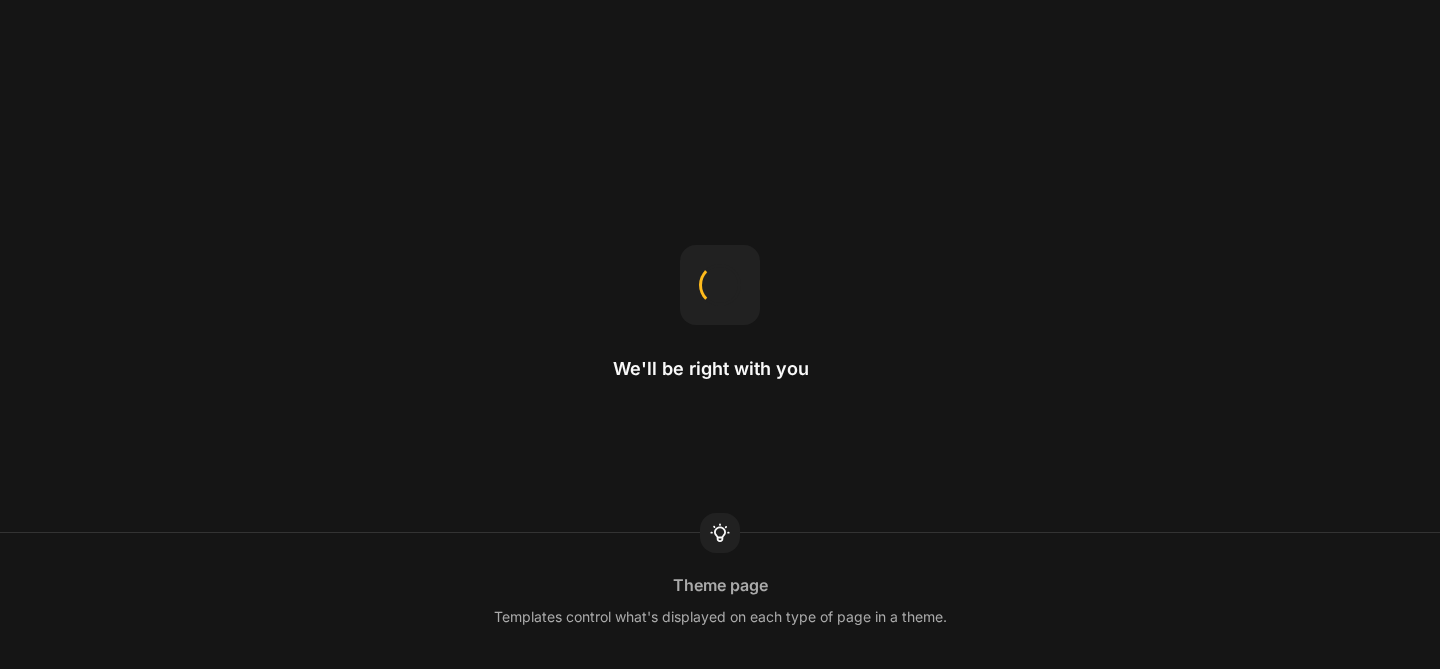 scroll, scrollTop: 0, scrollLeft: 0, axis: both 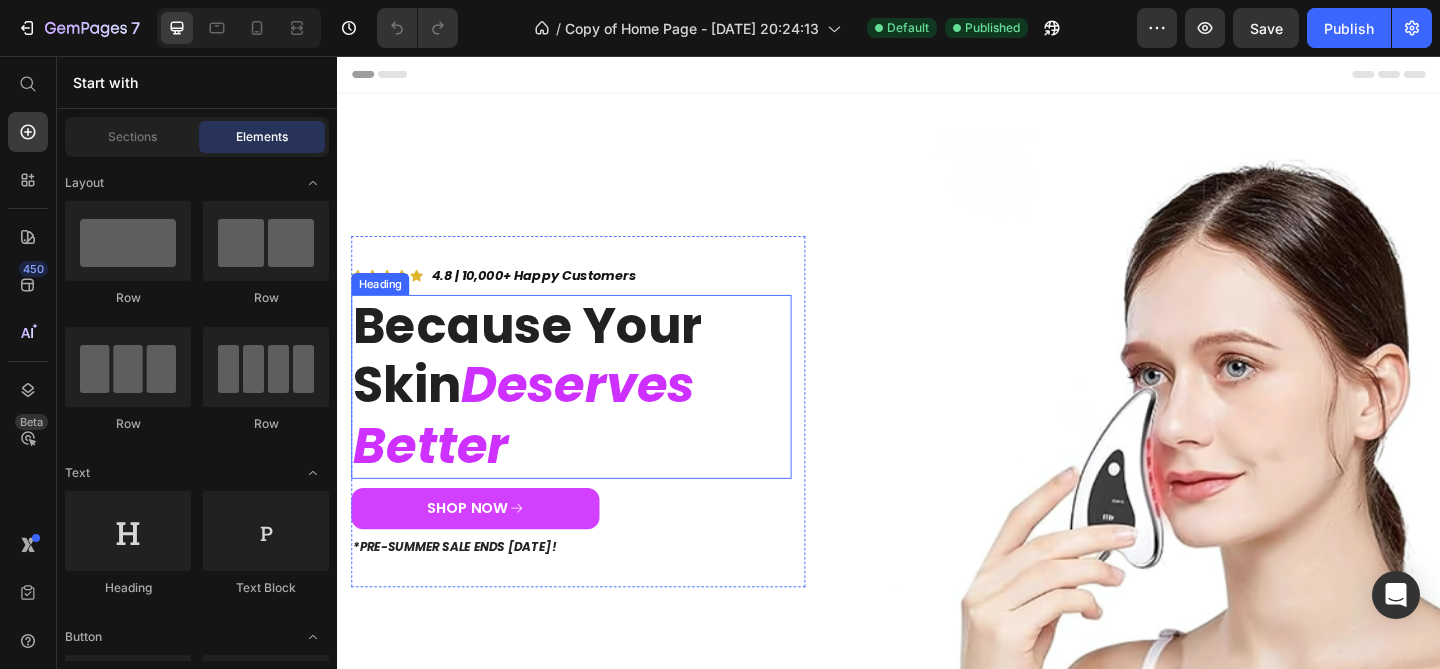 click on "SHOP NOW" at bounding box center [487, 548] 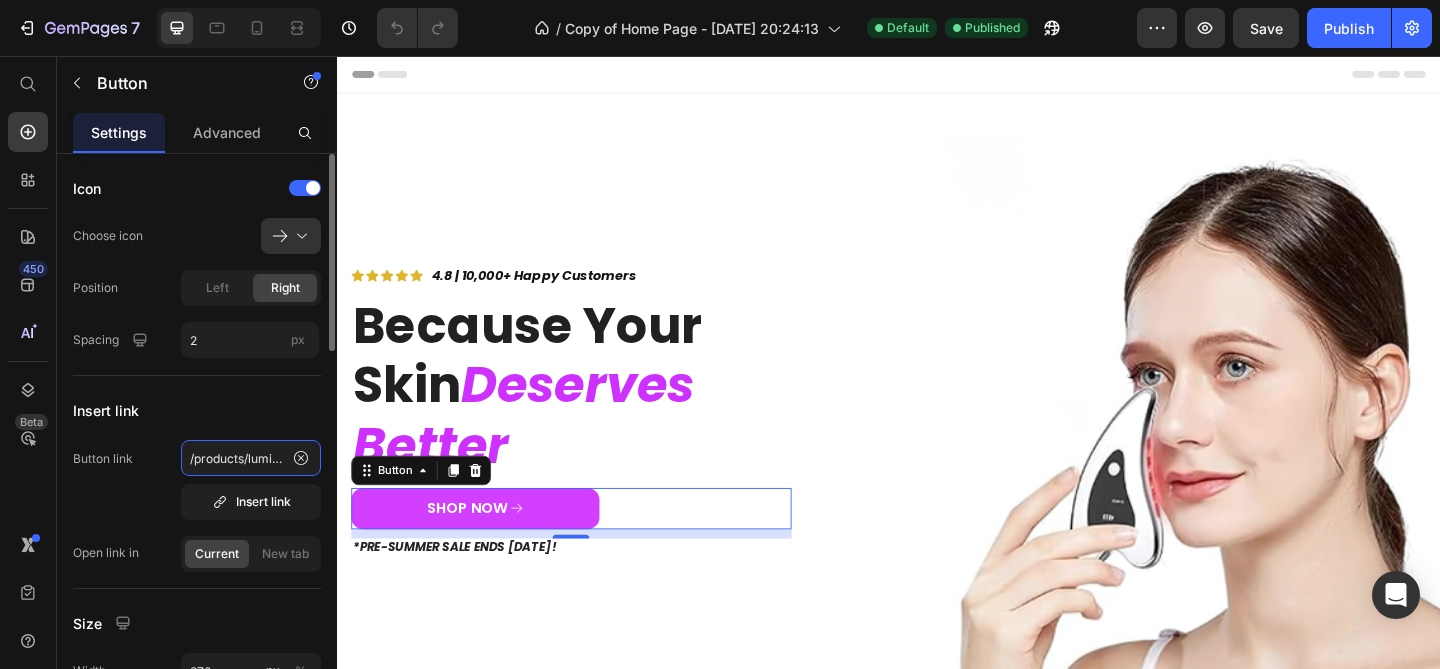 click on "/products/luminal-2-in-1-callus-remover" 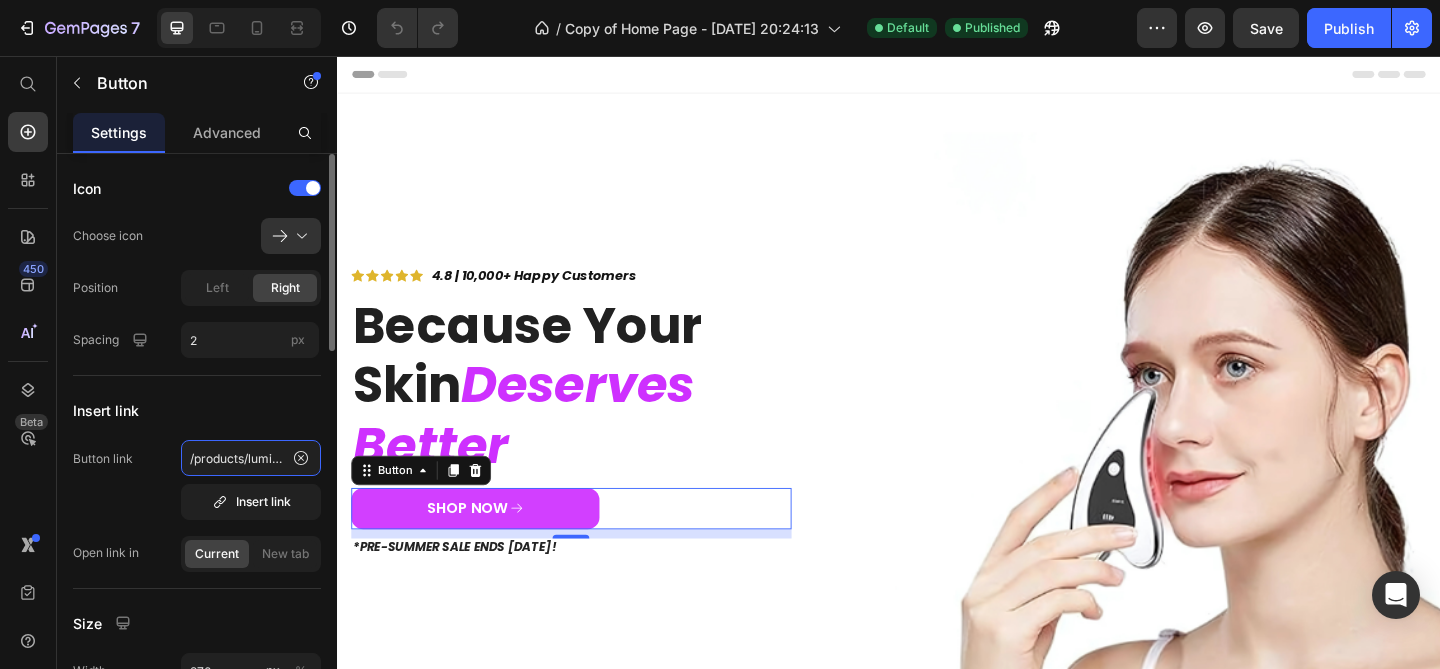 click on "/products/luminal-2-in-1-callus-remover" 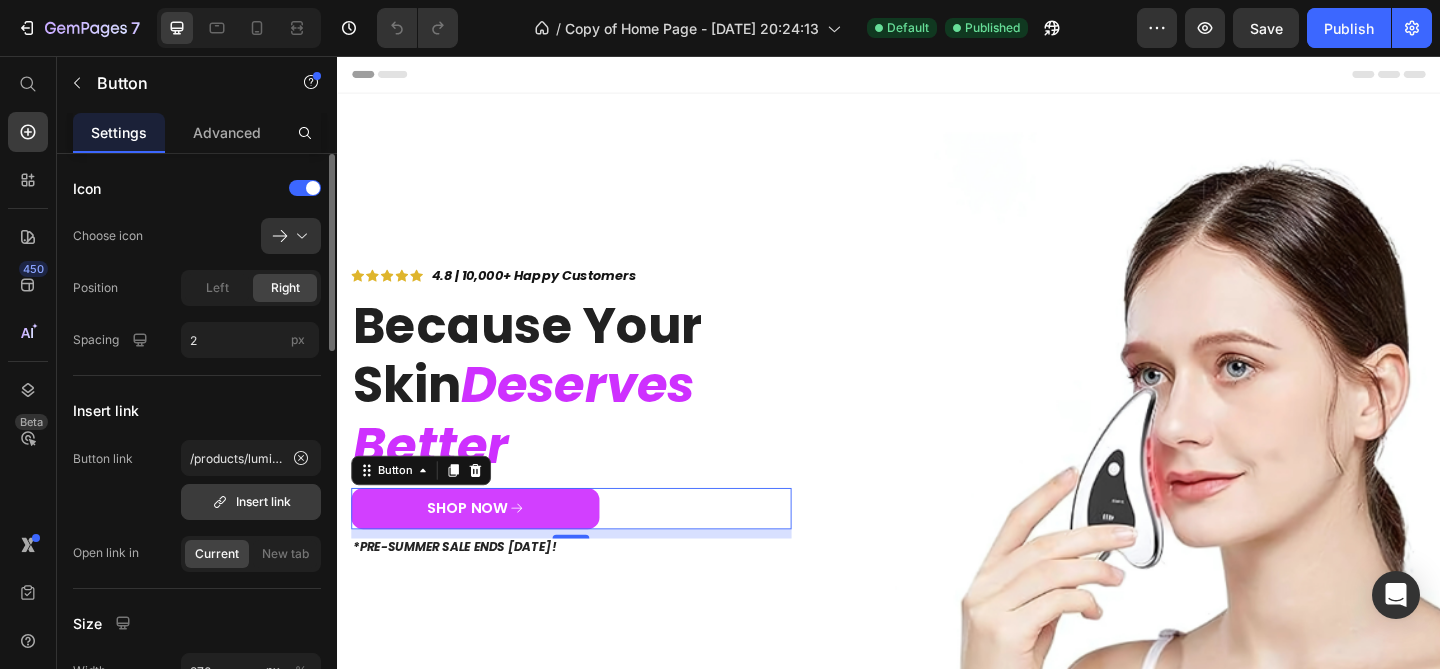 click on "Insert link" at bounding box center [251, 502] 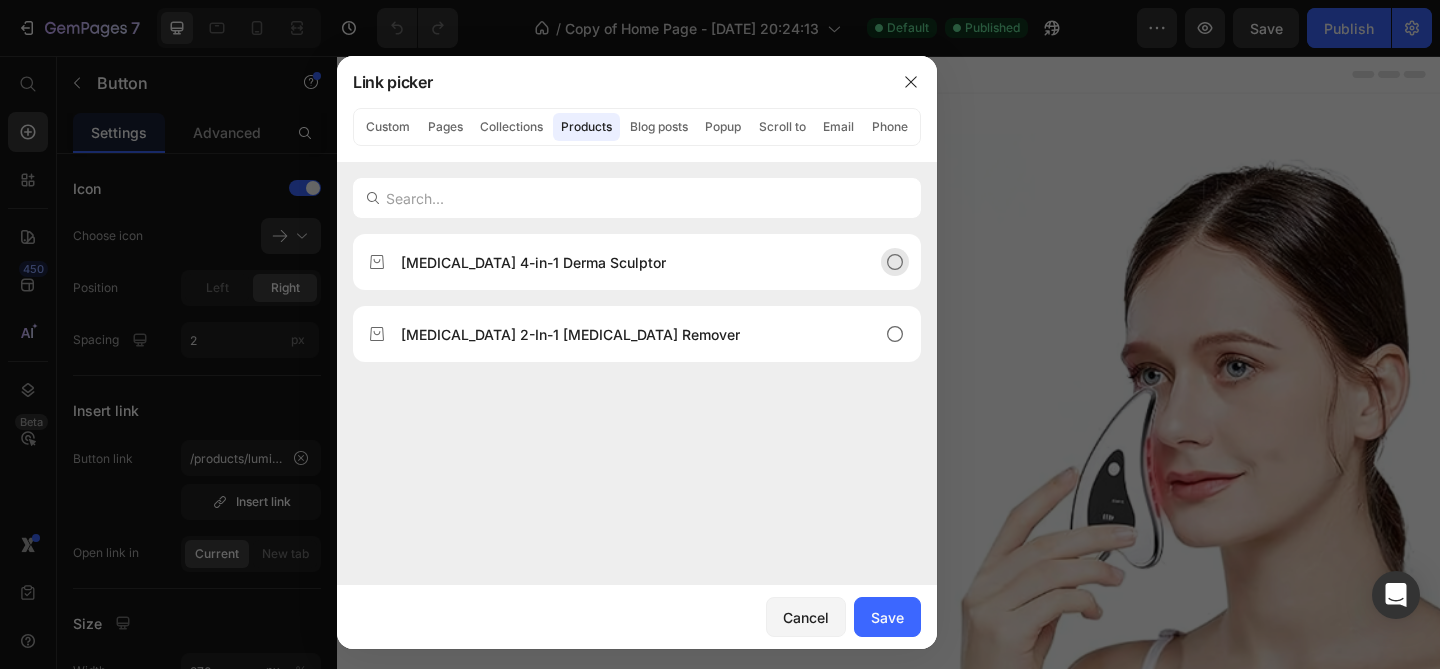 click on "[MEDICAL_DATA] 4-in-1 Derma Sculptor" at bounding box center (533, 262) 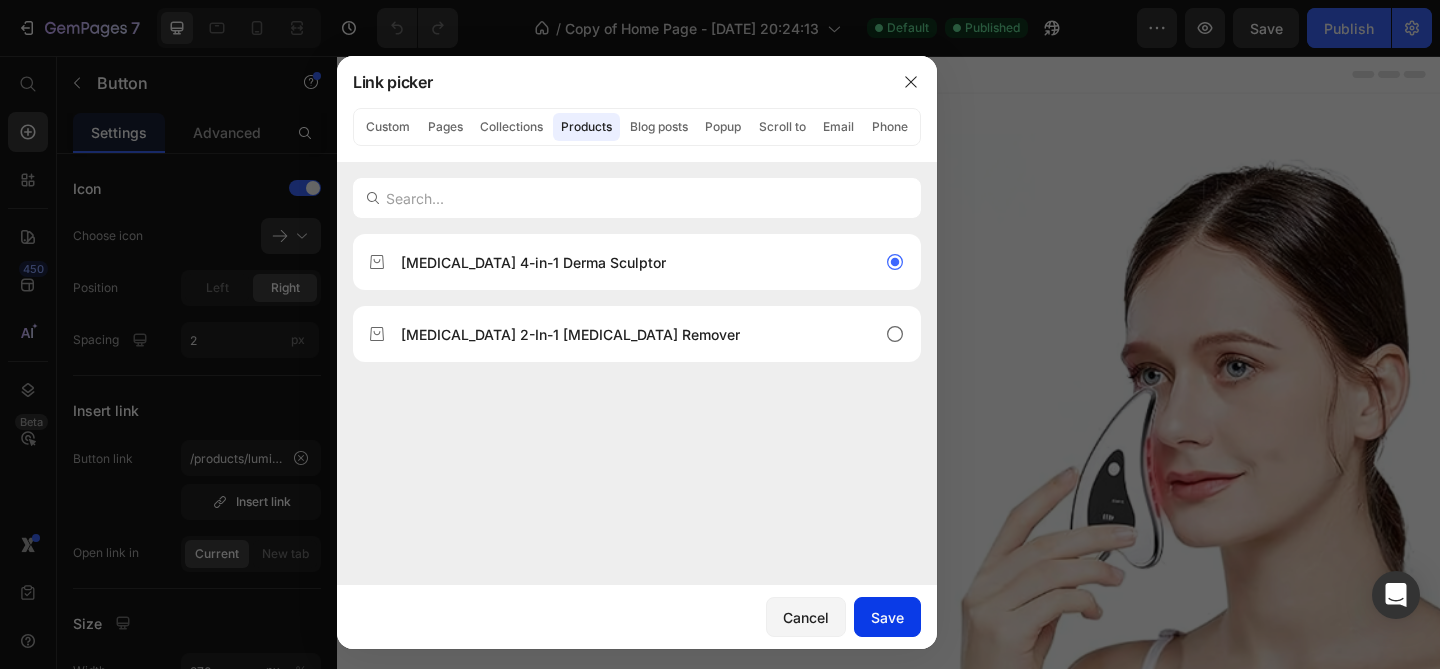 click on "Save" 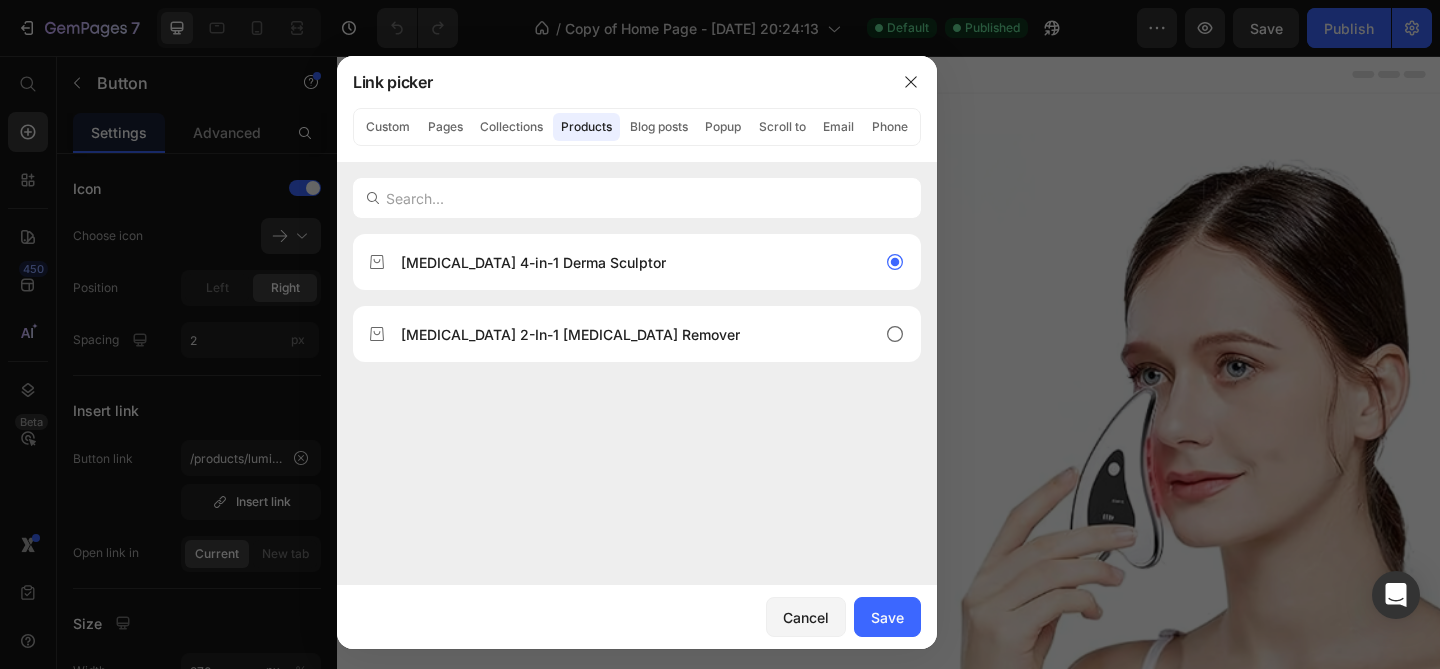type on "/products/luminal-4-in-1-derma-sculptor" 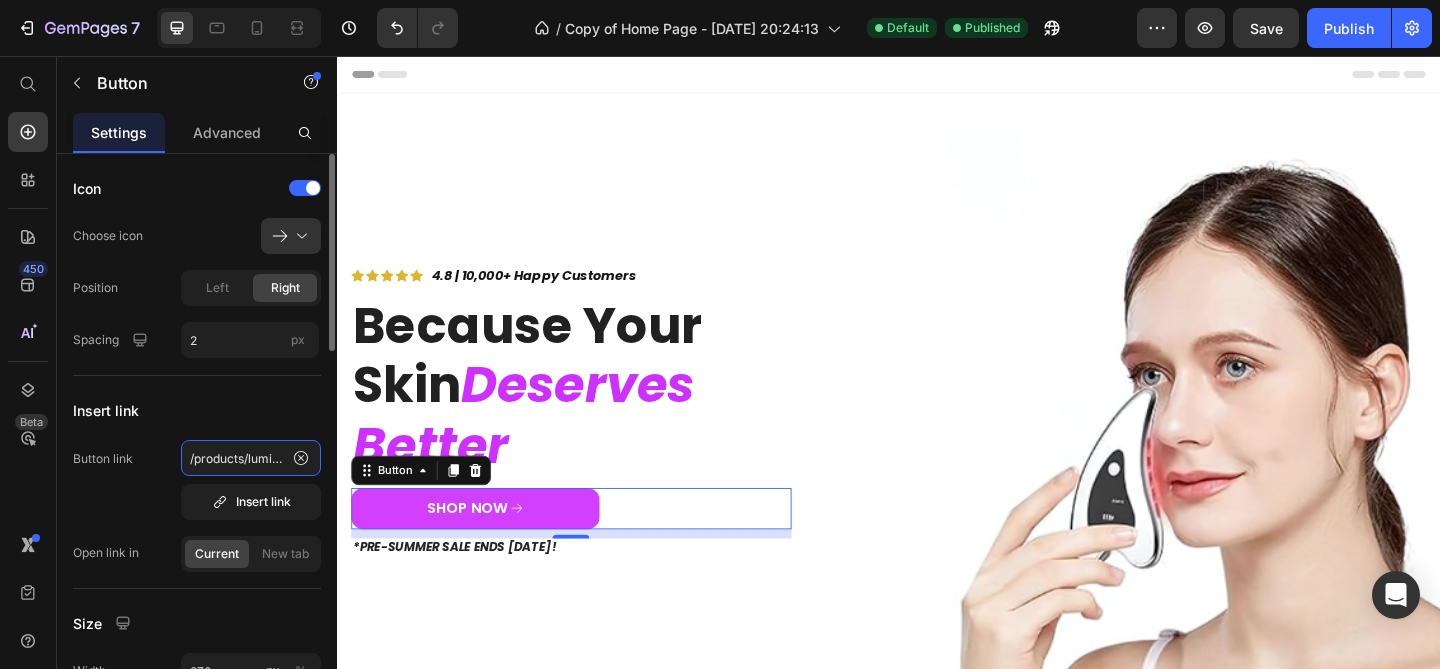 click on "/products/luminal-4-in-1-derma-sculptor" 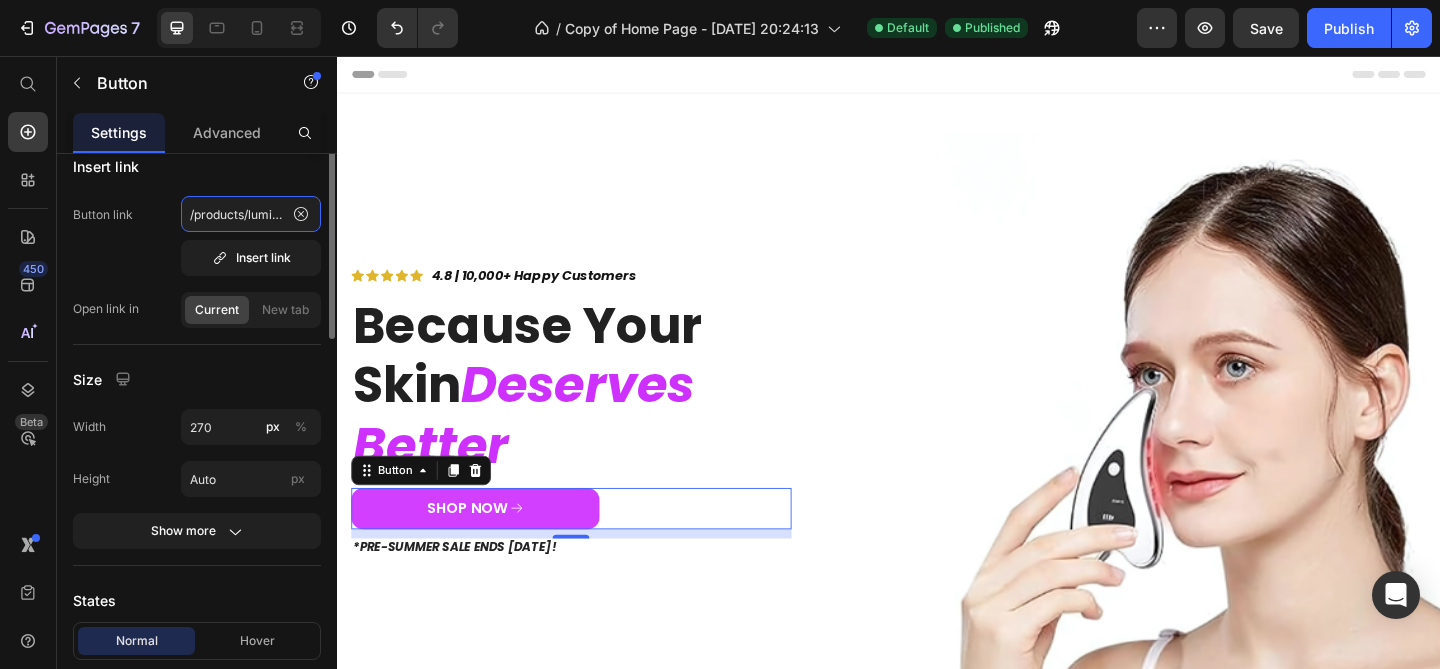 scroll, scrollTop: 265, scrollLeft: 0, axis: vertical 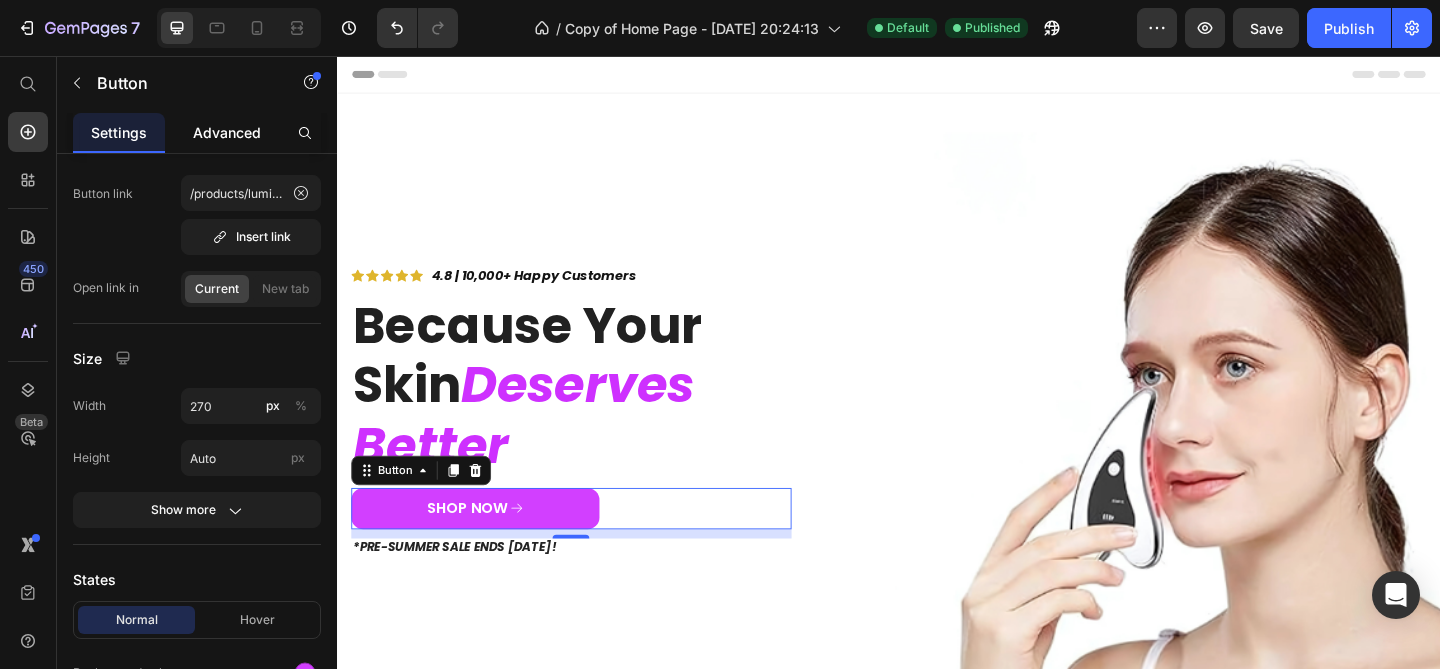 click on "Advanced" at bounding box center (227, 132) 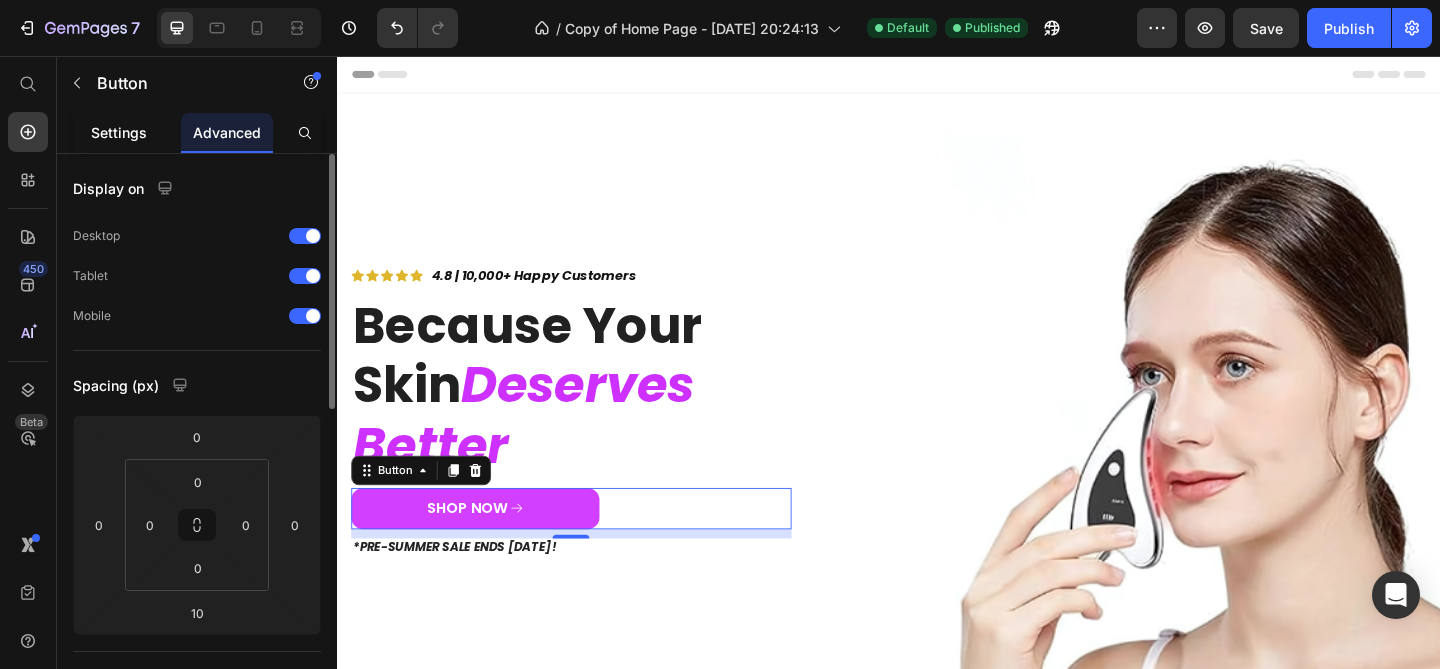 click on "Settings" 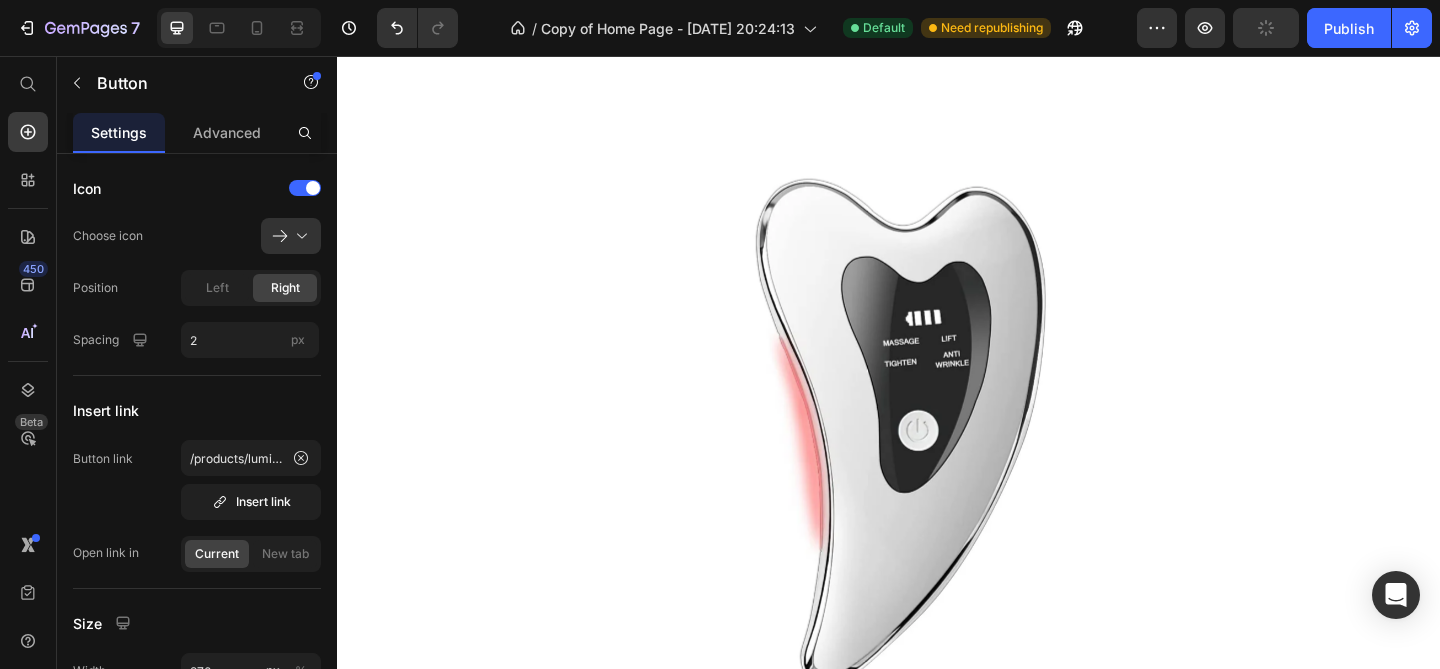 scroll, scrollTop: 2267, scrollLeft: 0, axis: vertical 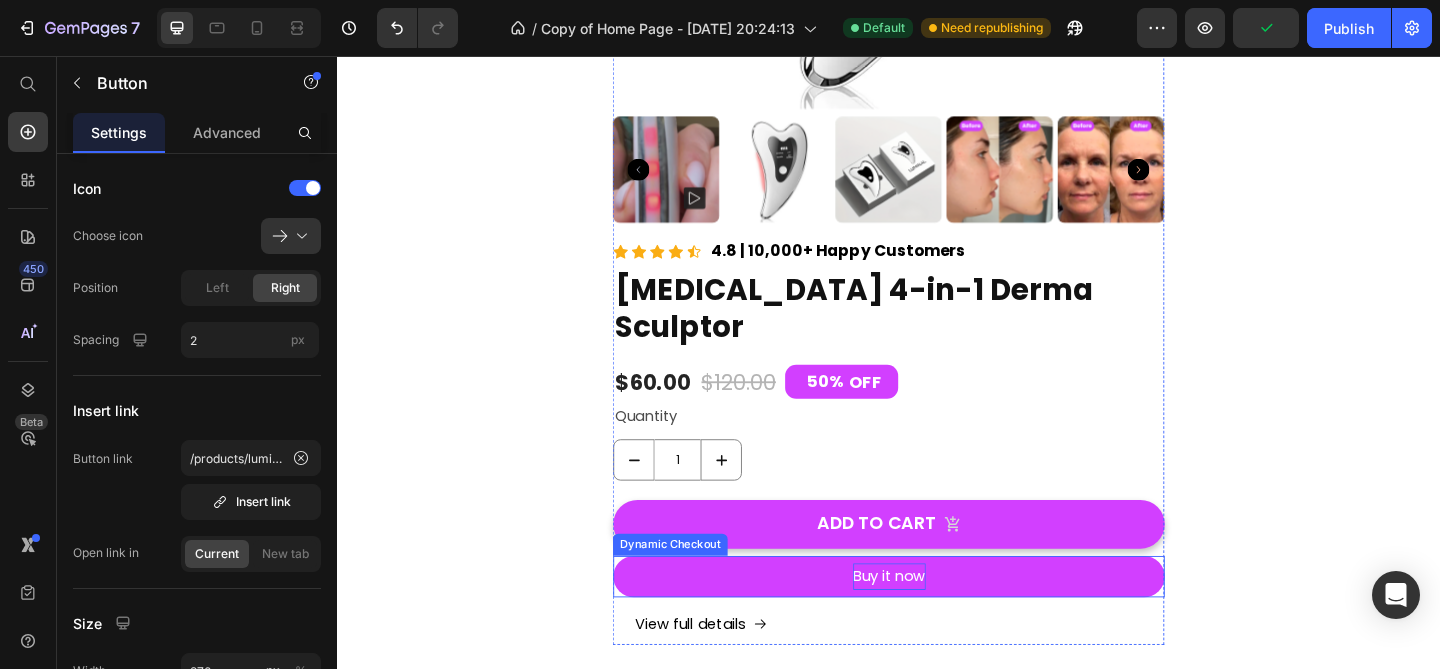 click on "Buy it now" at bounding box center [937, 622] 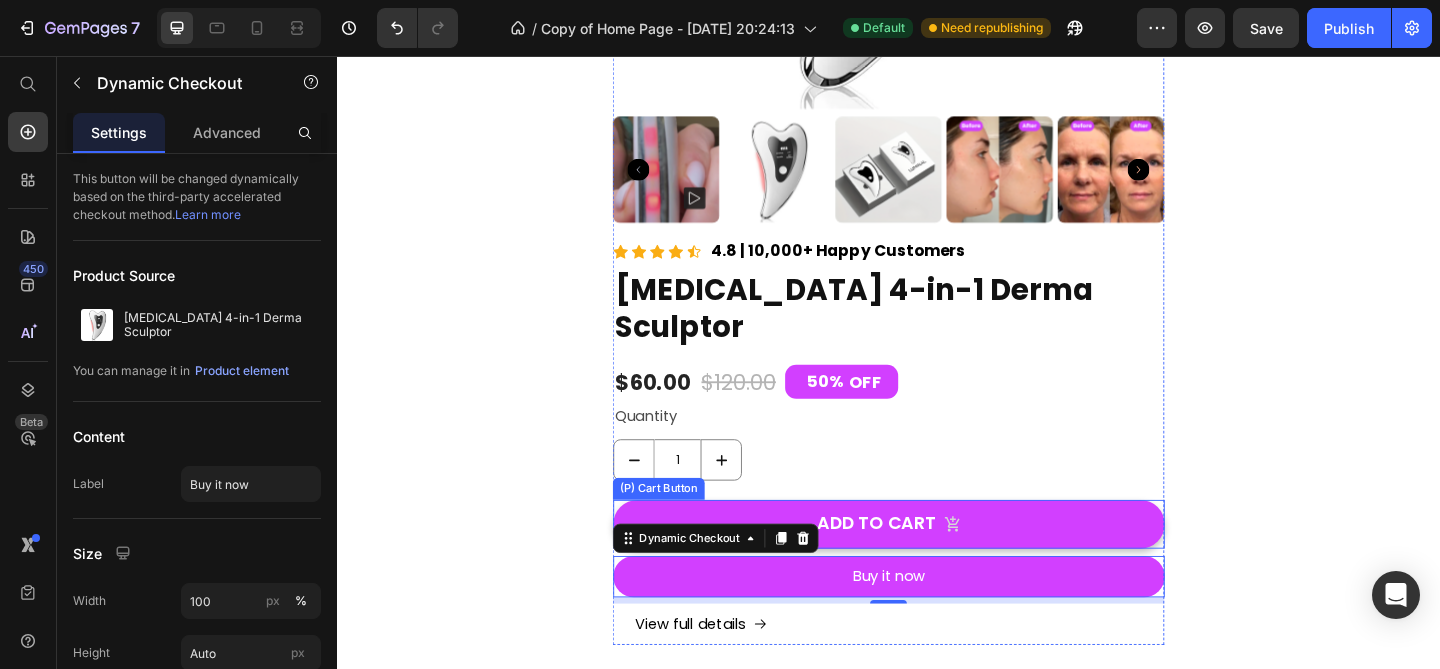 click on "ADD TO CART" at bounding box center (937, 565) 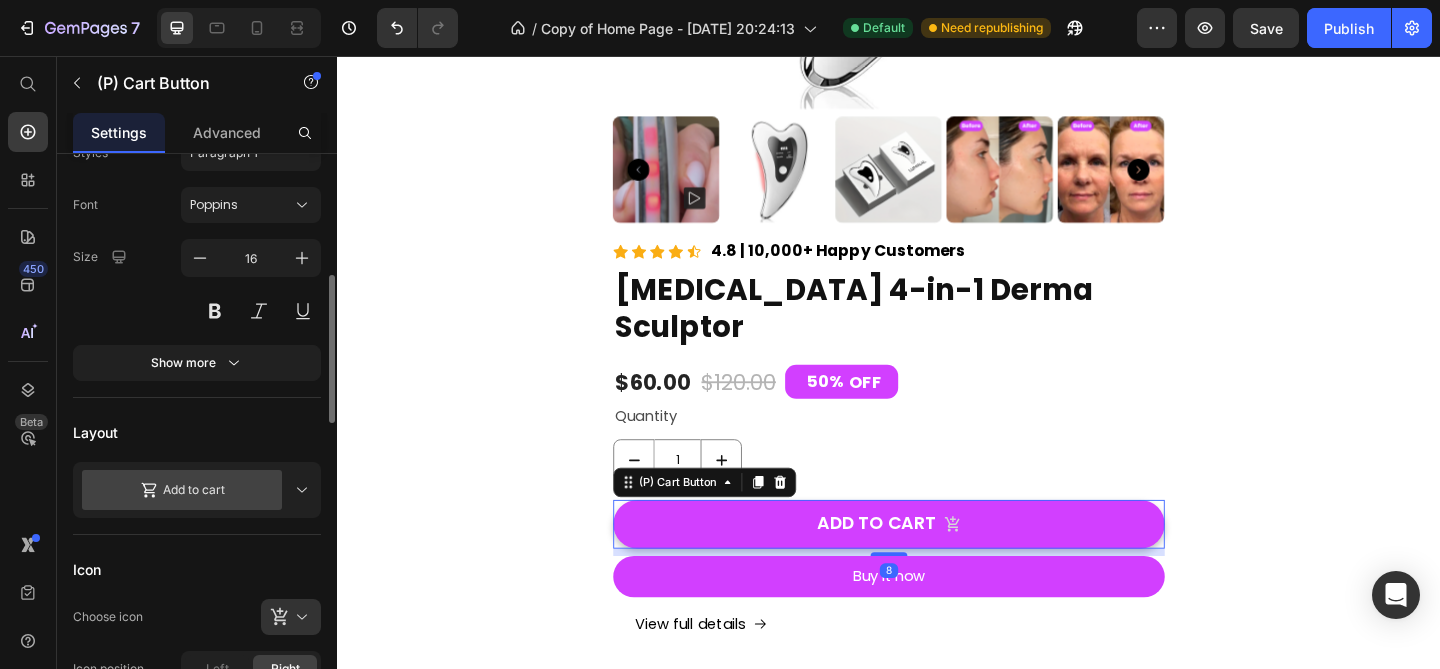 scroll, scrollTop: 331, scrollLeft: 0, axis: vertical 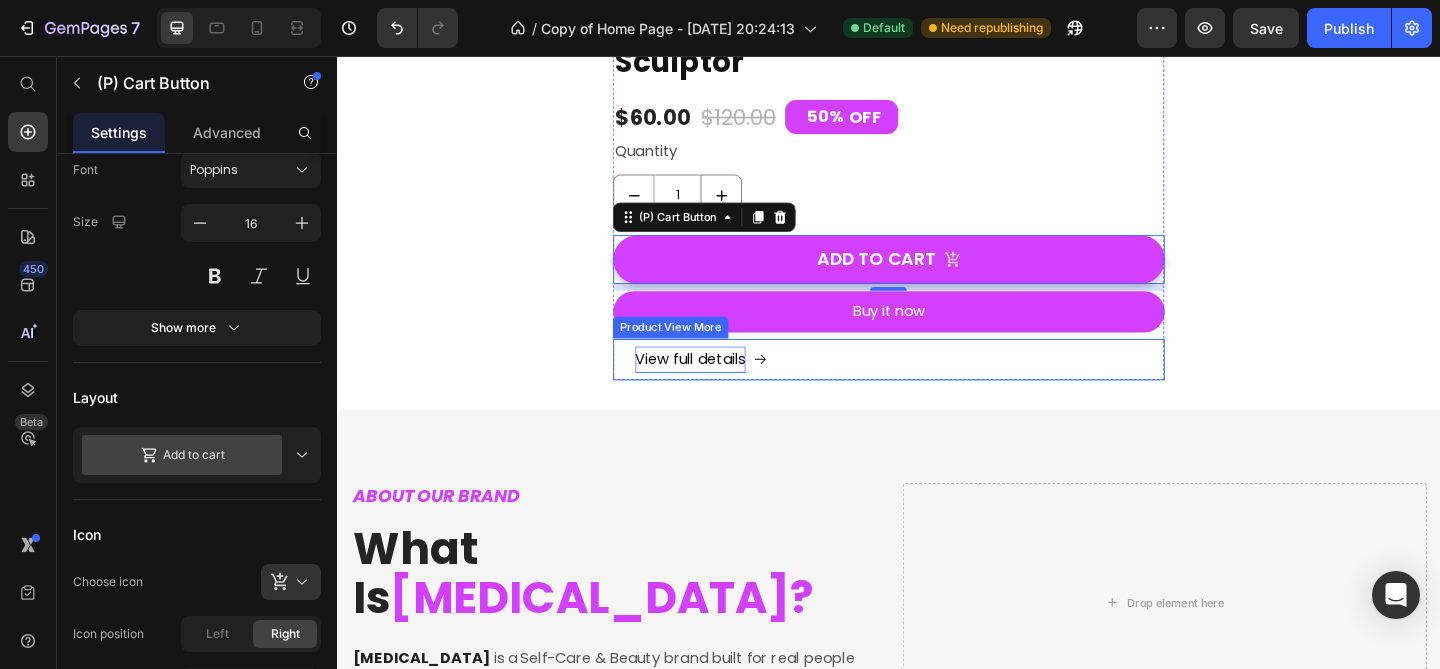 click on "View full details" at bounding box center [721, 386] 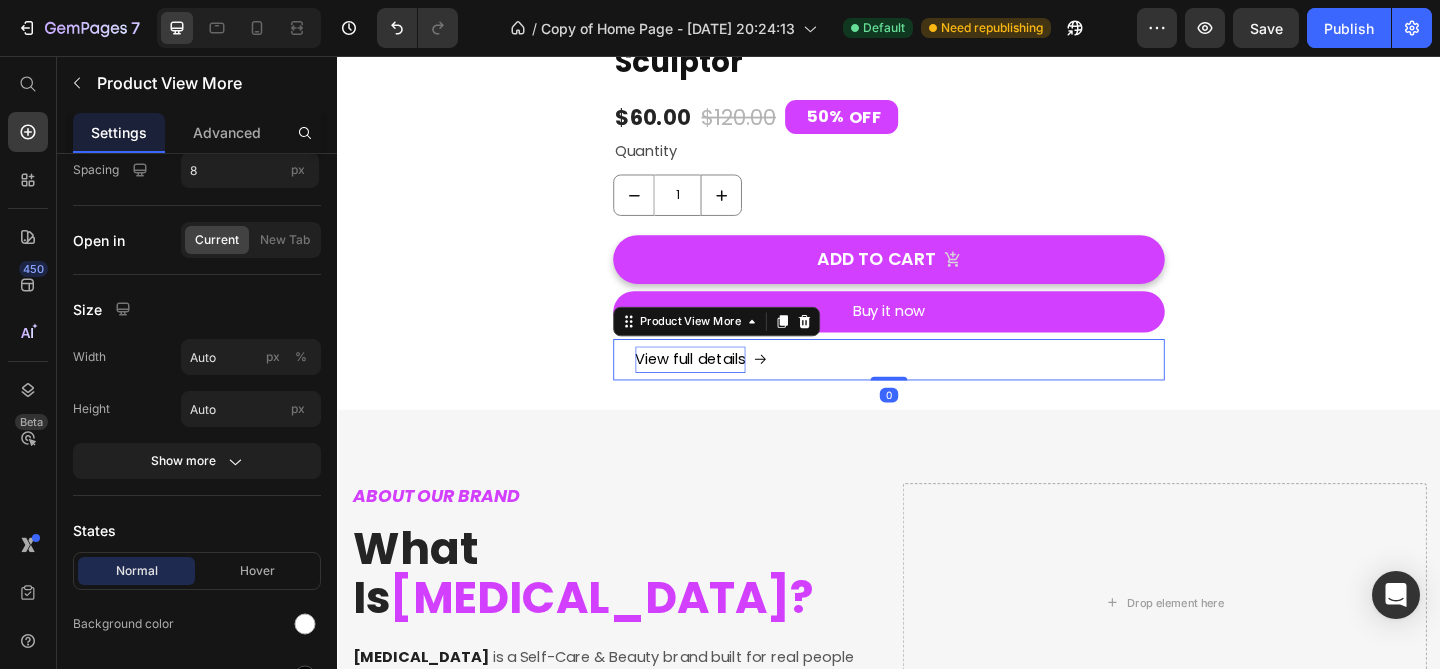 scroll, scrollTop: 0, scrollLeft: 0, axis: both 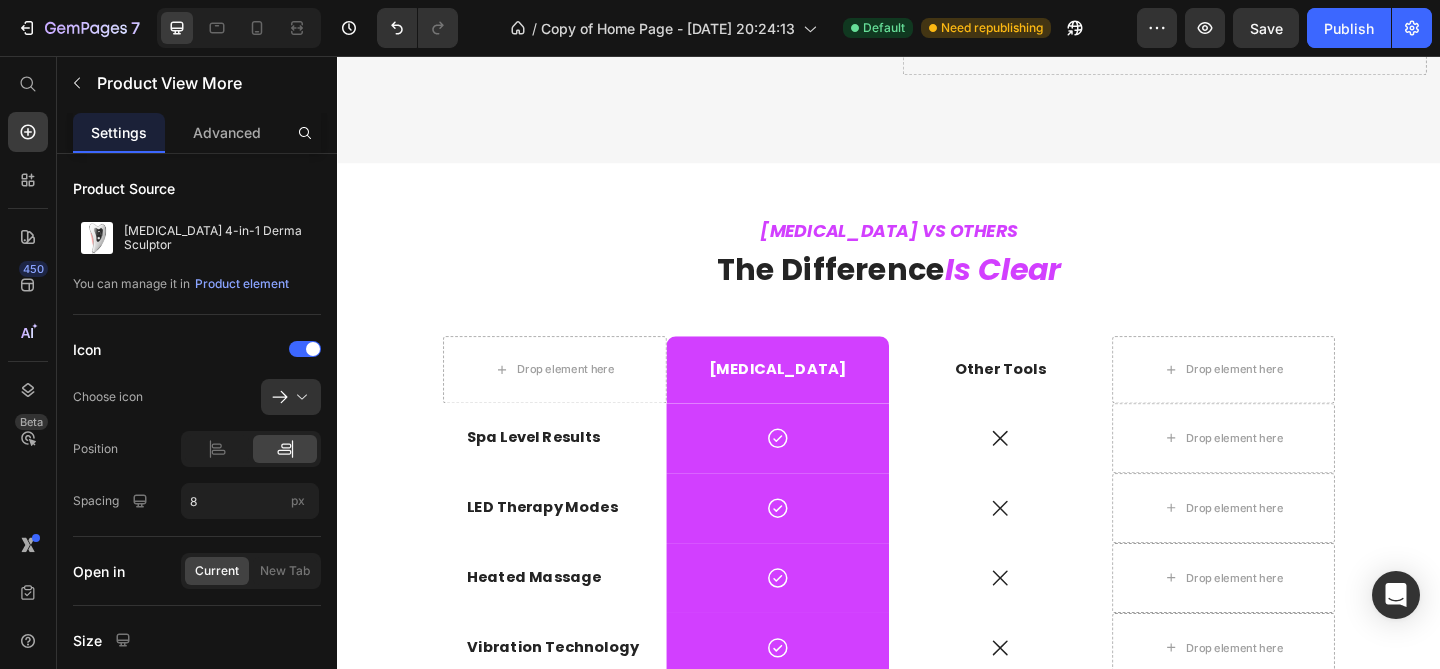 click on "7  Version history  /  Copy of Home Page - Jul 4, 20:24:13 Default Need republishing Preview  Save   Publish" 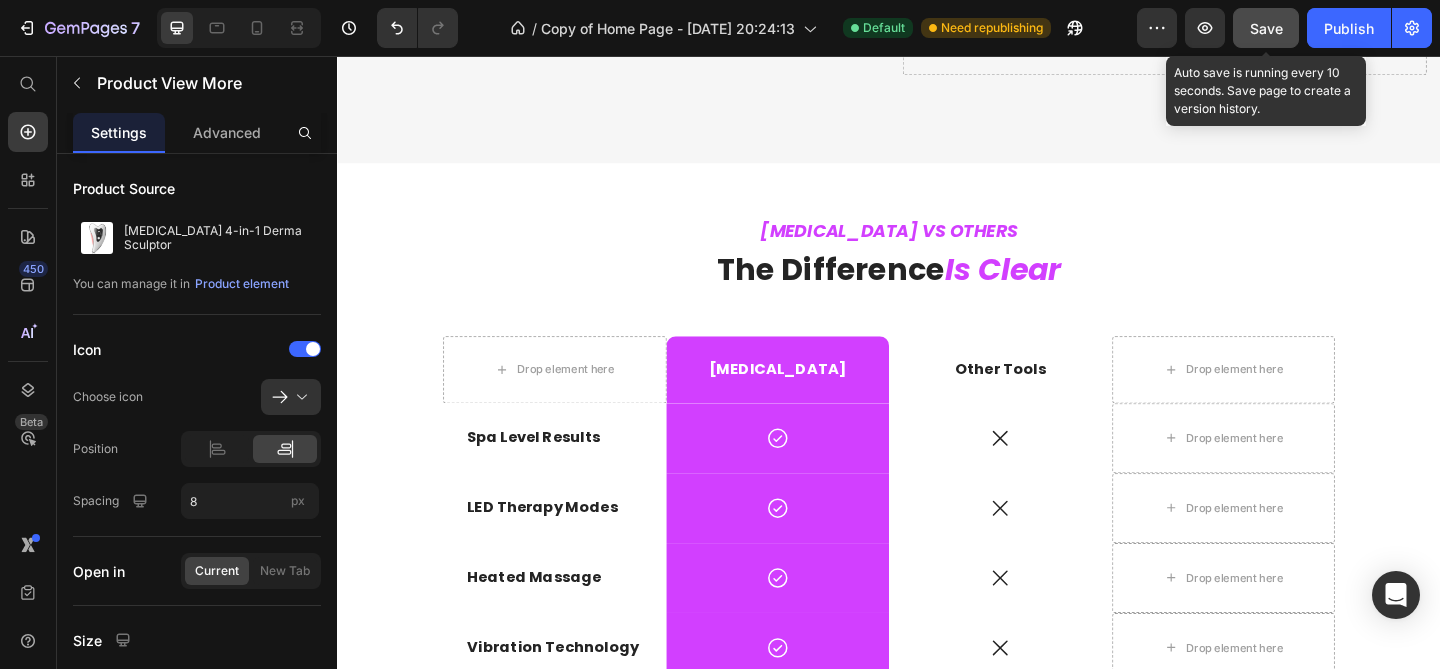 click on "Save" 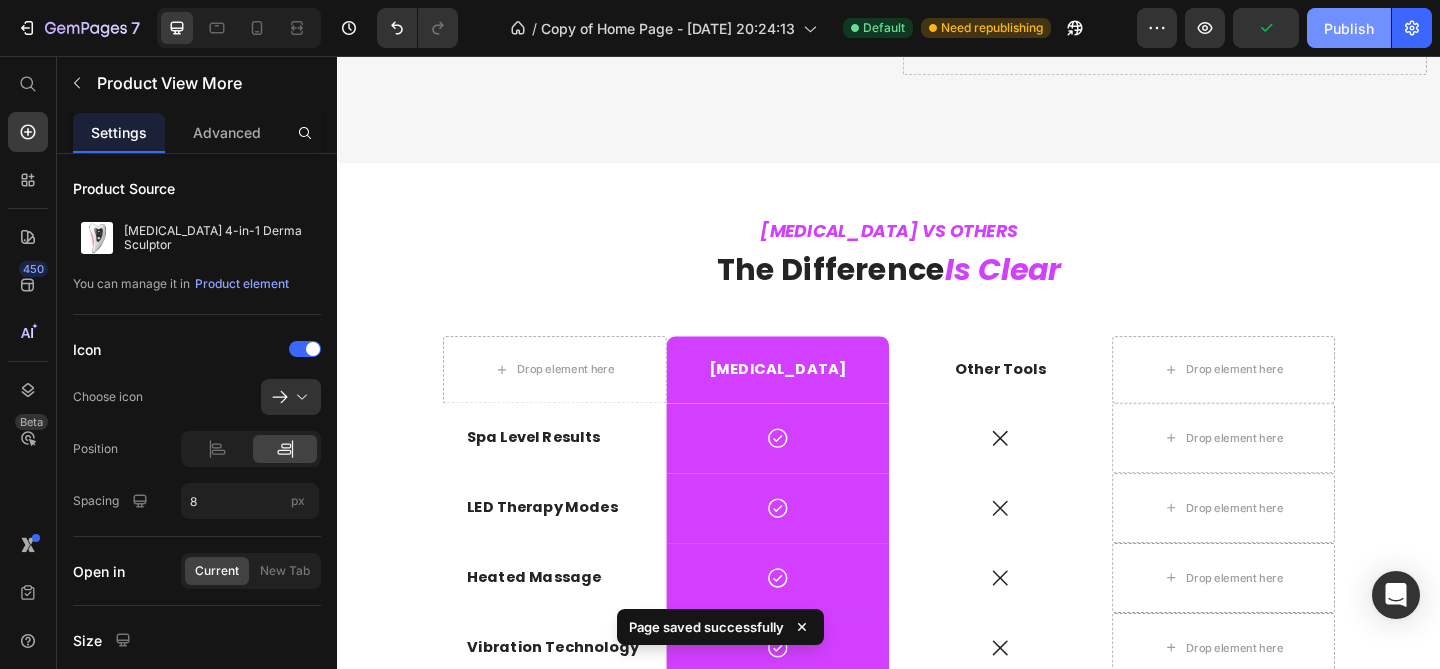 click on "Publish" at bounding box center [1349, 28] 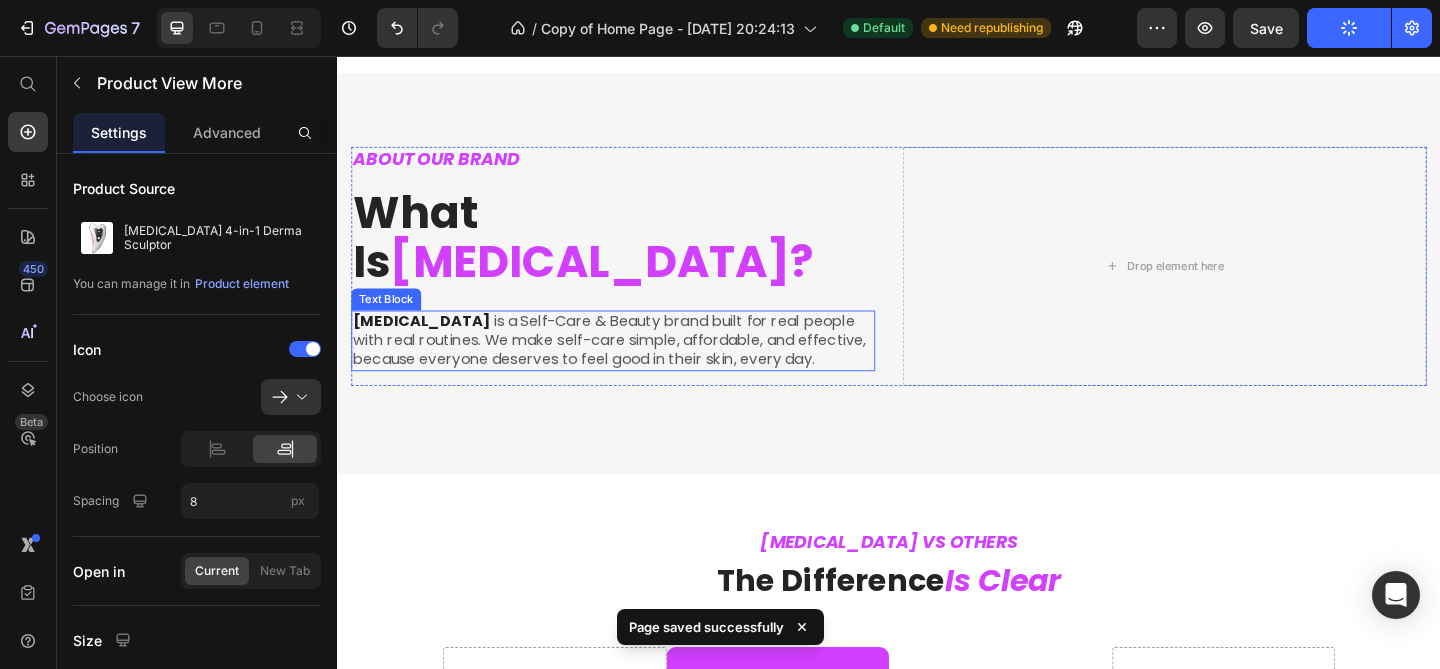 scroll, scrollTop: 2780, scrollLeft: 0, axis: vertical 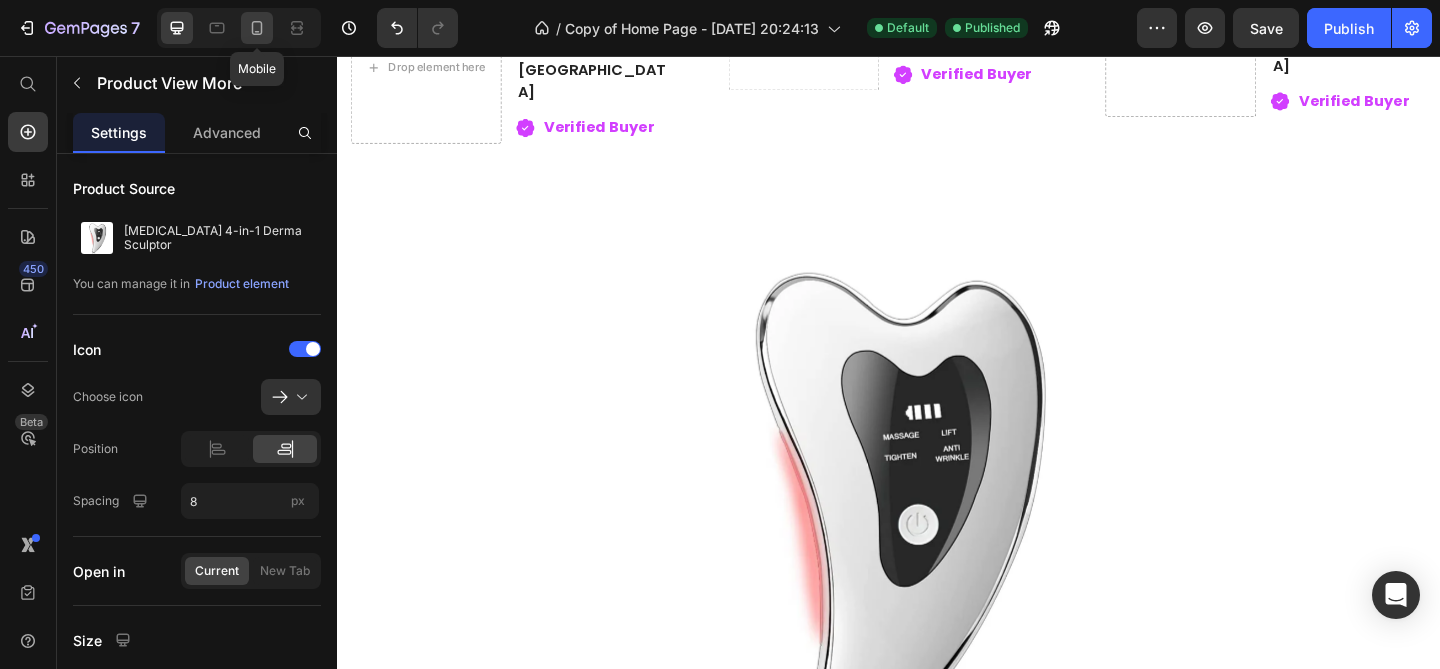 click 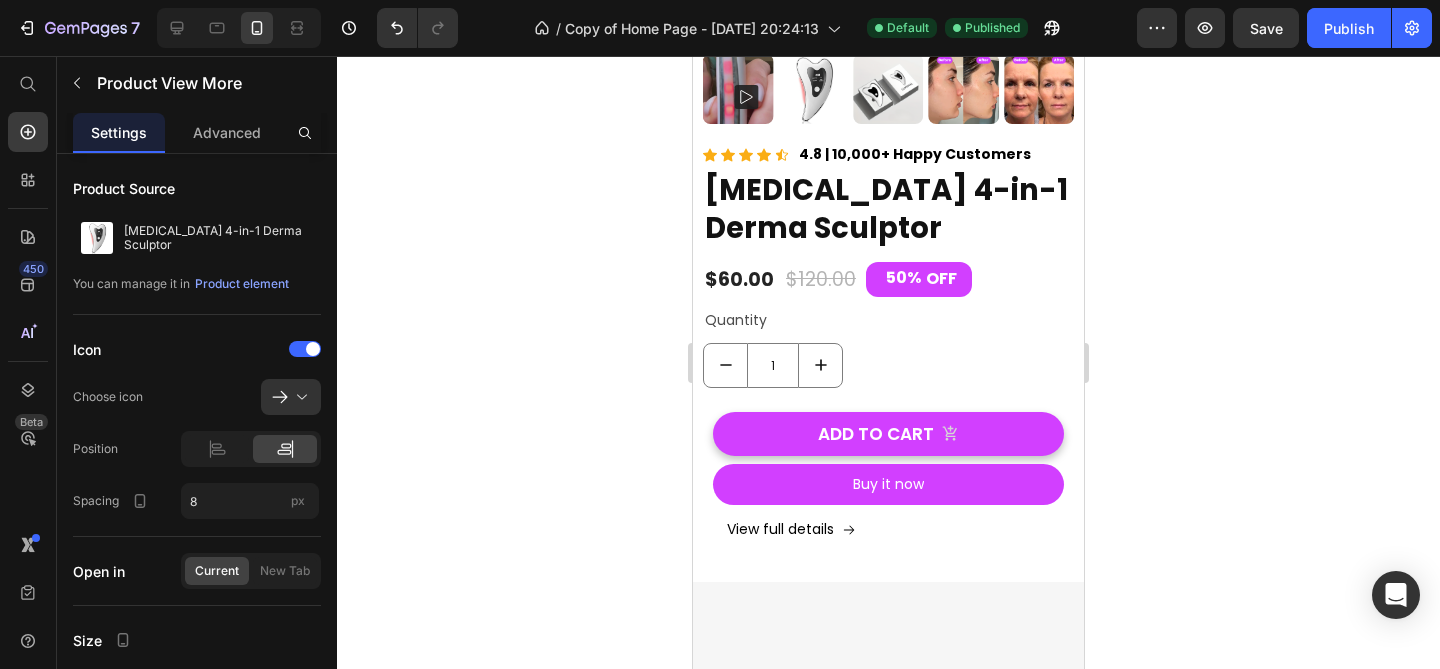 scroll, scrollTop: 0, scrollLeft: 0, axis: both 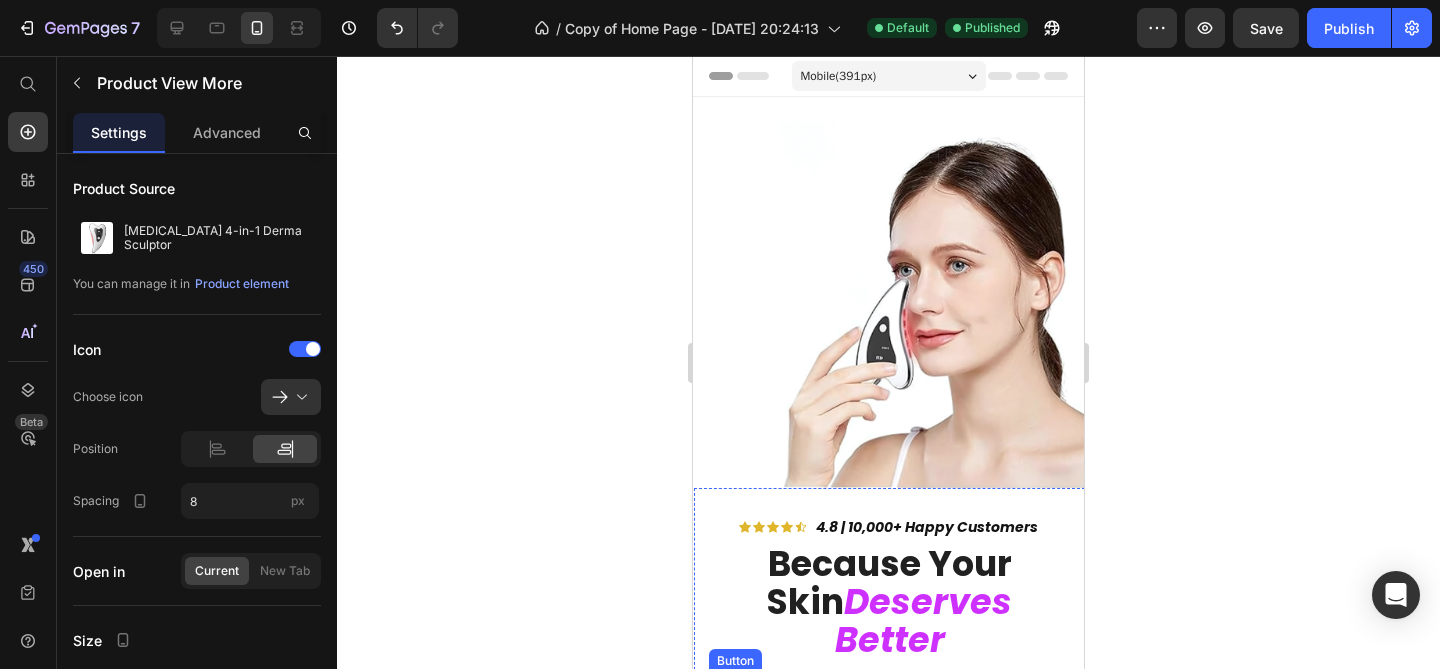 click on "SHOP NOW" at bounding box center [889, 694] 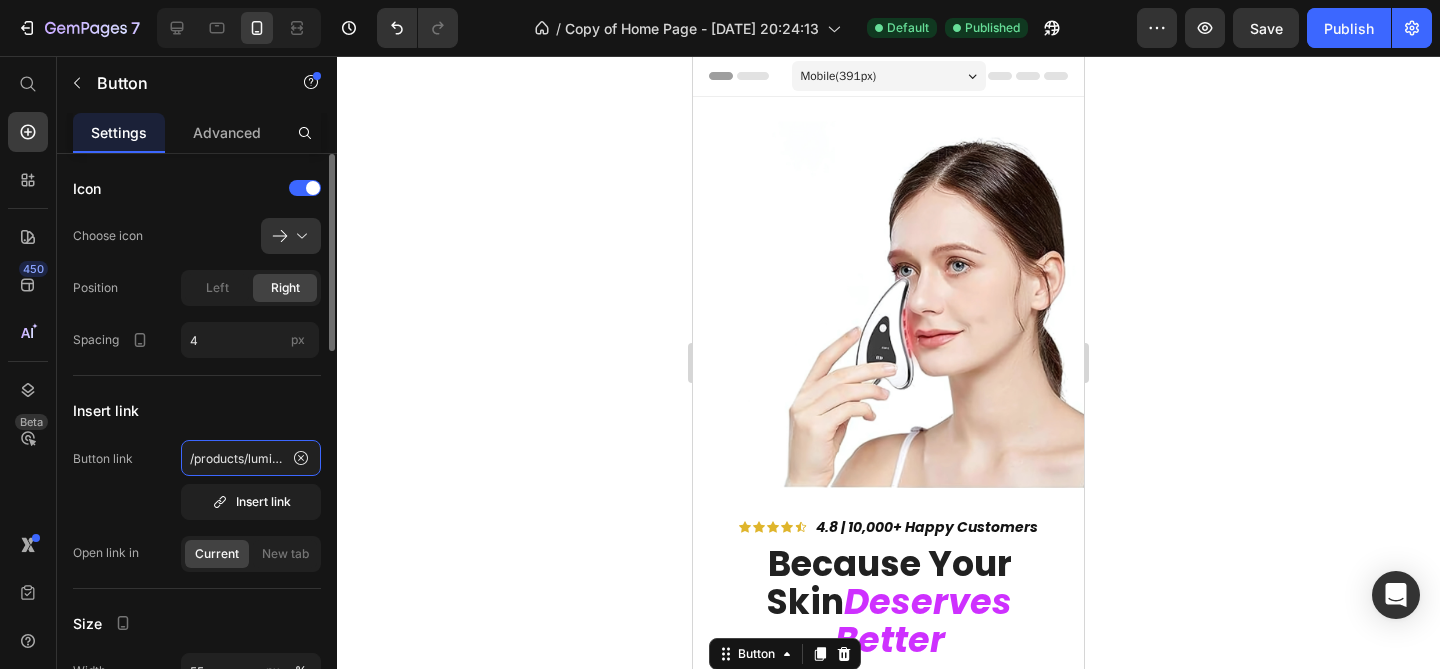 click on "/products/luminal-2-in-1-callus-remover" 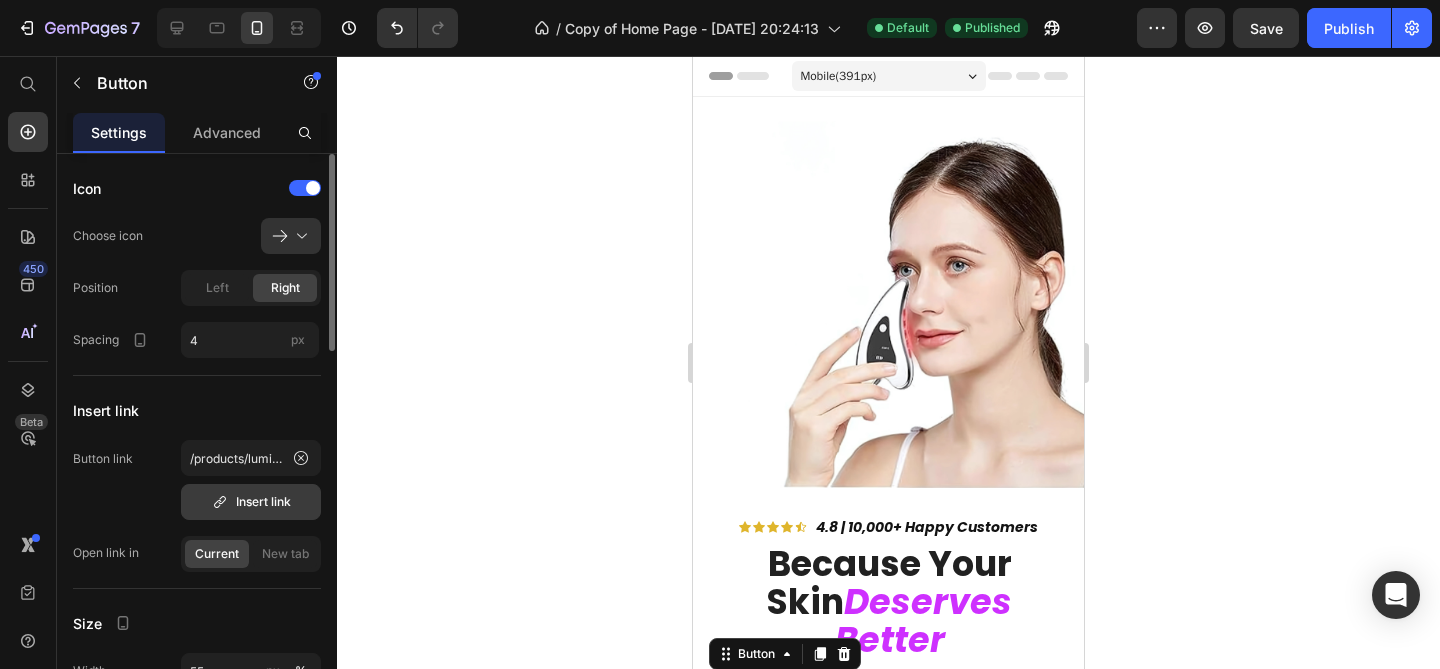 click on "Insert link" at bounding box center [251, 502] 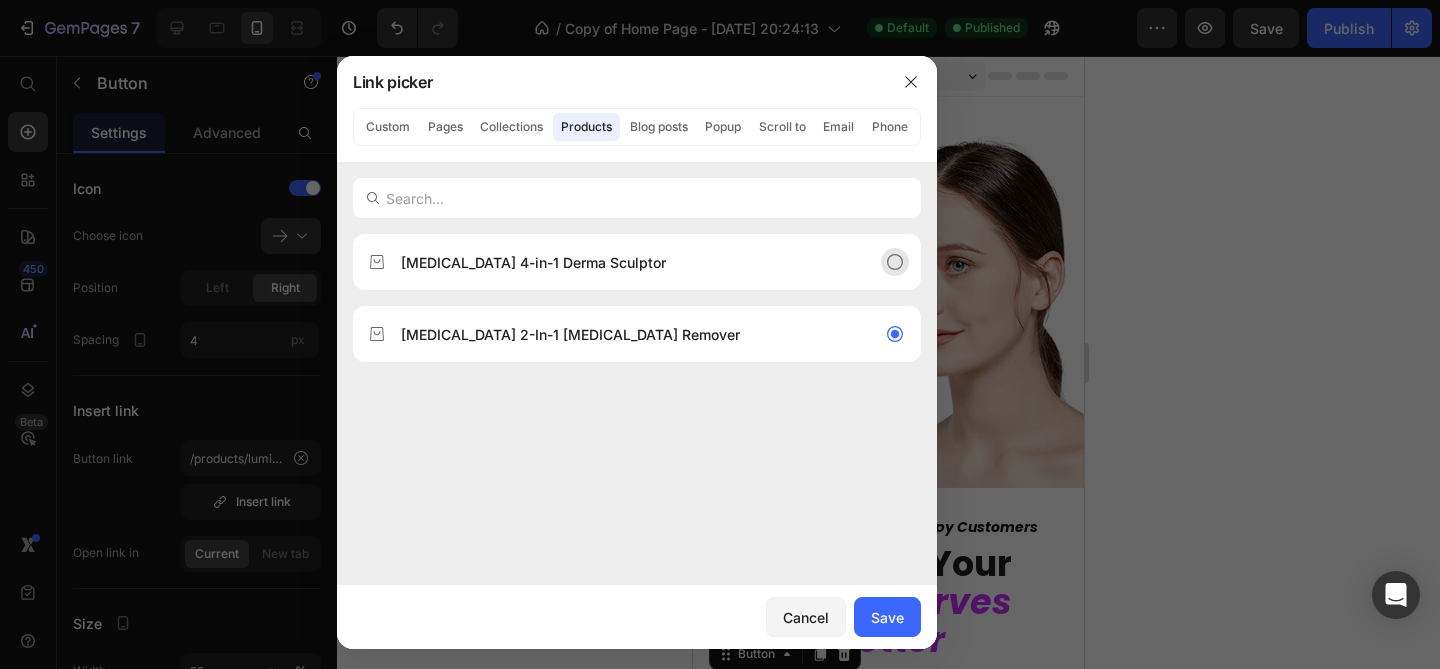 click on "[MEDICAL_DATA] 4-in-1 Derma Sculptor" at bounding box center (533, 262) 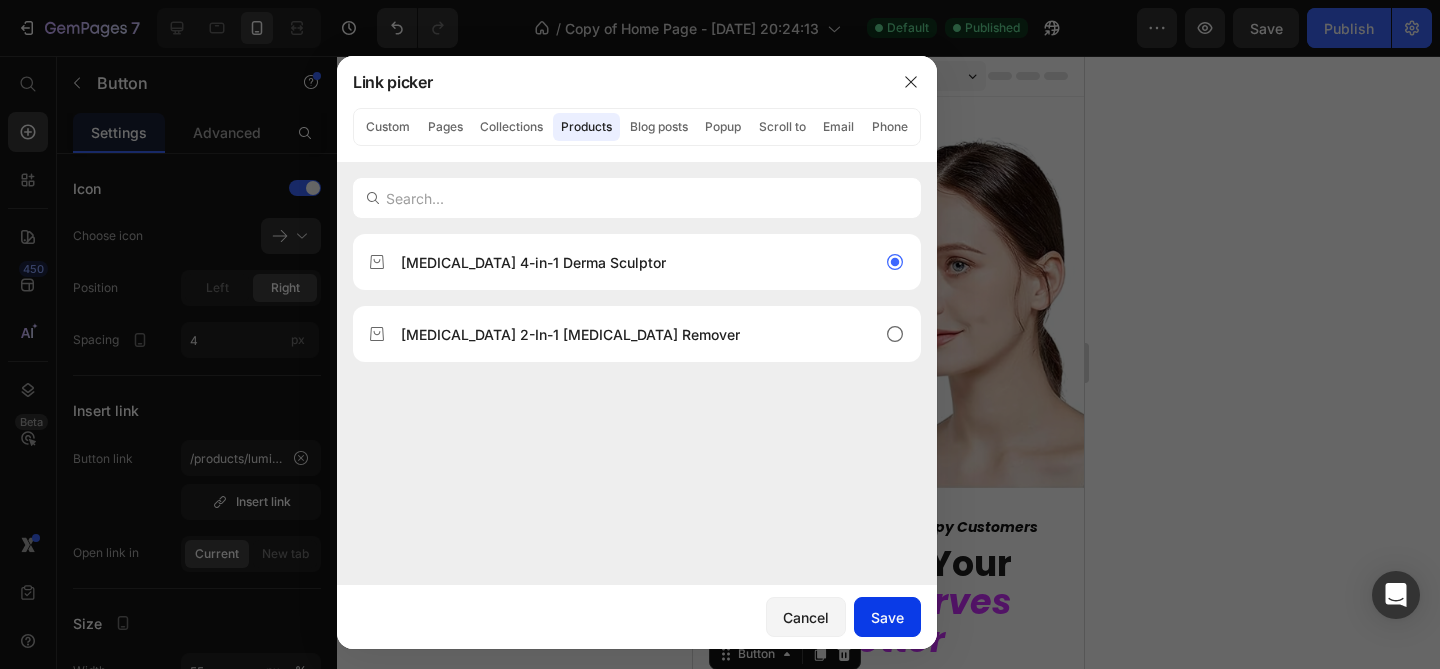 click on "Save" at bounding box center (887, 617) 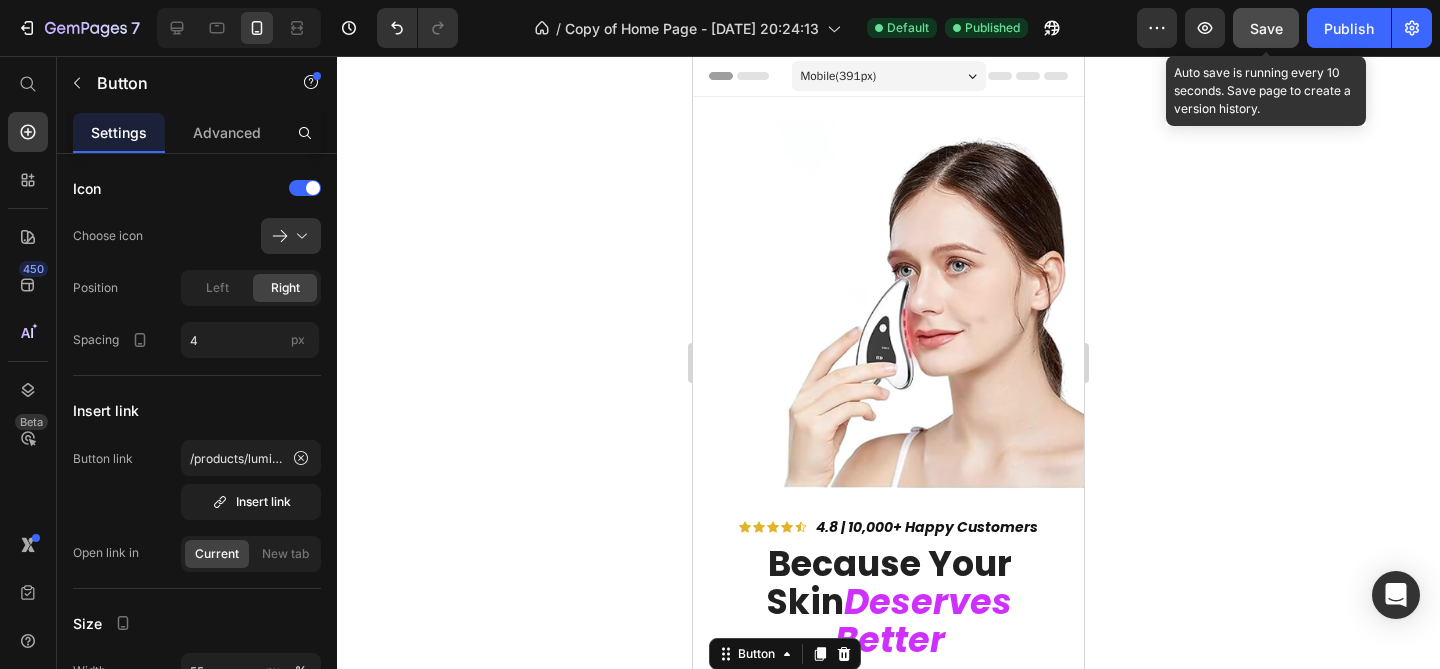 click on "Save" at bounding box center (1266, 28) 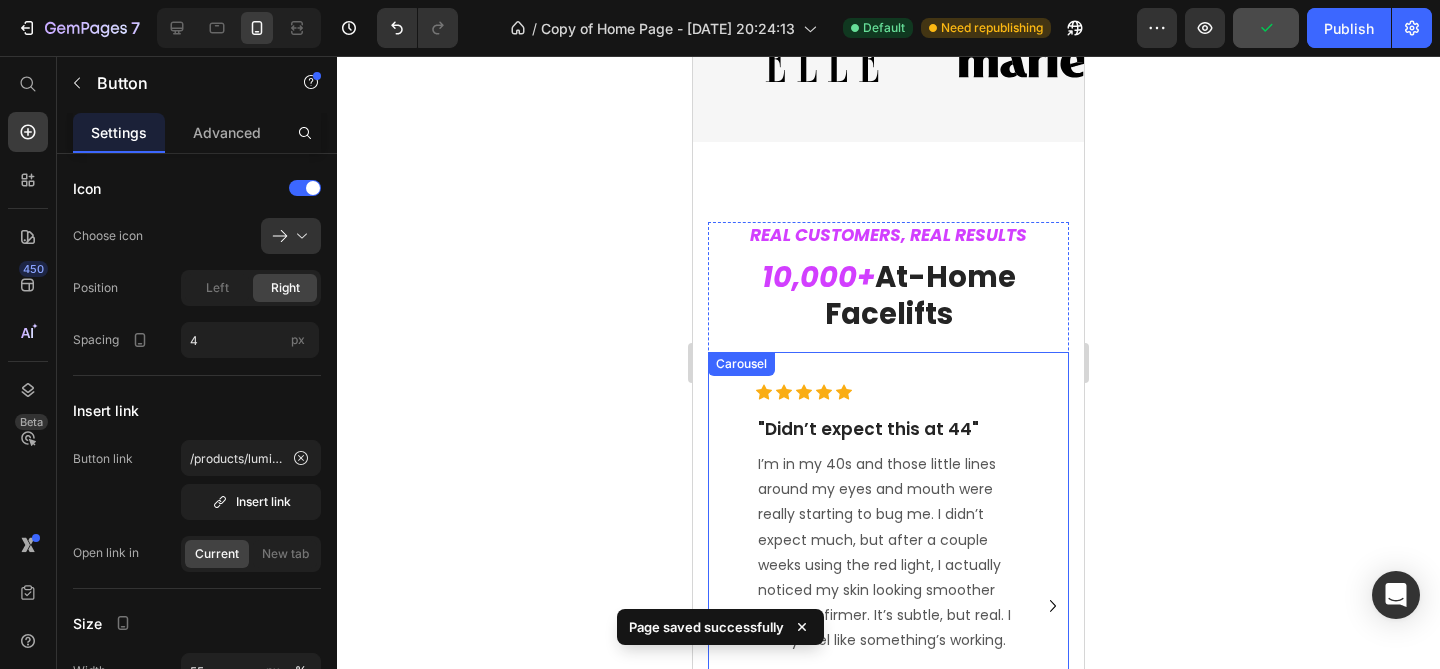 scroll, scrollTop: 576, scrollLeft: 0, axis: vertical 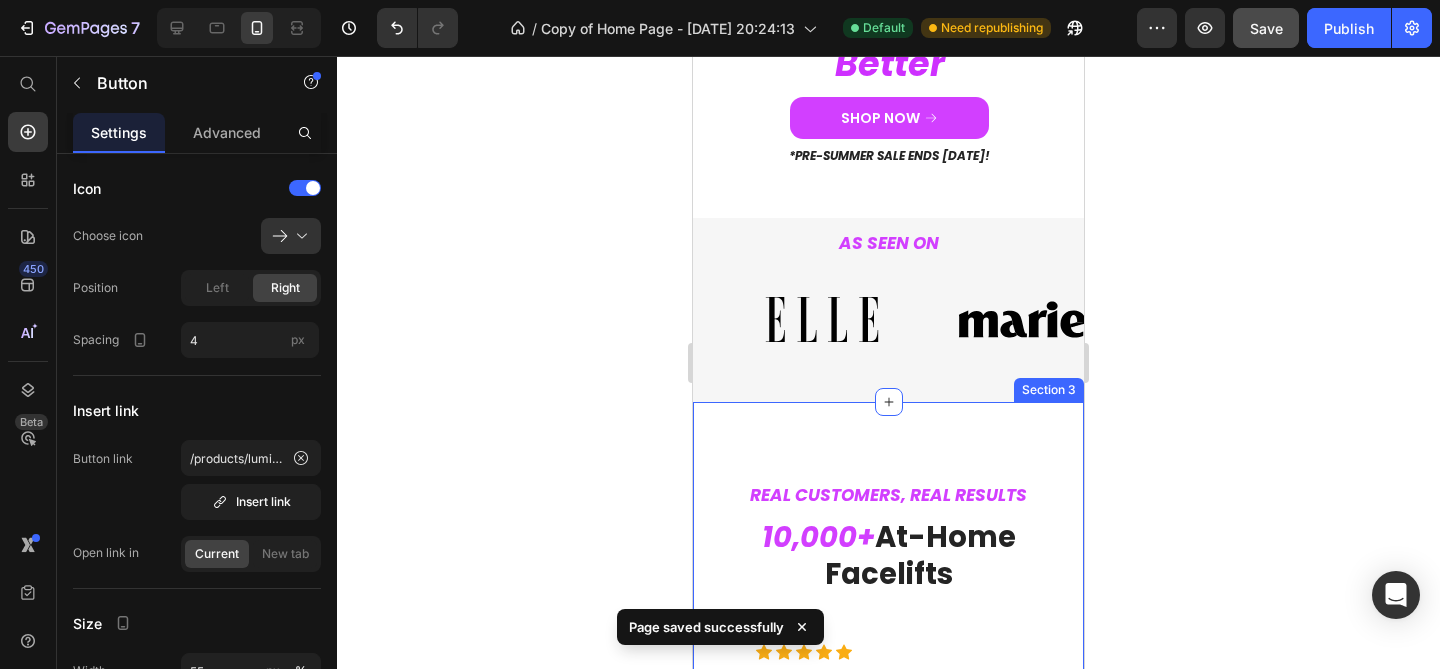 click on "REAL CUSTOMERS, REAL RESULTS Text block 10,000+  At-Home Facelifts Heading
Icon                Icon                Icon                Icon                Icon Icon List Hoz "Didn’t expect this at 44" Heading I’m in my 40s and those little lines around my eyes and mouth were really starting to bug me. I didn’t expect much, but after a couple weeks using the red light, I actually noticed my skin looking smoother and a bit firmer. It’s subtle, but real. I finally feel like something’s working. Text block                Title Line
Tanya R, - Phoenix, AZ Heading
Icon Verified Buyer Text block Icon List Row                Icon                Icon                Icon                Icon                Icon Icon List Hoz "No more puffy face" Heading Text block                Title Line
Zoey R, - San Diego, CA Heading
Icon Verified Buyer Text block Row Icon List Row Icon Icon" at bounding box center (888, 764) 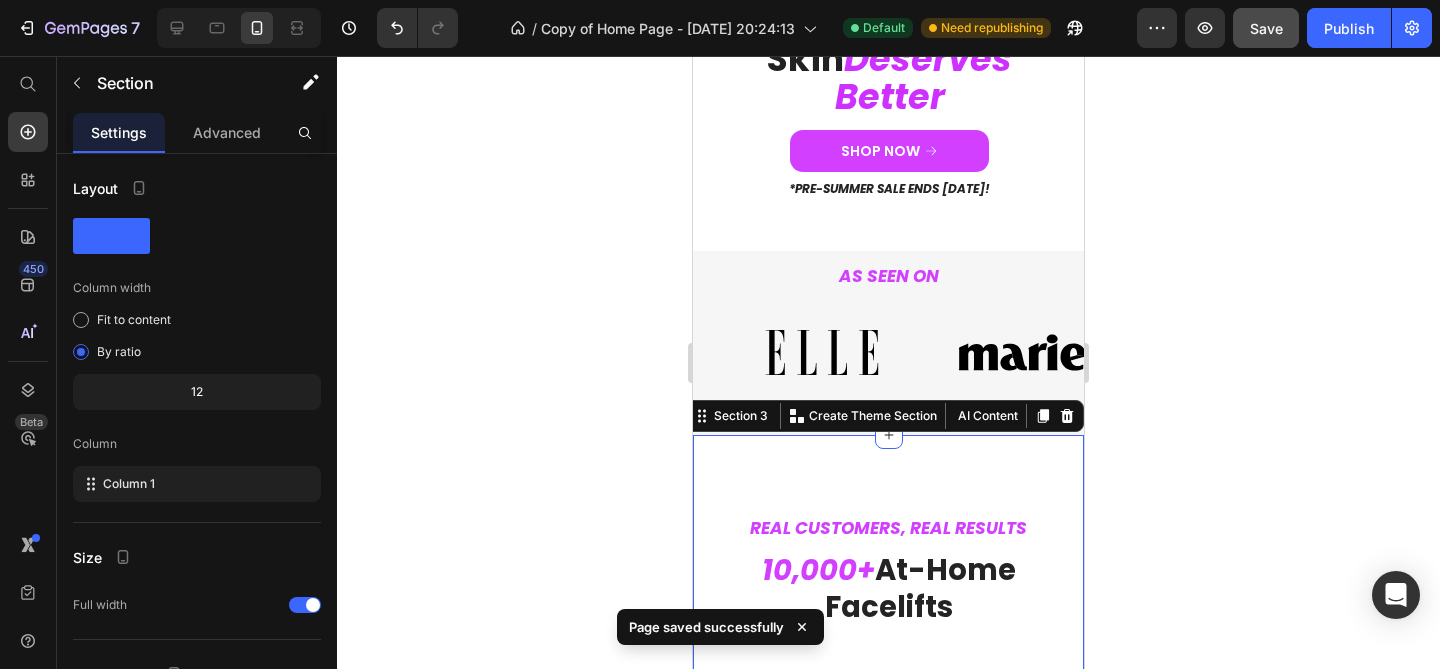 scroll, scrollTop: 530, scrollLeft: 0, axis: vertical 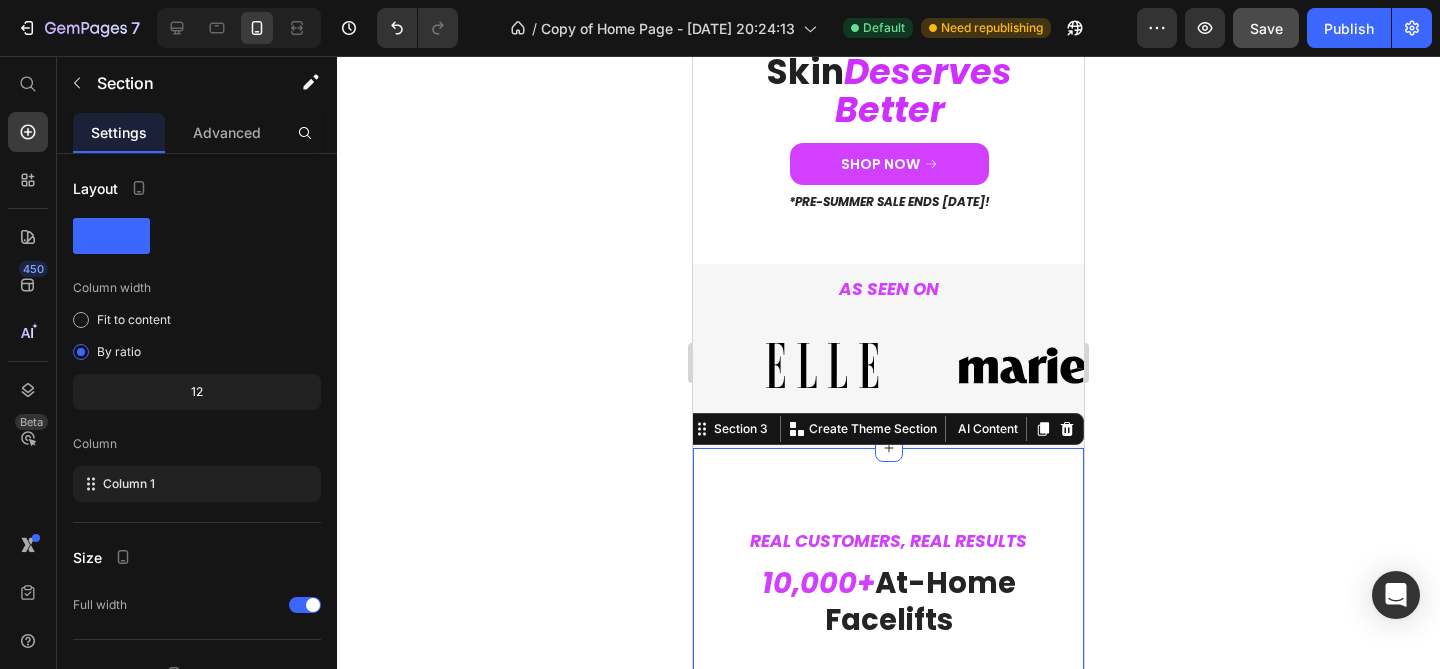 click on "REAL CUSTOMERS, REAL RESULTS Text block 10,000+  At-Home Facelifts Heading
Icon                Icon                Icon                Icon                Icon Icon List Hoz "Didn’t expect this at 44" Heading I’m in my 40s and those little lines around my eyes and mouth were really starting to bug me. I didn’t expect much, but after a couple weeks using the red light, I actually noticed my skin looking smoother and a bit firmer. It’s subtle, but real. I finally feel like something’s working. Text block                Title Line
Tanya R, - Phoenix, AZ Heading
Icon Verified Buyer Text block Icon List Row                Icon                Icon                Icon                Icon                Icon Icon List Hoz "No more puffy face" Heading Text block                Title Line
Zoey R, - San Diego, CA Heading
Icon Verified Buyer Text block Row Icon List Row Icon Icon" at bounding box center (888, 810) 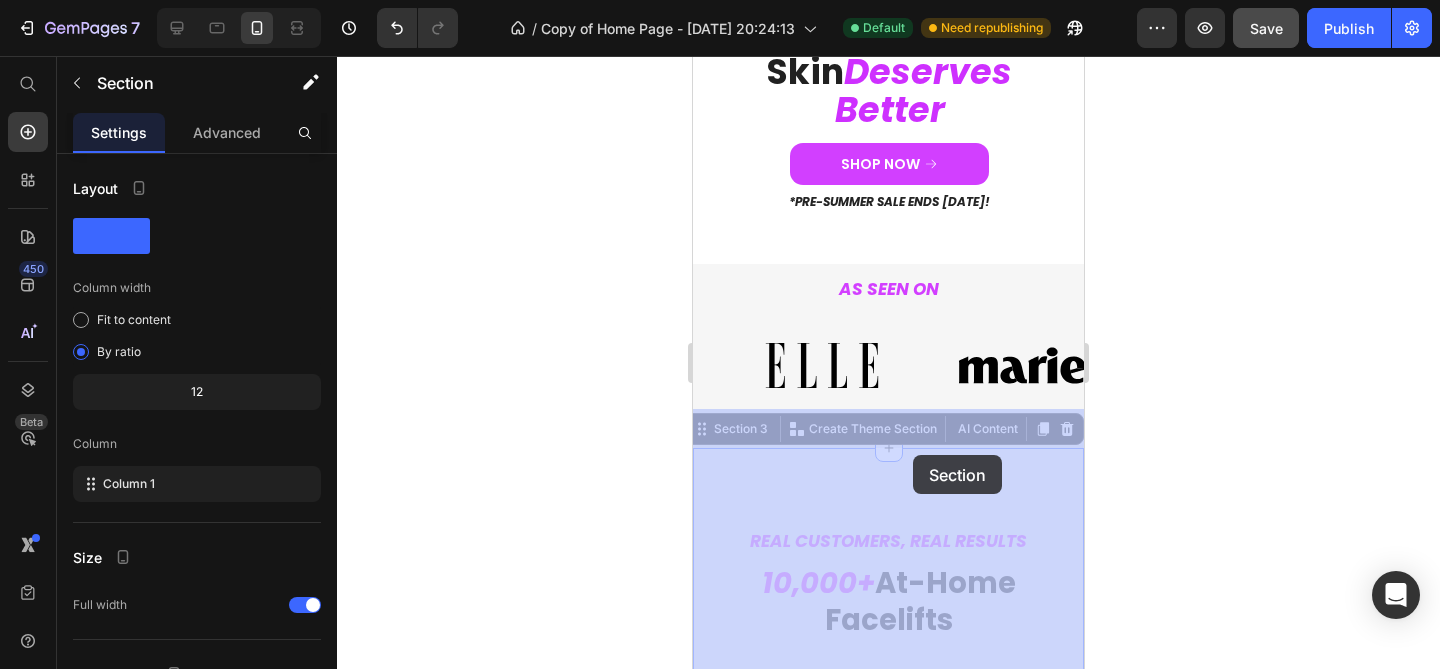 drag, startPoint x: 953, startPoint y: 408, endPoint x: 913, endPoint y: 454, distance: 60.959003 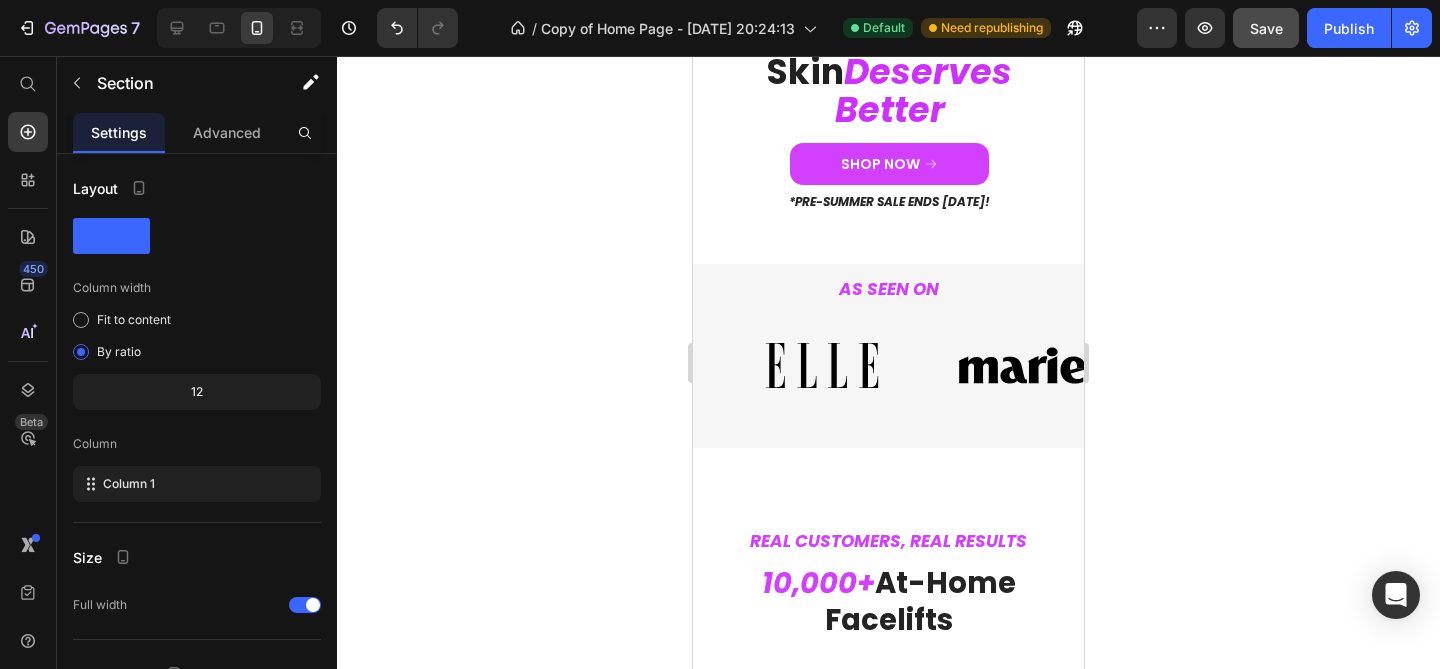 click on "REAL CUSTOMERS, REAL RESULTS Text block 10,000+  At-Home Facelifts Heading
Icon                Icon                Icon                Icon                Icon Icon List Hoz "Didn’t expect this at 44" Heading I’m in my 40s and those little lines around my eyes and mouth were really starting to bug me. I didn’t expect much, but after a couple weeks using the red light, I actually noticed my skin looking smoother and a bit firmer. It’s subtle, but real. I finally feel like something’s working. Text block                Title Line
Drop element here Tanya R, - Phoenix, AZ Heading
Icon Verified Buyer Text block Icon List Row                Icon                Icon                Icon                Icon                Icon Icon List Hoz "No more puffy face" Heading Text block                Title Line
Drop element here Zoey R, - San Diego, CA Heading
Icon Verified Buyer Row" at bounding box center [888, 785] 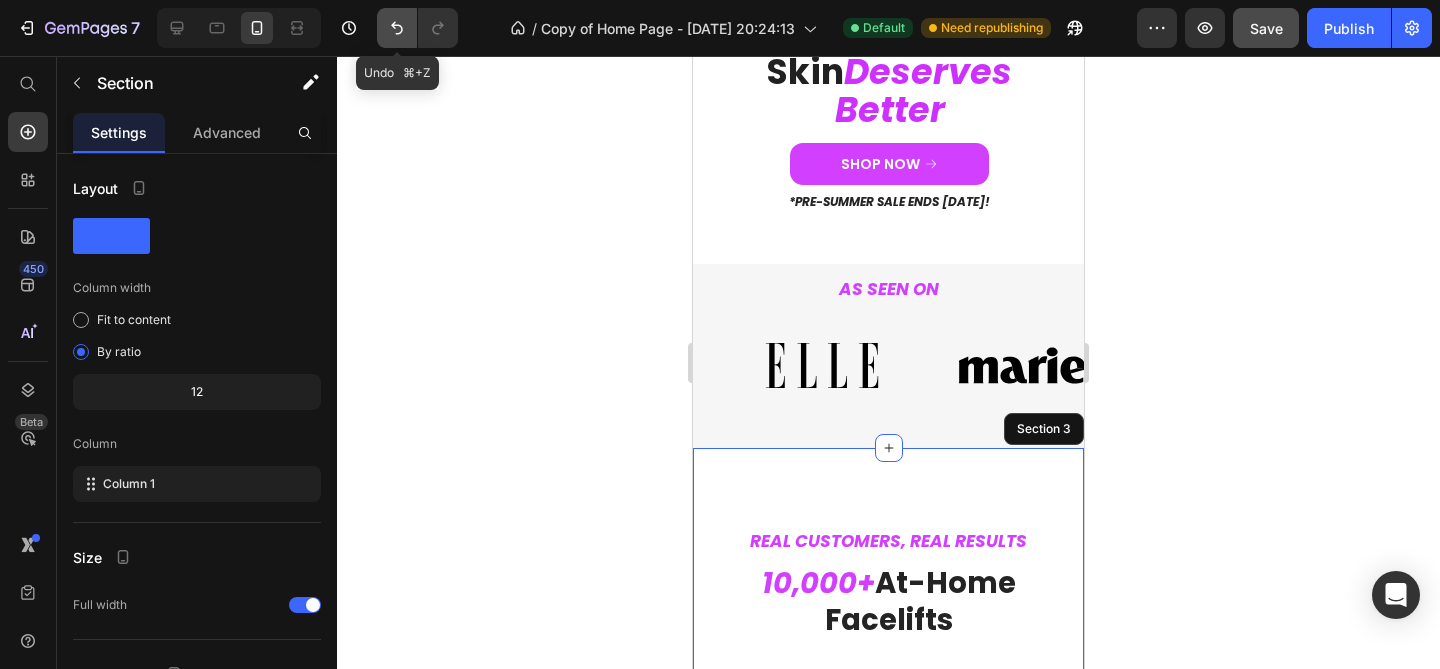 click 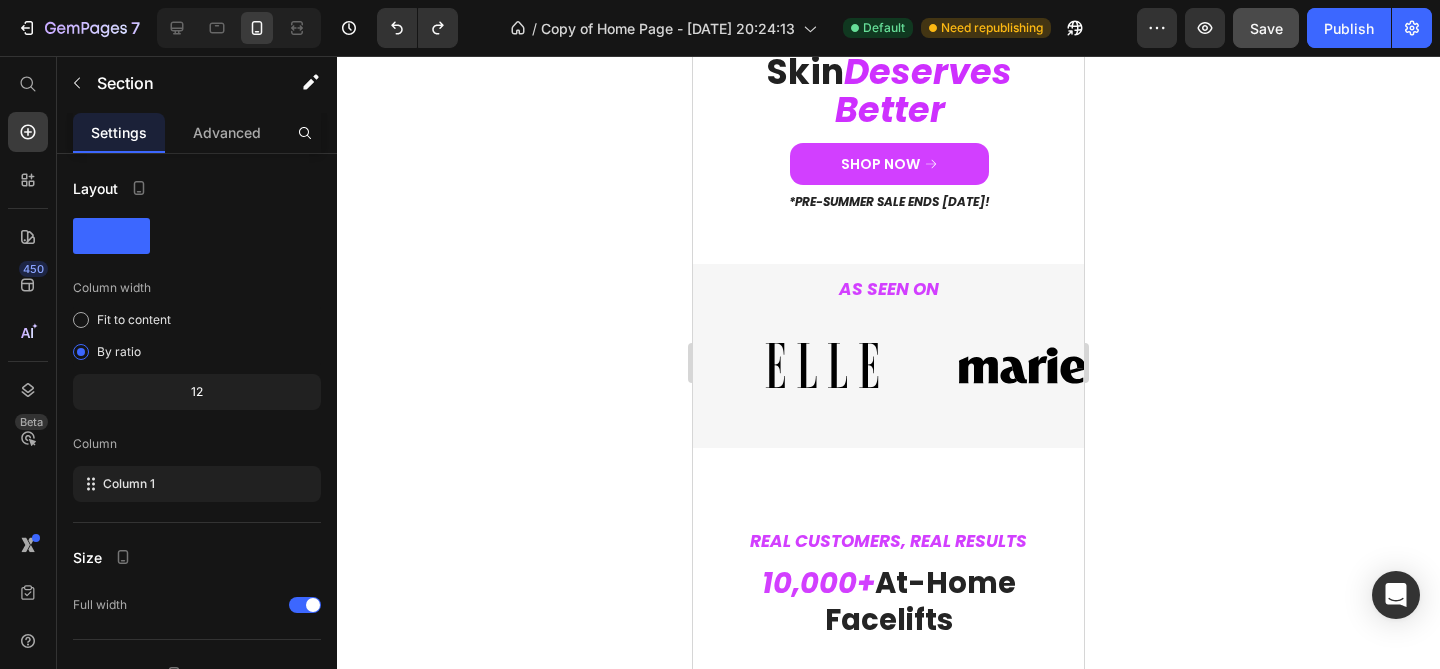 scroll, scrollTop: 0, scrollLeft: 0, axis: both 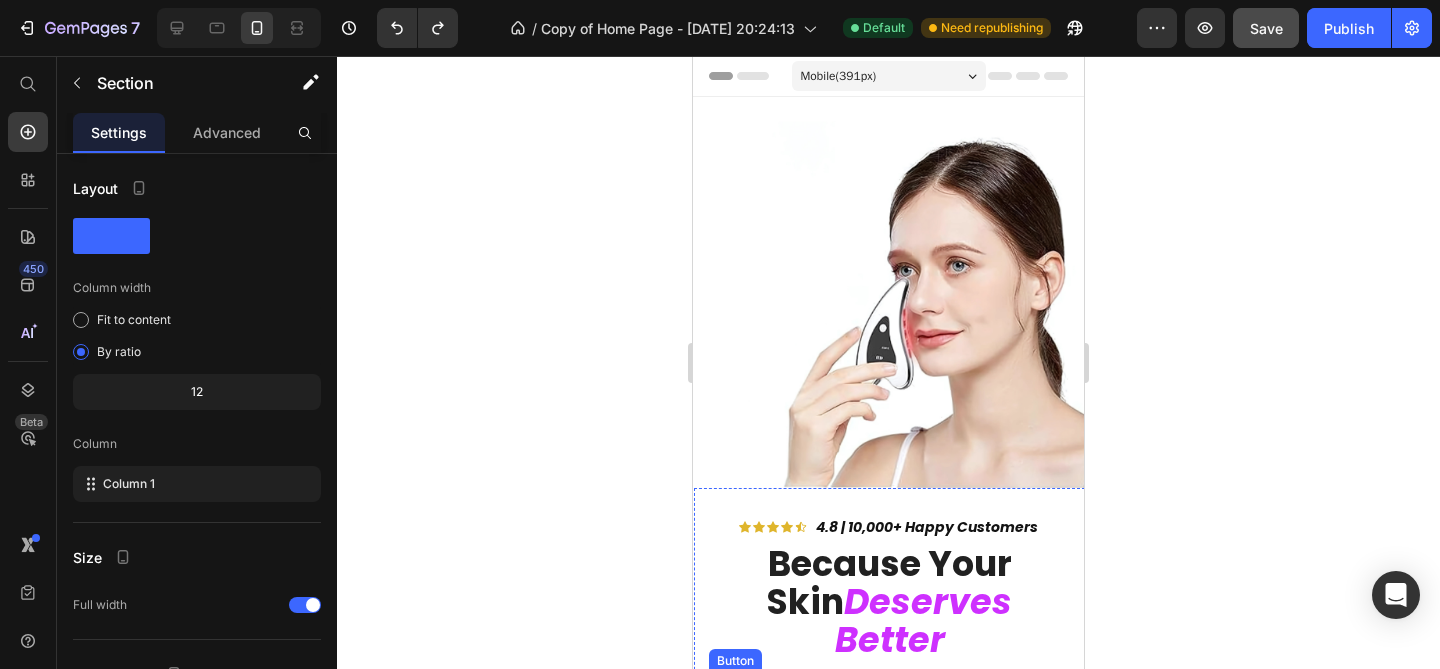click on "SHOP NOW" at bounding box center (889, 694) 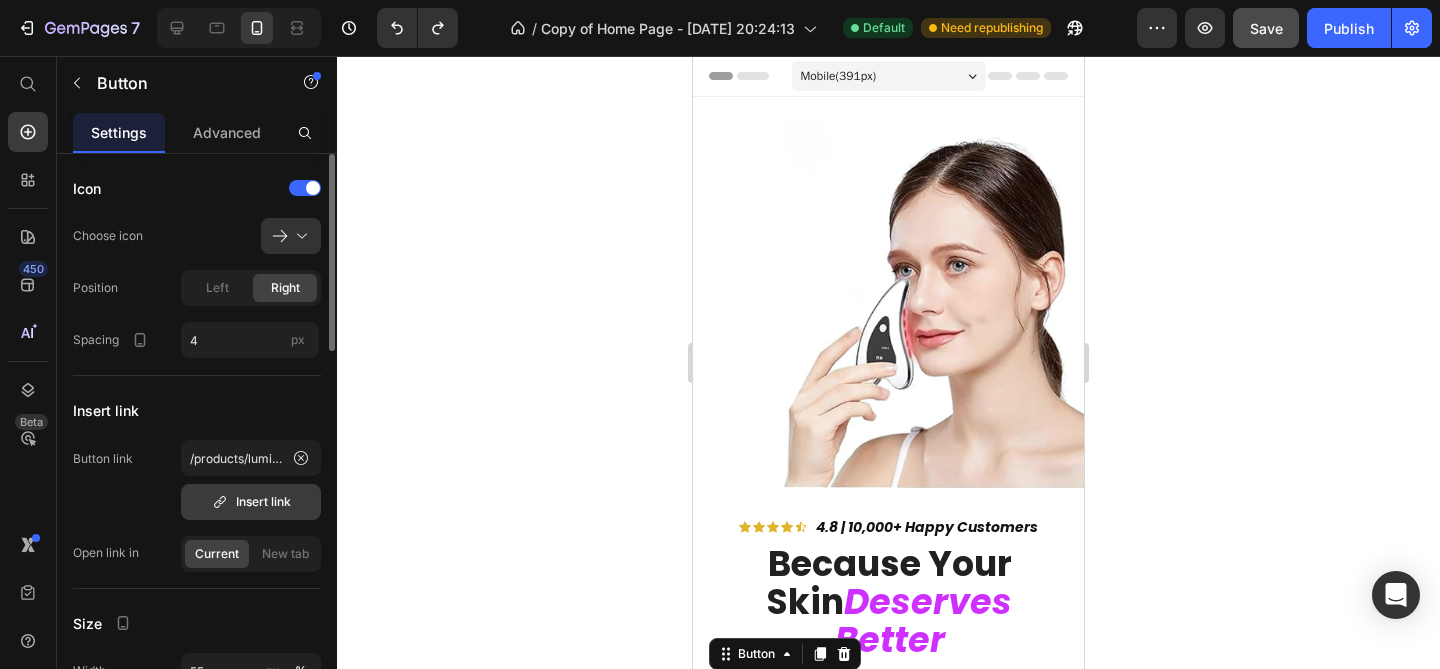 click on "Insert link" at bounding box center [251, 502] 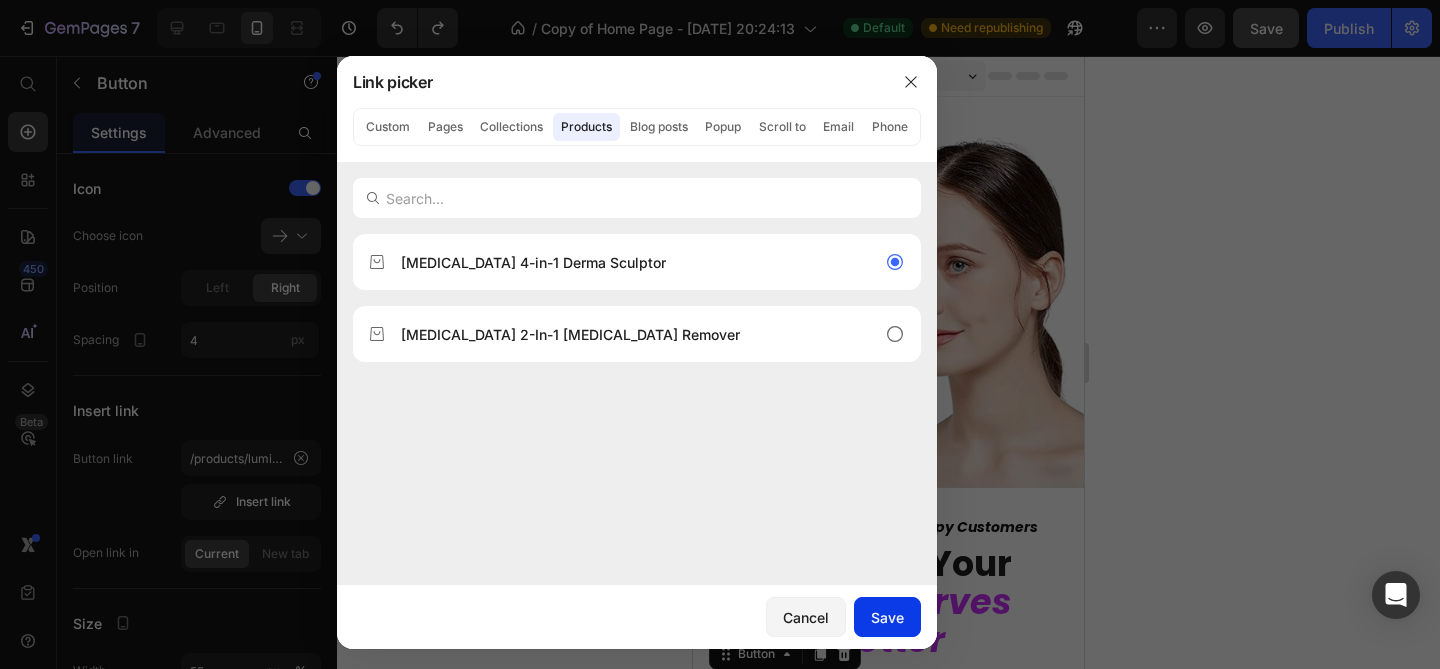 click on "Save" at bounding box center [887, 617] 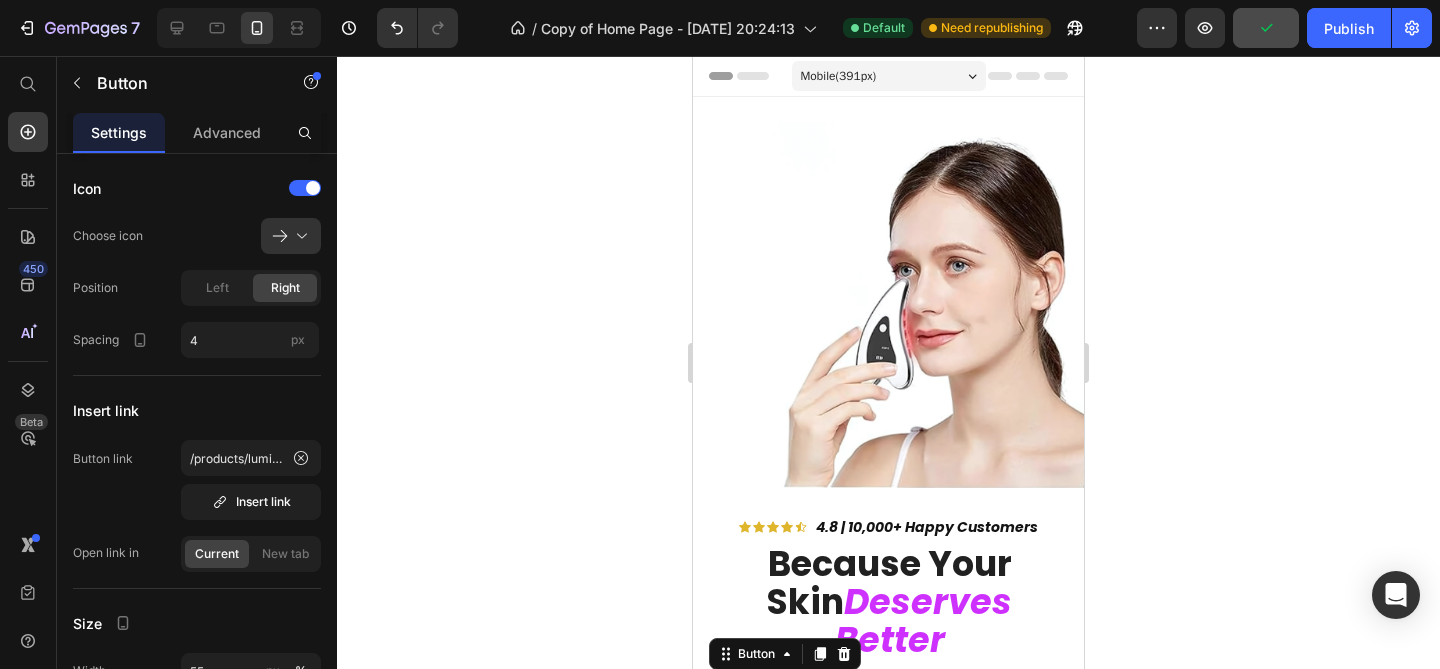 click on "Preview  Publish" at bounding box center [1284, 28] 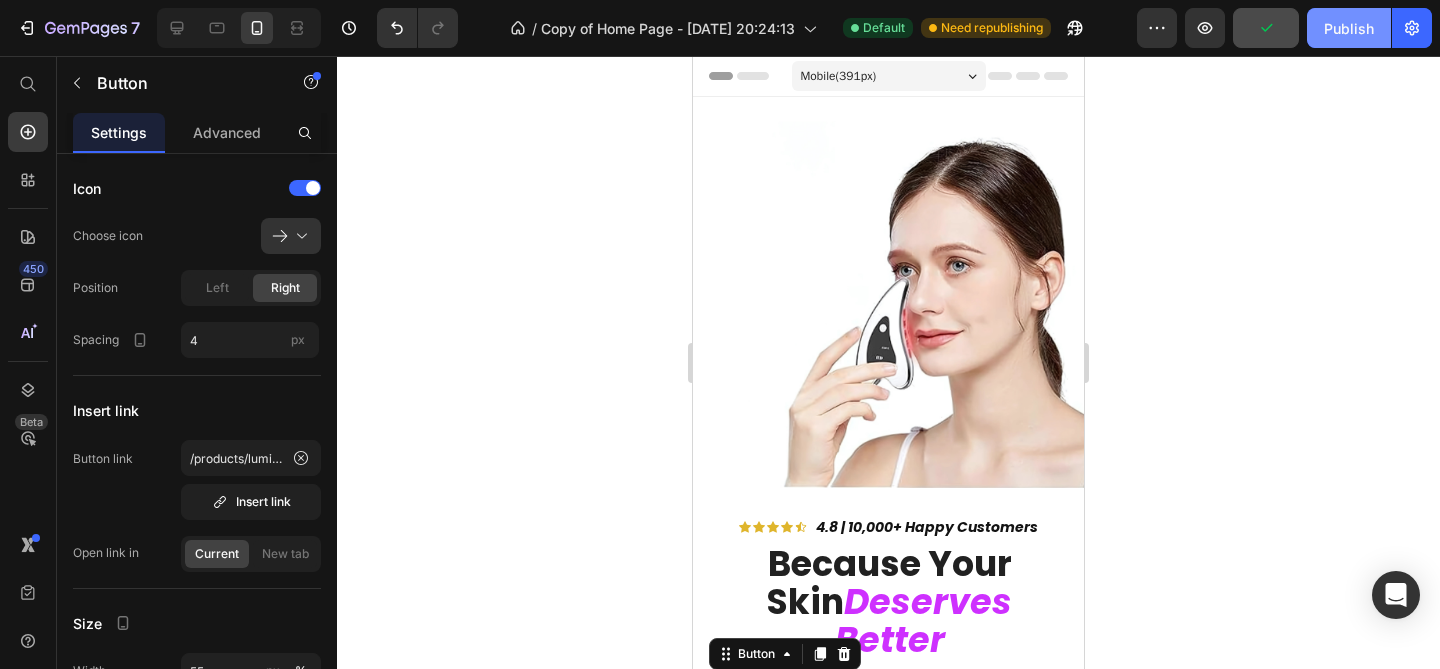 click on "Publish" 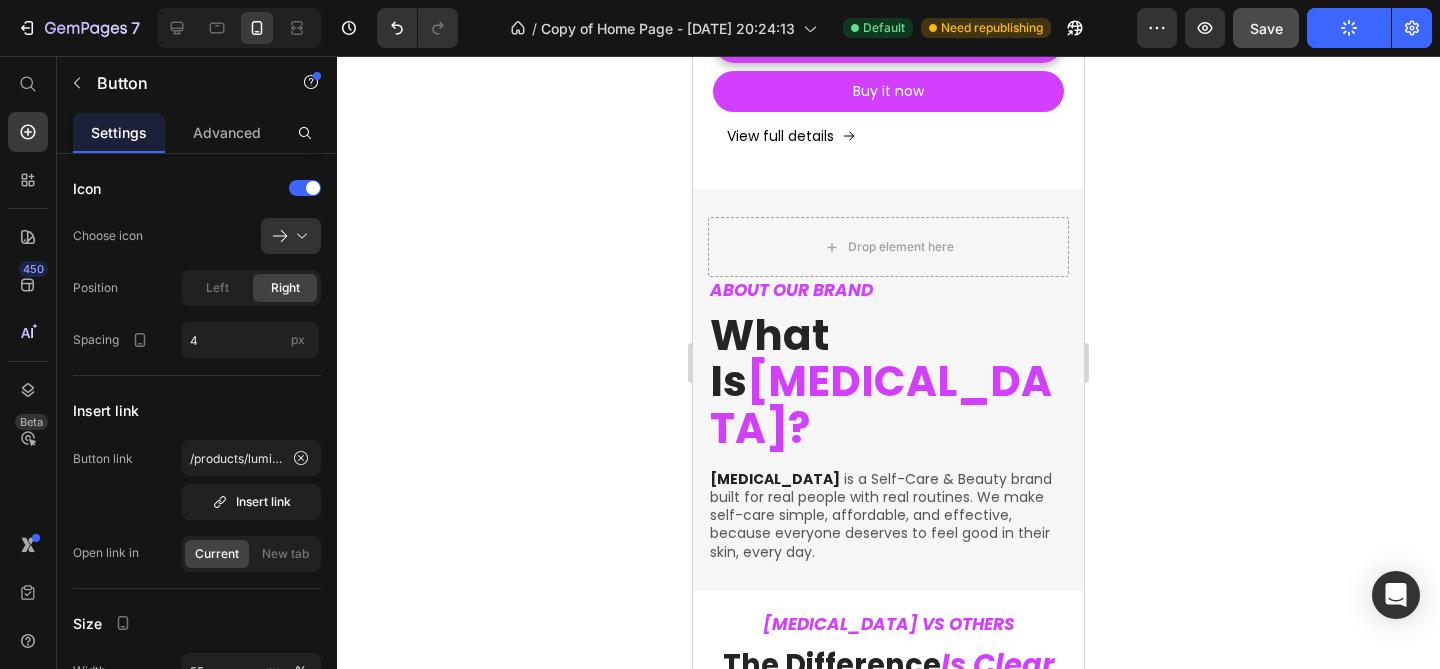 scroll, scrollTop: 2813, scrollLeft: 0, axis: vertical 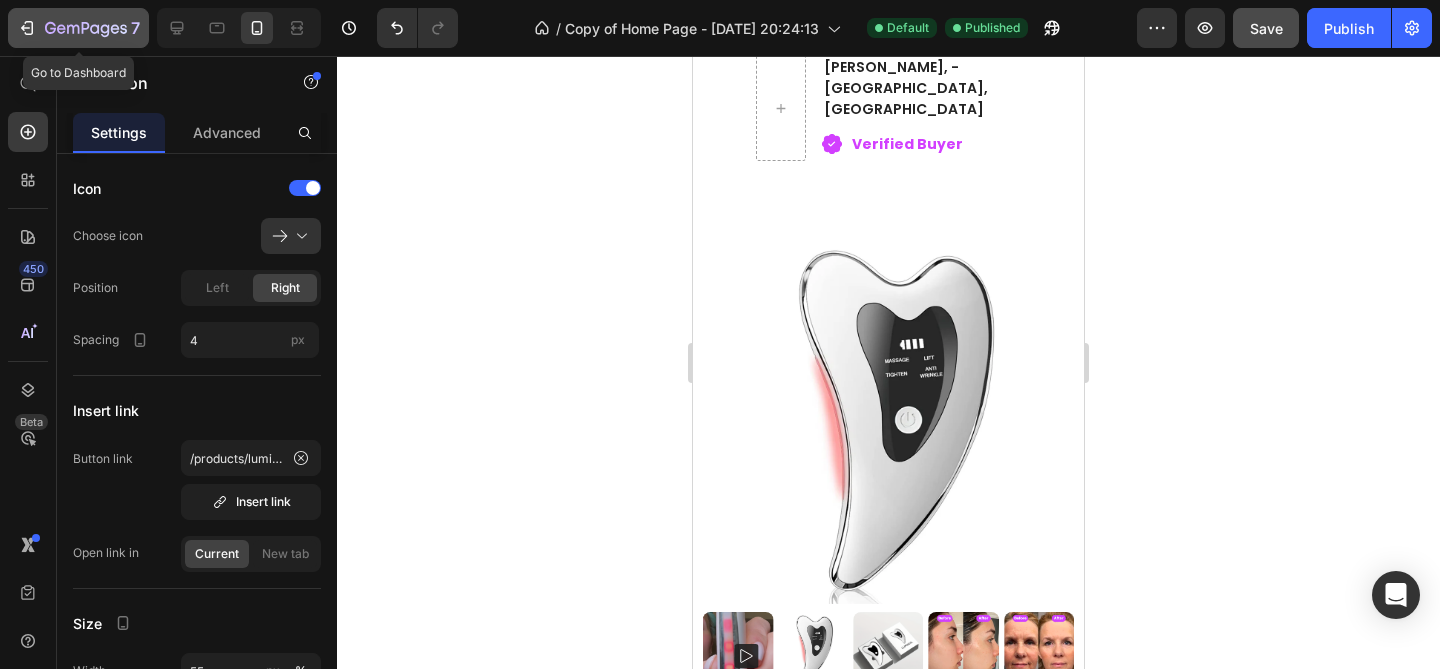 click 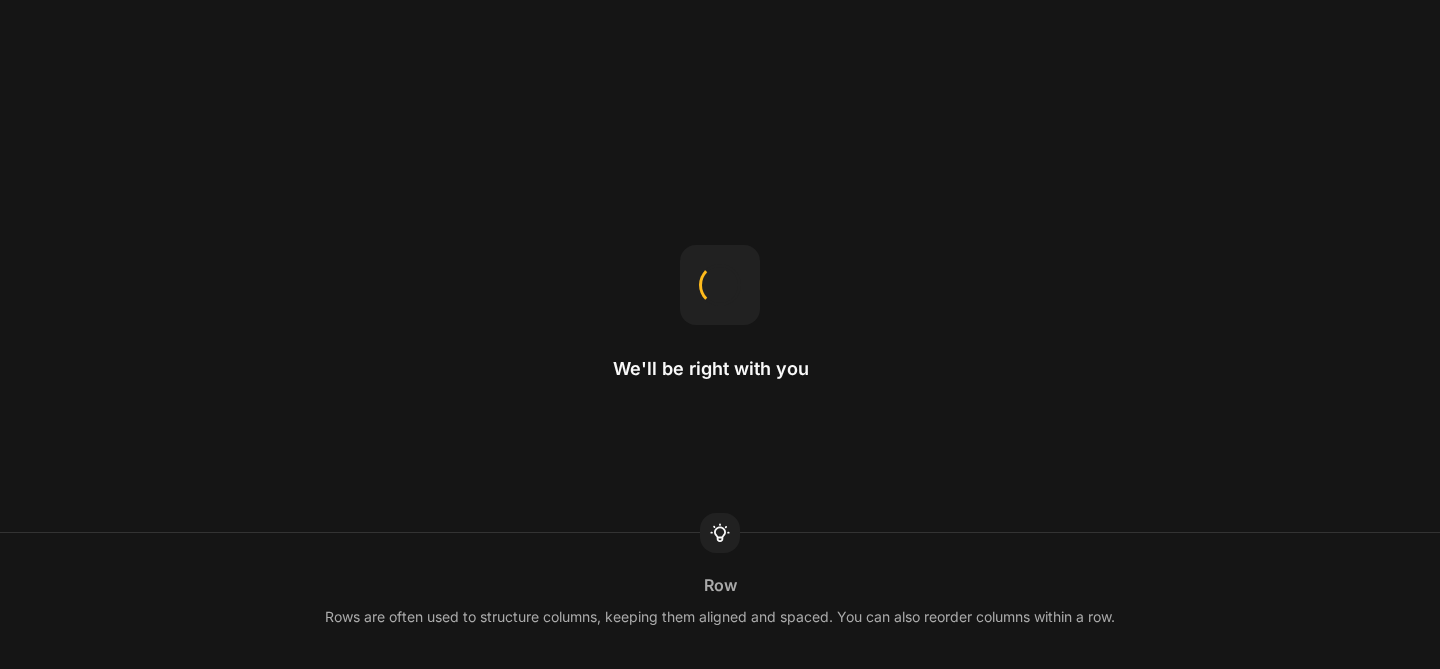 scroll, scrollTop: 0, scrollLeft: 0, axis: both 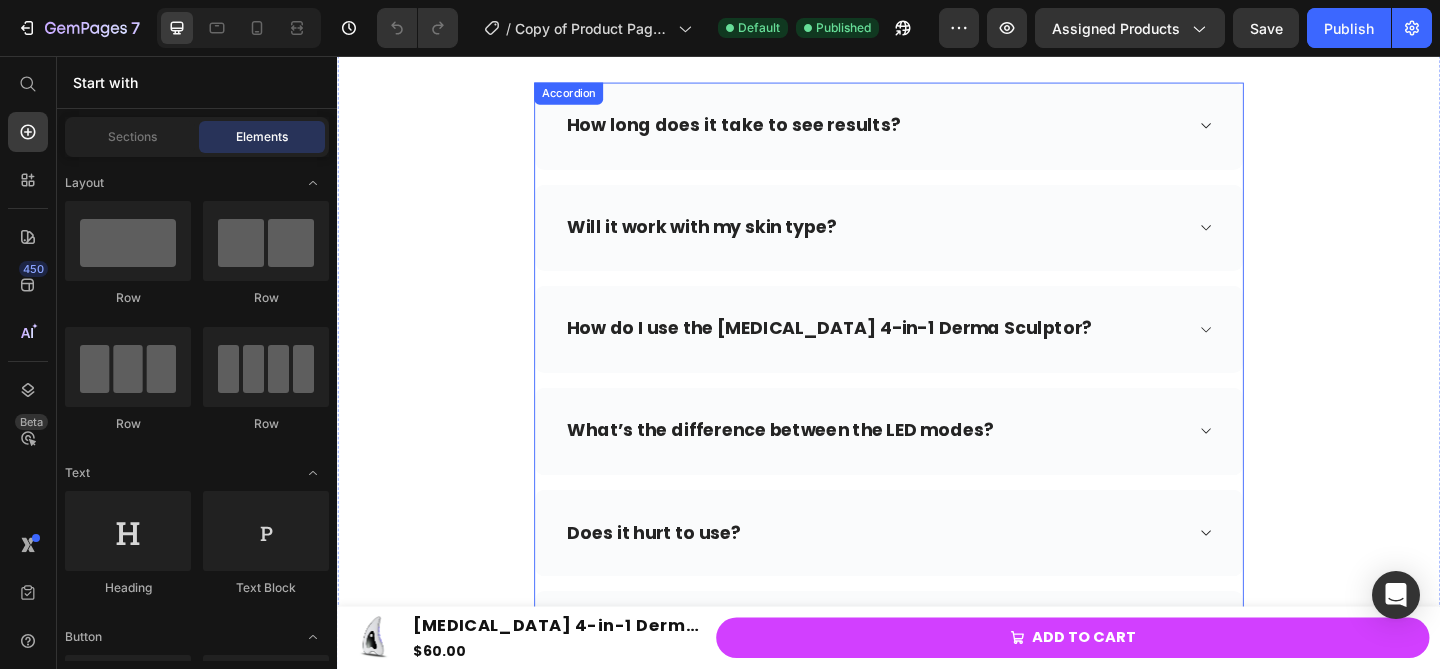click on "What’s the difference between the LED modes?" at bounding box center (937, 464) 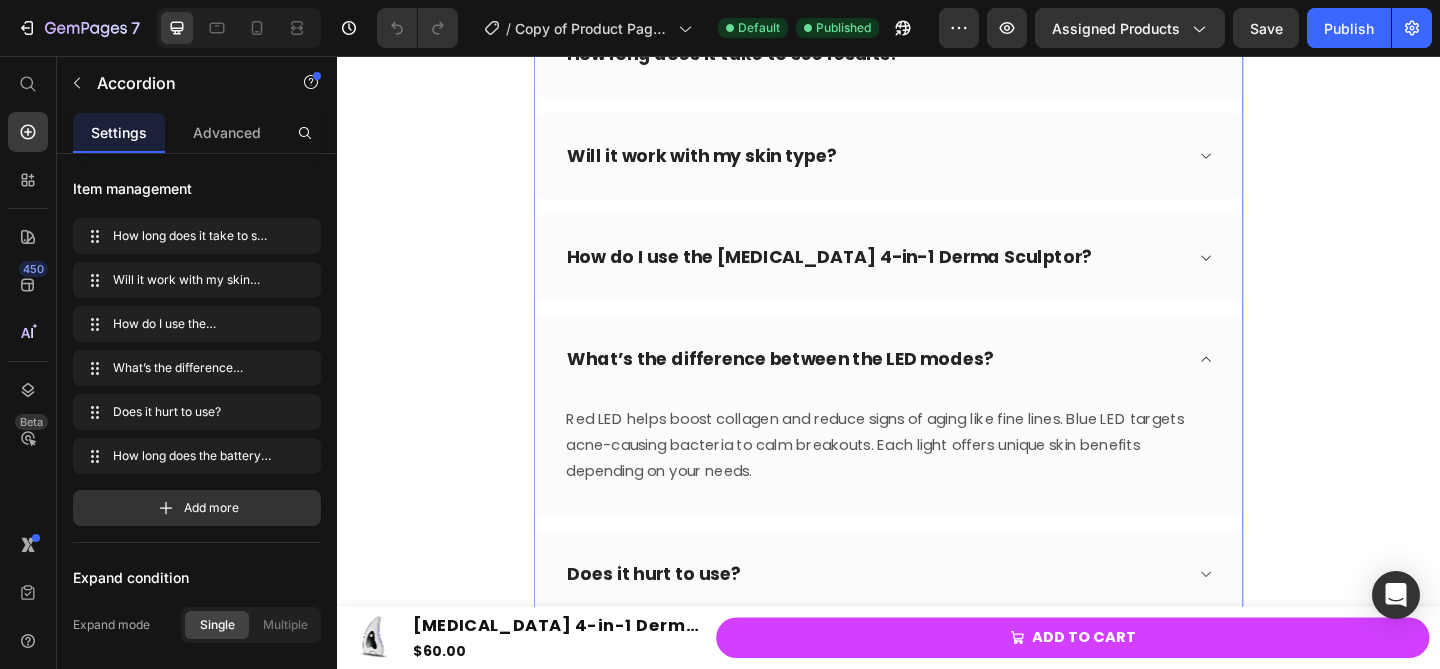 scroll, scrollTop: 6855, scrollLeft: 0, axis: vertical 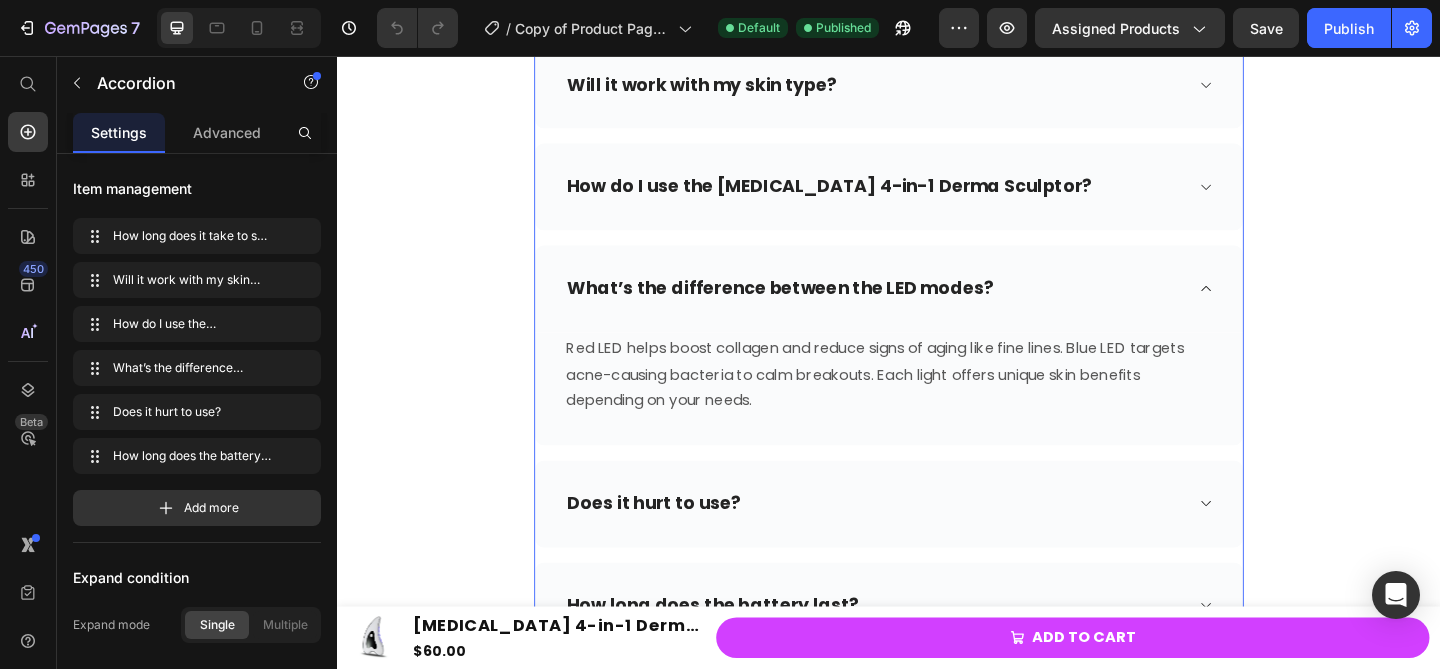 click on "What’s the difference between the LED modes?" at bounding box center [937, 309] 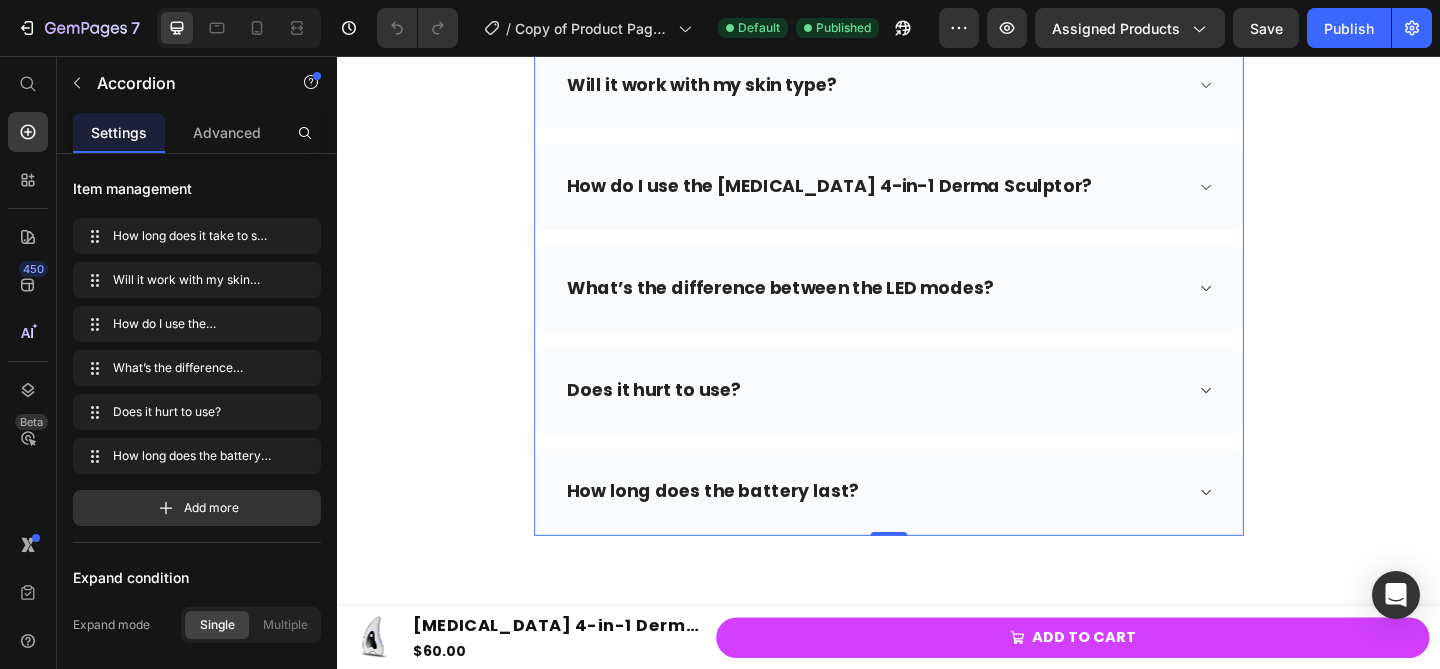click on "How do I use the [MEDICAL_DATA] 4-in-1 Derma Sculptor?" at bounding box center [921, 198] 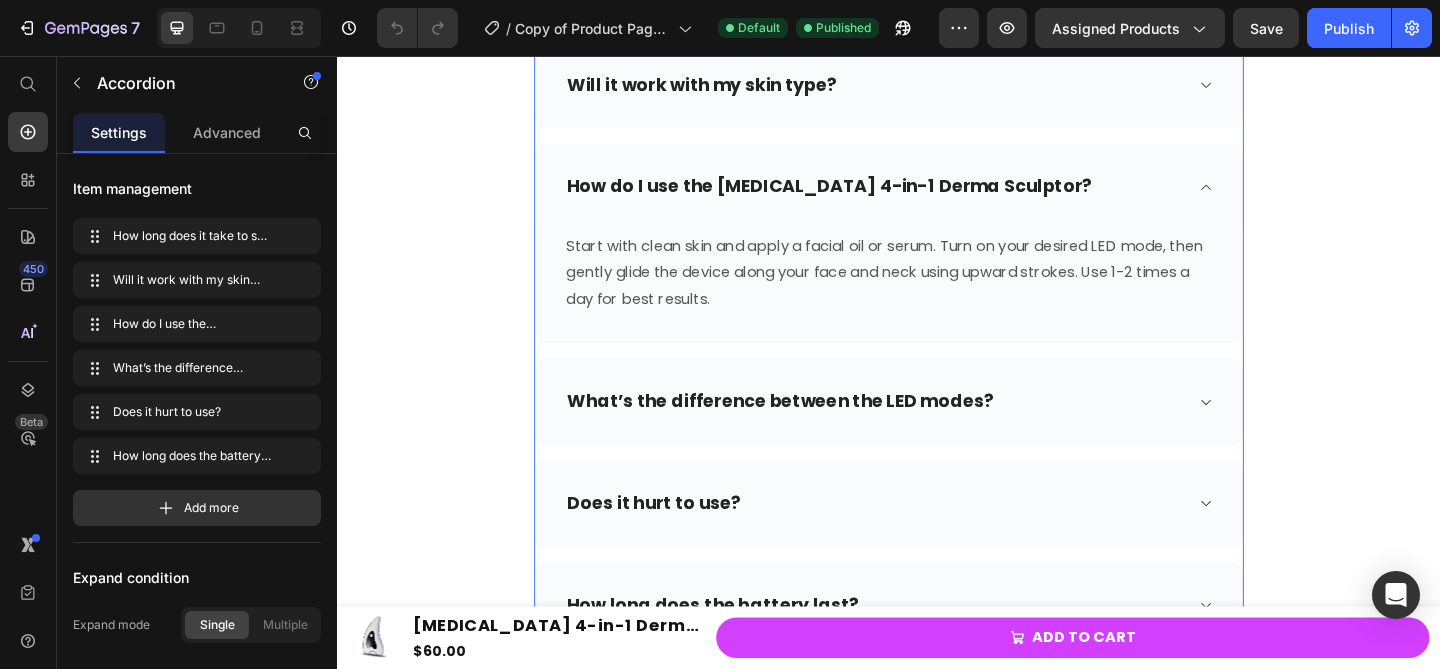 click on "How do I use the [MEDICAL_DATA] 4-in-1 Derma Sculptor?" at bounding box center [937, 198] 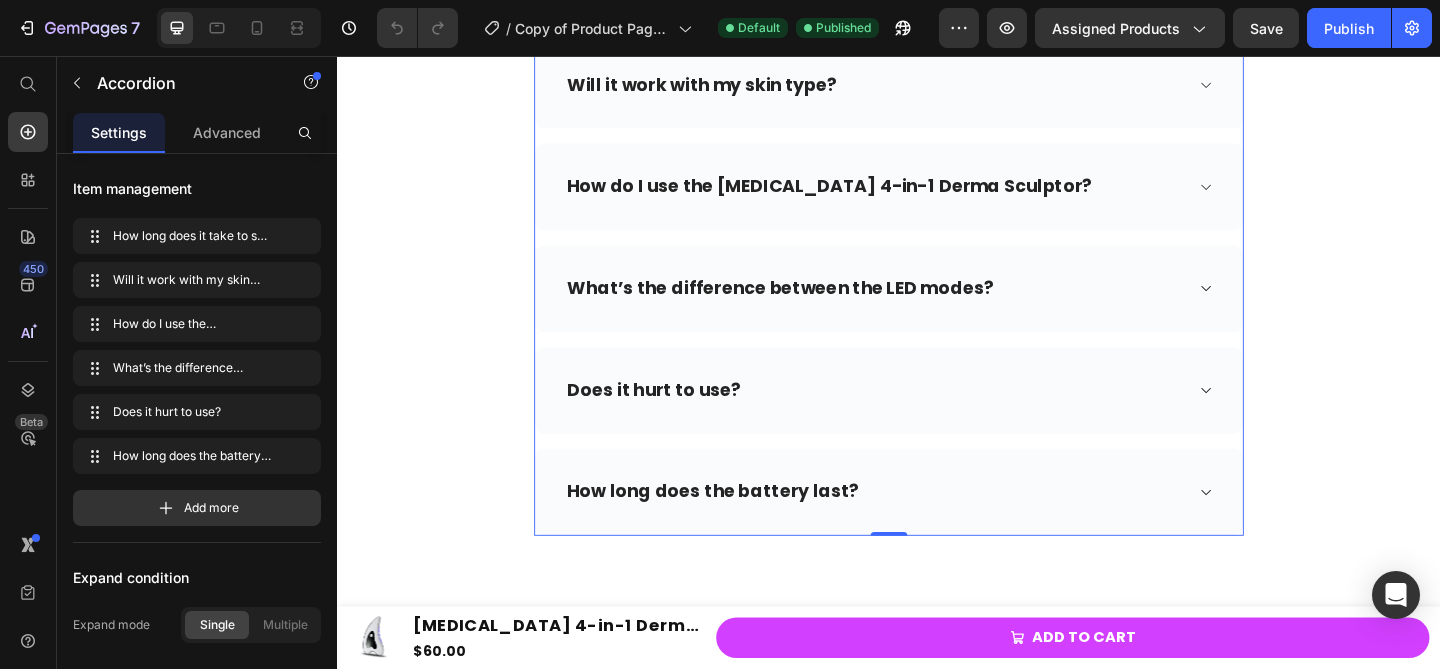 click on "Will it work with my skin type?" at bounding box center (937, 88) 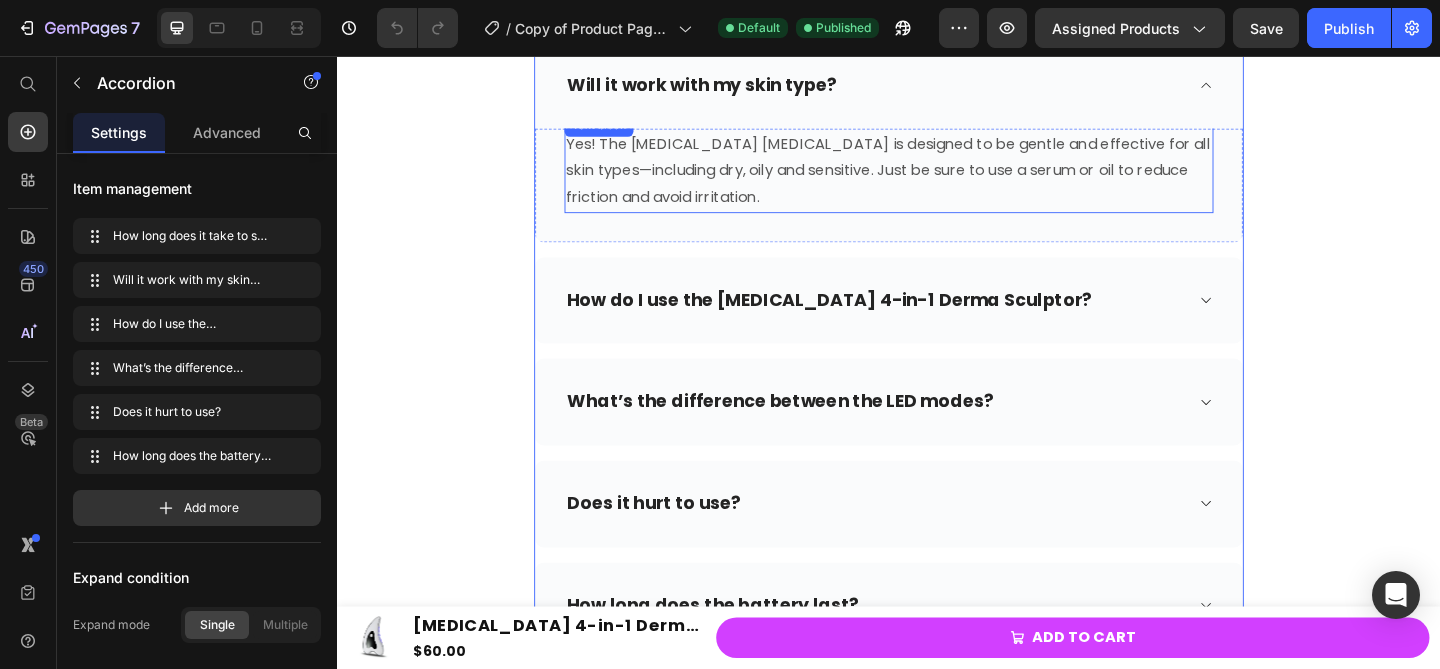 click on "Yes! The [MEDICAL_DATA] [MEDICAL_DATA] is designed to be gentle and effective for all skin types—including dry, oily and sensitive. Just be sure to use a serum or oil to reduce friction and avoid irritation." at bounding box center (937, 181) 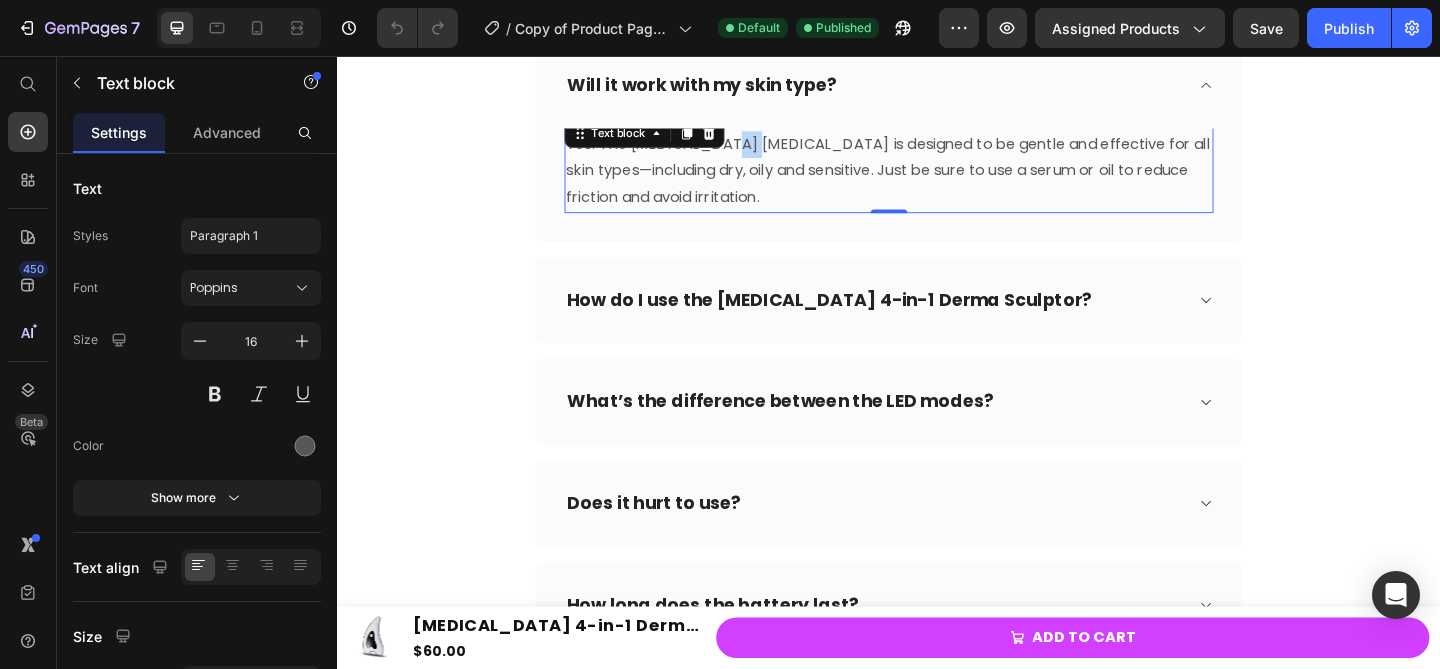 click on "Yes! The [MEDICAL_DATA] [MEDICAL_DATA] is designed to be gentle and effective for all skin types—including dry, oily and sensitive. Just be sure to use a serum or oil to reduce friction and avoid irritation." at bounding box center (937, 181) 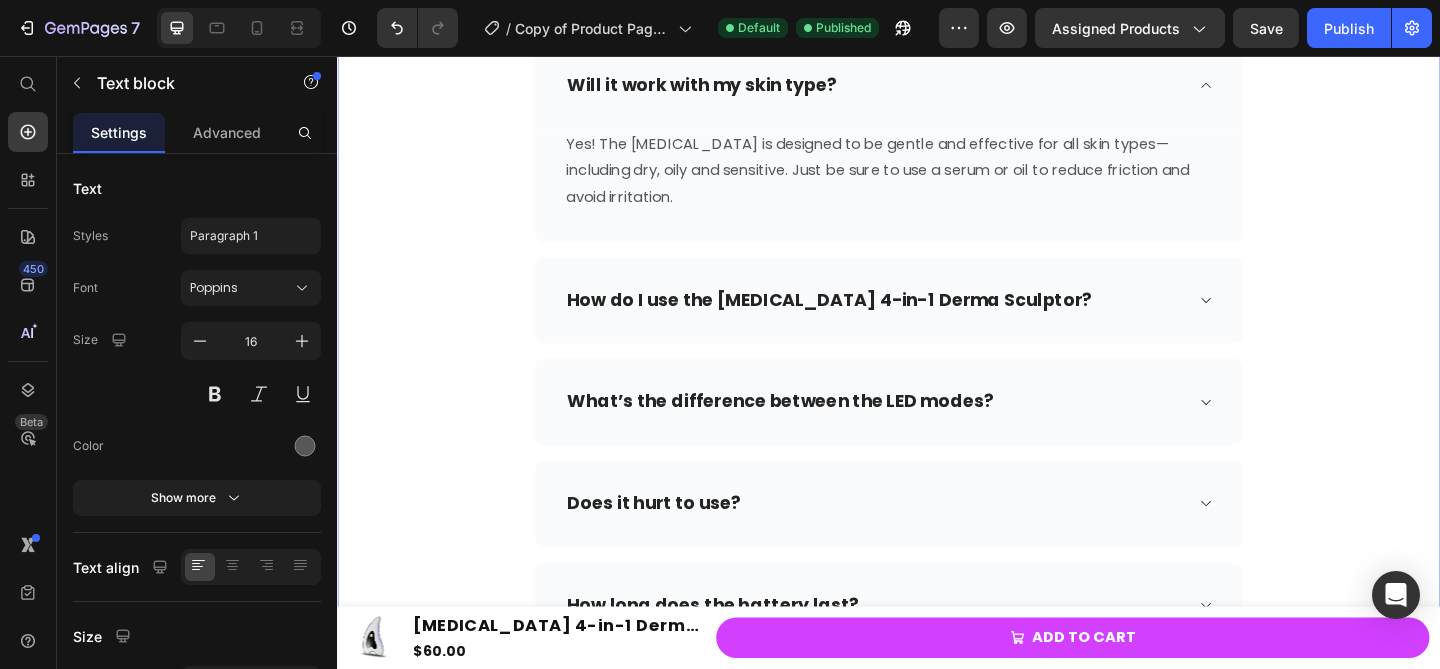 click on "FAQ'S Text block Got Questions? We’ve Got Answers Heading Need help finding an answer to your question? Ask our customer support at  [EMAIL_ADDRESS][DOMAIN_NAME] Text block [GEOGRAPHIC_DATA]
How long does it take to see results?
Will it work with my skin type? Yes! The [MEDICAL_DATA] is designed to be gentle and effective for all skin types—including dry, oily and sensitive. Just be sure to use a serum or oil to reduce friction and avoid irritation. Text block Row
How do I use the [MEDICAL_DATA] 4-in-1 Derma Sculptor?
What’s the difference between the LED modes?
Does it hurt to use?
How long does the battery last? Accordion" at bounding box center (937, 211) 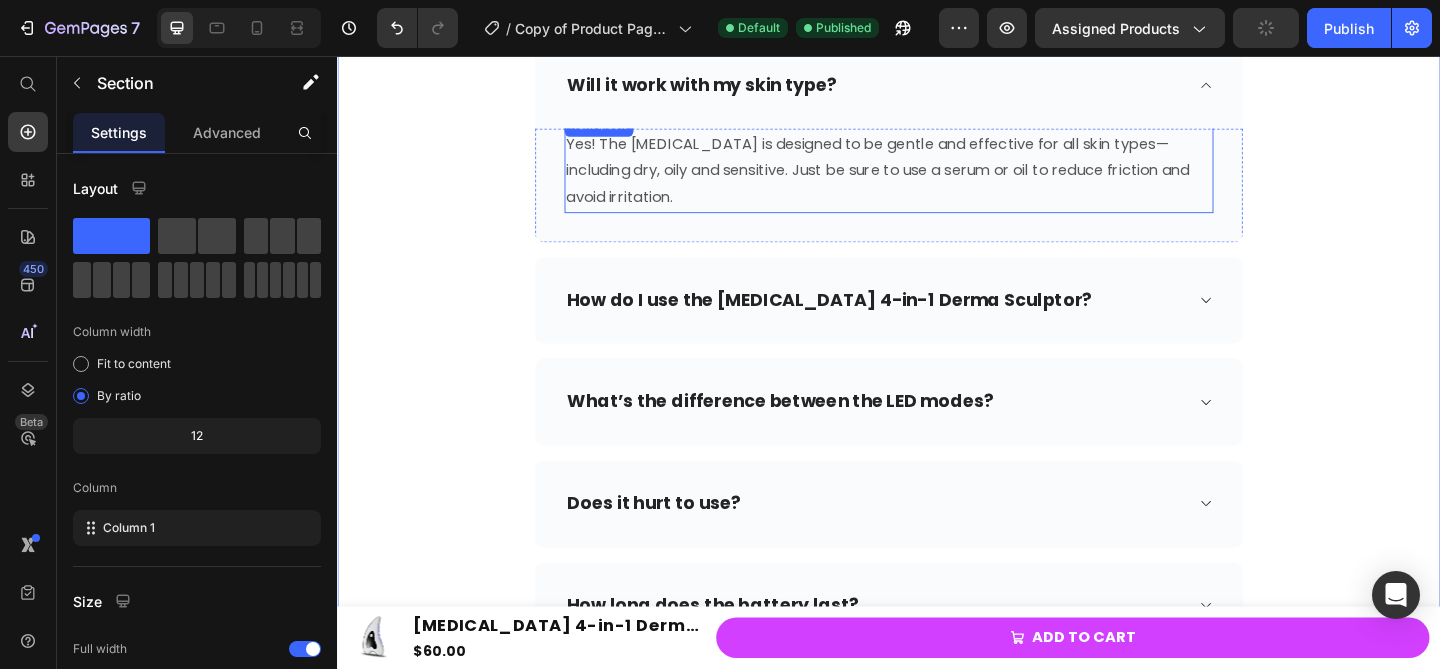 scroll, scrollTop: 6839, scrollLeft: 0, axis: vertical 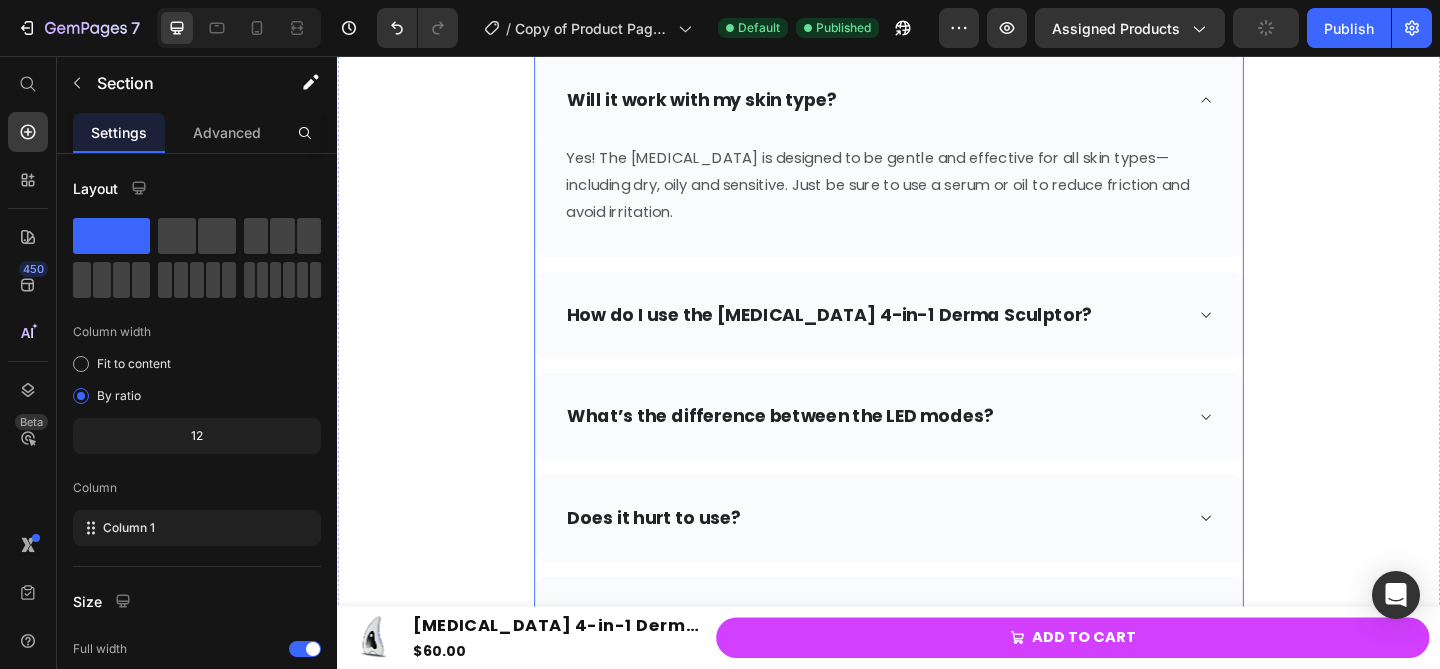 click 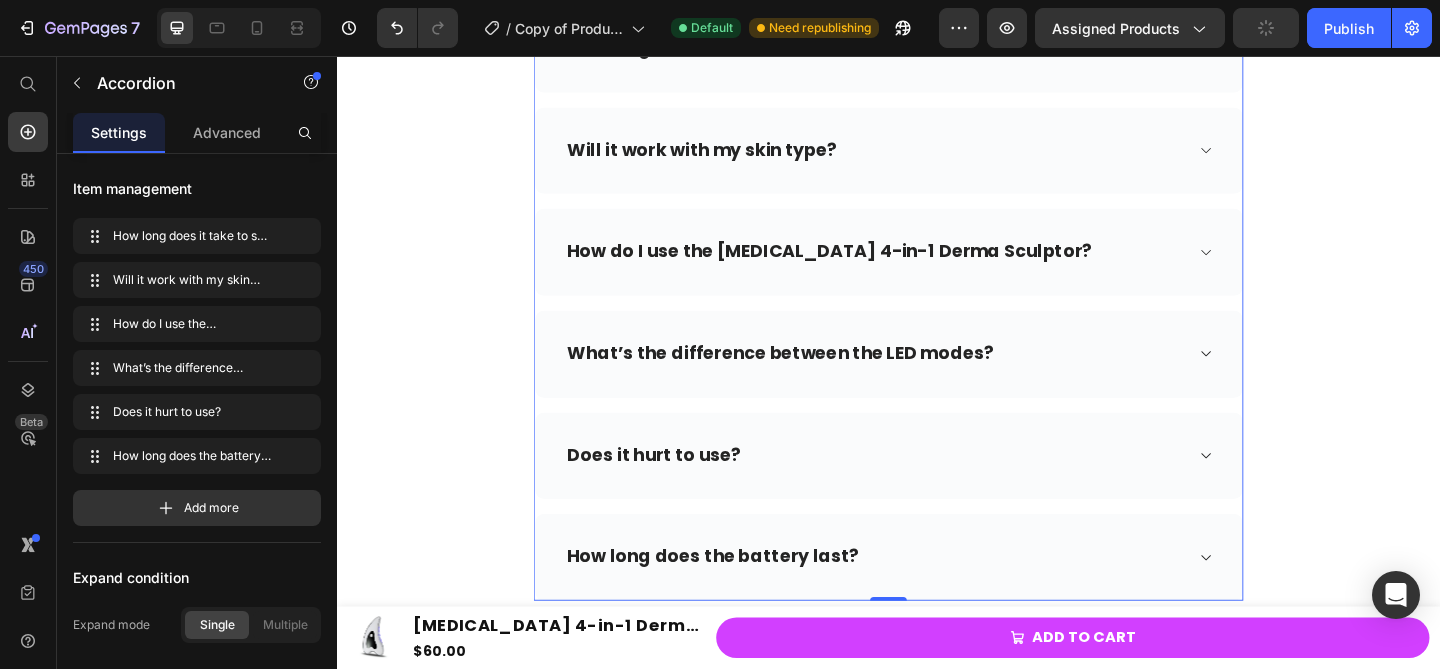 scroll, scrollTop: 6761, scrollLeft: 0, axis: vertical 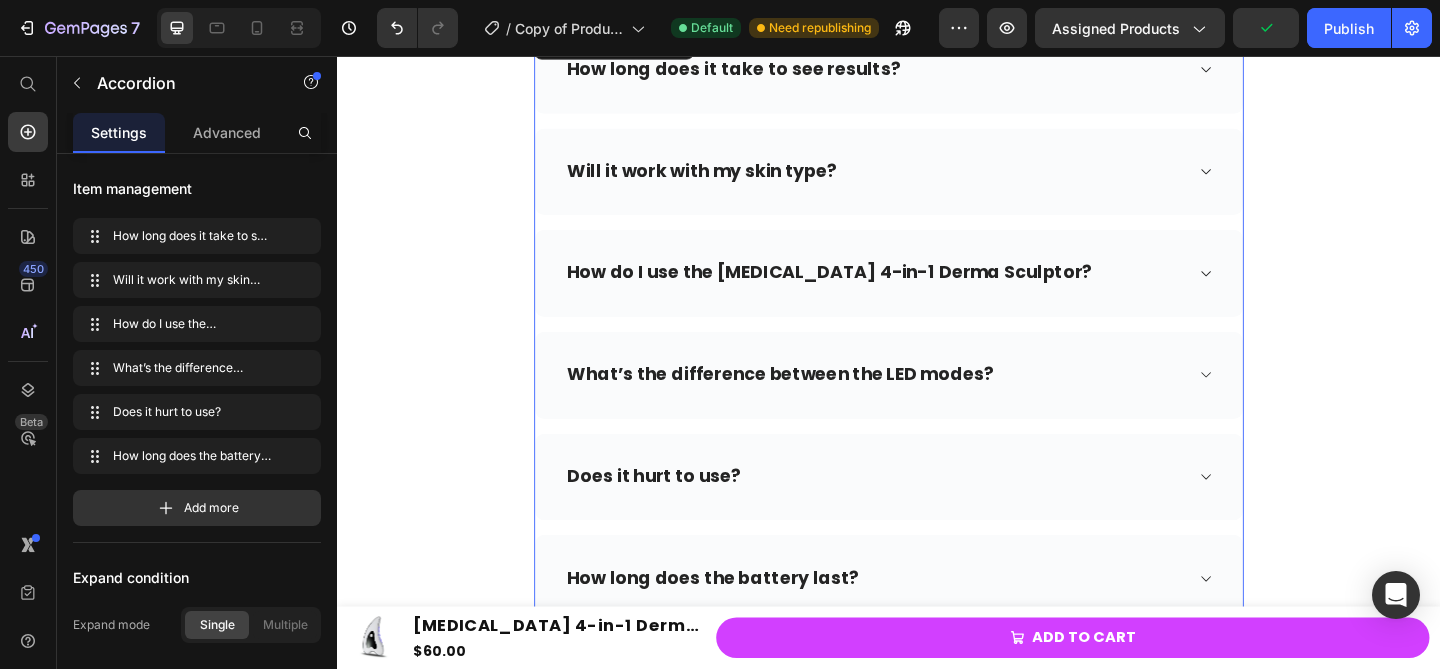 click on "How long does it take to see results?" at bounding box center (921, 71) 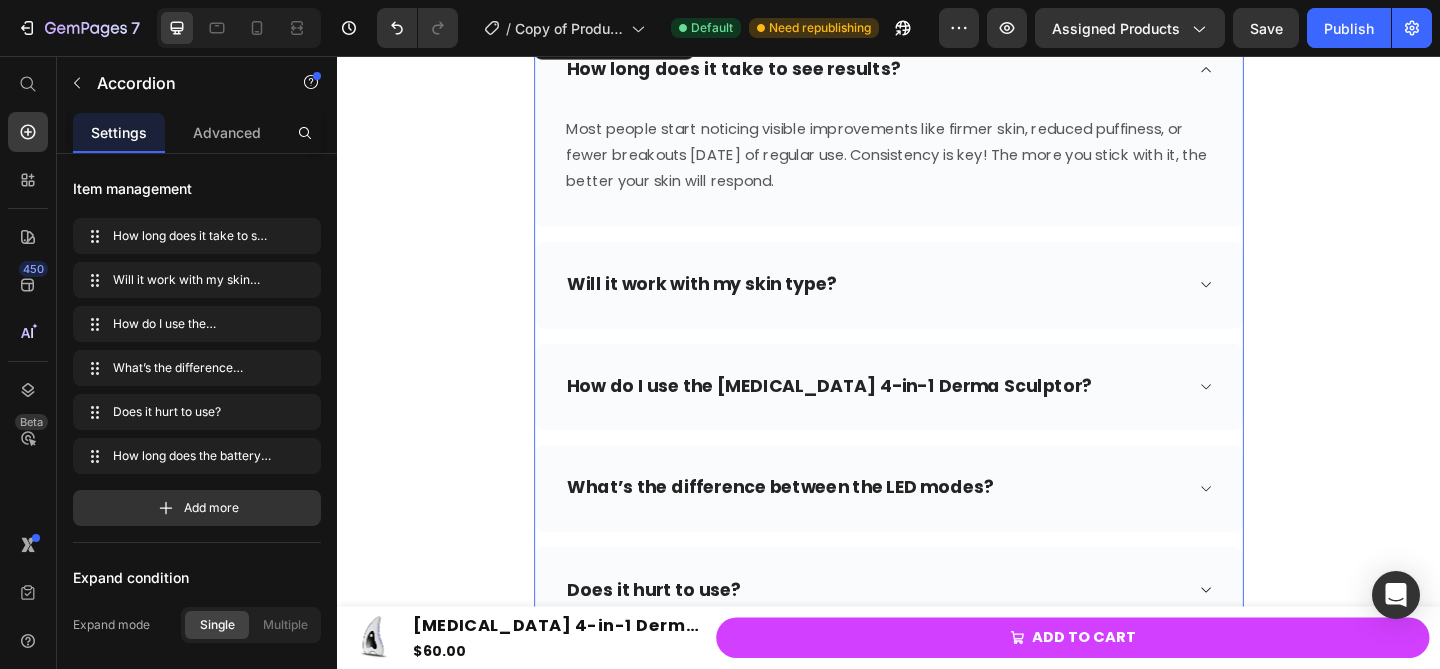 click on "How long does it take to see results?" at bounding box center (937, 71) 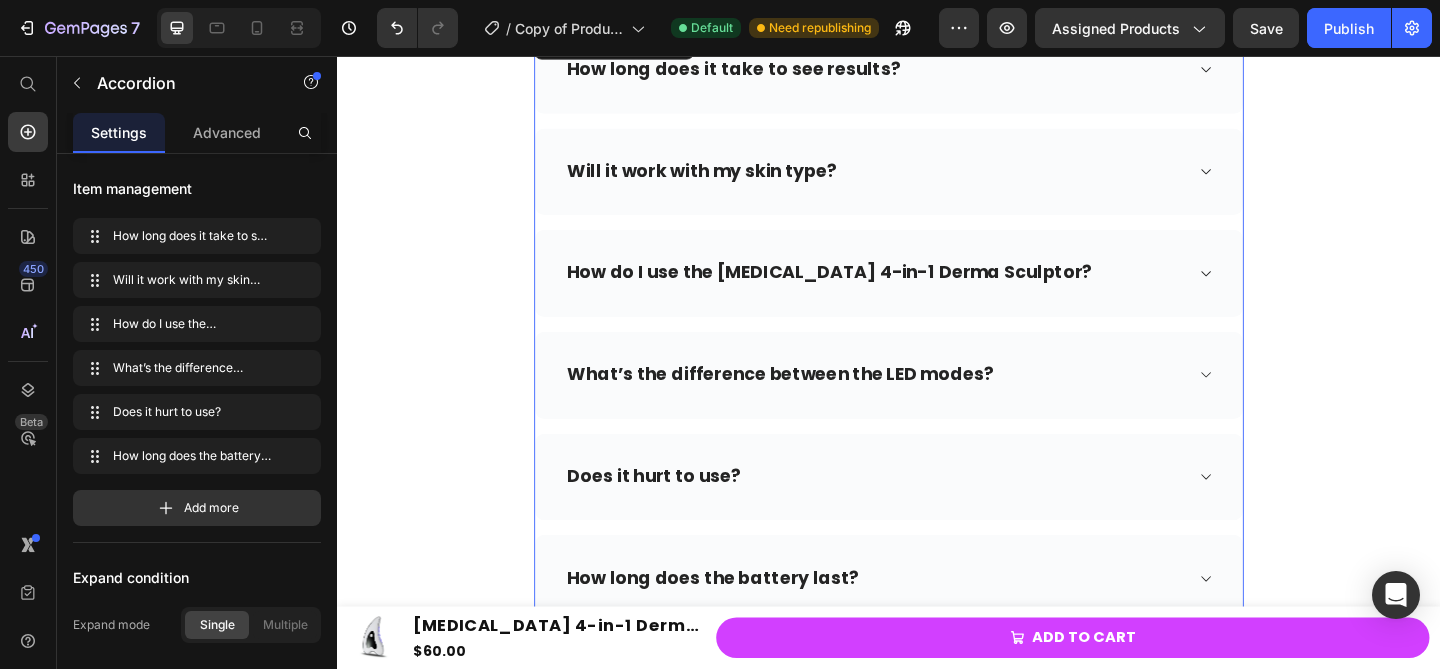 click on "How do I use the [MEDICAL_DATA] 4-in-1 Derma Sculptor?" at bounding box center (921, 292) 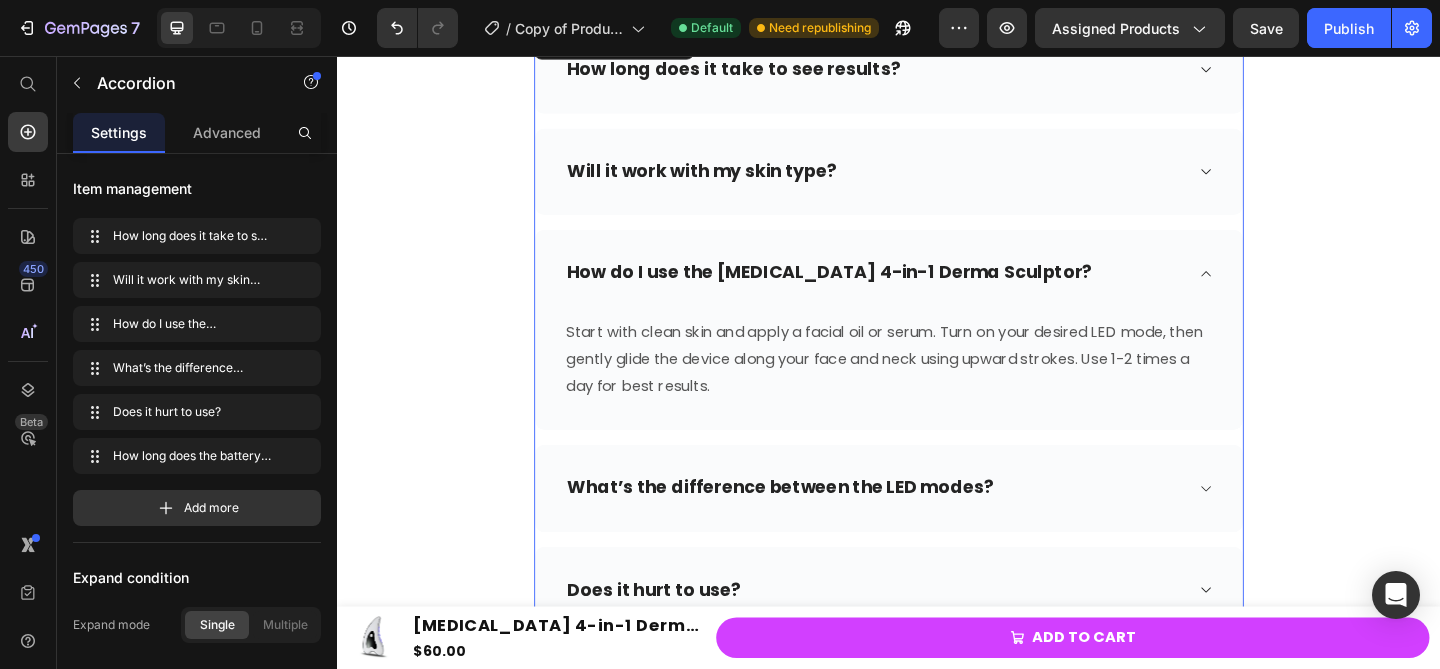 click on "How do I use the [MEDICAL_DATA] 4-in-1 Derma Sculptor?" at bounding box center [921, 292] 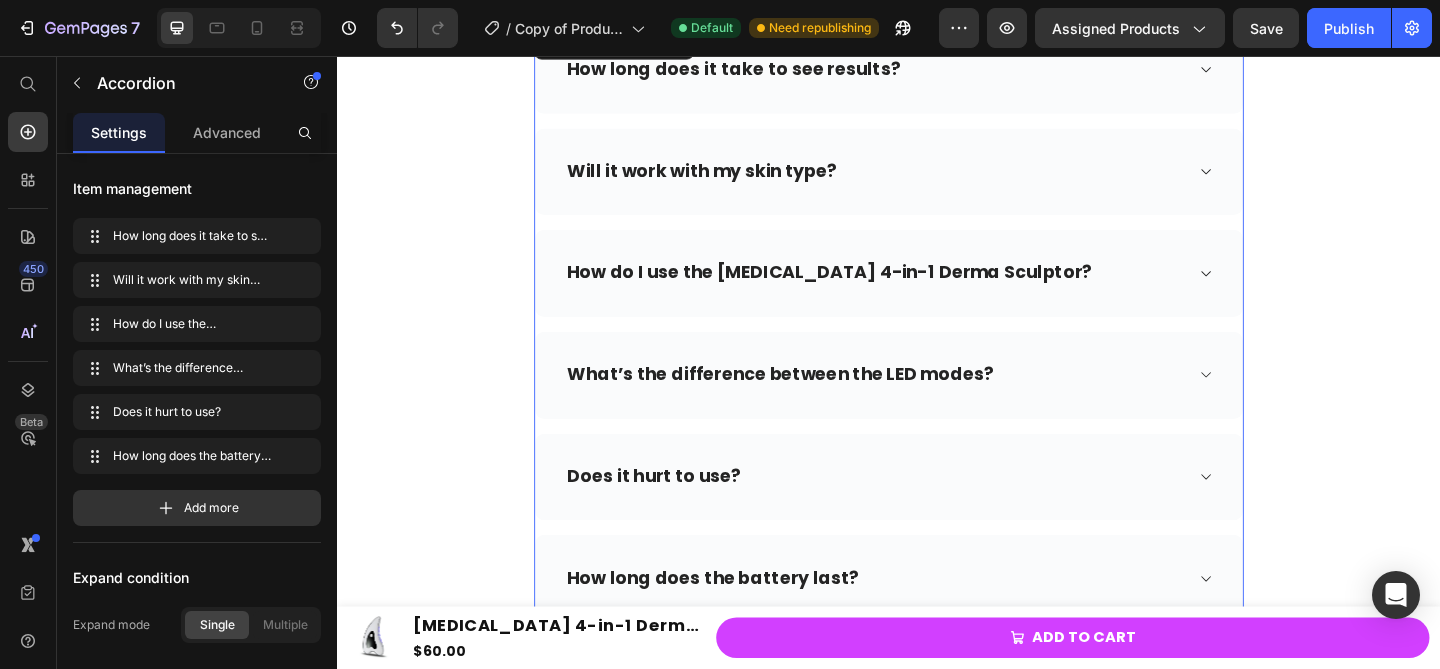scroll, scrollTop: 6891, scrollLeft: 0, axis: vertical 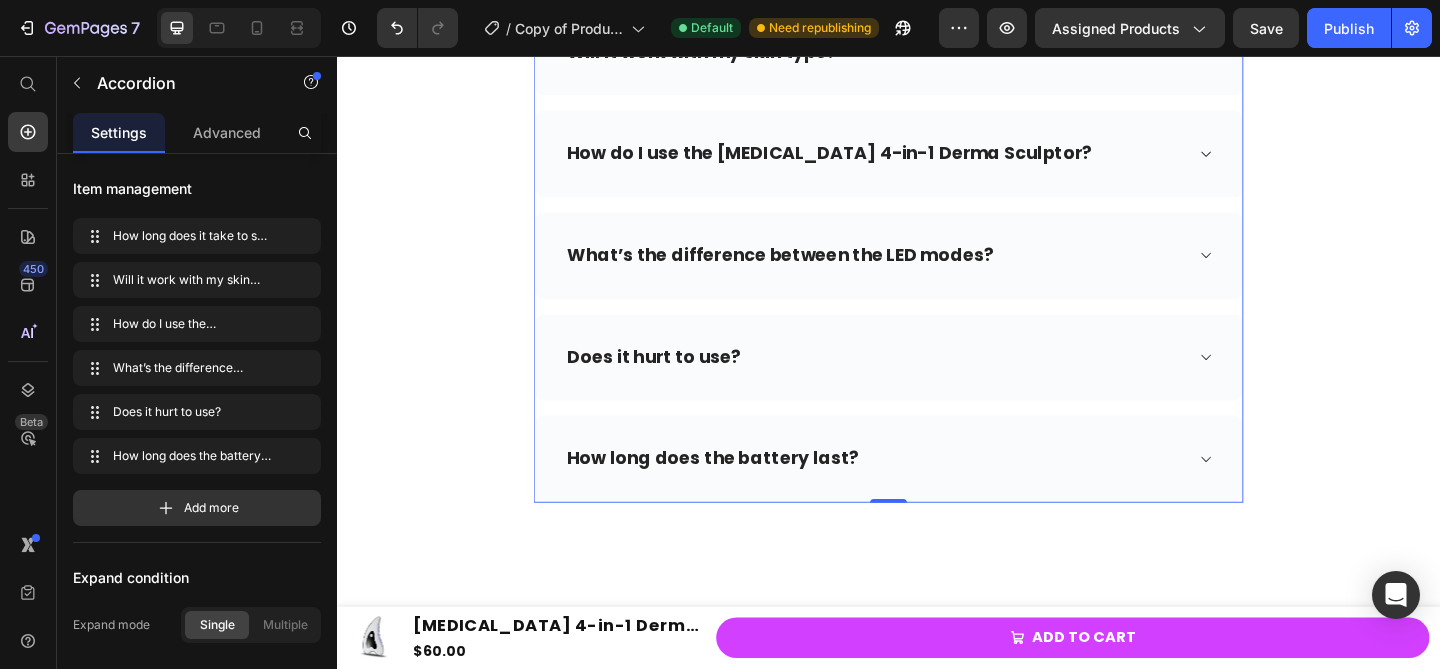 click on "How do I use the [MEDICAL_DATA] 4-in-1 Derma Sculptor?" at bounding box center (937, 162) 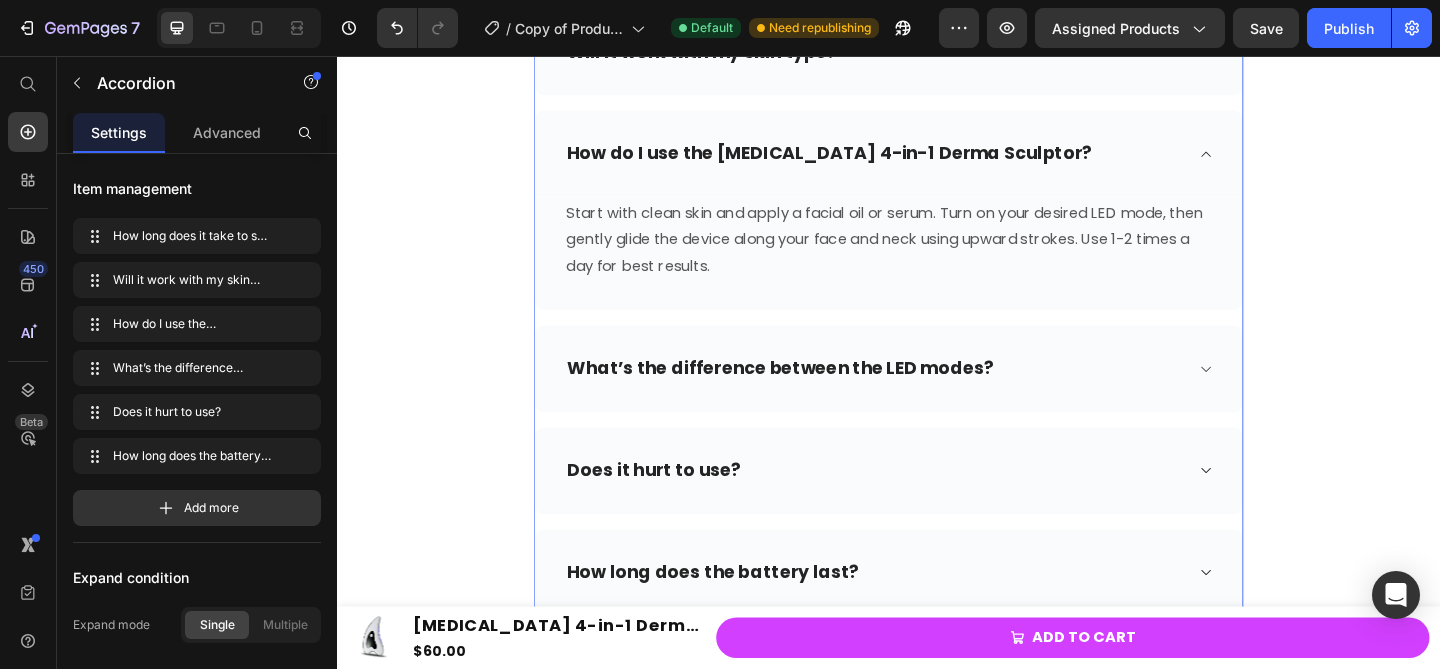 click on "How do I use the [MEDICAL_DATA] 4-in-1 Derma Sculptor?" at bounding box center [921, 162] 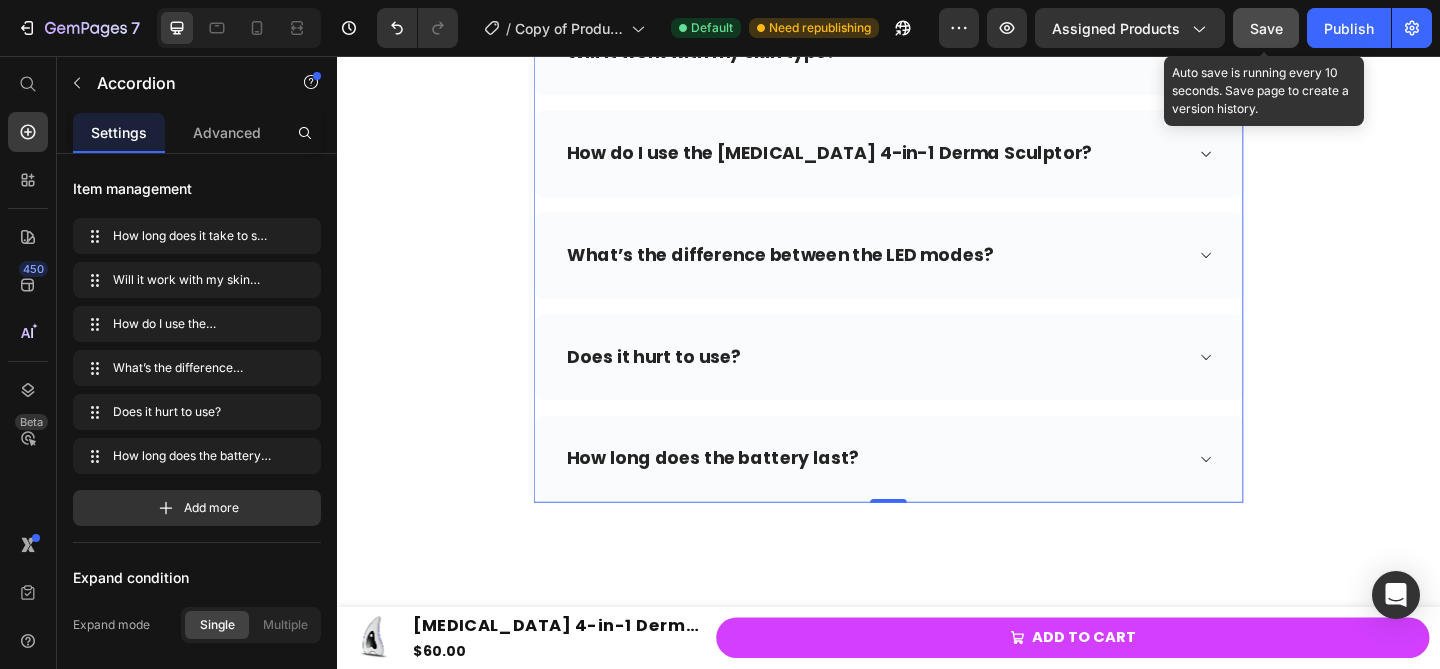 click on "Save" 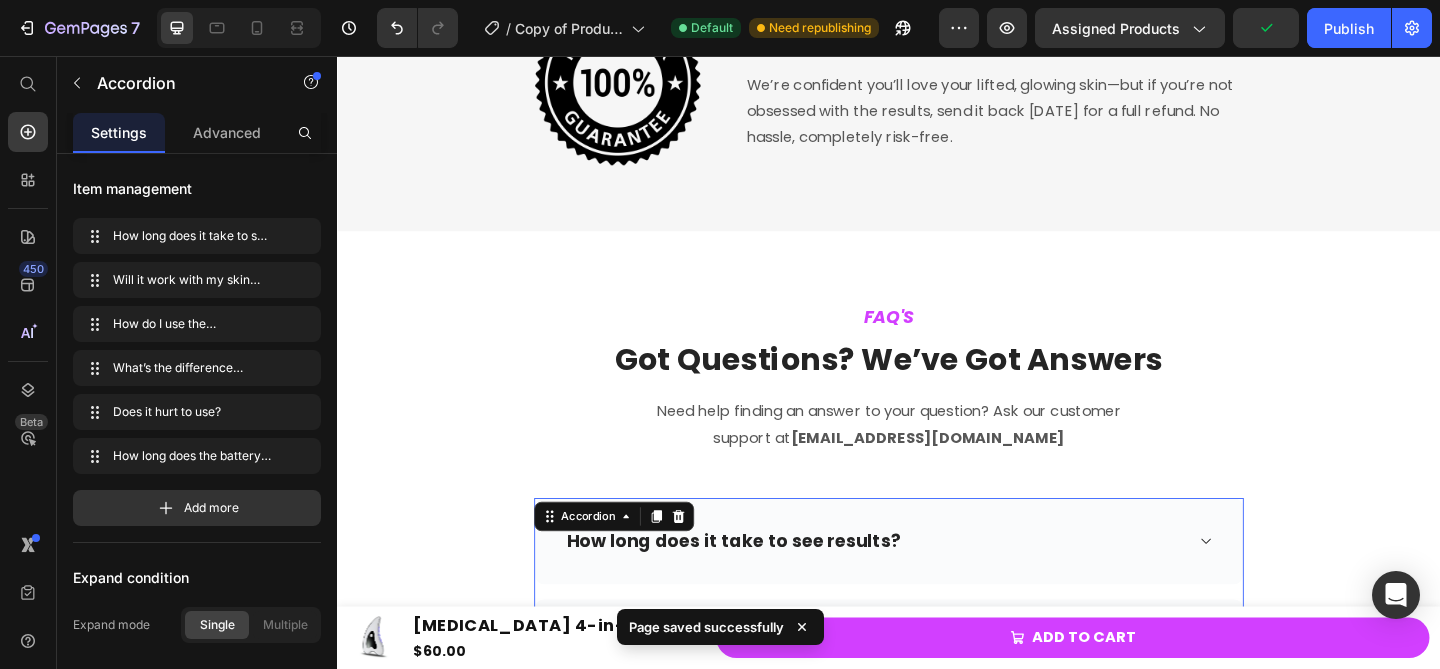 scroll, scrollTop: 5934, scrollLeft: 0, axis: vertical 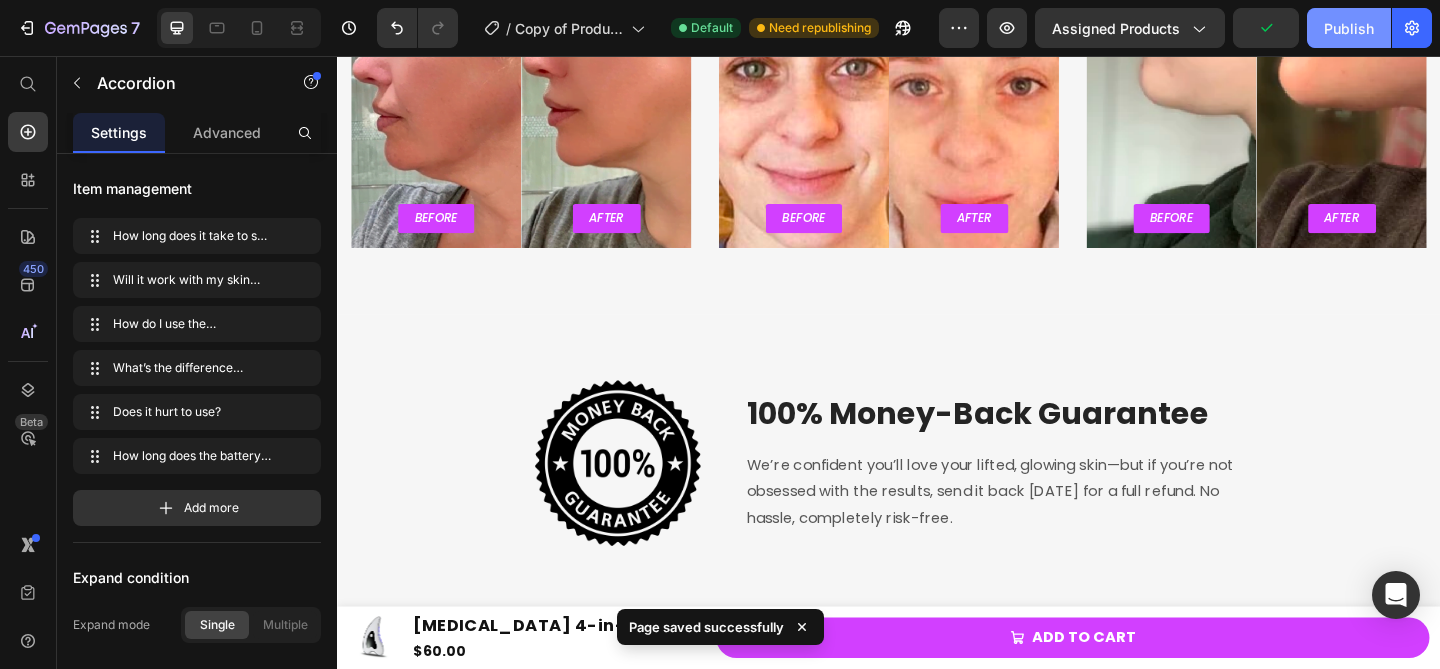 click on "Publish" at bounding box center [1349, 28] 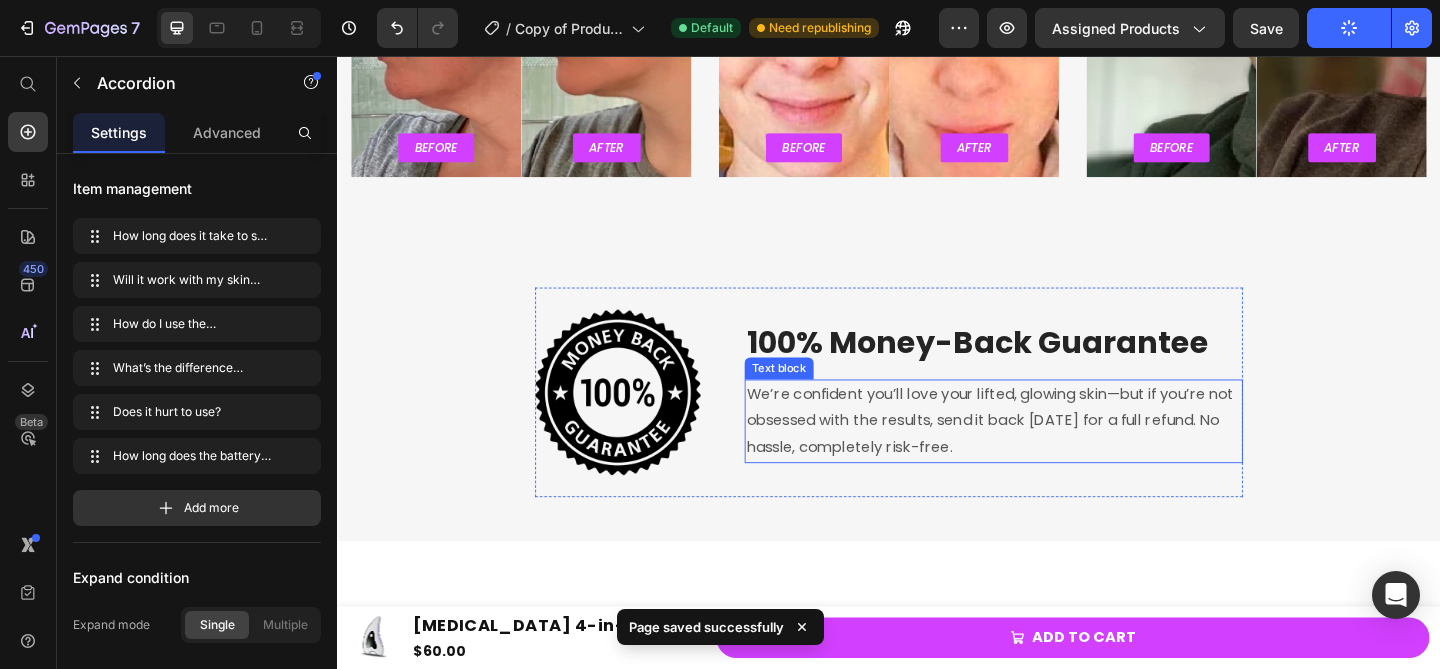 scroll, scrollTop: 5756, scrollLeft: 0, axis: vertical 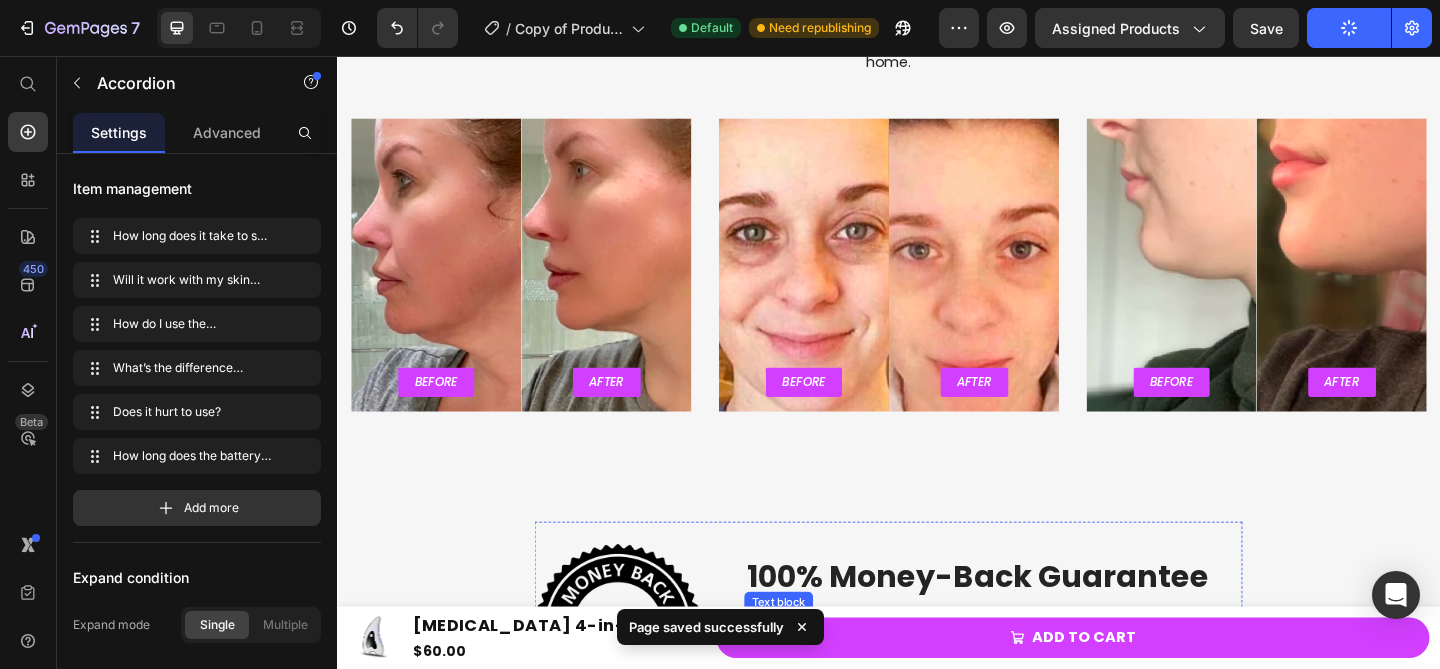 click on "AT HOME TRANSFORMATIONS Text block Results You  Can Trust Heading Salon who? Join the housands already feeling the lift, sculpting their skin and glowing right from home. Text Block Row Before Text Block Row Hero Banner After Text Block Row Hero Banner Row Before Text Block Row Hero Banner After Text Block Row Hero Banner Row Before Text Block Row Hero Banner After Text Block Row Hero Banner Row Row Section 7" at bounding box center [937, 174] 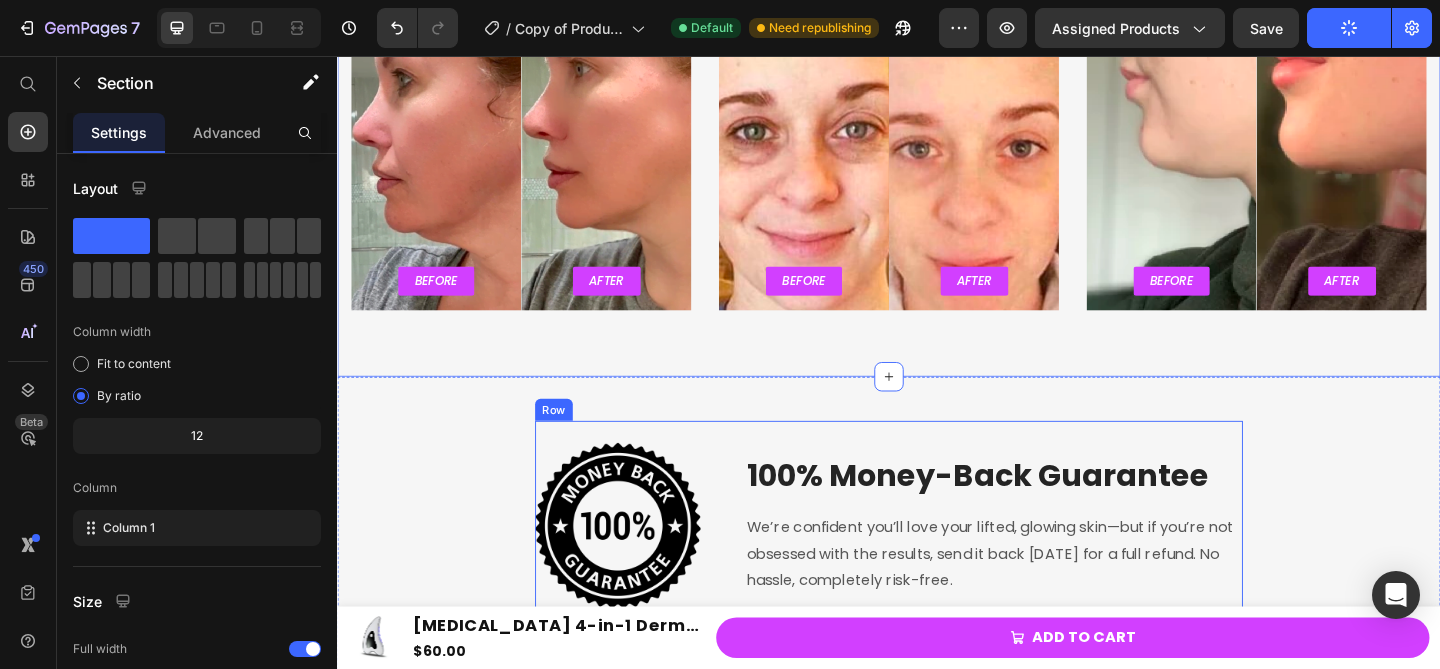 scroll, scrollTop: 5885, scrollLeft: 0, axis: vertical 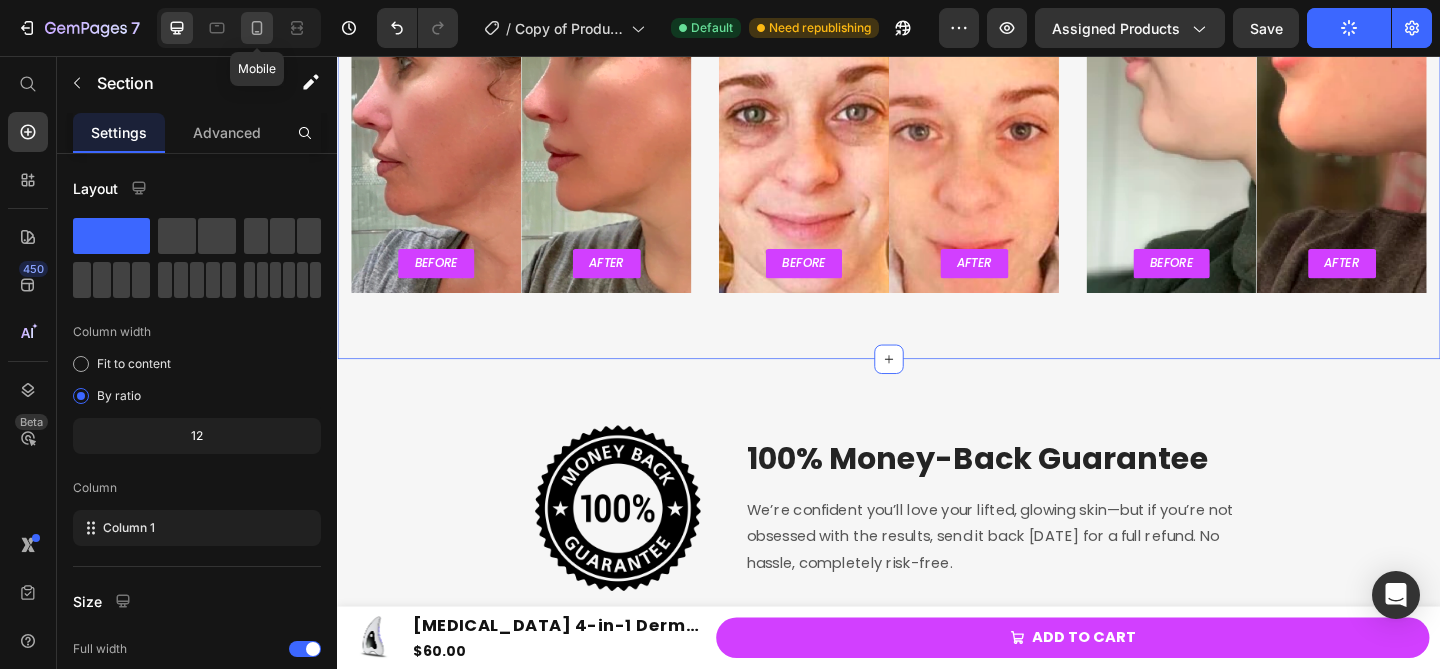 click 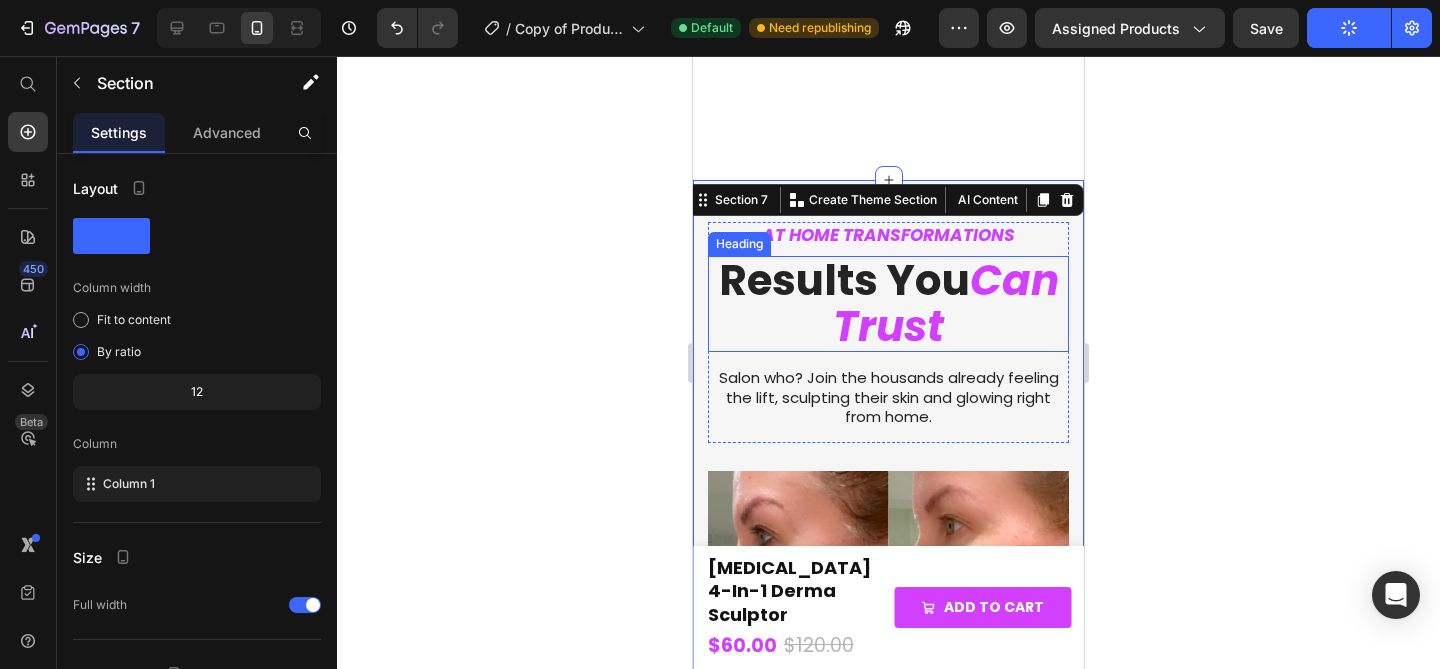 scroll, scrollTop: 5264, scrollLeft: 0, axis: vertical 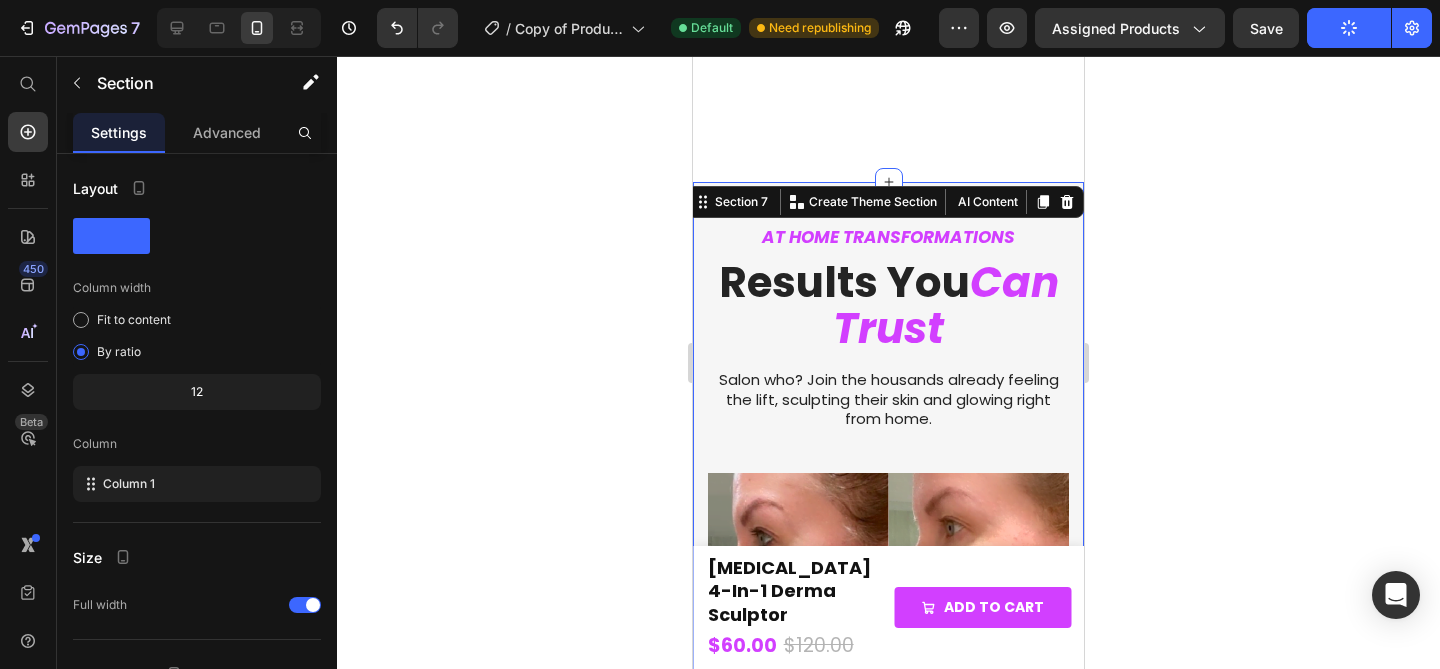 click 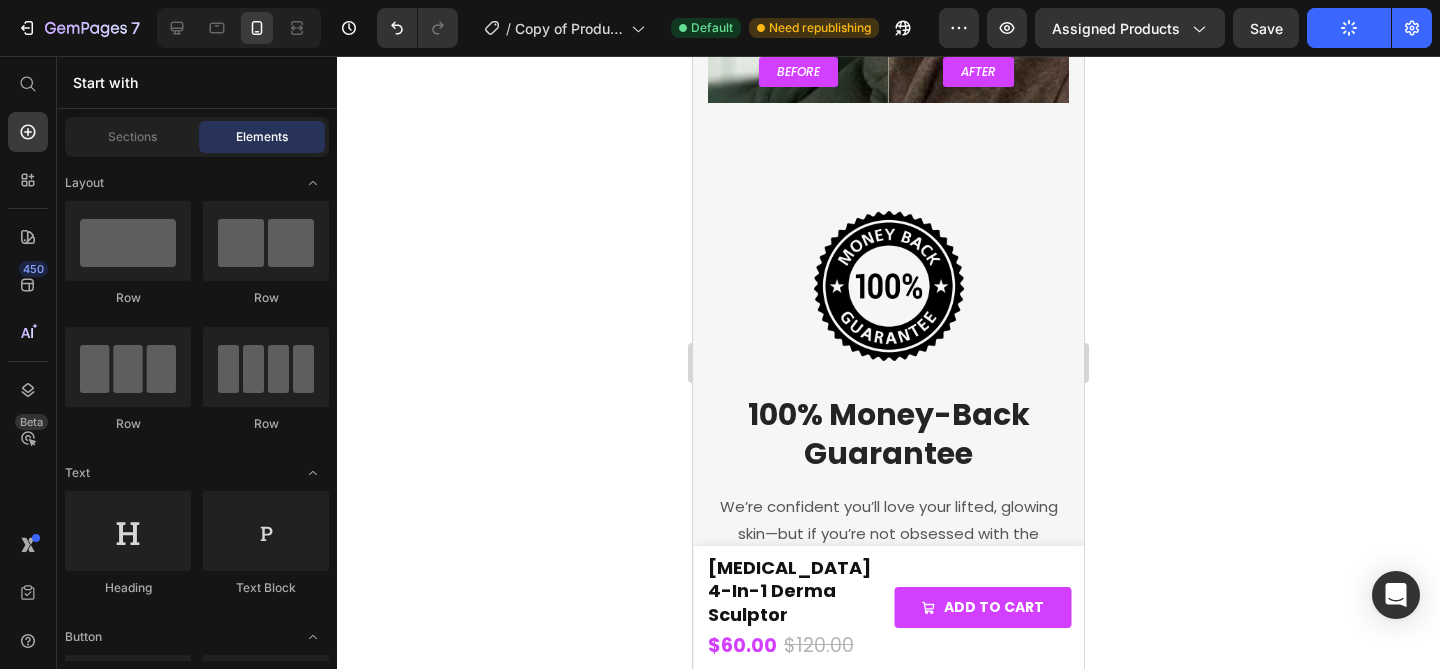 scroll, scrollTop: 6427, scrollLeft: 0, axis: vertical 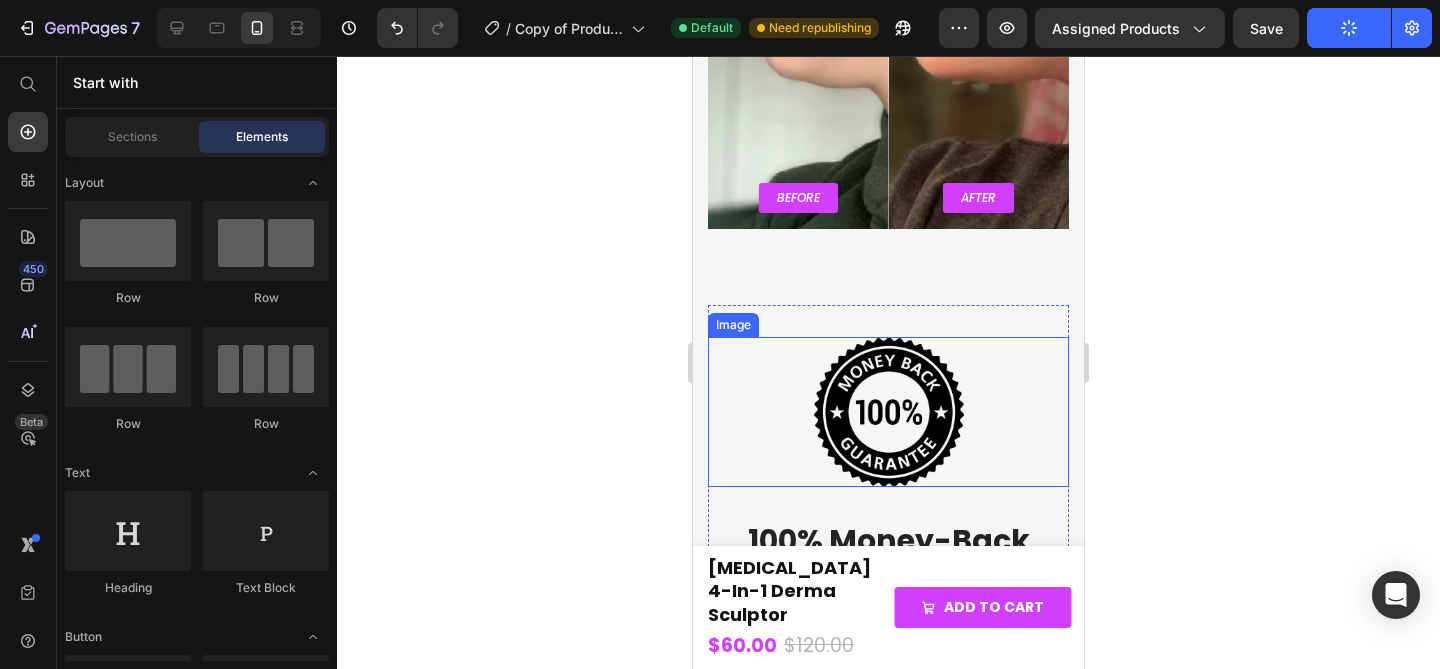 click at bounding box center (888, 412) 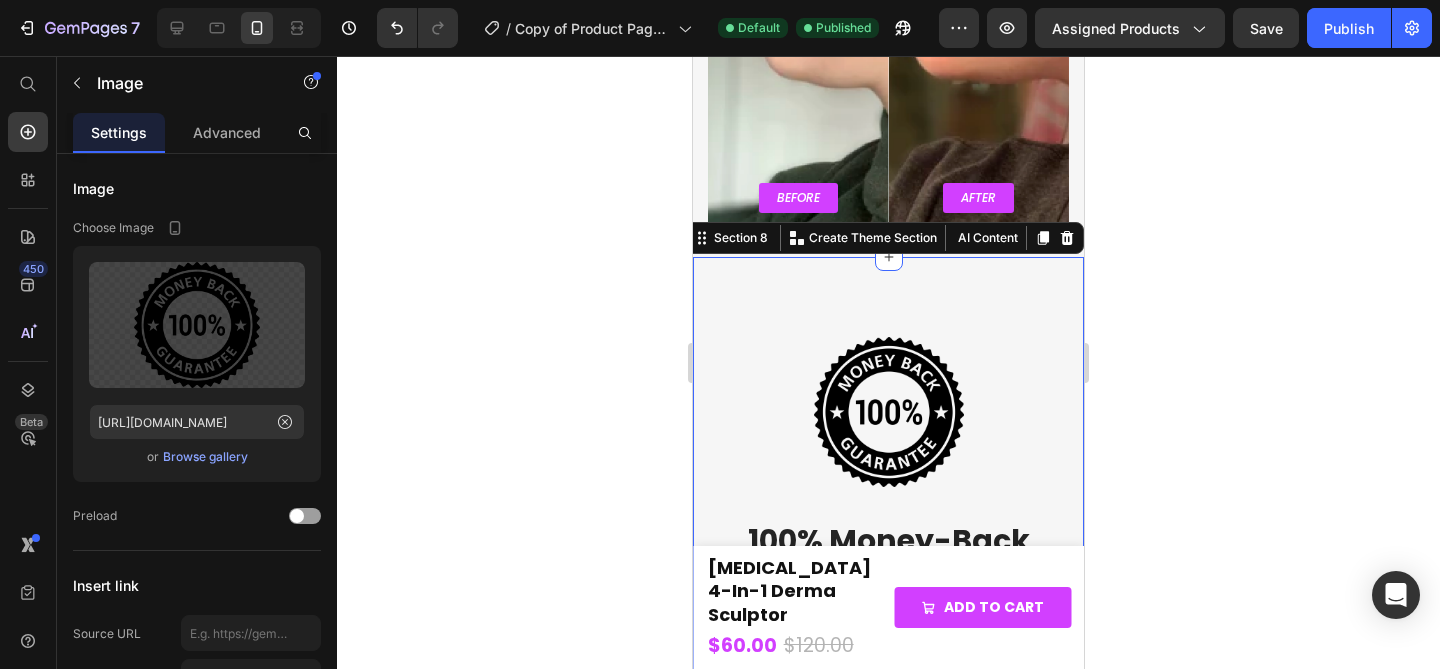 click on "Image 100% Money-Back Guarantee Heading We’re confident you’ll love your lifted, glowing skin—but if you’re not obsessed with the results, send it back [DATE] for a full refund. No hassle, completely risk-free. Text block Row Section 8   You can create reusable sections Create Theme Section AI Content Write with GemAI What would you like to describe here? Tone and Voice Persuasive Product [MEDICAL_DATA] 4-in-1 Derma Sculptor Show more Generate" at bounding box center (888, 533) 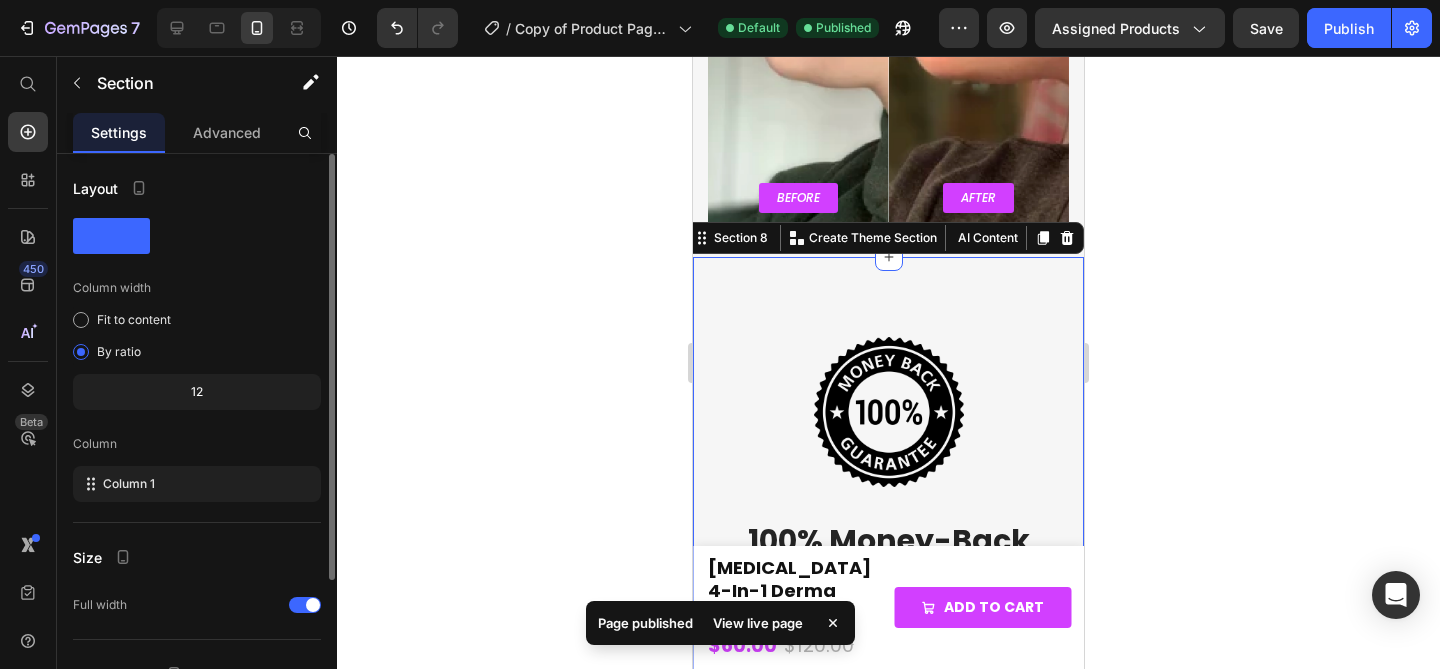 click on "Layout Column width Fit to content By ratio 12 Column Column 1 Size Full width Background Color Image Video  Color   Delete element" at bounding box center [197, 536] 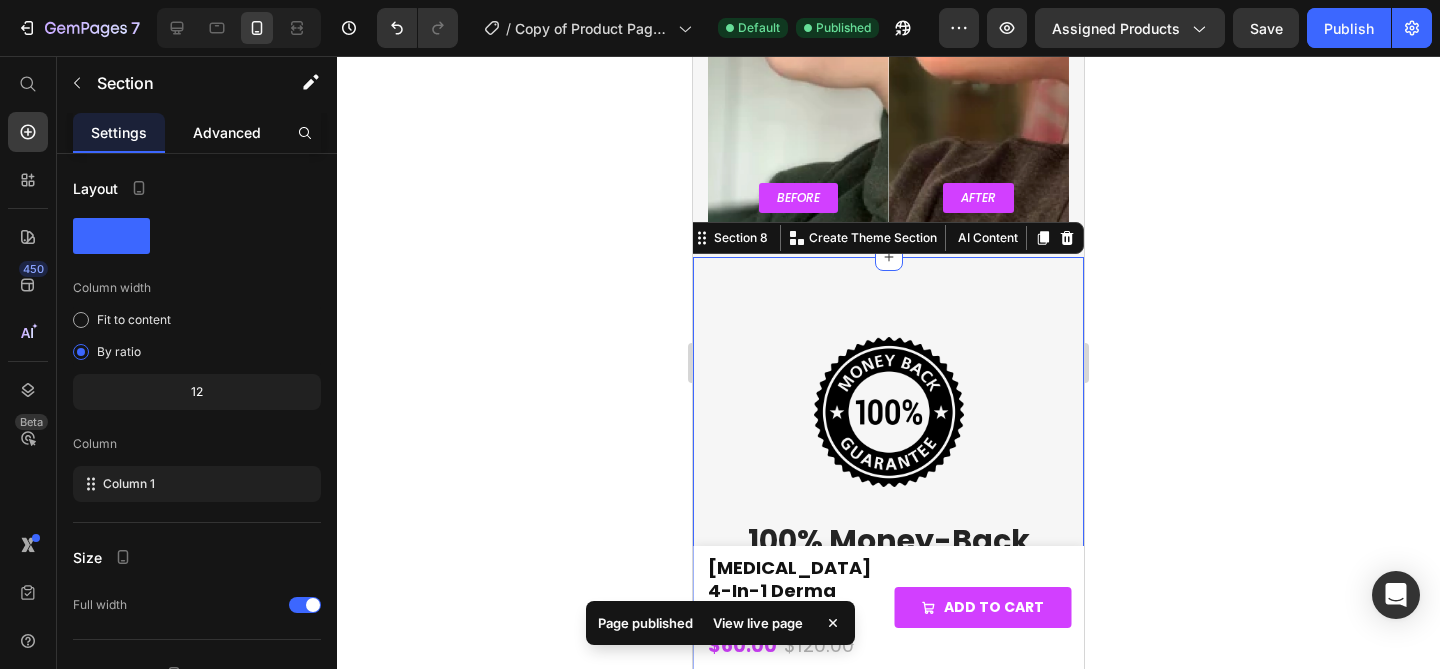 click on "Advanced" 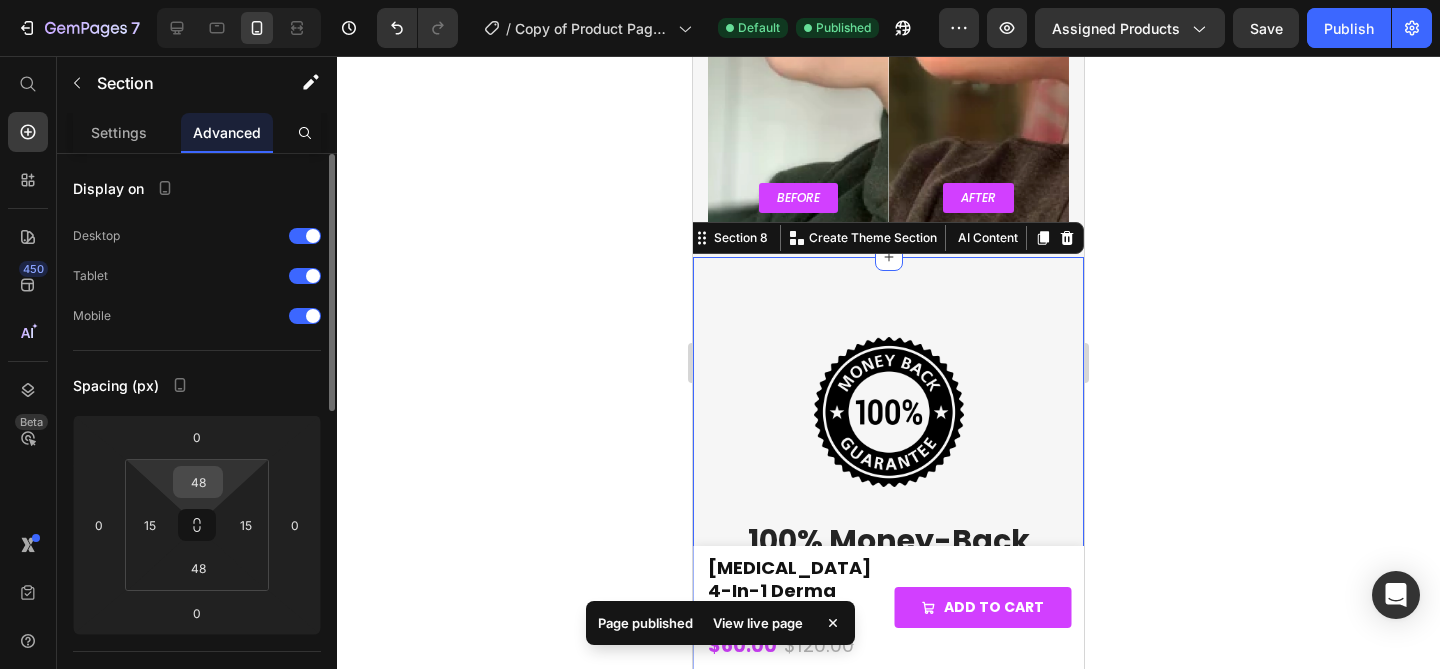click on "48" at bounding box center [198, 482] 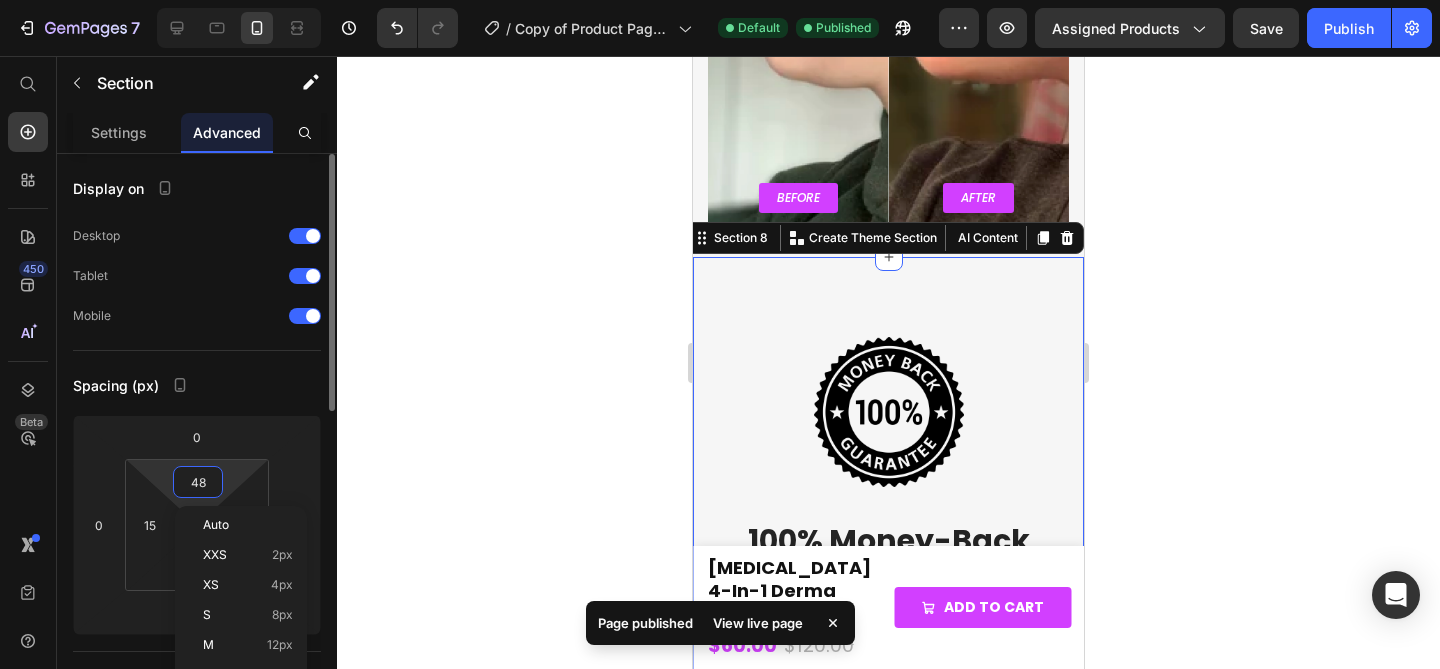 click on "48" at bounding box center (198, 482) 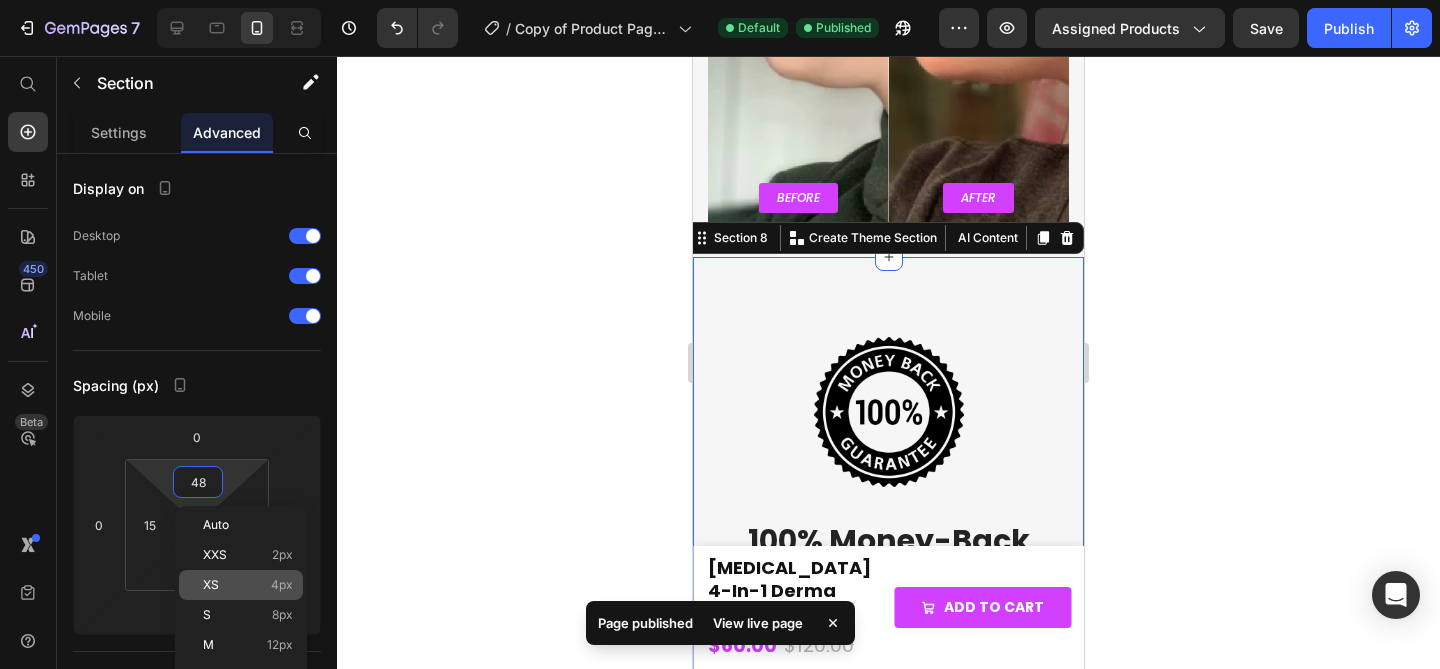 click on "XS 4px" at bounding box center (248, 585) 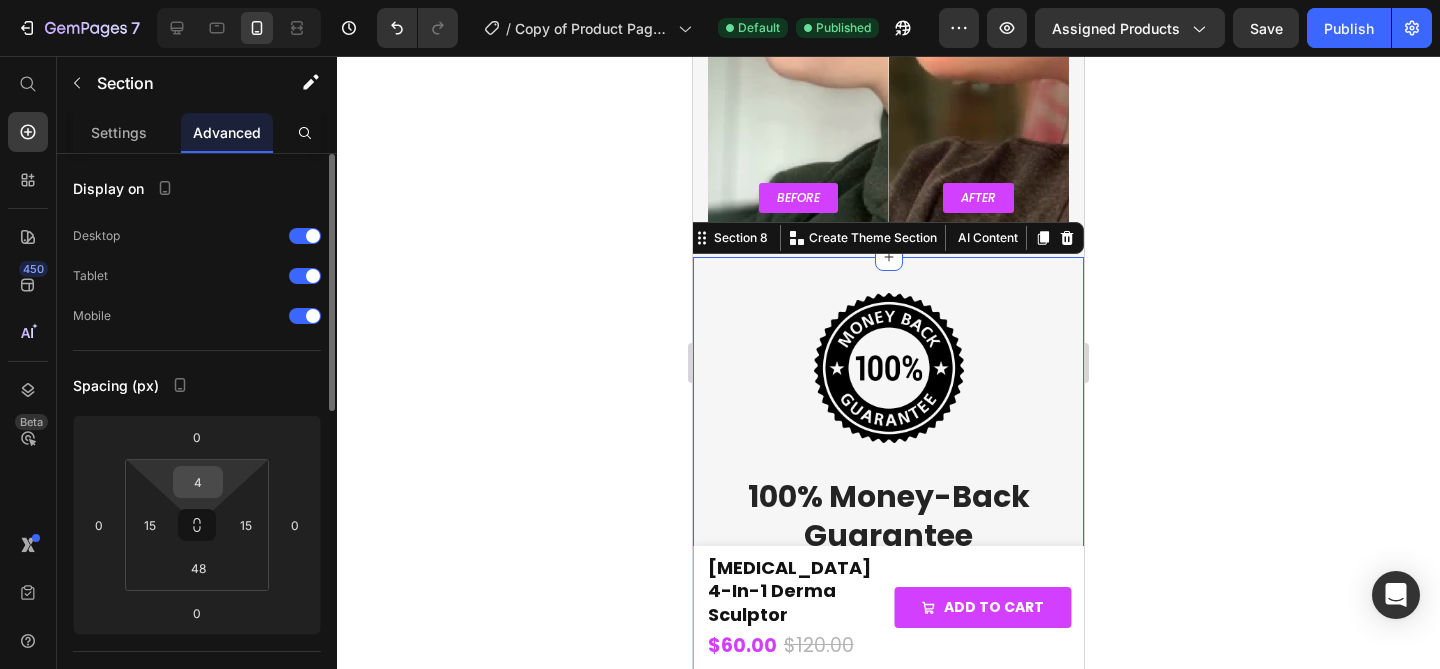click on "4" at bounding box center (198, 482) 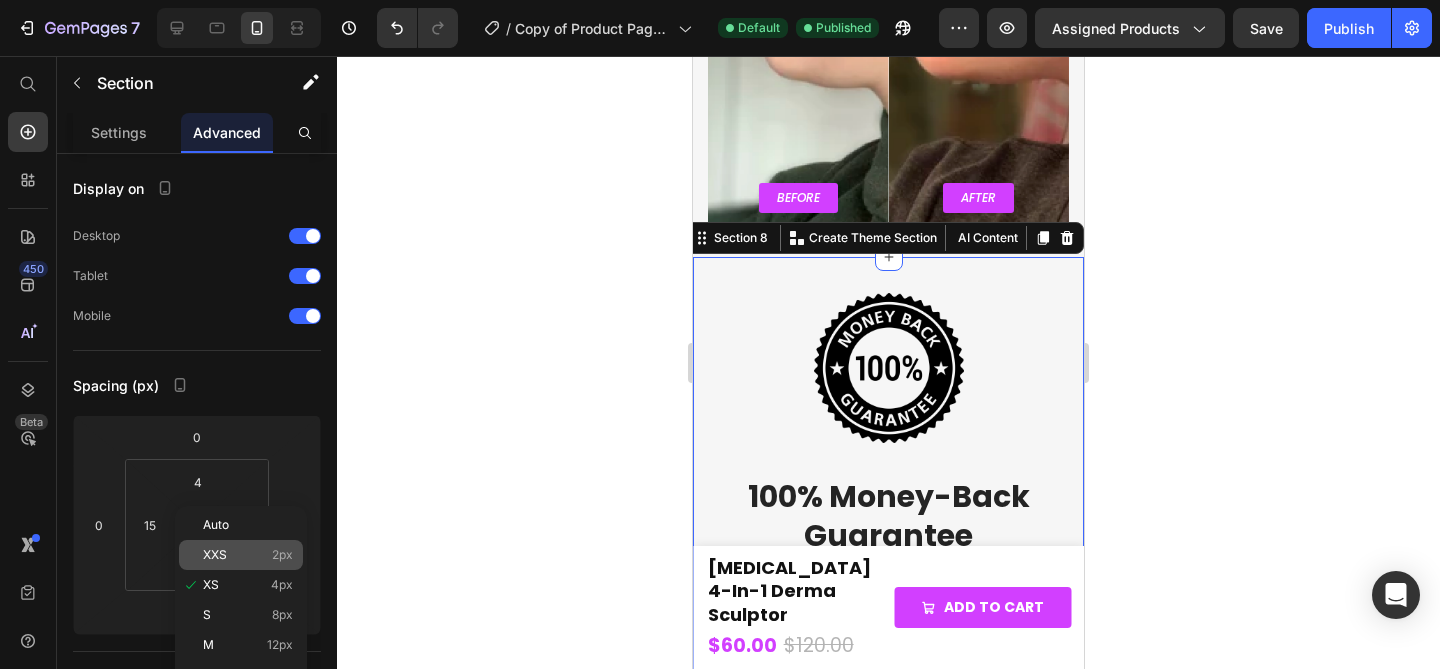 click on "XXS 2px" at bounding box center (248, 555) 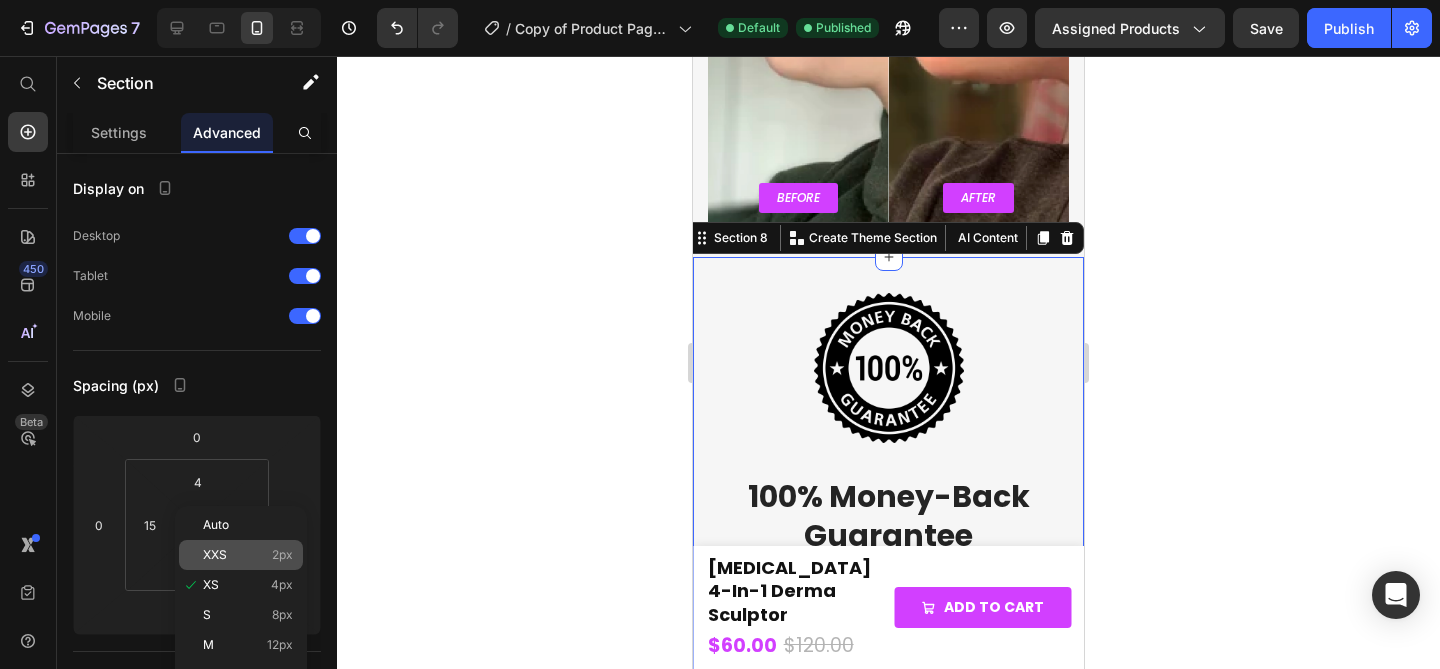 type on "2" 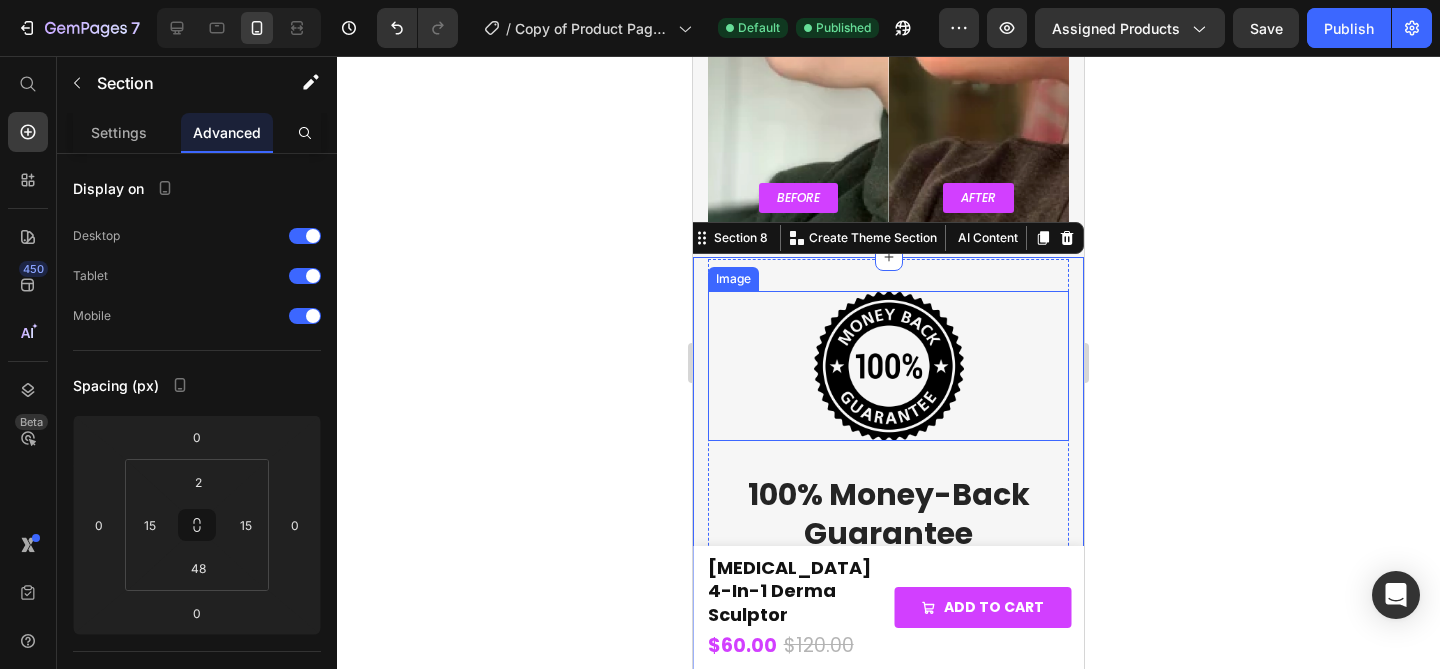 click 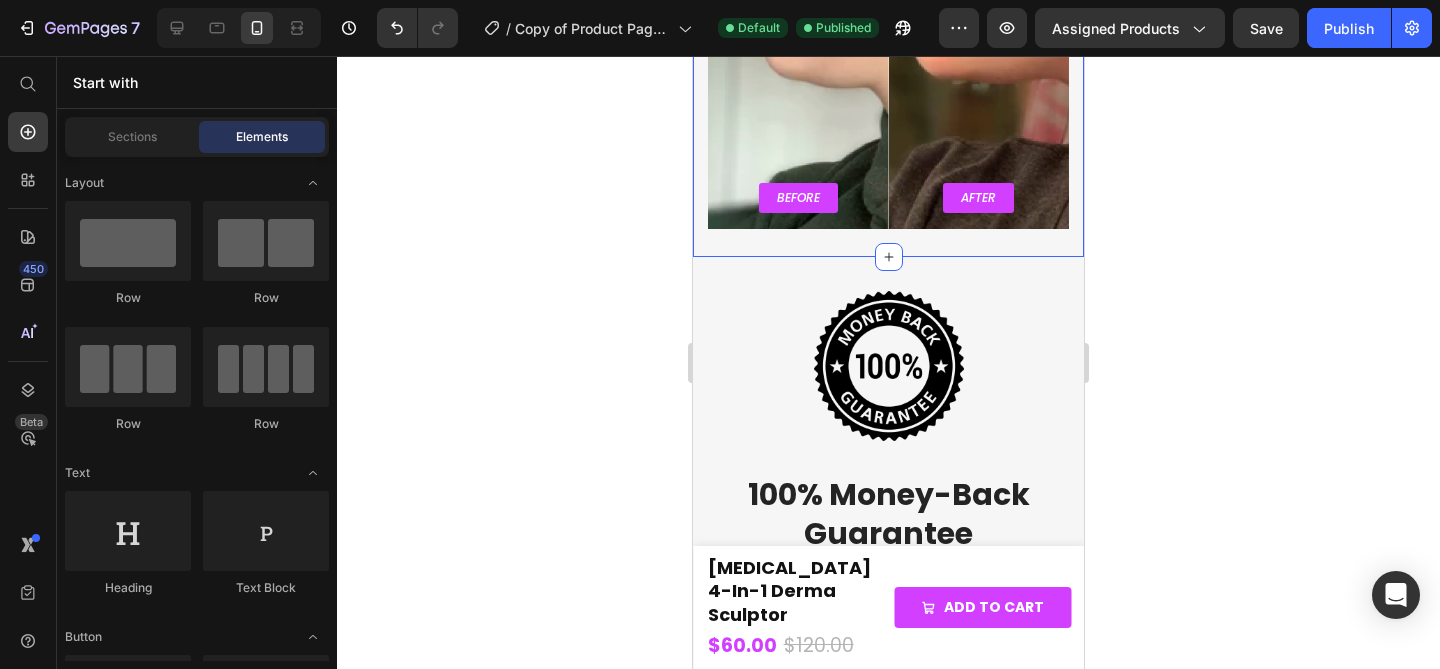 click on "AT HOME TRANSFORMATIONS Text block Results You  Can Trust Heading Salon who? Join the housands already feeling the lift, sculpting their skin and glowing right from home. Text Block Row Before Text Block Row Hero Banner After Text Block Row Hero Banner Row Before Text Block Row Hero Banner After Text Block Row Hero Banner Row Before Text Block Row Hero Banner After Text Block Row Hero Banner Row Row Section 7" at bounding box center [888, -384] 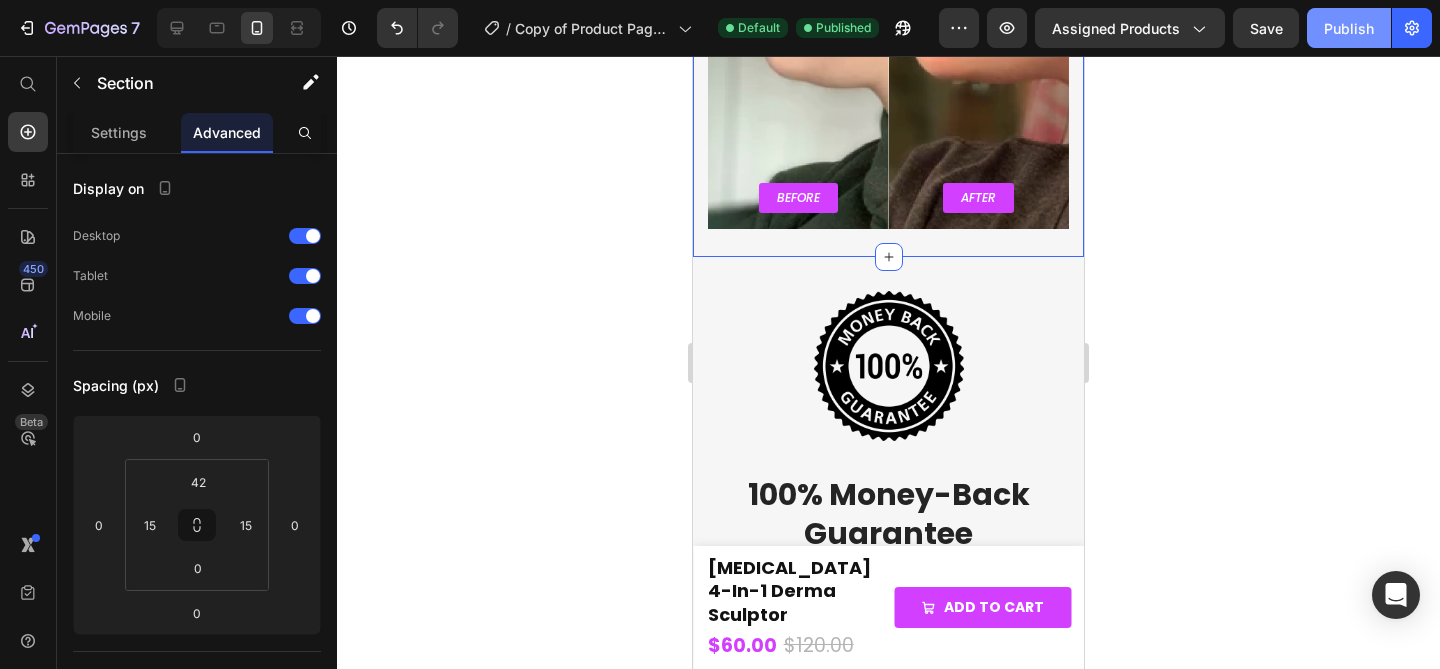 click on "Publish" 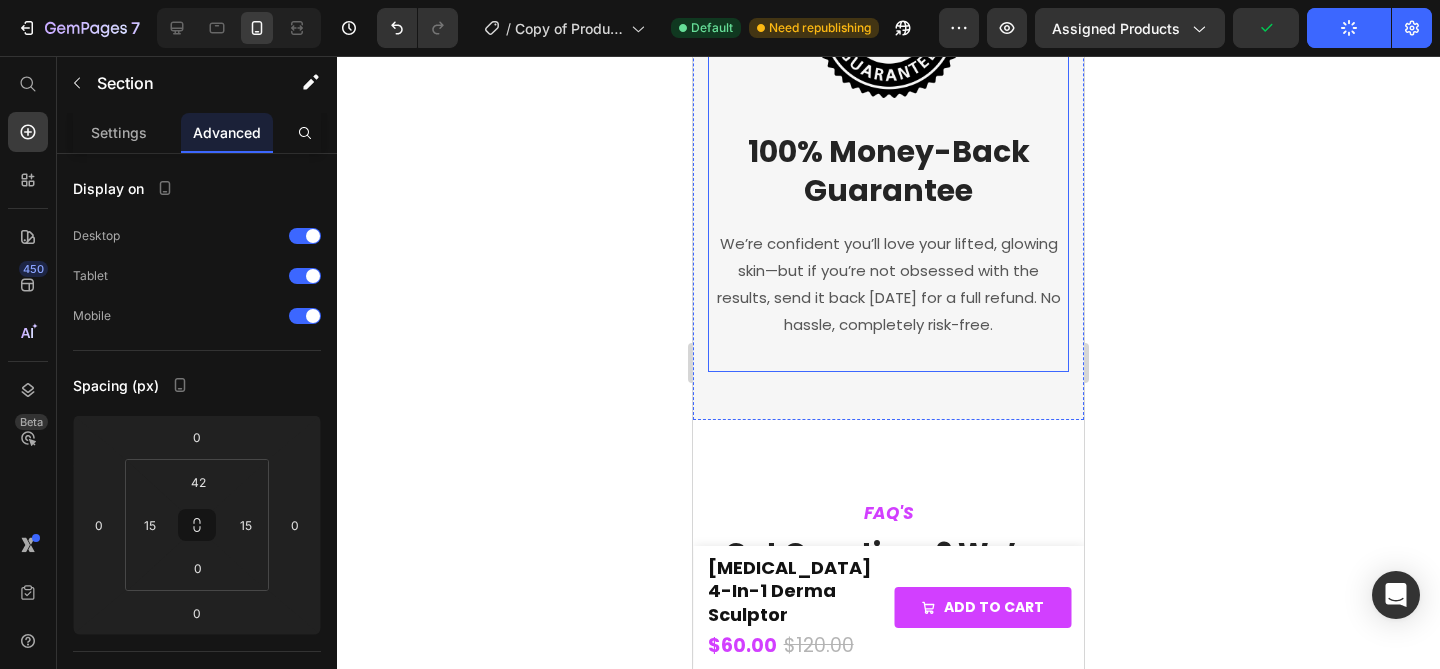 scroll, scrollTop: 6768, scrollLeft: 0, axis: vertical 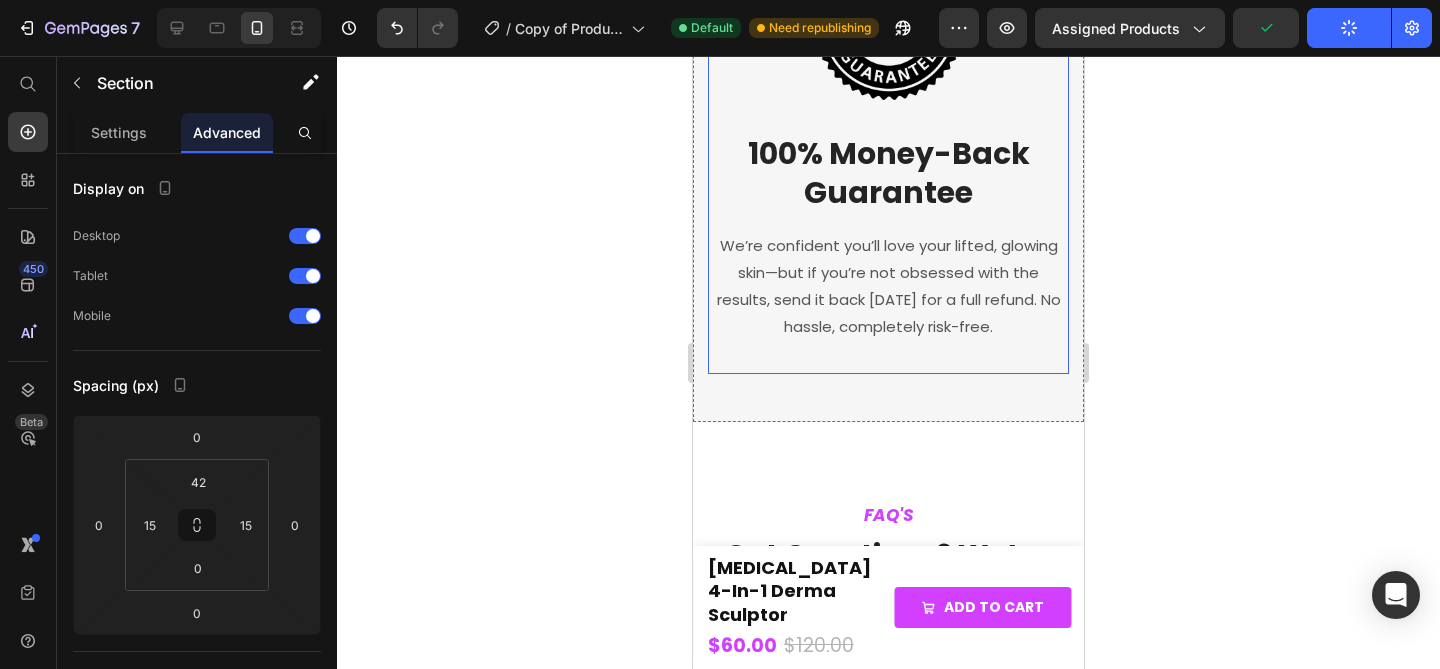 click on "Image 100% Money-Back Guarantee Heading We’re confident you’ll love your lifted, glowing skin—but if you’re not obsessed with the results, send it back [DATE] for a full refund. No hassle, completely risk-free. Text block Row" at bounding box center (888, 146) 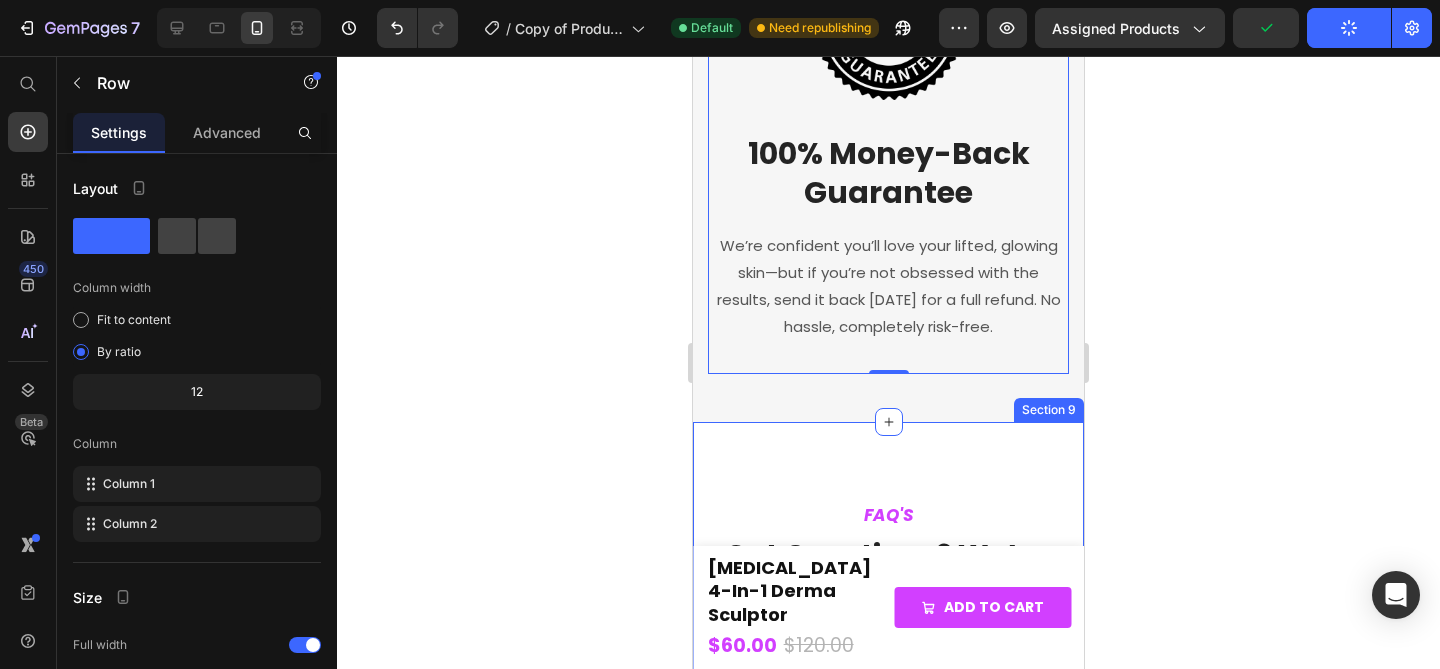 click on "FAQ'S Text block Got Questions? We’ve Got Answers Heading Need help finding an answer to your question? Ask our customer support at  [EMAIL_ADDRESS][DOMAIN_NAME] Text block [GEOGRAPHIC_DATA]
How long does it take to see results?
Will it work with my skin type?
How do I use the [MEDICAL_DATA] 4-in-1 Derma Sculptor?
What’s the difference between the LED modes?
Does it hurt to use?
How long does the battery last? Accordion Section 9" at bounding box center (888, 987) 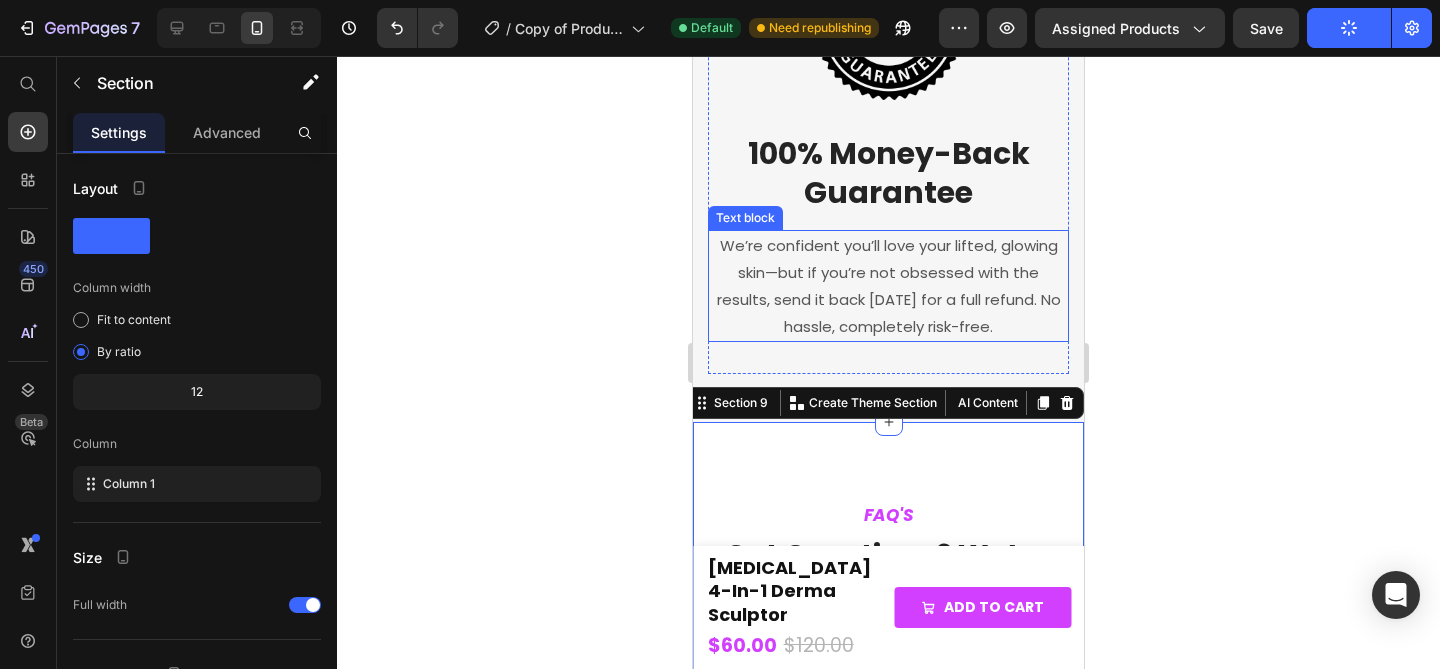 scroll, scrollTop: 6784, scrollLeft: 0, axis: vertical 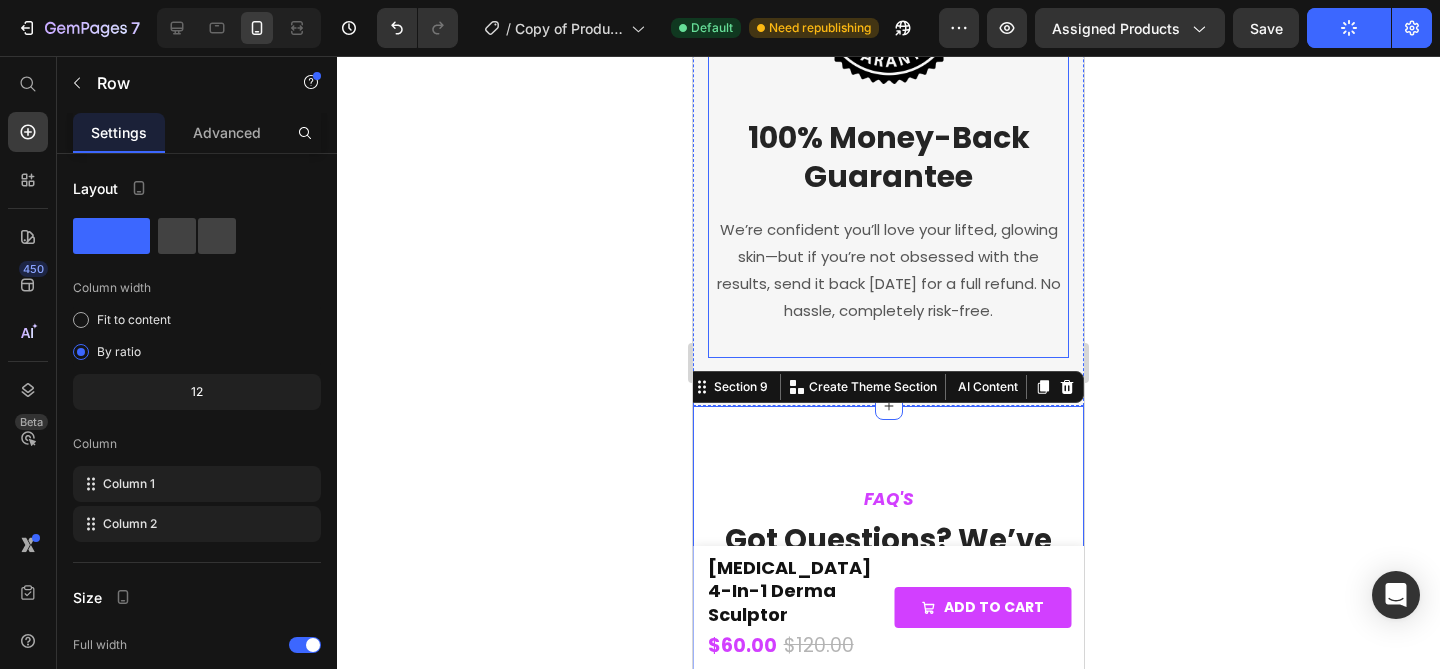 click on "Image 100% Money-Back Guarantee Heading We’re confident you’ll love your lifted, glowing skin—but if you’re not obsessed with the results, send it back [DATE] for a full refund. No hassle, completely risk-free. Text block Row" at bounding box center [888, 130] 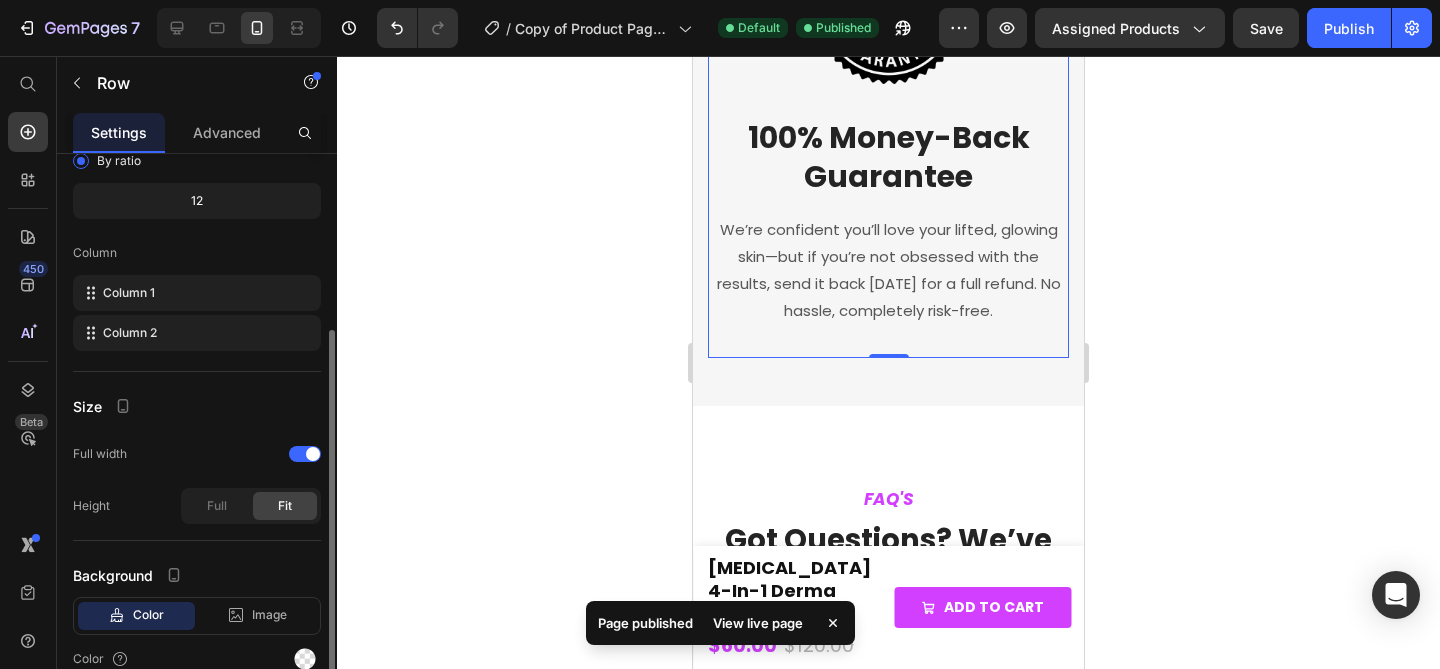 scroll, scrollTop: 284, scrollLeft: 0, axis: vertical 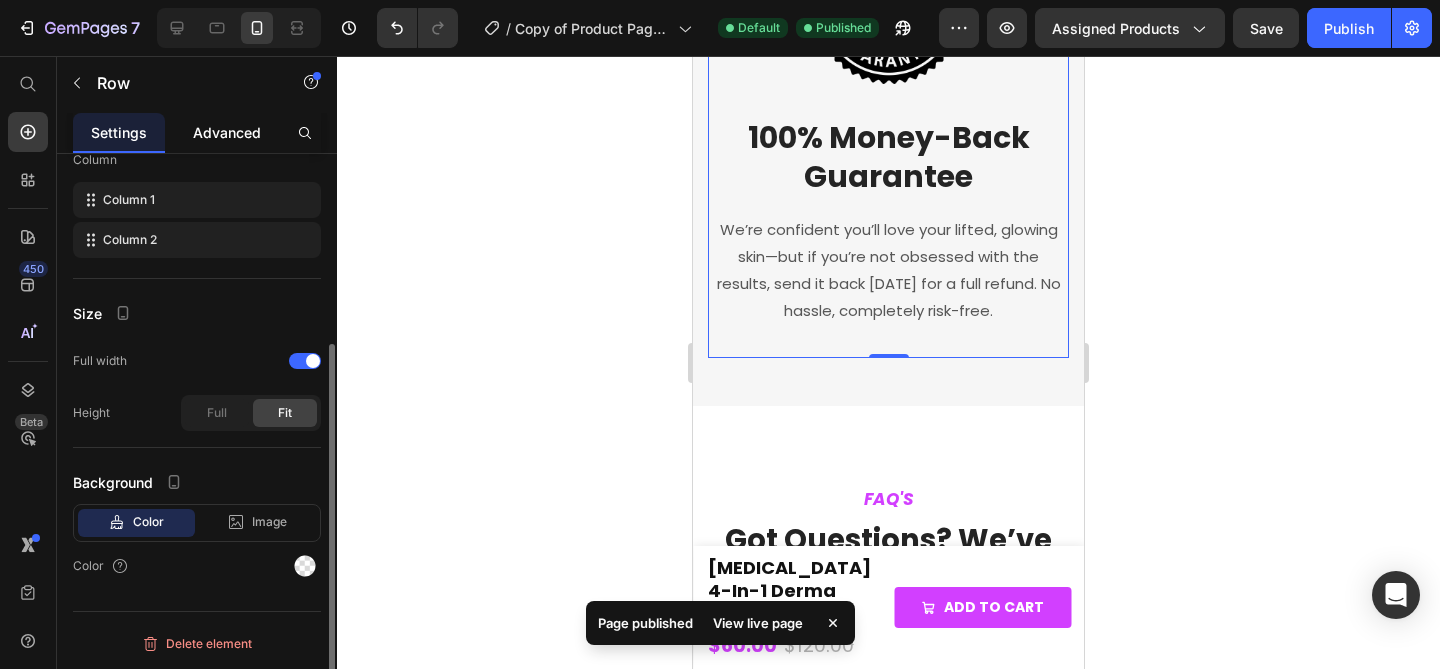 click on "Advanced" at bounding box center [227, 132] 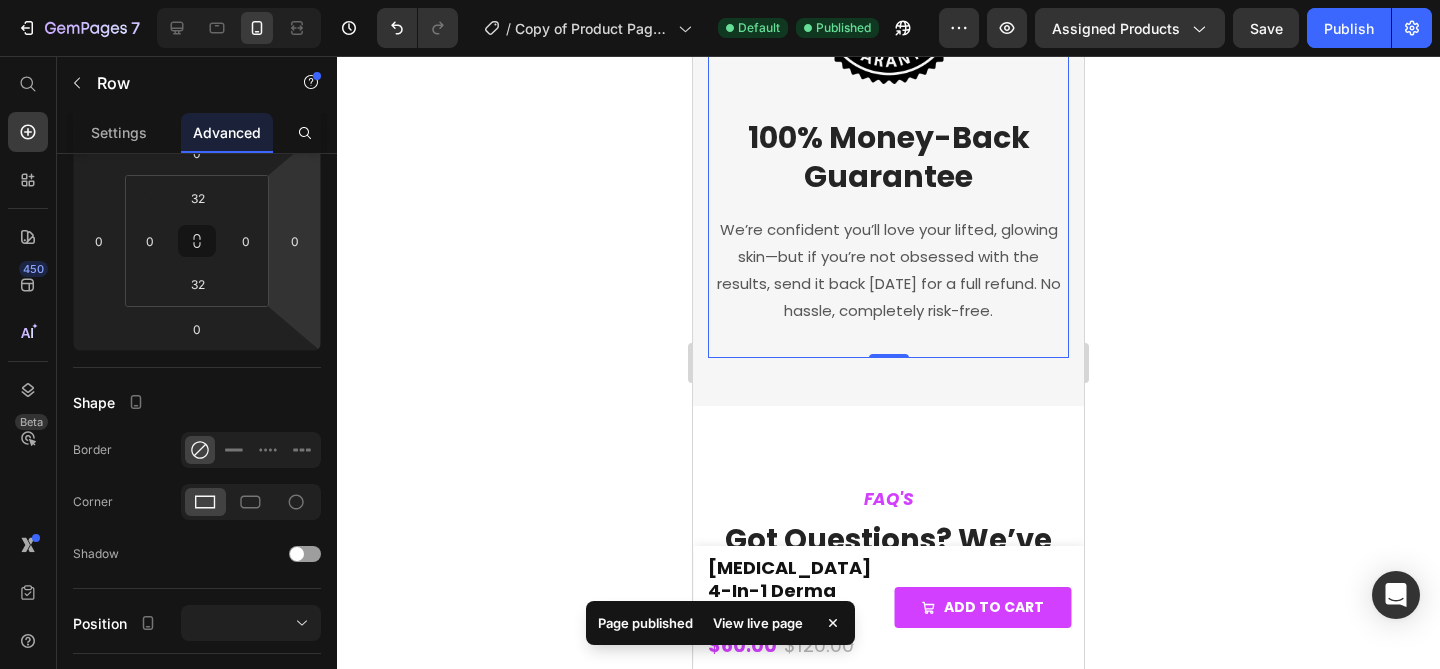 scroll, scrollTop: 0, scrollLeft: 0, axis: both 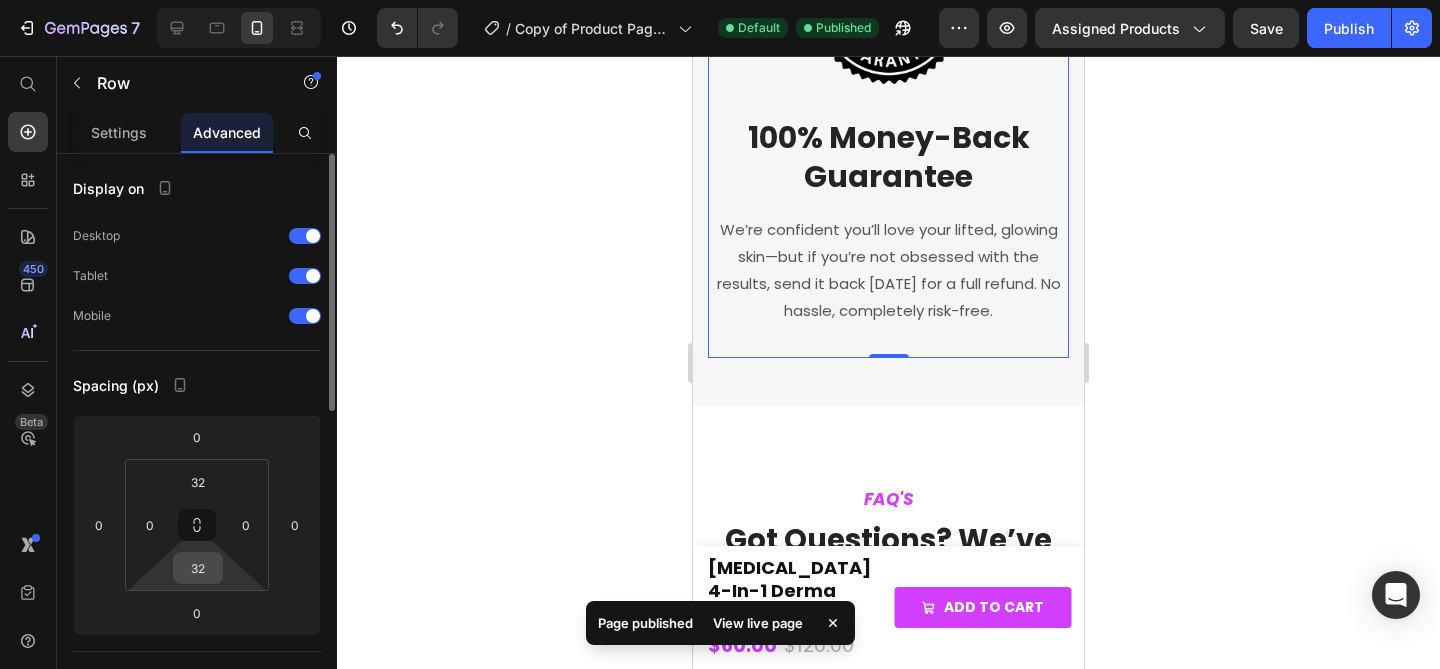 click on "32" at bounding box center (198, 568) 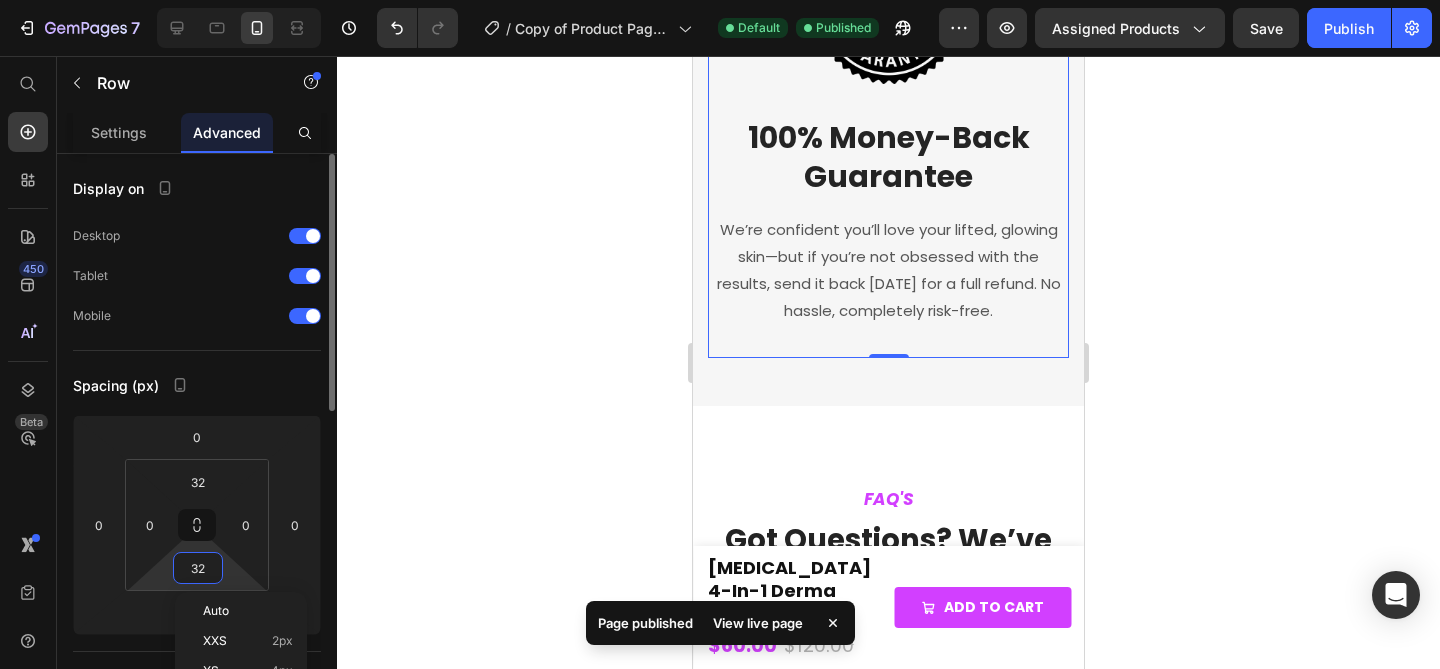 type on "0" 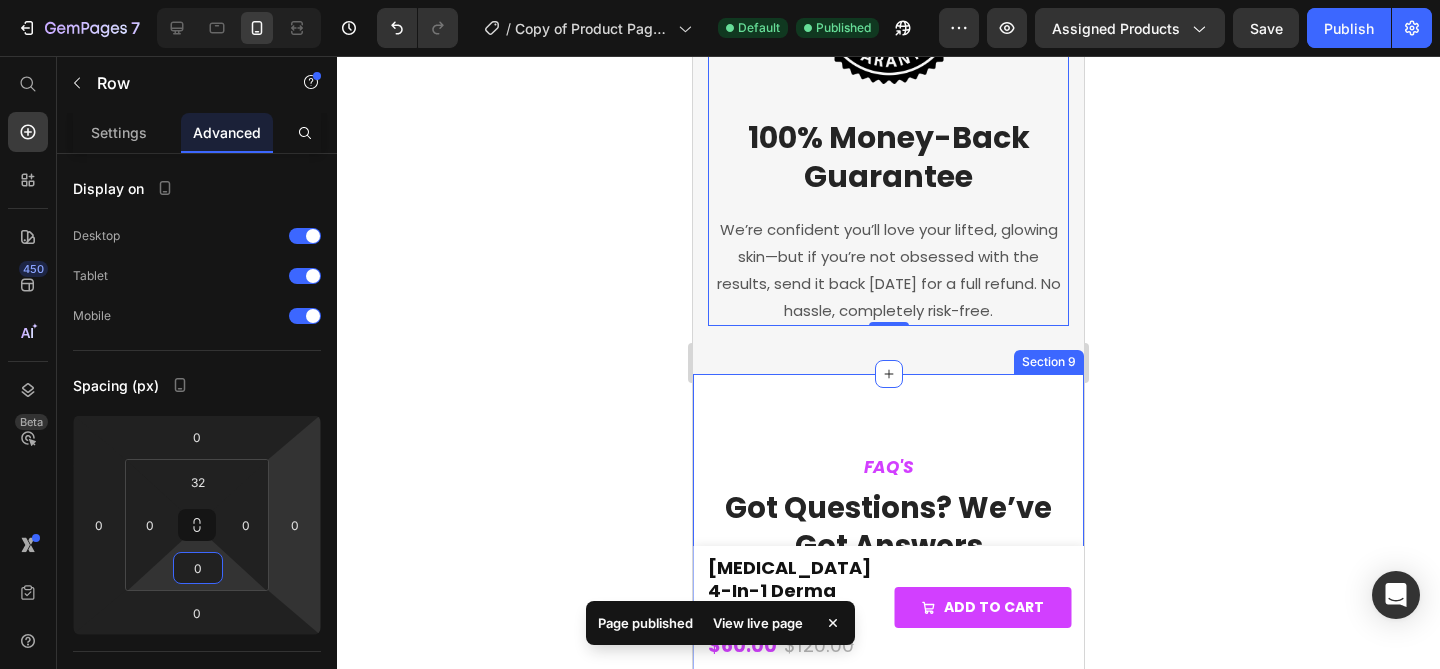 click on "FAQ'S Text block Got Questions? We’ve Got Answers Heading Need help finding an answer to your question? Ask our customer support at  [EMAIL_ADDRESS][DOMAIN_NAME] Text block [GEOGRAPHIC_DATA]
How long does it take to see results?
Will it work with my skin type?
How do I use the [MEDICAL_DATA] 4-in-1 Derma Sculptor?
What’s the difference between the LED modes?
Does it hurt to use?
How long does the battery last? Accordion Section 9" at bounding box center [888, 939] 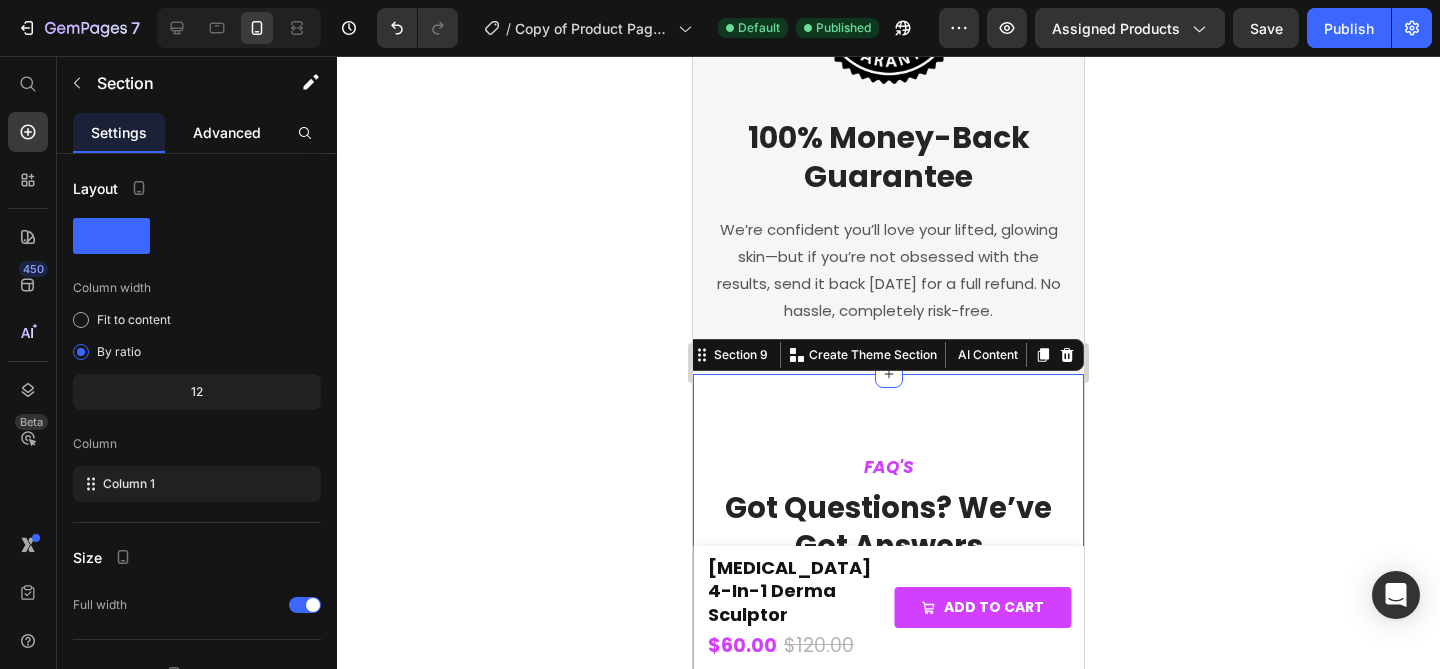 click on "Advanced" 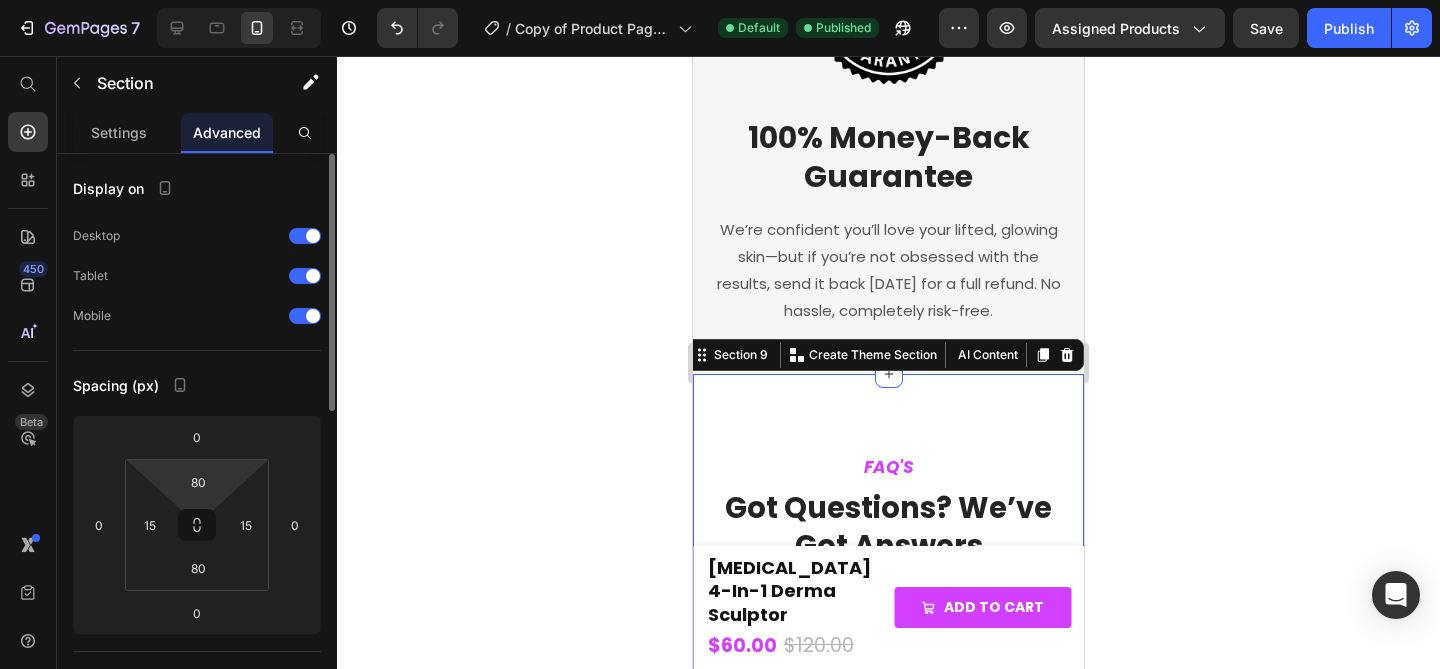 click on "7  Version history  /  Copy of Product Page - [DATE] 09:25:23 Default Published Preview Assigned Products  Save   Publish  450 Beta Start with Sections Elements Hero Section Product Detail Brands Trusted Badges Guarantee Product Breakdown How to use Testimonials Compare Bundle FAQs Social Proof Brand Story Product List Collection Blog List Contact Sticky Add to Cart Custom Footer Browse Library 450 Layout
Row
Row
Row
Row Text
Heading
Text Block Button
Button
Button
Sticky Back to top Media
Image" at bounding box center (720, 0) 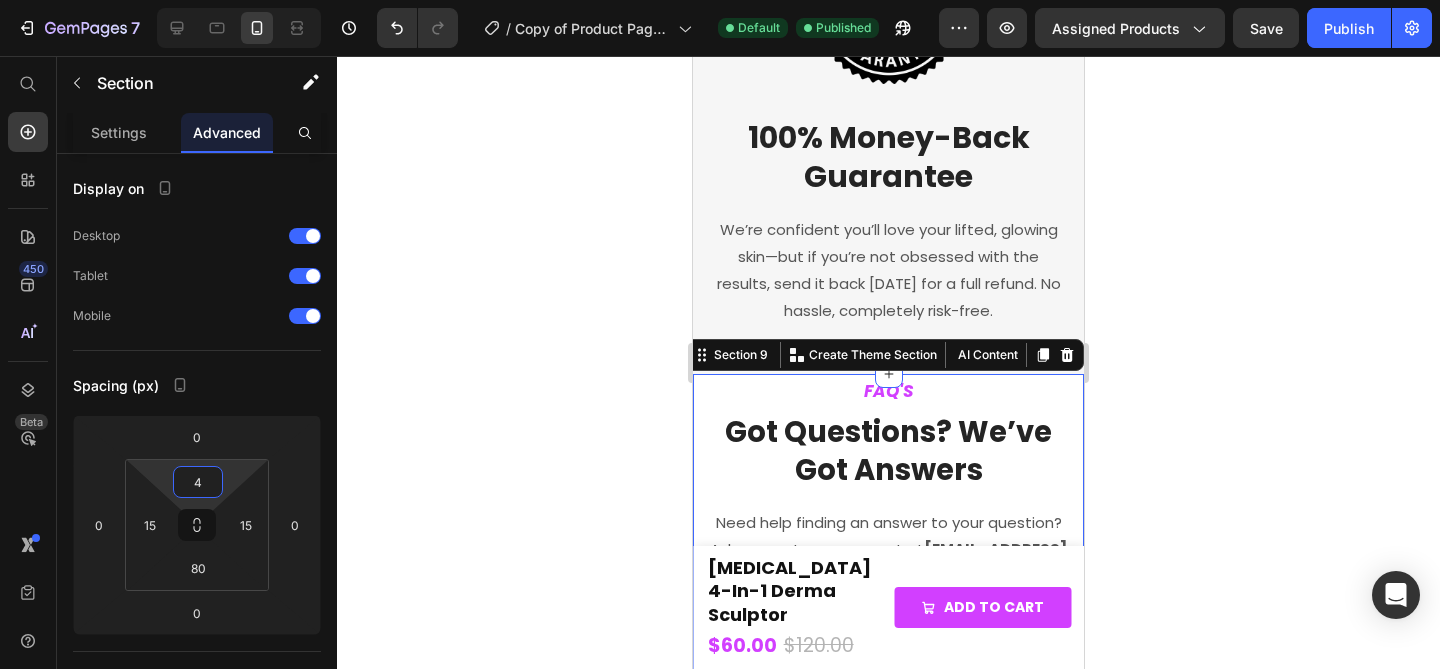 click 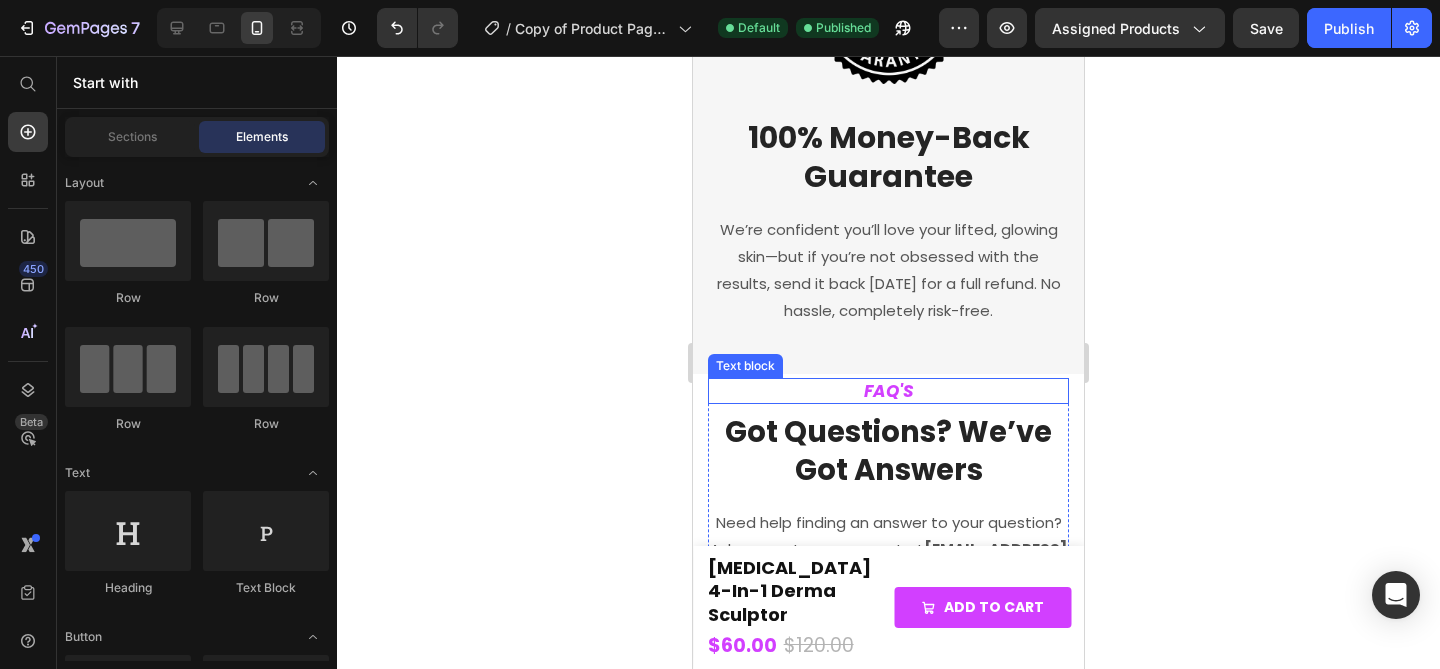 click on "FAQ'S" at bounding box center (888, 391) 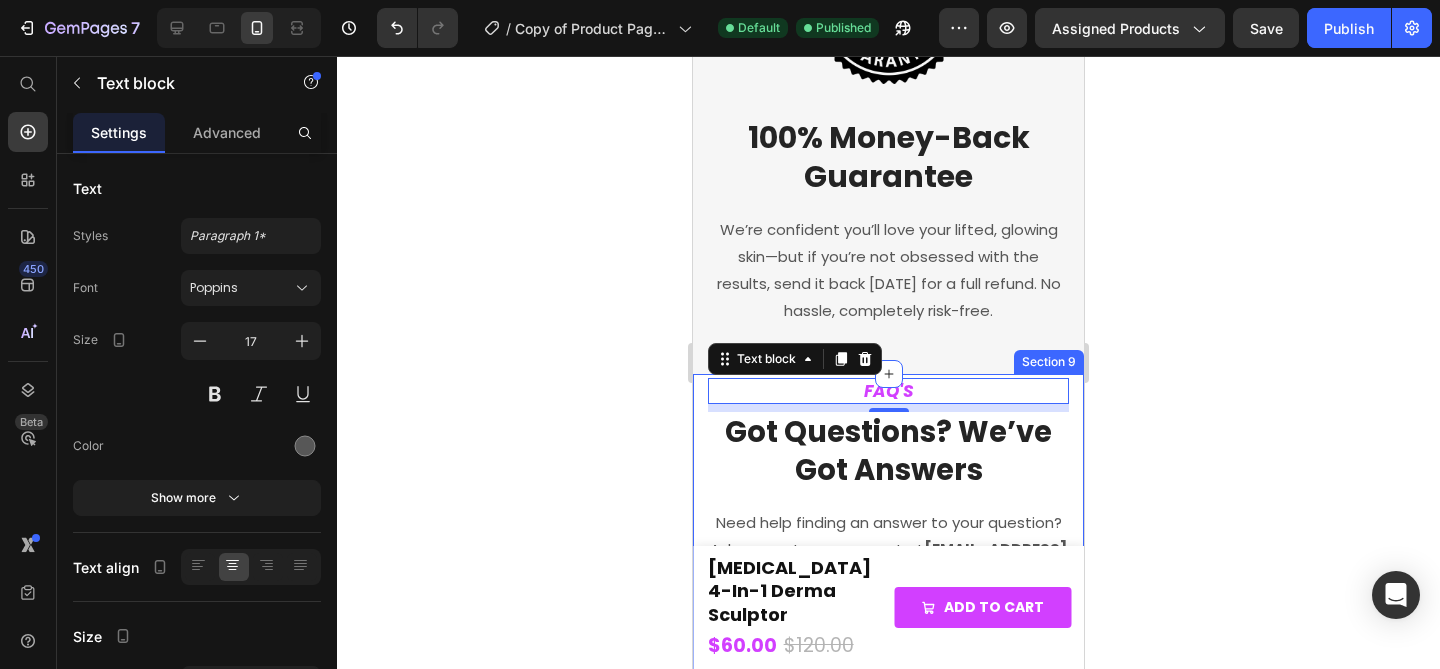 click on "FAQ'S Text block   8 Got Questions? We’ve Got Answers Heading Need help finding an answer to your question? Ask our customer support at  [EMAIL_ADDRESS][DOMAIN_NAME] Text block [GEOGRAPHIC_DATA]
How long does it take to see results?
Will it work with my skin type?
How do I use the [MEDICAL_DATA] 4-in-1 Derma Sculptor?
What’s the difference between the LED modes?
Does it hurt to use?
How long does the battery last? Accordion Section 9" at bounding box center [888, 901] 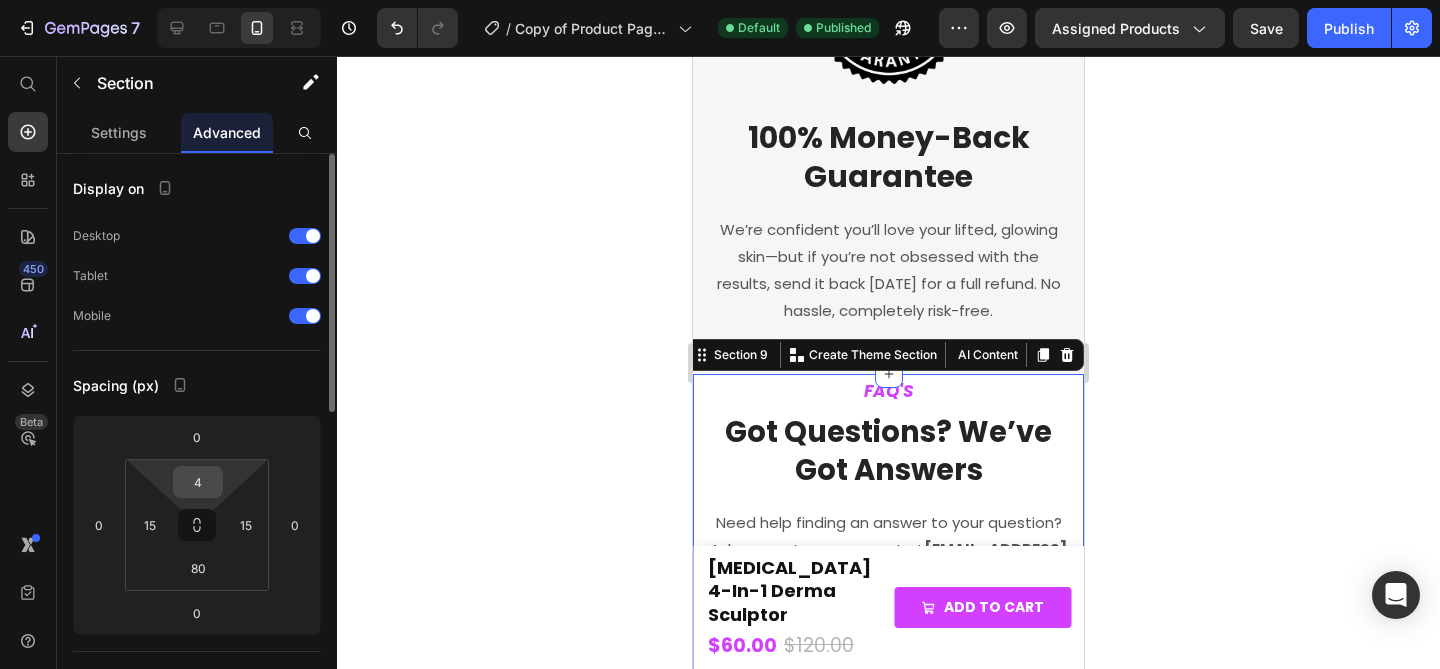 click on "4" at bounding box center (198, 482) 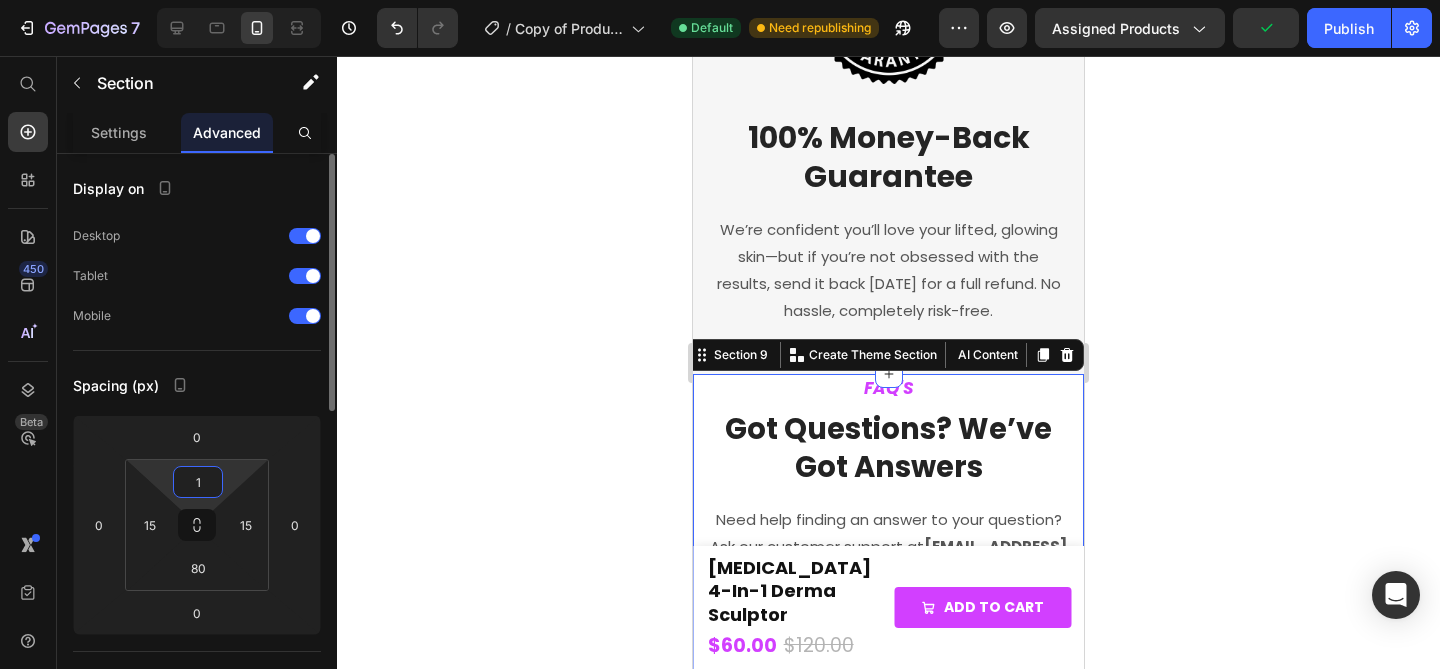 type on "12" 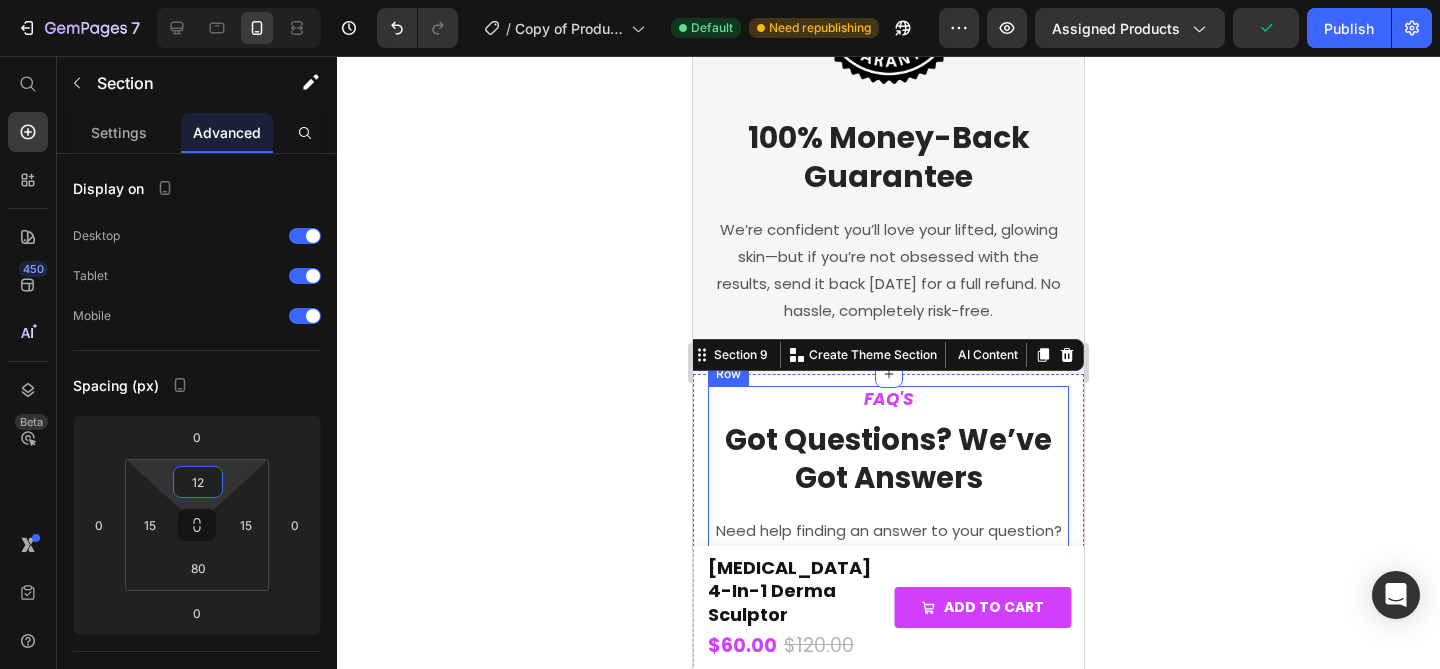 click 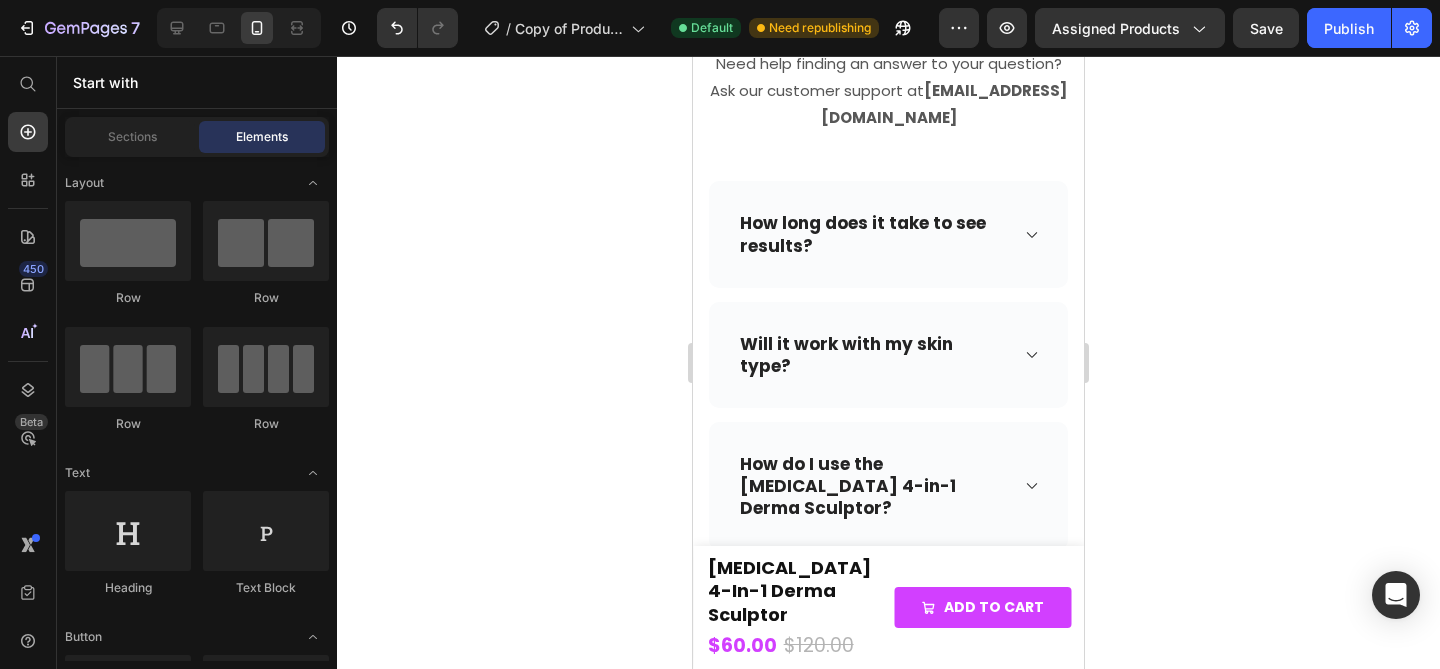 scroll, scrollTop: 6777, scrollLeft: 0, axis: vertical 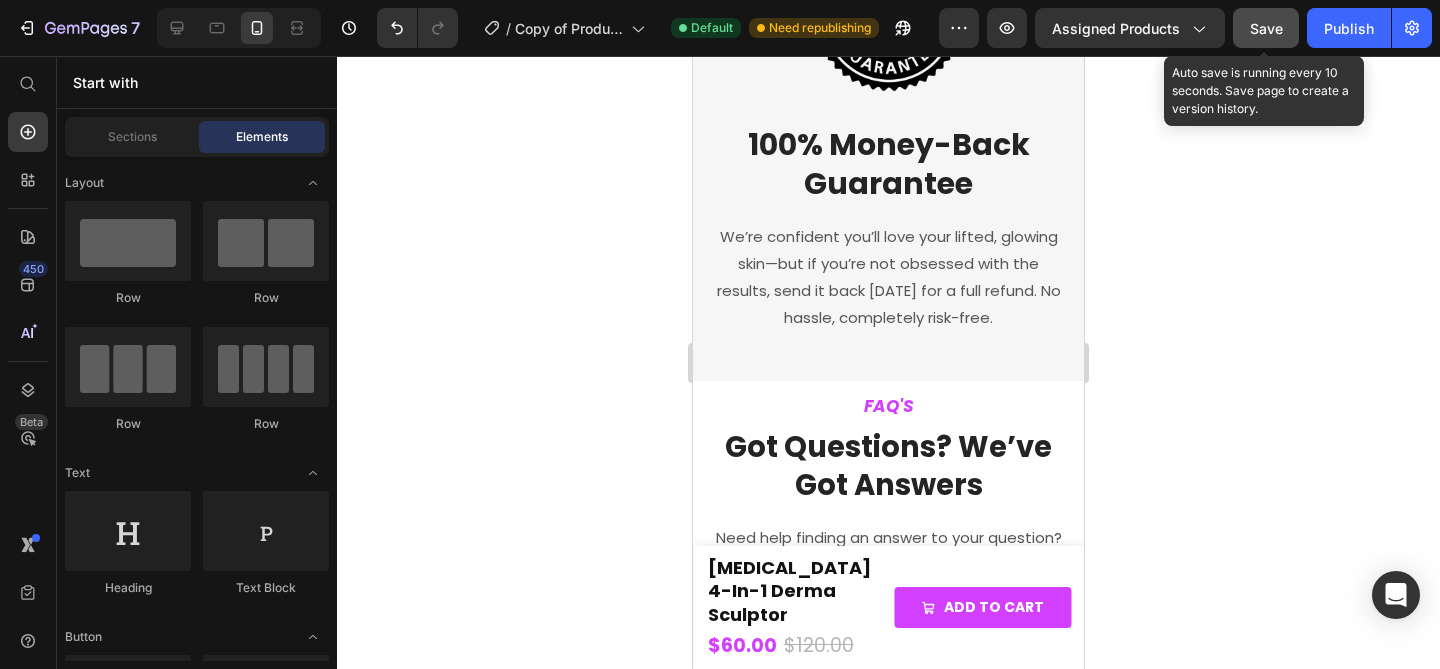 click on "Save" 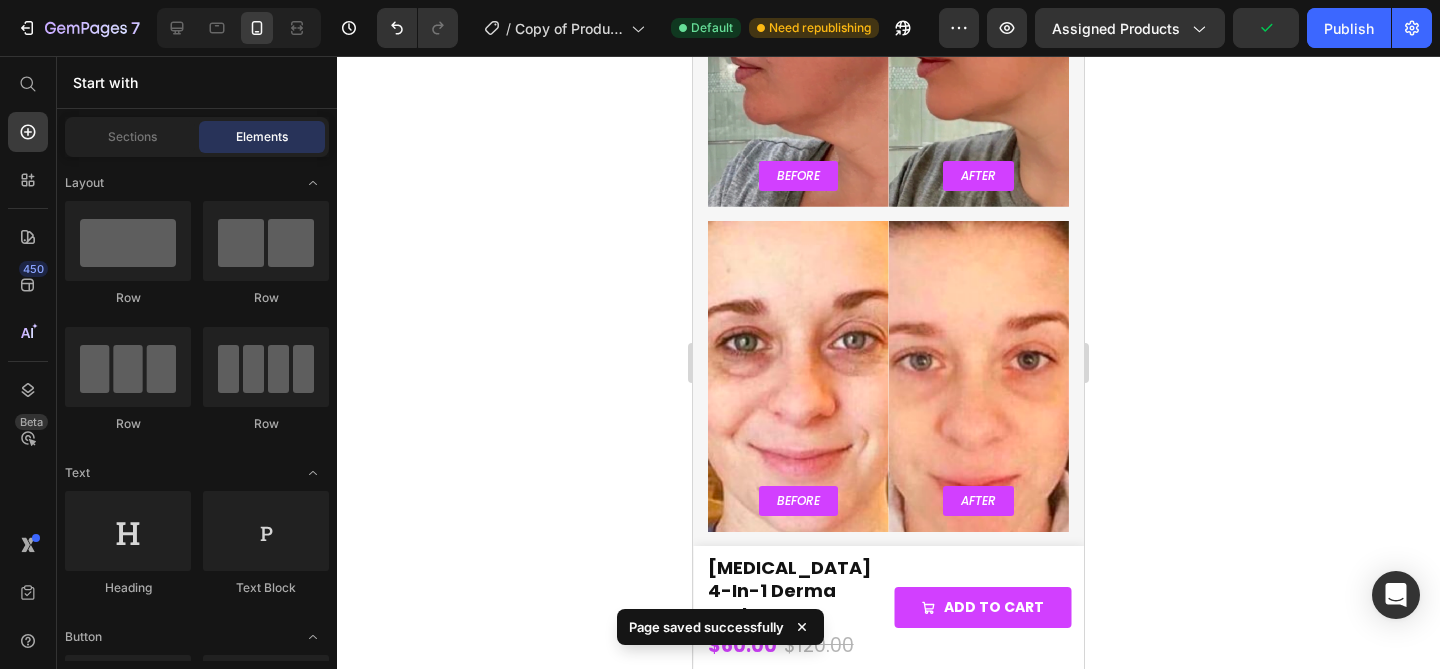 scroll, scrollTop: 5214, scrollLeft: 0, axis: vertical 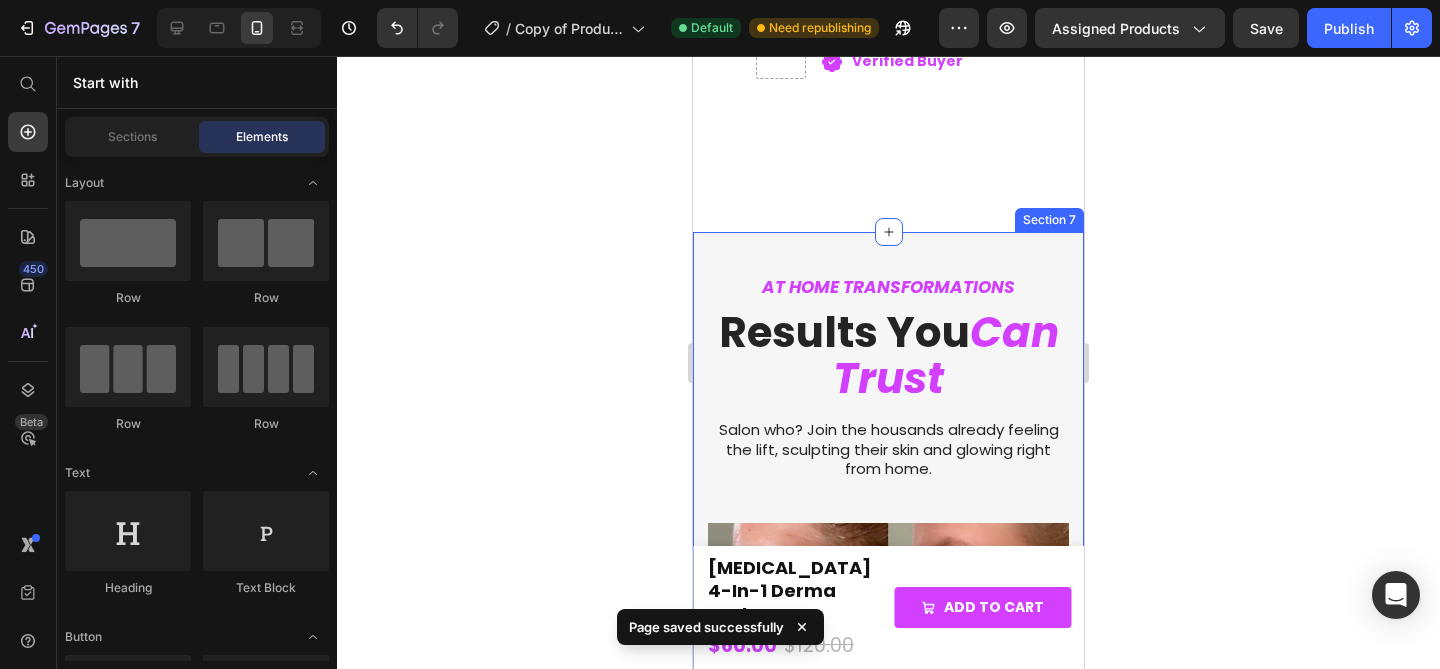 click on "AT HOME TRANSFORMATIONS Text block Results You  Can Trust Heading Salon who? Join the housands already feeling the lift, sculpting their skin and glowing right from home. Text Block Row Before Text Block Row Hero Banner After Text Block Row Hero Banner Row Before Text Block Row Hero Banner After Text Block Row Hero Banner Row Before Text Block Row Hero Banner After Text Block Row Hero Banner Row Row Section 7" at bounding box center (888, 872) 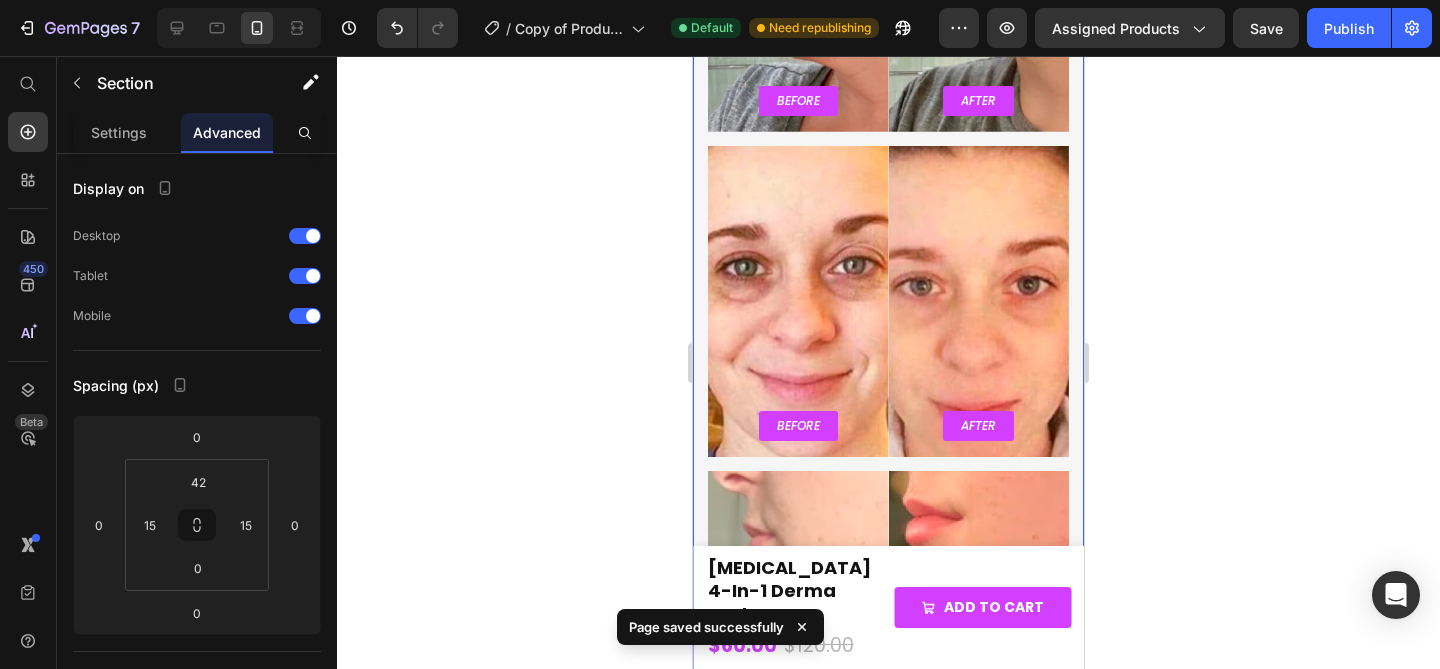 scroll, scrollTop: 4904, scrollLeft: 0, axis: vertical 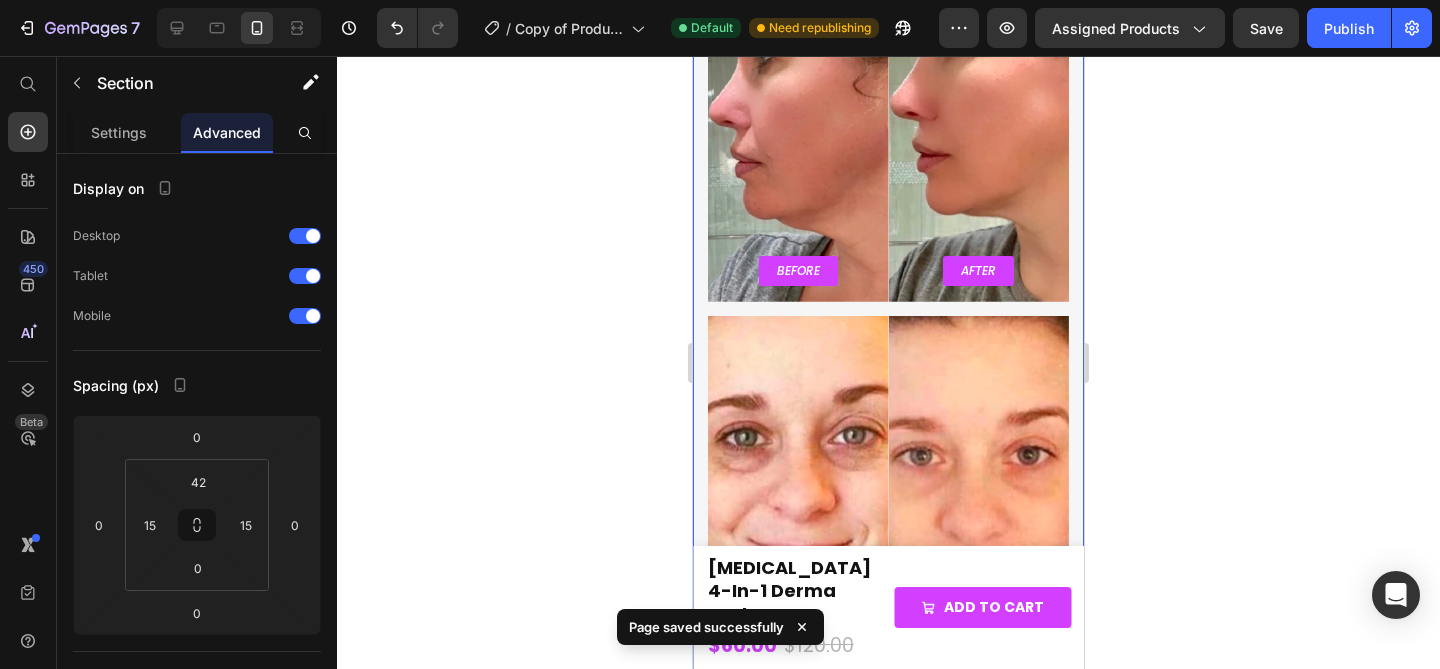 click on "Icon                Icon                Icon                Icon                Icon Icon List Hoz "Worth it at any age" Heading I’m 64 and honestly thought I was just stuck with saggy skin and deep lines. I’ve tried creams, serums you name it. My daughter got me the [MEDICAL_DATA], and I figured why not. After a couple of uses, I started noticing my skin looking firmer, especially around my jaw. Text block                Title Line
[PERSON_NAME], - [GEOGRAPHIC_DATA], [GEOGRAPHIC_DATA] Heading
Icon Verified Buyer Text block Icon List Row" at bounding box center [888, -638] 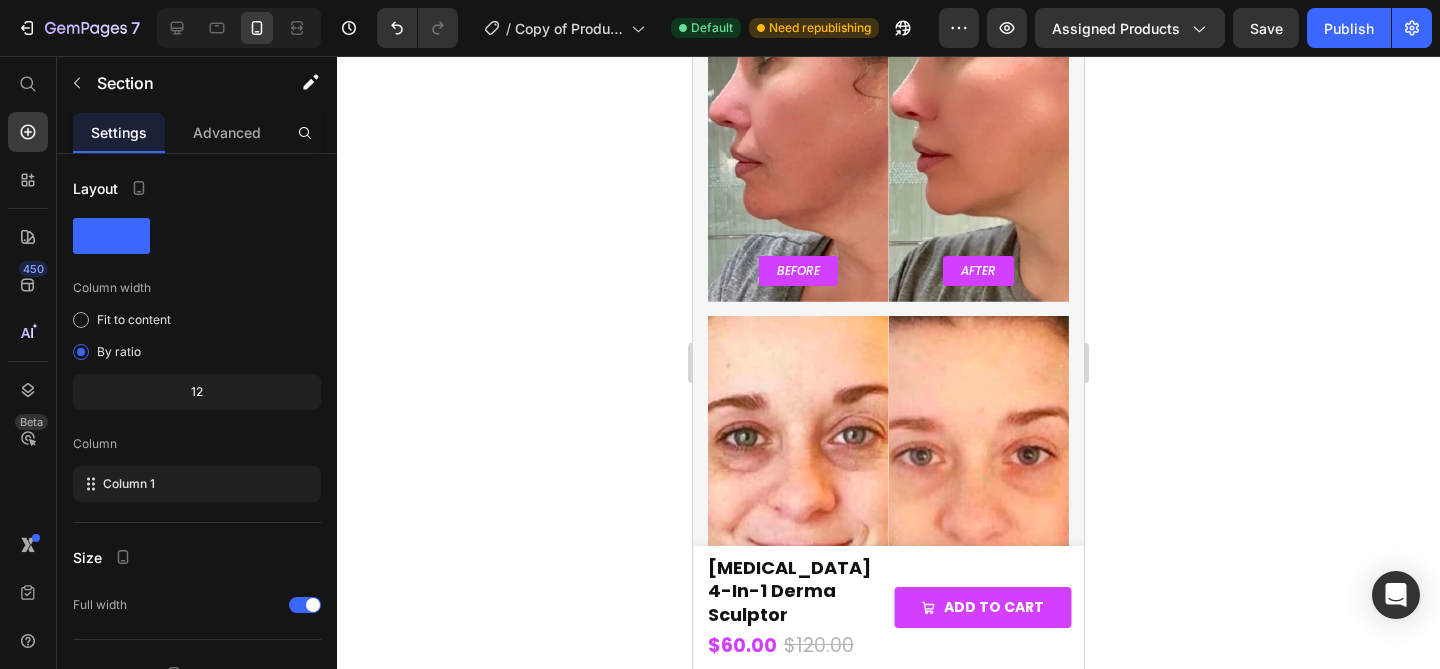 click on "97% Of Customers Are Satisfied Text block 10,000+  At-Home Facelifts Heading
Icon                Icon                Icon                Icon                Icon Icon List Hoz "Worth it at any age" Heading I’m 64 and honestly thought I was just stuck with saggy skin and deep lines. I’ve tried creams, serums you name it. My daughter got me the [MEDICAL_DATA], and I figured why not. After a couple of uses, I started noticing my skin looking firmer, especially around my jaw. Text block                Title Line
[PERSON_NAME], - [GEOGRAPHIC_DATA], [GEOGRAPHIC_DATA] Heading
Icon Verified Buyer Text block Icon List Row                Icon                Icon                Icon                Icon                Icon Icon List Hoz “My skin finally stopped freaking out” Heading Text block                Title Line
[PERSON_NAME], - [GEOGRAPHIC_DATA], [GEOGRAPHIC_DATA] Heading
Icon Verified Buyer Text block Row Icon List Row                Icon Icon" at bounding box center [888, -720] 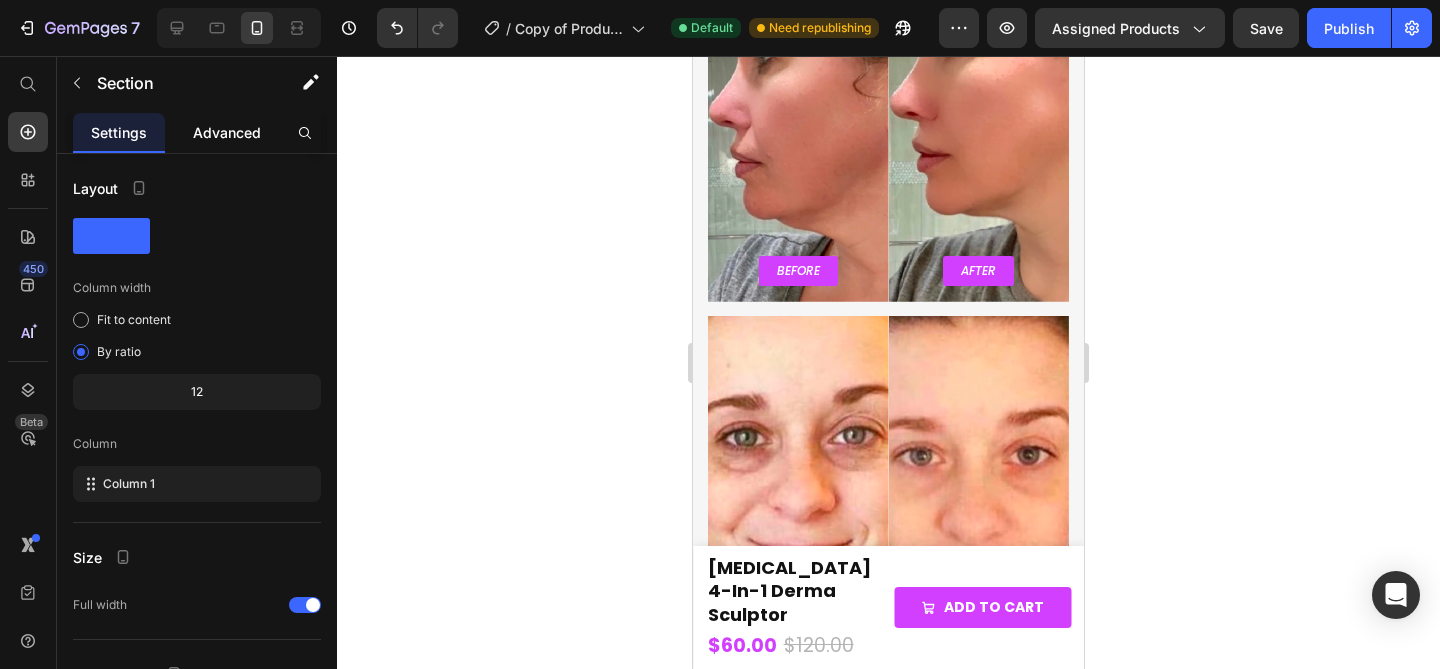click on "Advanced" 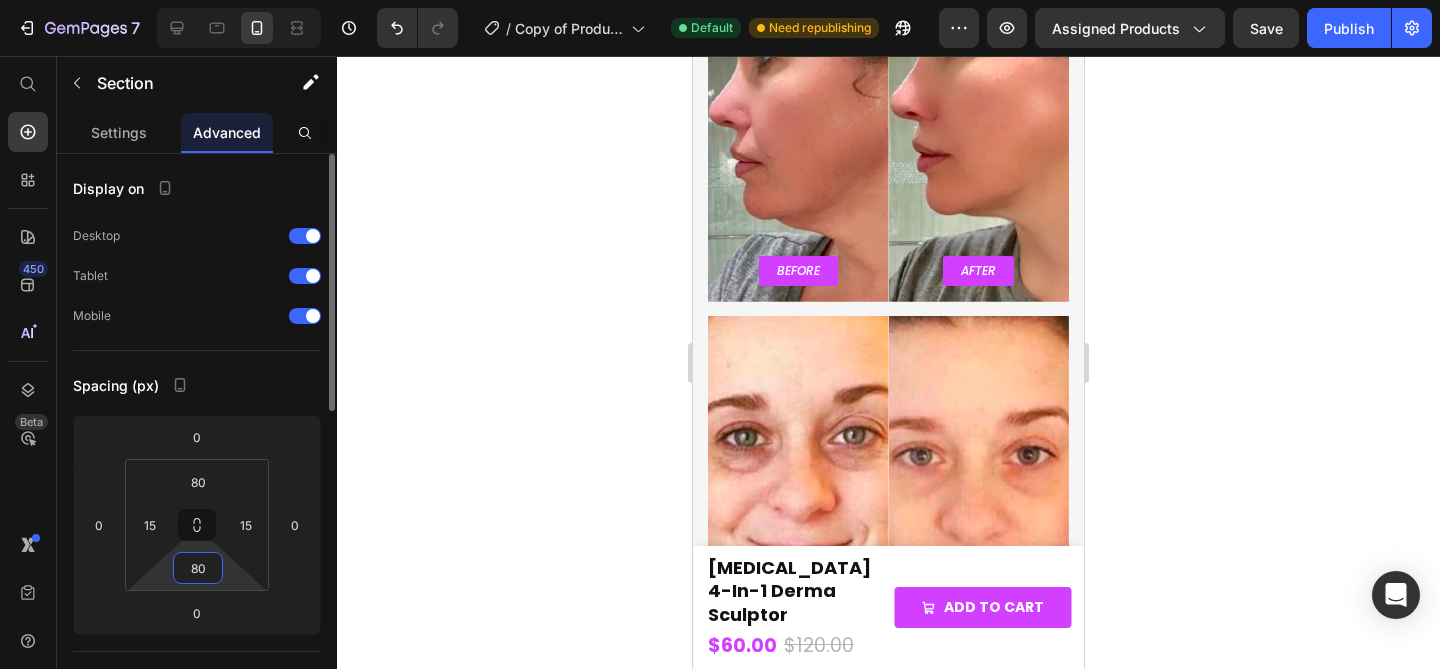 click on "80" at bounding box center [198, 568] 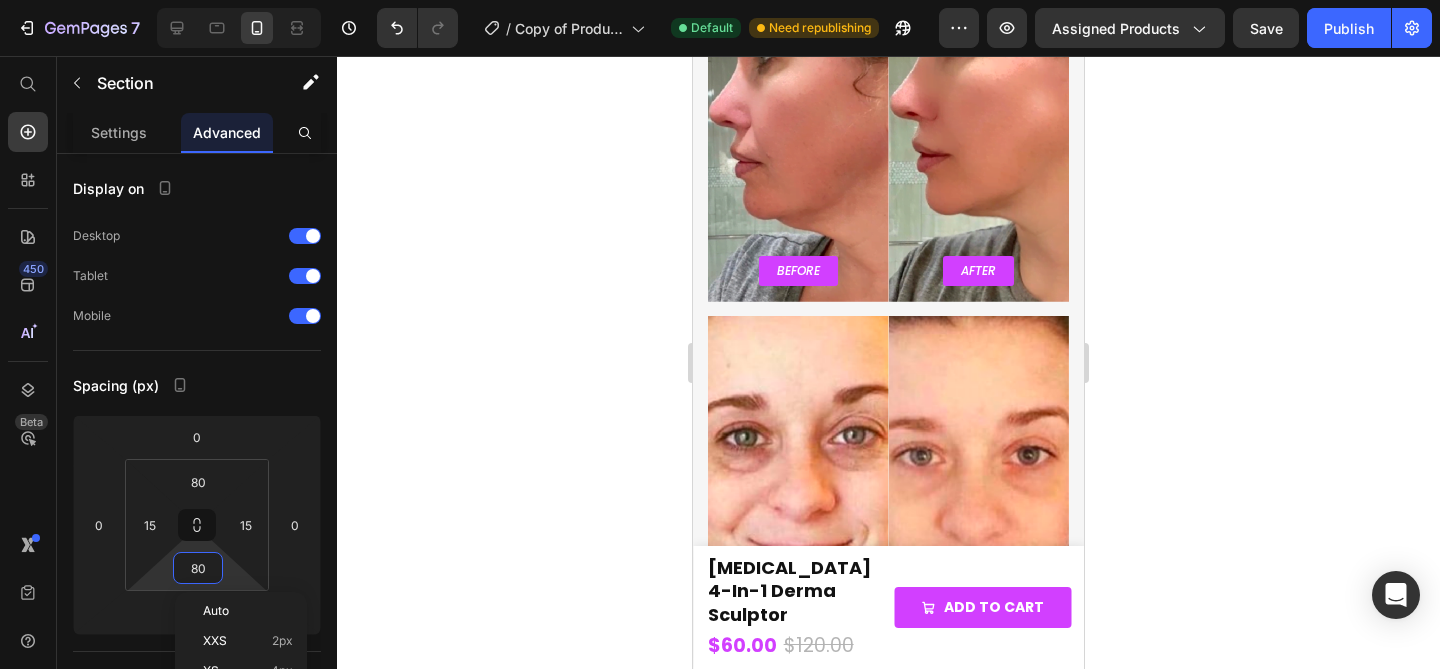 click 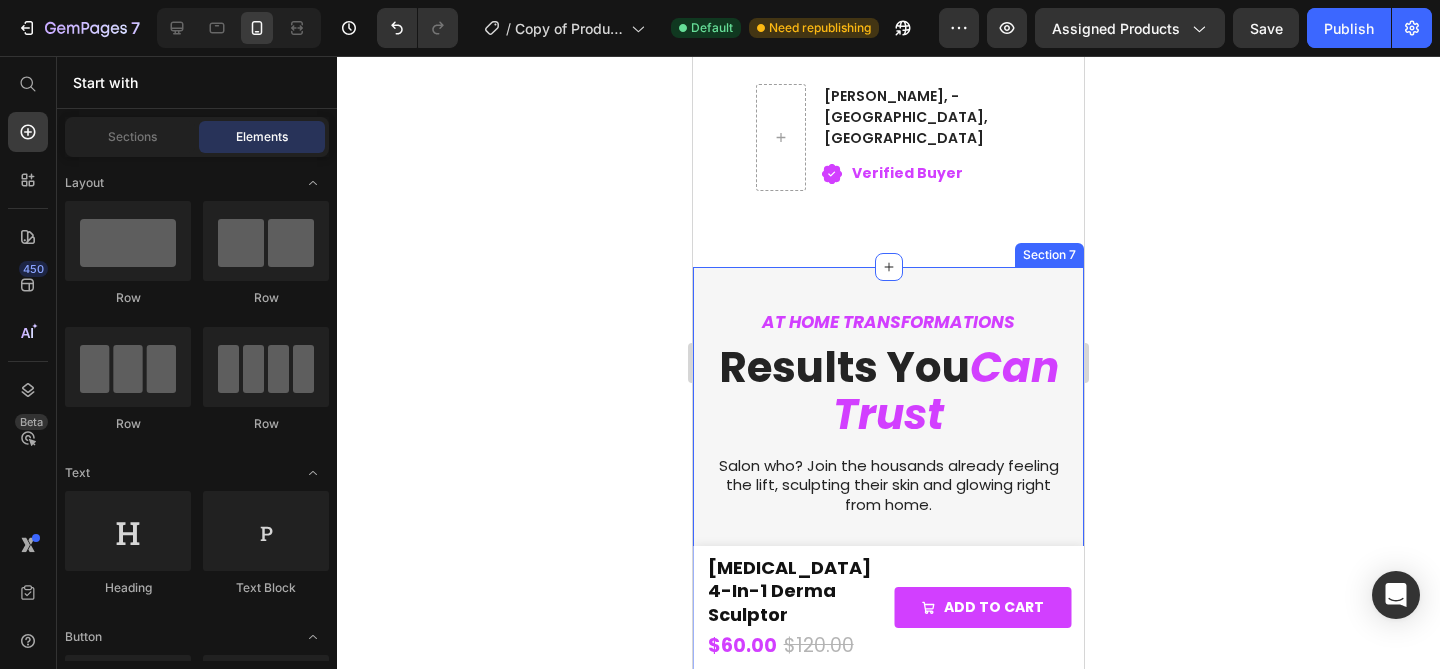 scroll, scrollTop: 4959, scrollLeft: 0, axis: vertical 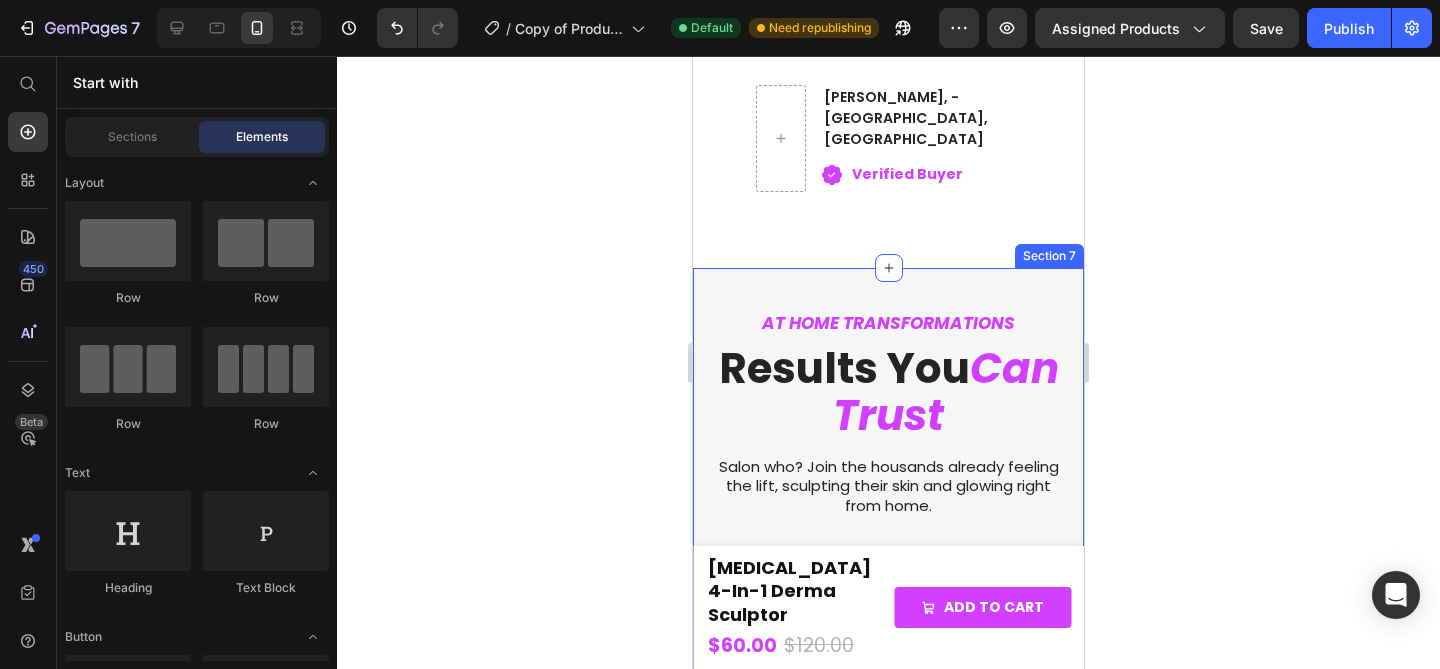 click on "Icon                Icon                Icon                Icon                Icon Icon List Hoz "Worth it at any age" Heading I’m 64 and honestly thought I was just stuck with saggy skin and deep lines. I’ve tried creams, serums you name it. My daughter got me the [MEDICAL_DATA], and I figured why not. After a couple of uses, I started noticing my skin looking firmer, especially around my jaw. Text block                Title Line
[PERSON_NAME], - [GEOGRAPHIC_DATA], [GEOGRAPHIC_DATA] Heading
Icon Verified Buyer Text block Icon List Row" at bounding box center [888, 7] 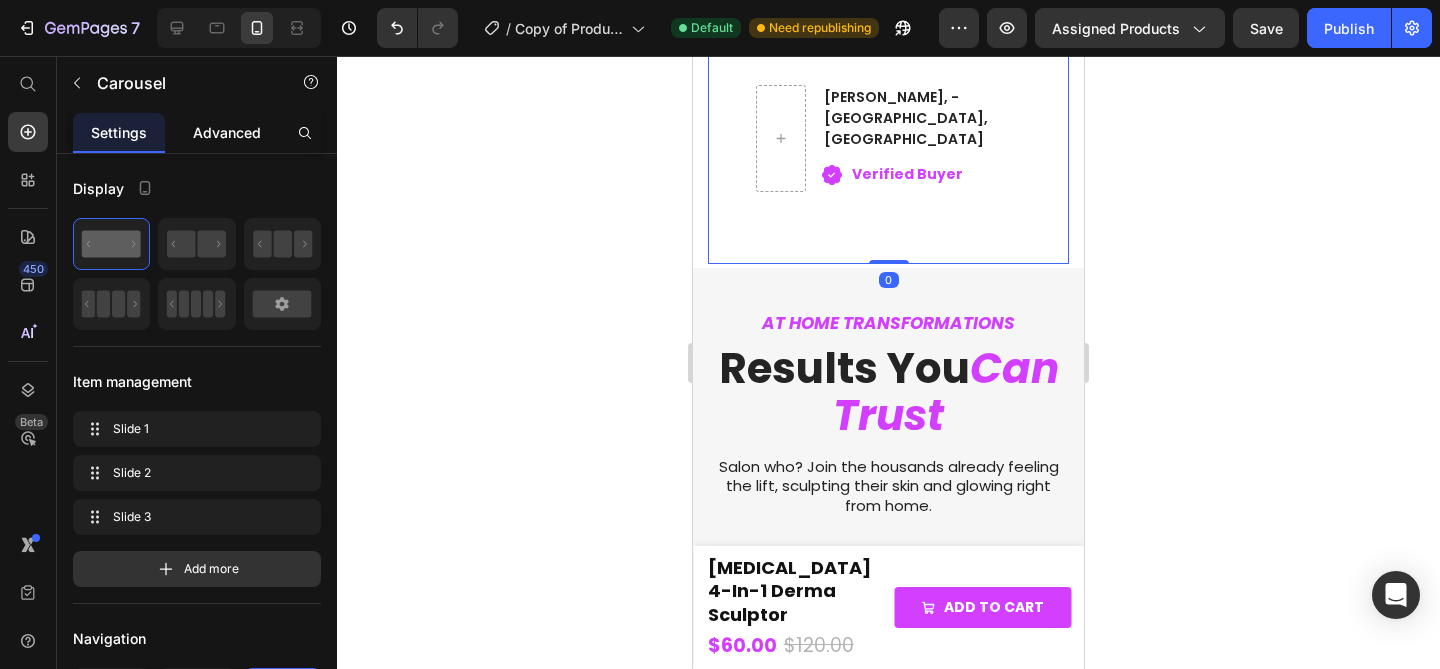 click on "Advanced" at bounding box center (227, 132) 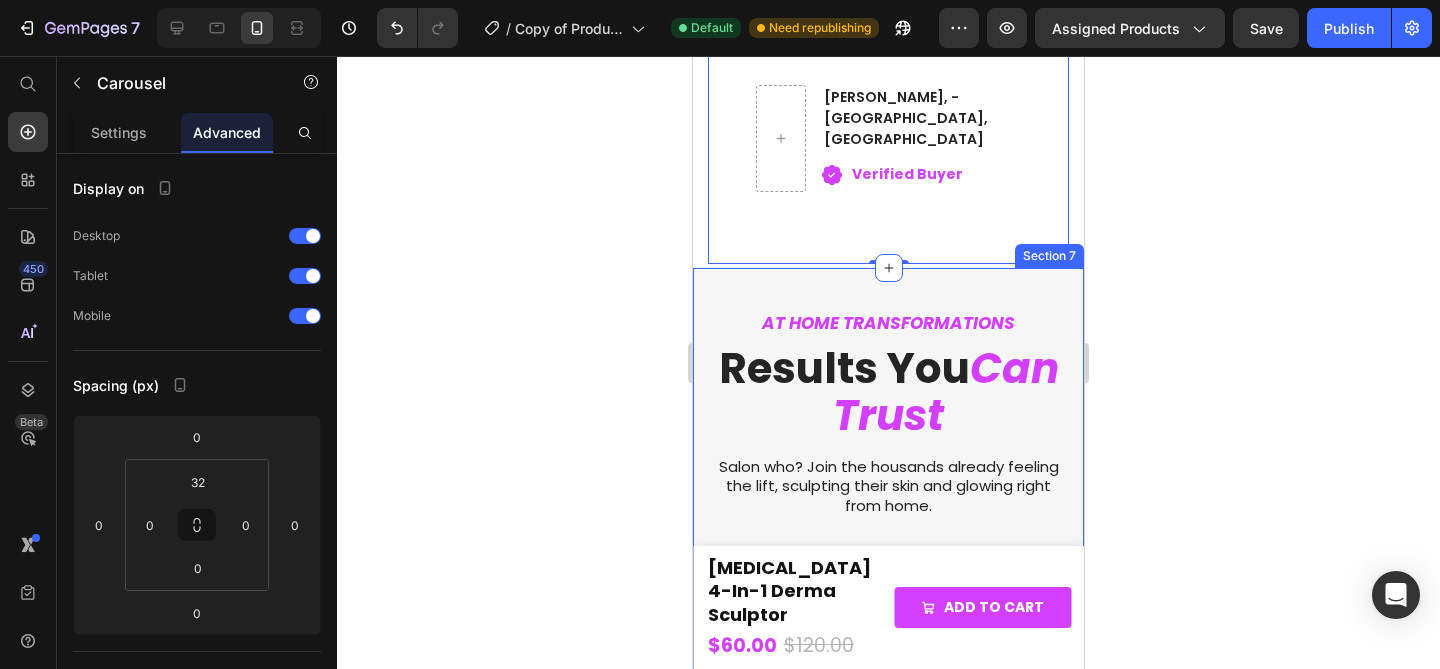 click on "AT HOME TRANSFORMATIONS Text block Results You  Can Trust Heading Salon who? Join the housands already feeling the lift, sculpting their skin and glowing right from home. Text Block Row Before Text Block Row Hero Banner After Text Block Row Hero Banner Row Before Text Block Row Hero Banner After Text Block Row Hero Banner Row Before Text Block Row Hero Banner After Text Block Row Hero Banner Row Row Section 7" at bounding box center [888, 908] 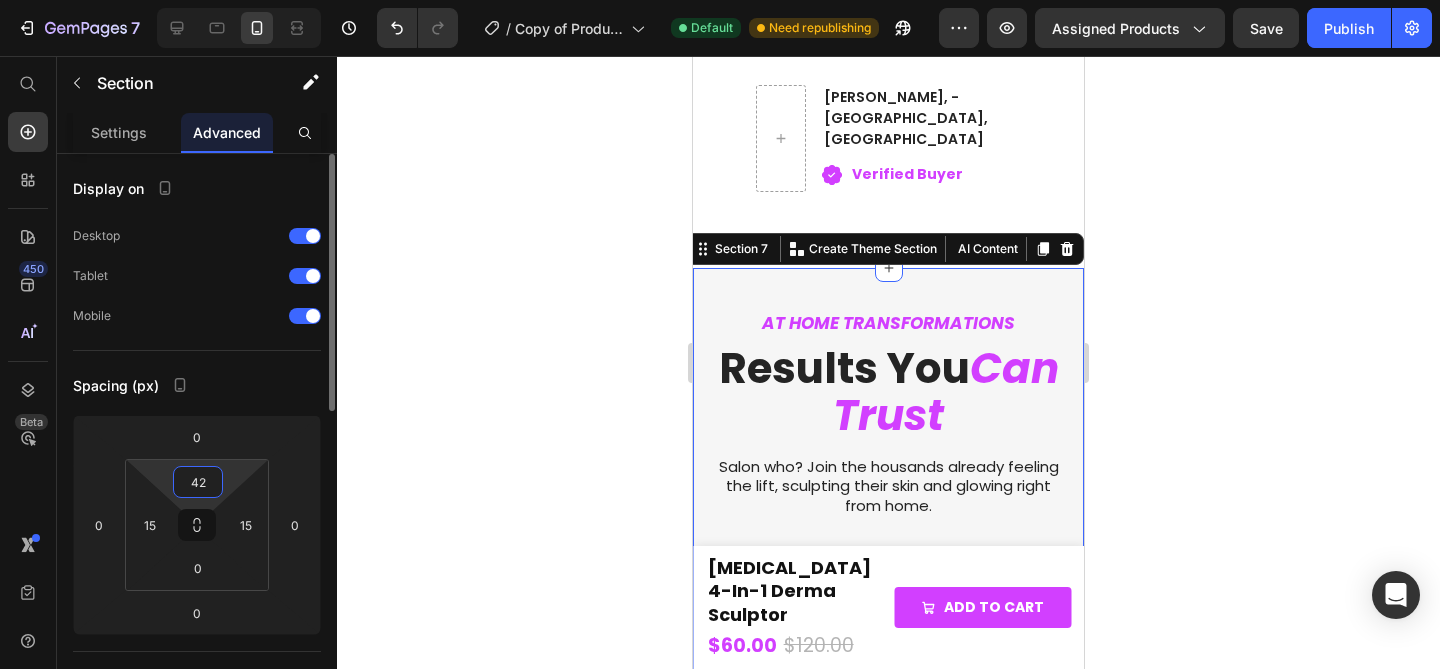 click on "42" at bounding box center [198, 482] 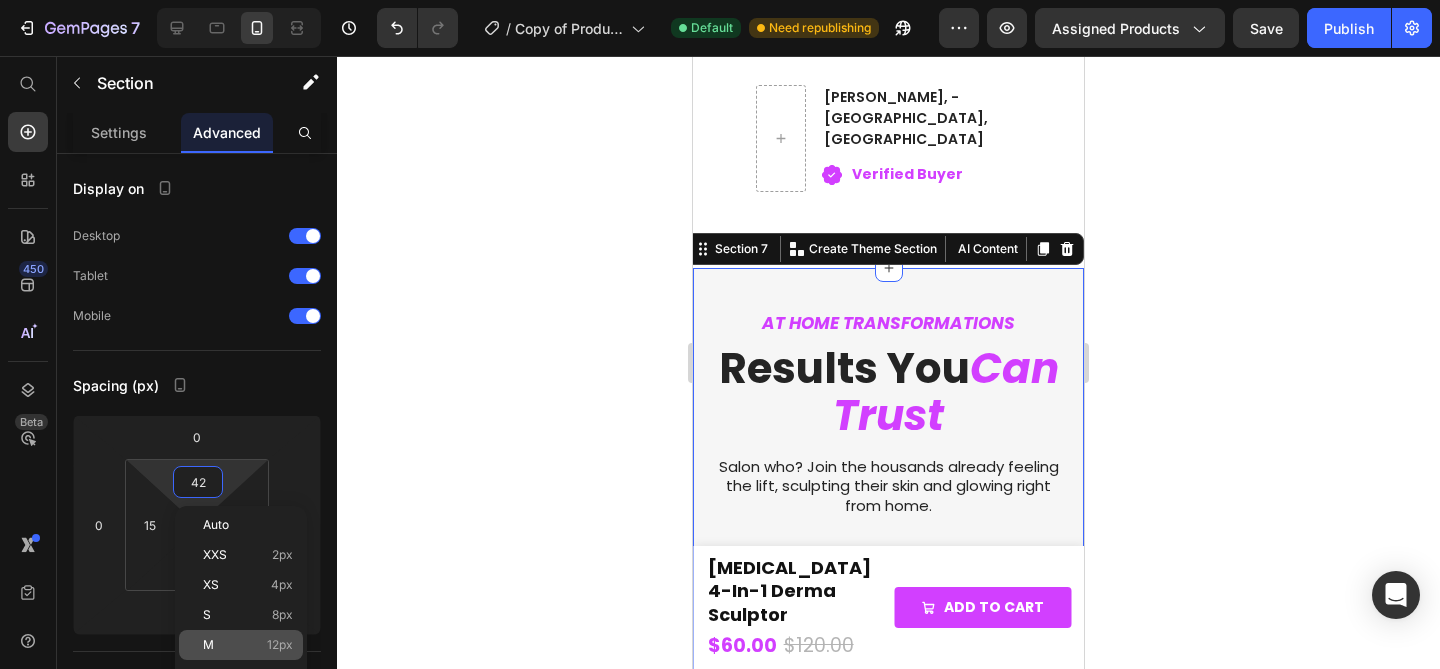 click on "M 12px" 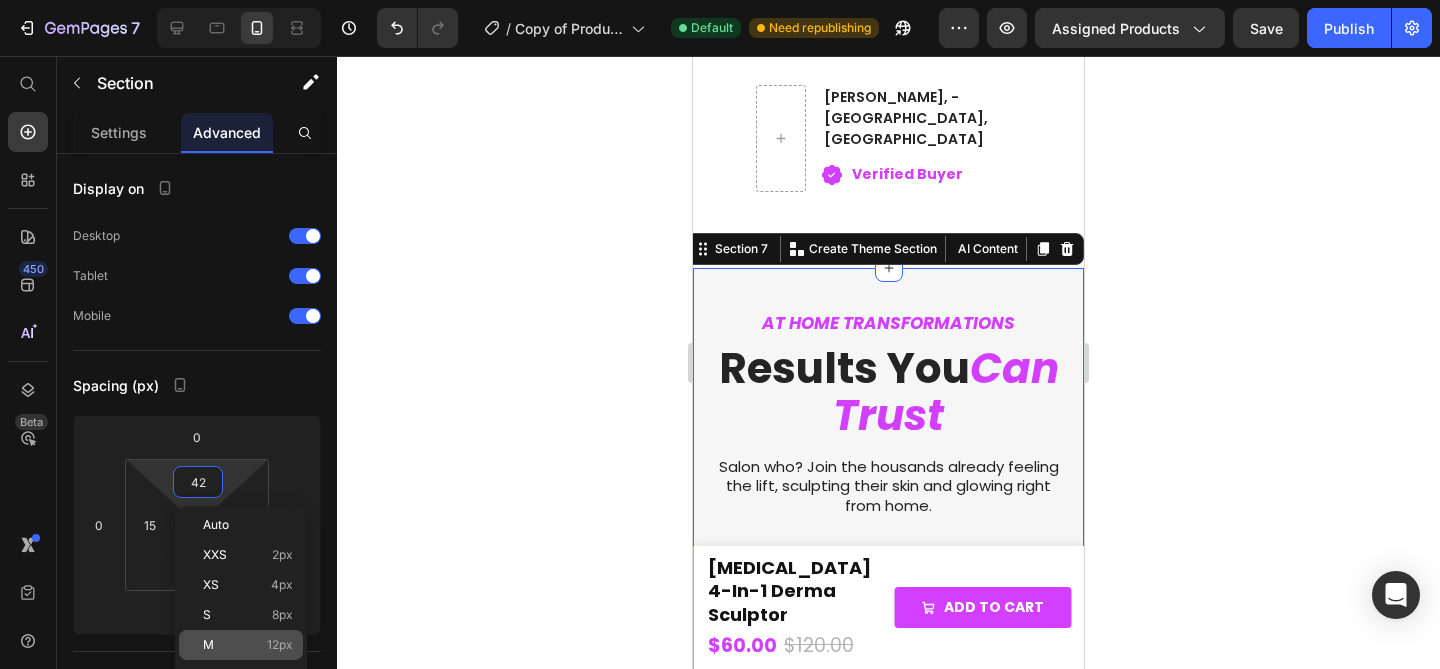 type on "12" 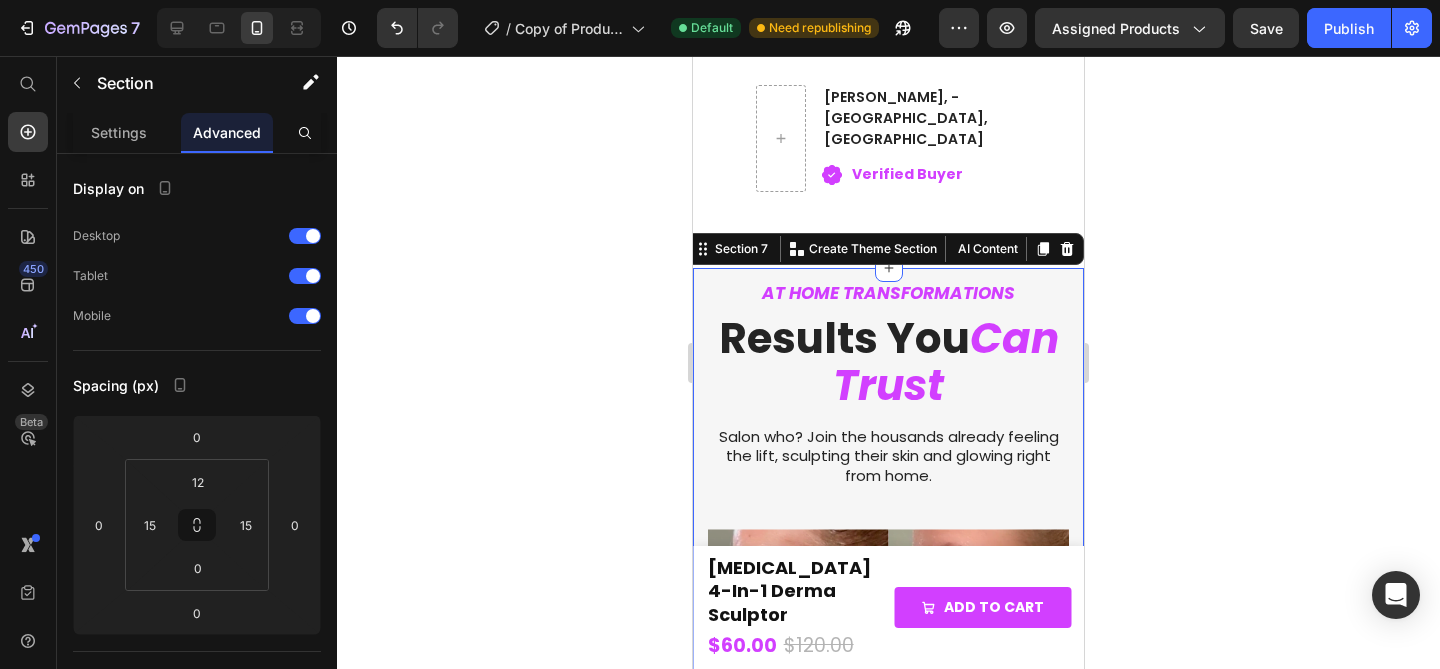 click 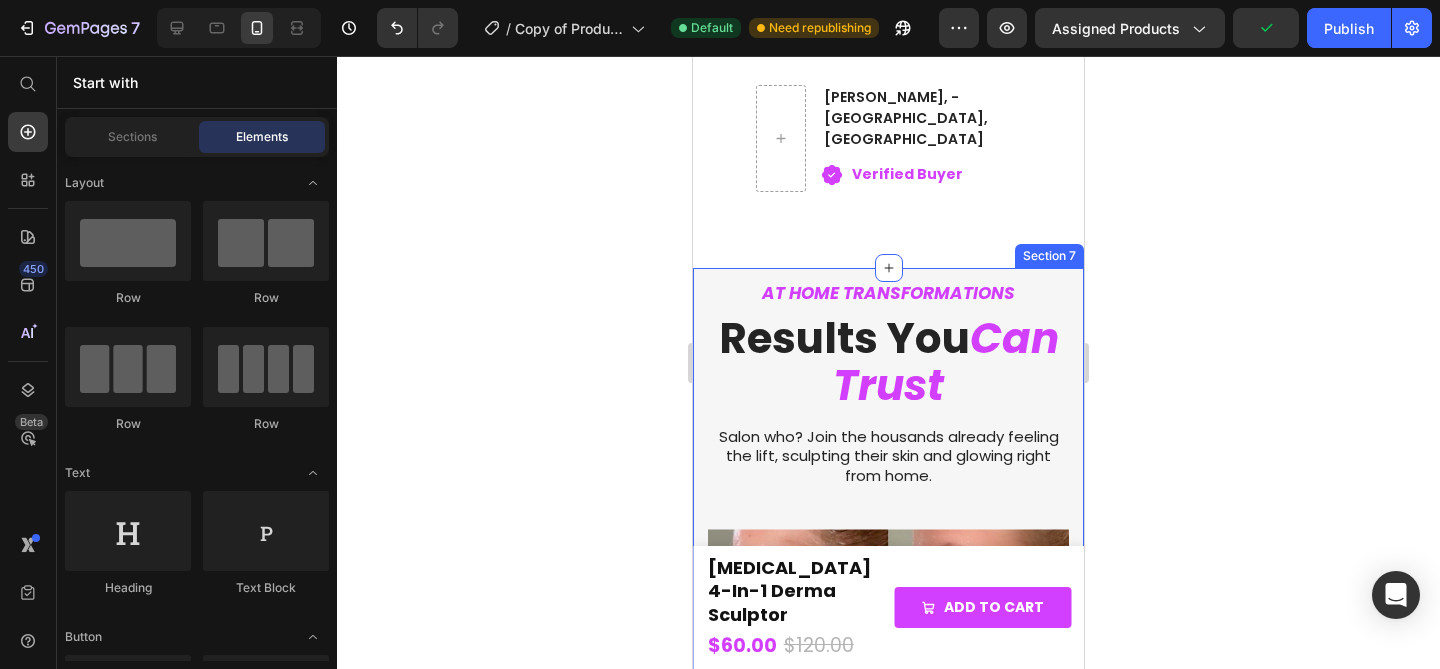 click on "AT HOME TRANSFORMATIONS Text block Results You  Can Trust Heading Salon who? Join the housands already feeling the lift, sculpting their skin and glowing right from home. Text Block Row Before Text Block Row Hero Banner After Text Block Row Hero Banner Row Before Text Block Row Hero Banner After Text Block Row Hero Banner Row Before Text Block Row Hero Banner After Text Block Row Hero Banner Row Row Section 7" at bounding box center [888, 893] 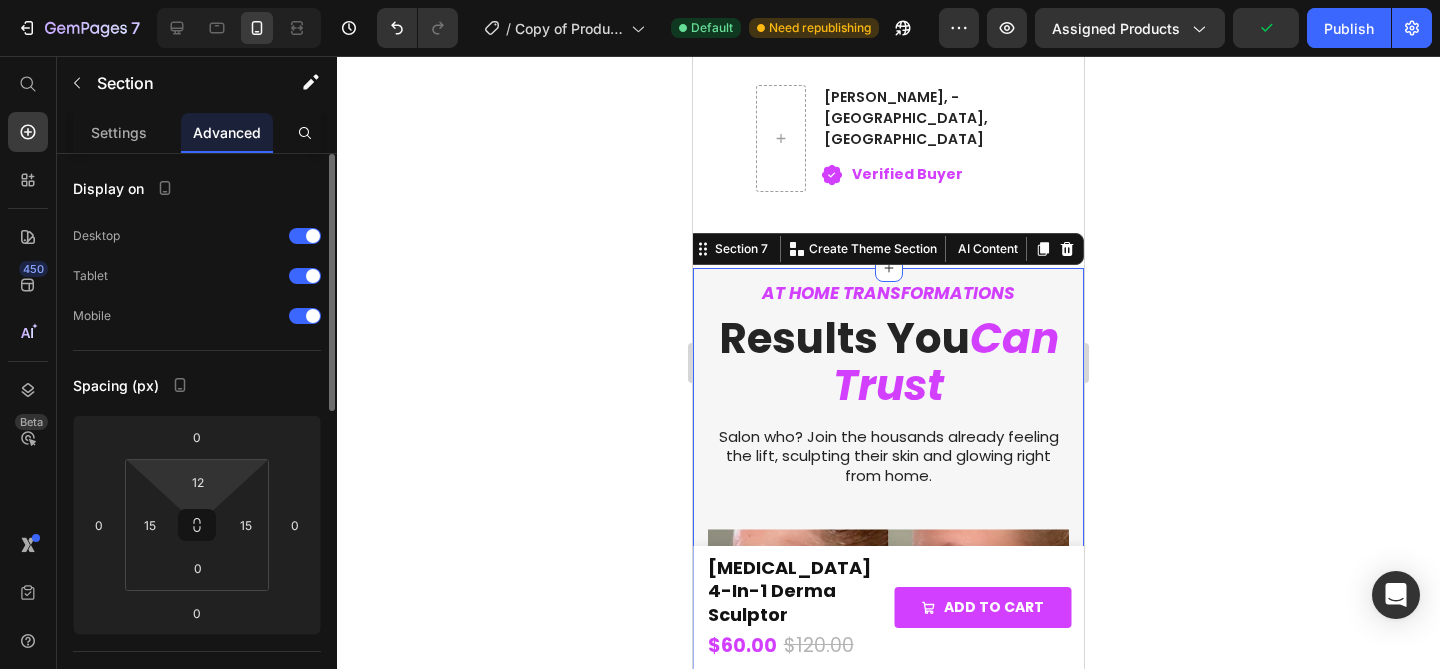 click on "7  Version history  /  Copy of Product Page - [DATE] 09:25:23 Default Need republishing Preview Assigned Products  Publish  450 Beta Start with Sections Elements Hero Section Product Detail Brands Trusted Badges Guarantee Product Breakdown How to use Testimonials Compare Bundle FAQs Social Proof Brand Story Product List Collection Blog List Contact Sticky Add to Cart Custom Footer Browse Library 450 Layout
Row
Row
Row
Row Text
Heading
Text Block Button
Button
Button
Sticky Back to top Media
Image" at bounding box center (720, 0) 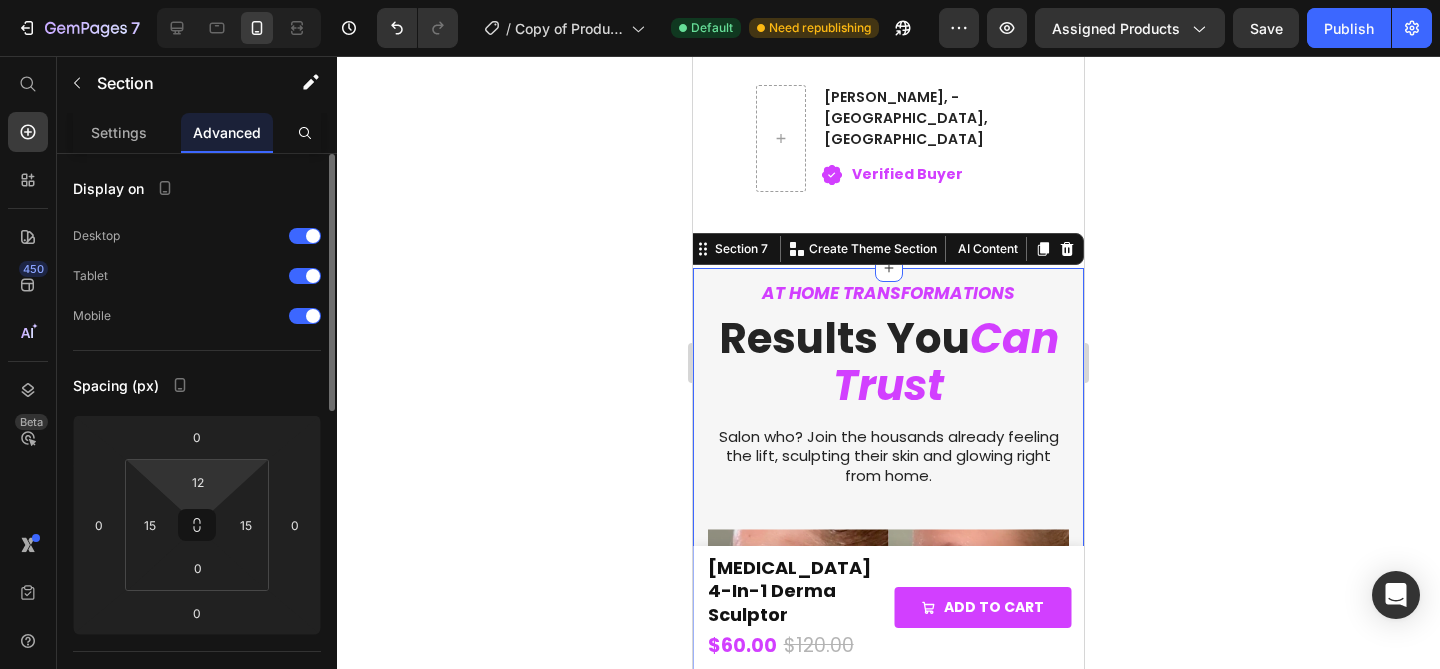 click on "7  Version history  /  Copy of Product Page - [DATE] 09:25:23 Default Need republishing Preview Assigned Products  Save   Publish  450 Beta Start with Sections Elements Hero Section Product Detail Brands Trusted Badges Guarantee Product Breakdown How to use Testimonials Compare Bundle FAQs Social Proof Brand Story Product List Collection Blog List Contact Sticky Add to Cart Custom Footer Browse Library 450 Layout
Row
Row
Row
Row Text
Heading
Text Block Button
Button
Button
Sticky Back to top Media" at bounding box center (720, 0) 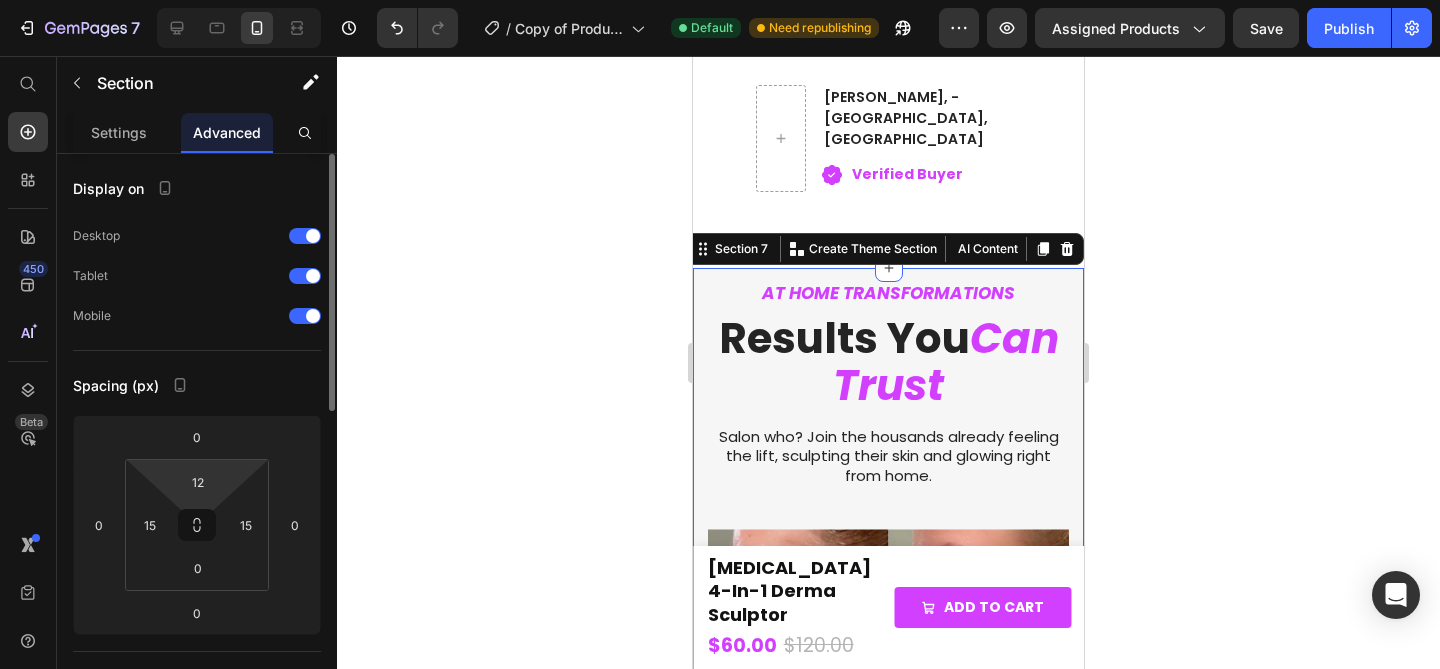 click on "7  Version history  /  Copy of Product Page - [DATE] 09:25:23 Default Need republishing Preview Assigned Products  Save   Publish  450 Beta Start with Sections Elements Hero Section Product Detail Brands Trusted Badges Guarantee Product Breakdown How to use Testimonials Compare Bundle FAQs Social Proof Brand Story Product List Collection Blog List Contact Sticky Add to Cart Custom Footer Browse Library 450 Layout
Row
Row
Row
Row Text
Heading
Text Block Button
Button
Button
Sticky Back to top Media" at bounding box center [720, 0] 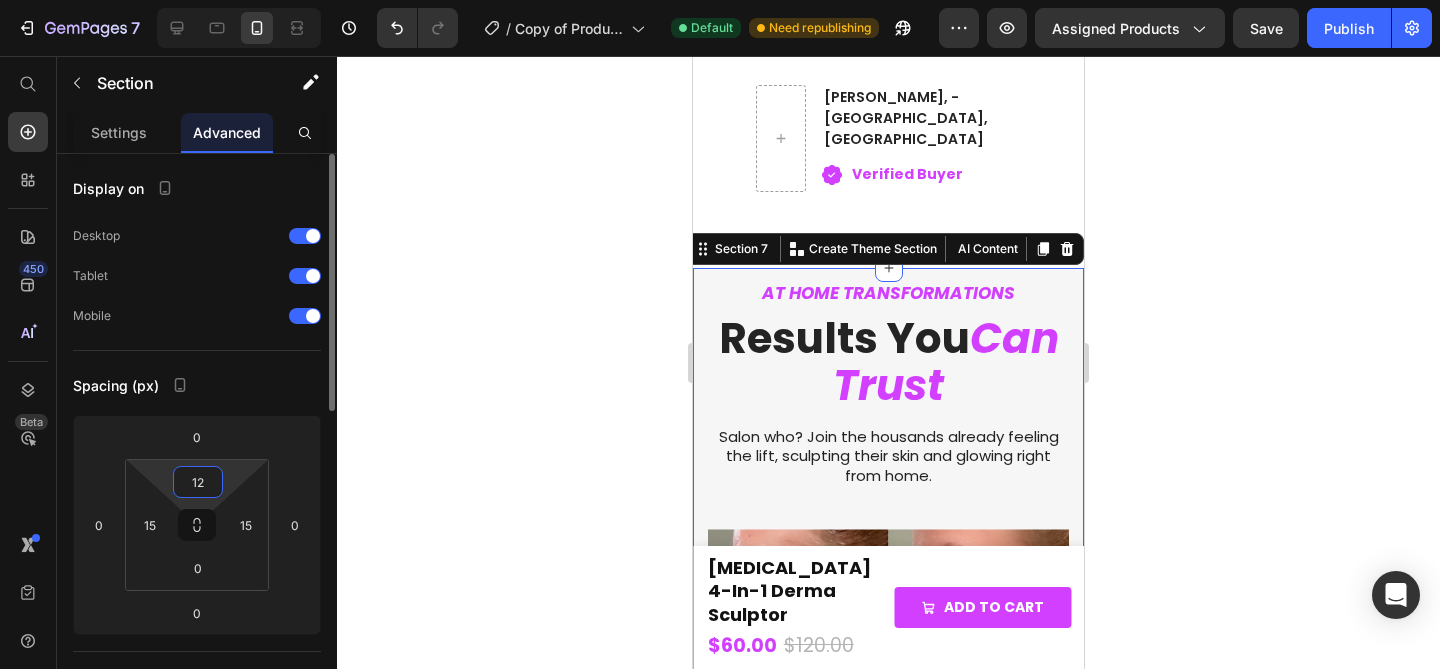 click on "12" at bounding box center [198, 482] 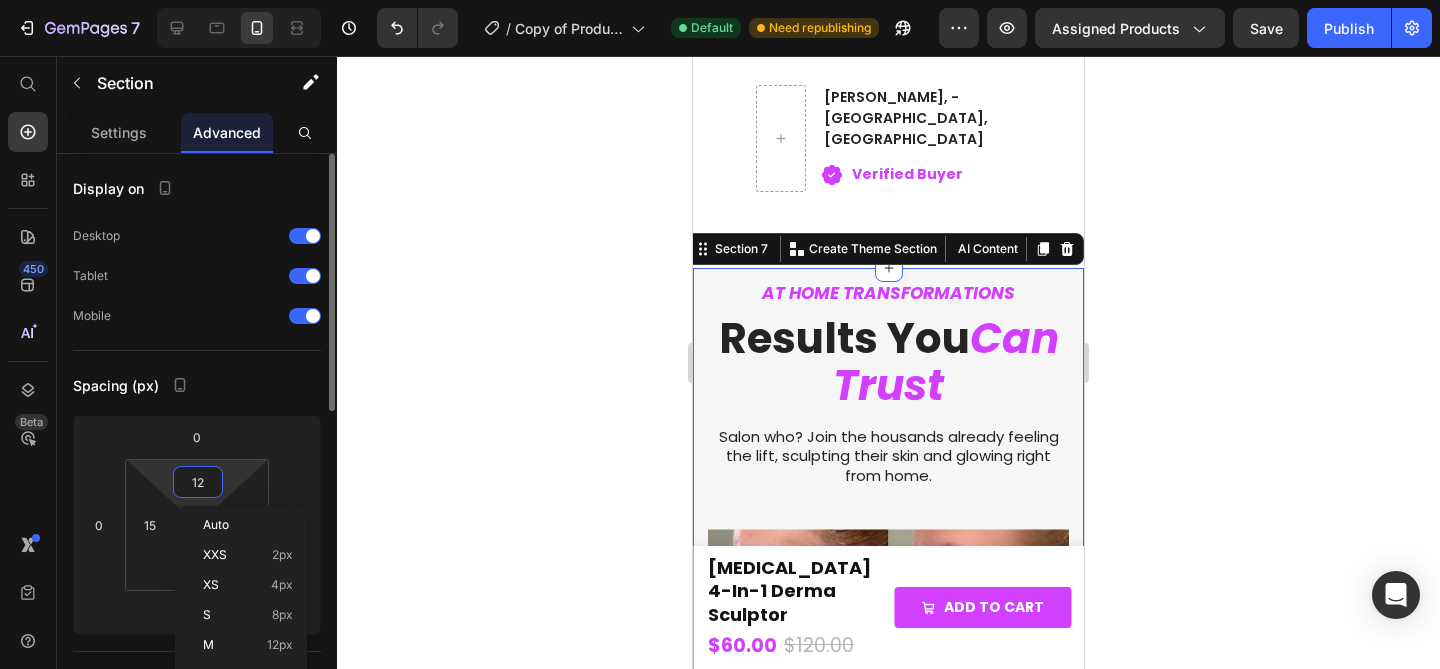 click on "12" at bounding box center (198, 482) 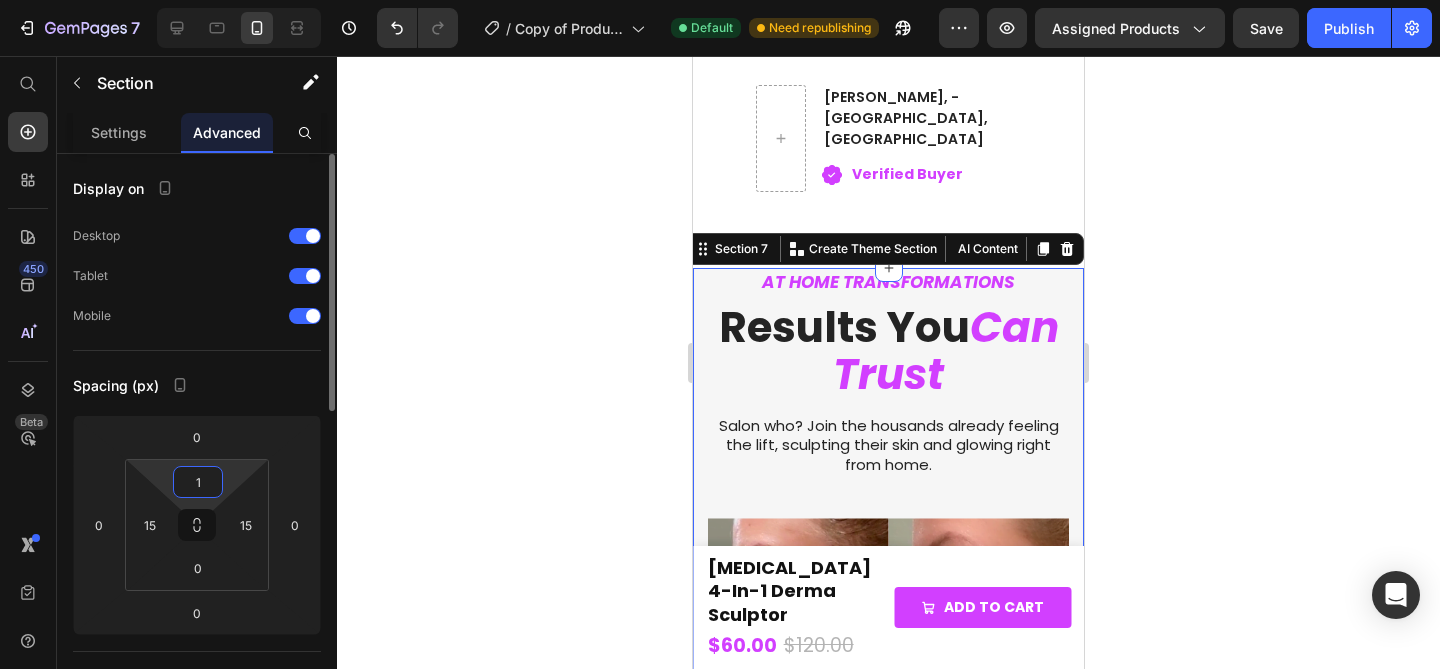 type on "16" 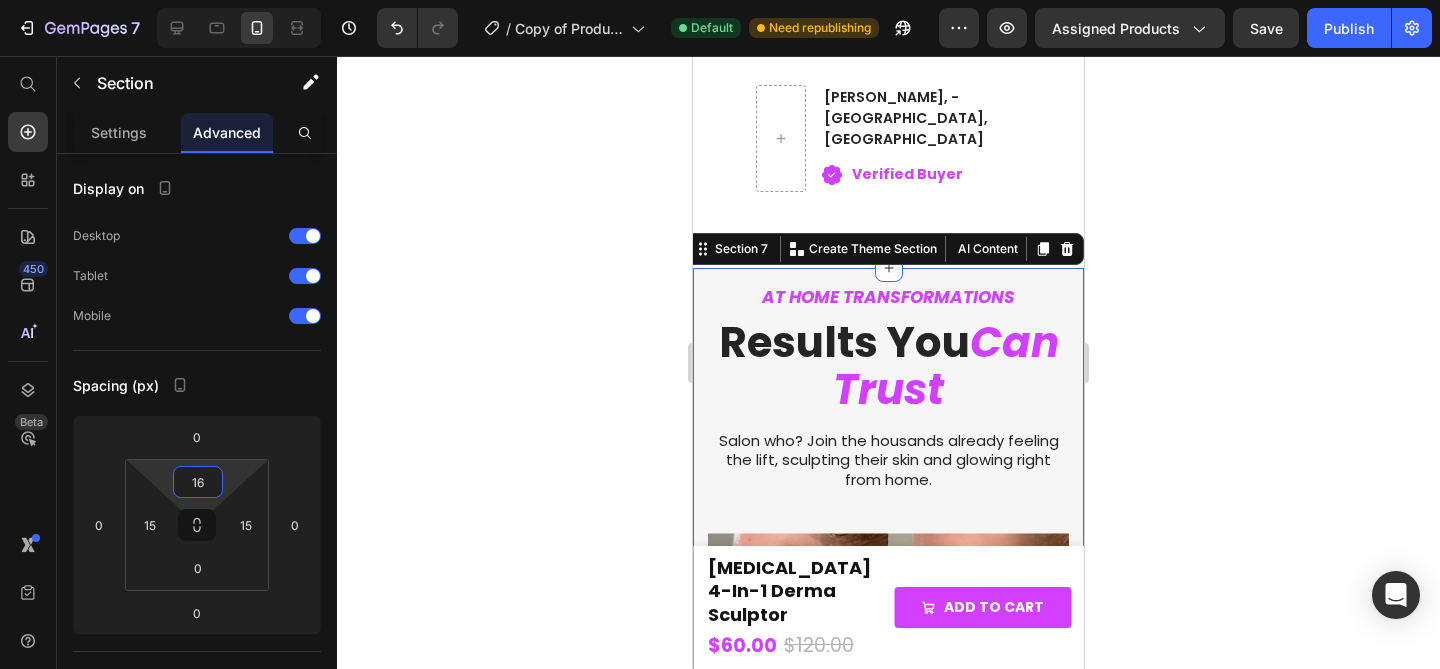 click 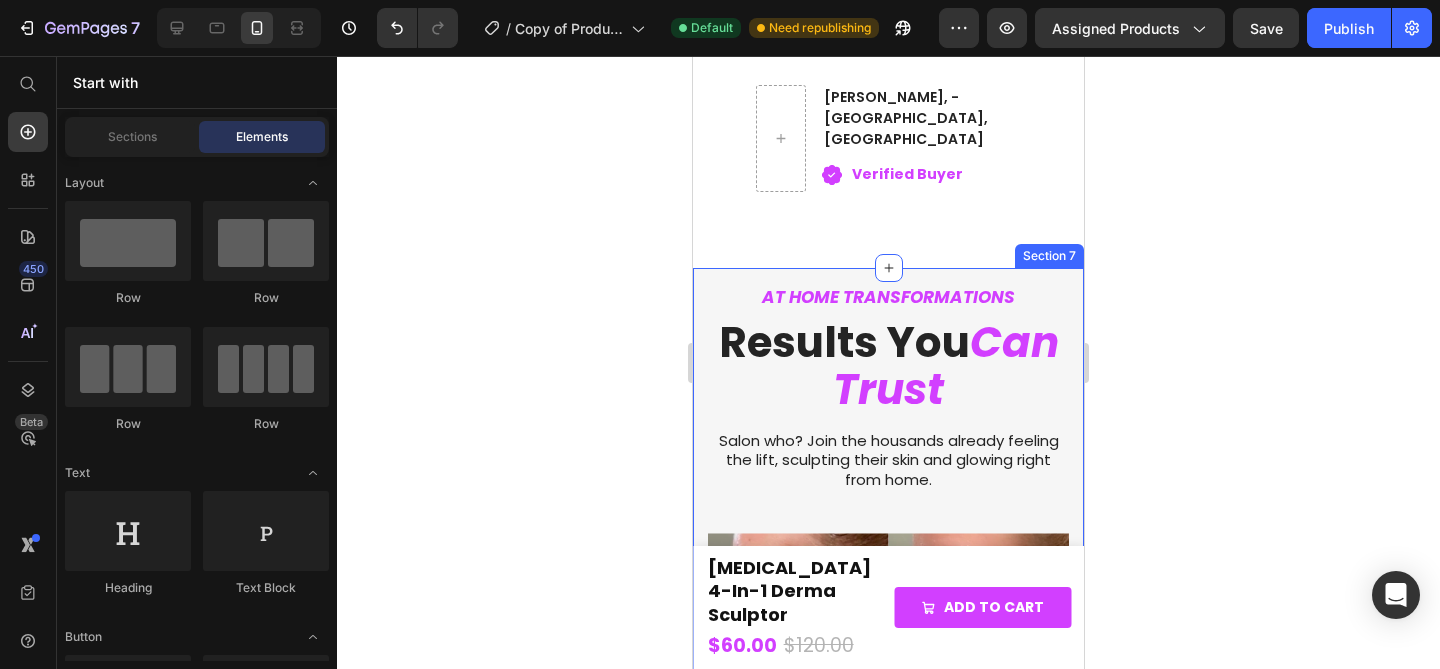 click on "AT HOME TRANSFORMATIONS Text block Results You  Can Trust Heading Salon who? Join the housands already feeling the lift, sculpting their skin and glowing right from home. Text Block Row Before Text Block Row Hero Banner After Text Block Row Hero Banner Row Before Text Block Row Hero Banner After Text Block Row Hero Banner Row Before Text Block Row Hero Banner After Text Block Row Hero Banner Row Row Section 7" at bounding box center [888, 895] 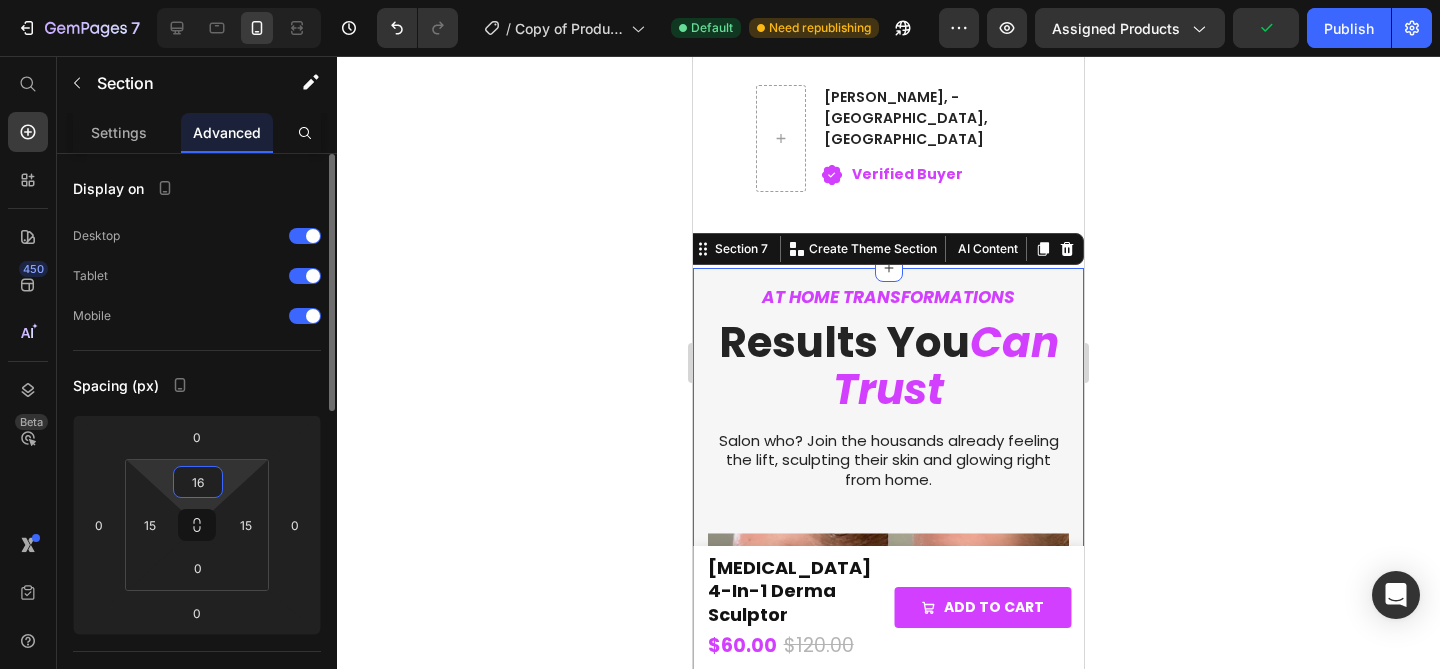 click on "16" at bounding box center (198, 482) 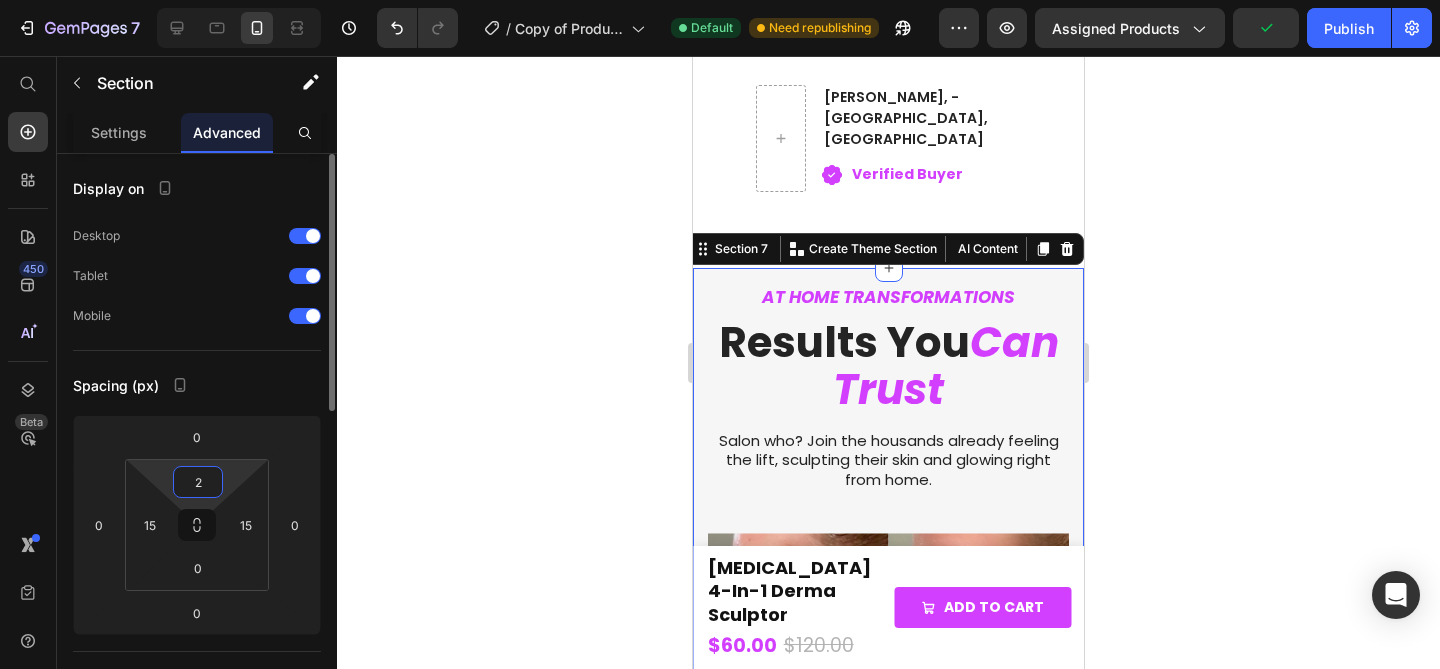 type on "20" 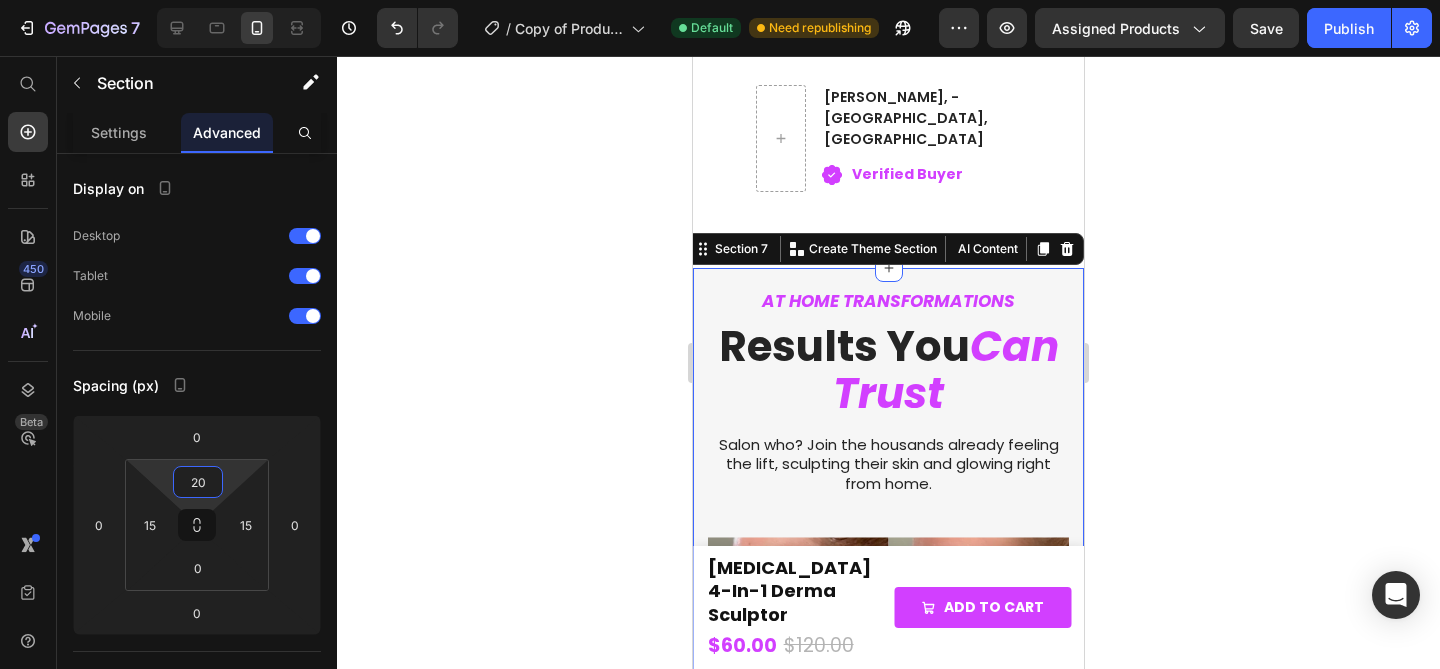 click 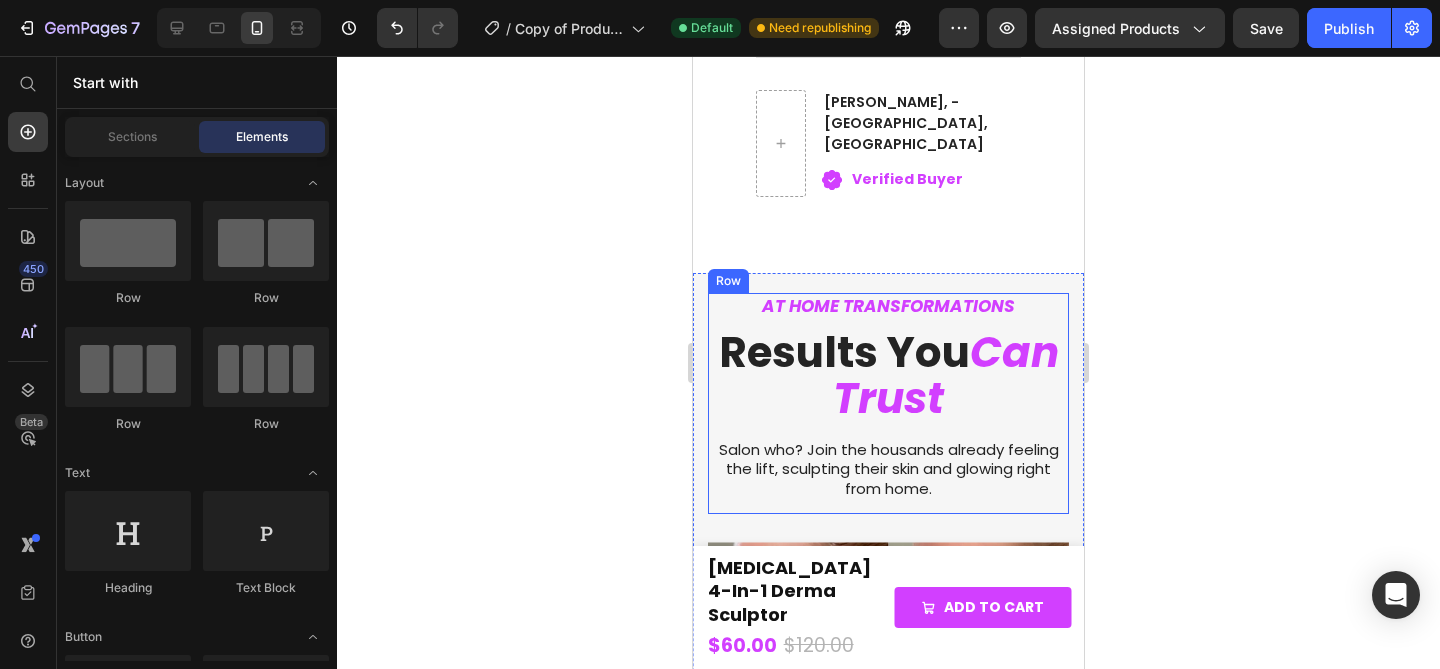 scroll, scrollTop: 4198, scrollLeft: 0, axis: vertical 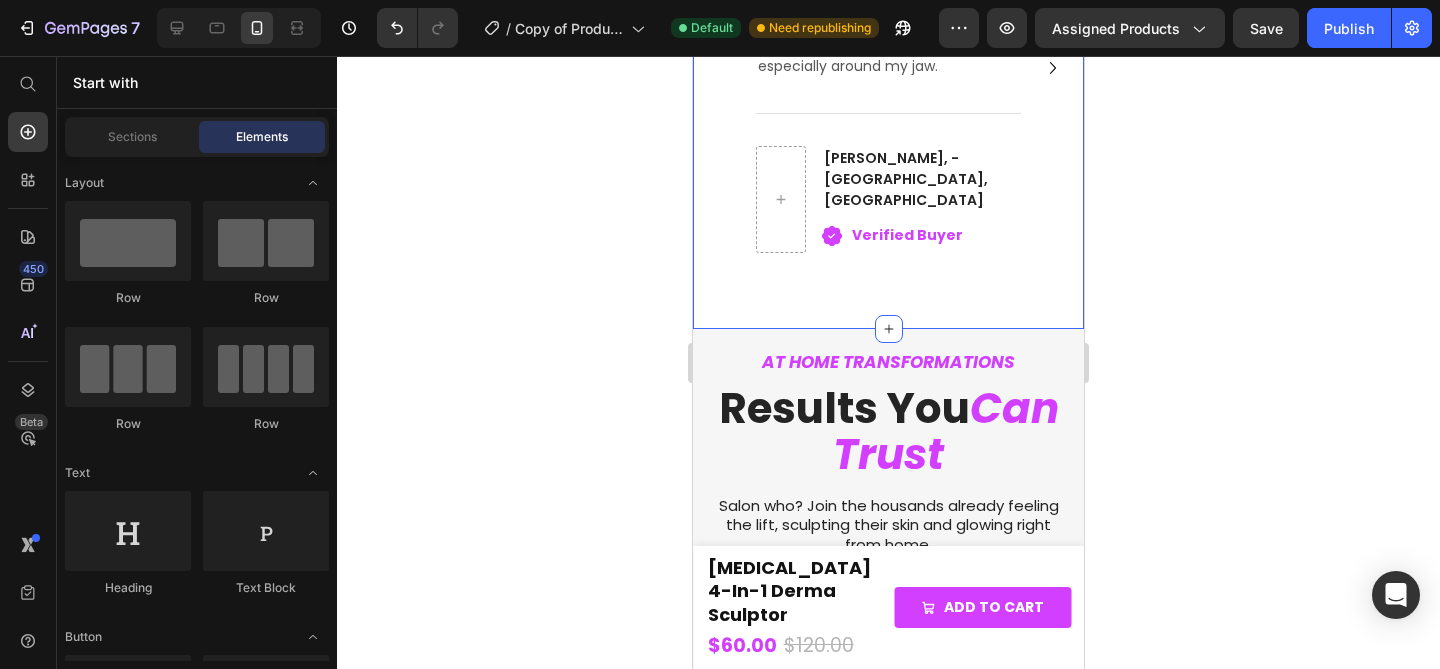 click on "97% Of Customers Are Satisfied Text block 10,000+  At-Home Facelifts Heading
Icon                Icon                Icon                Icon                Icon Icon List Hoz "Worth it at any age" Heading I’m 64 and honestly thought I was just stuck with saggy skin and deep lines. I’ve tried creams, serums you name it. My daughter got me the [MEDICAL_DATA], and I figured why not. After a couple of uses, I started noticing my skin looking firmer, especially around my jaw. Text block                Title Line
[PERSON_NAME], - [GEOGRAPHIC_DATA], [GEOGRAPHIC_DATA] Heading
Icon Verified Buyer Text block Icon List Row                Icon                Icon                Icon                Icon                Icon Icon List Hoz “My skin finally stopped freaking out” Heading Text block                Title Line
[PERSON_NAME], - [GEOGRAPHIC_DATA], [GEOGRAPHIC_DATA] Heading
Icon Verified Buyer Text block Row Icon List Row                Icon Icon" at bounding box center (888, -52) 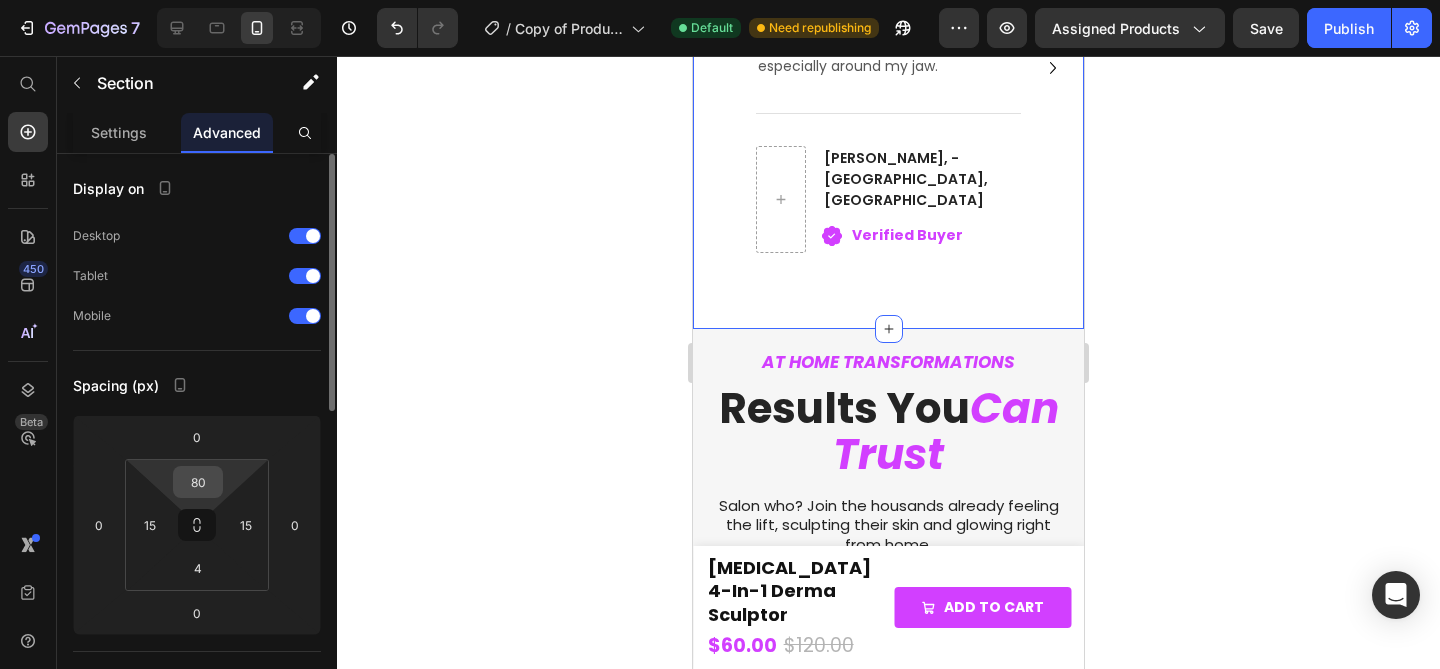 click on "80" at bounding box center [198, 482] 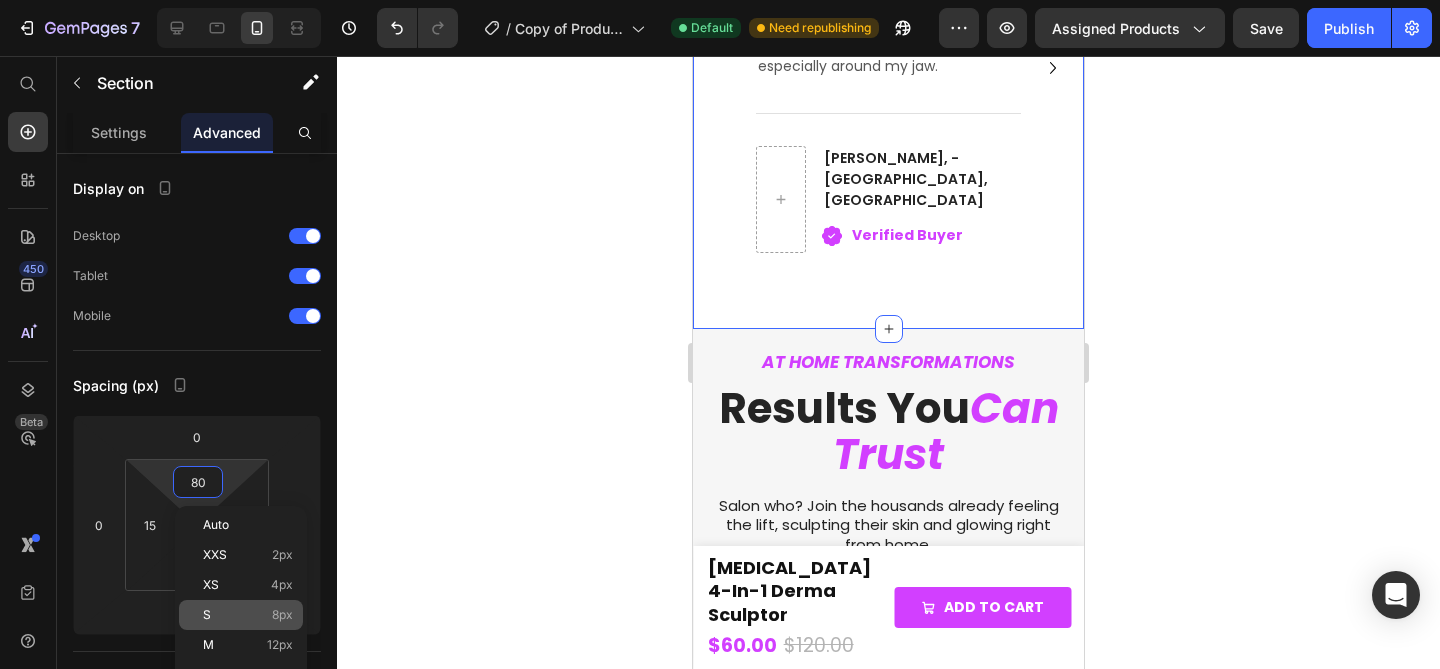 click on "S 8px" at bounding box center [248, 615] 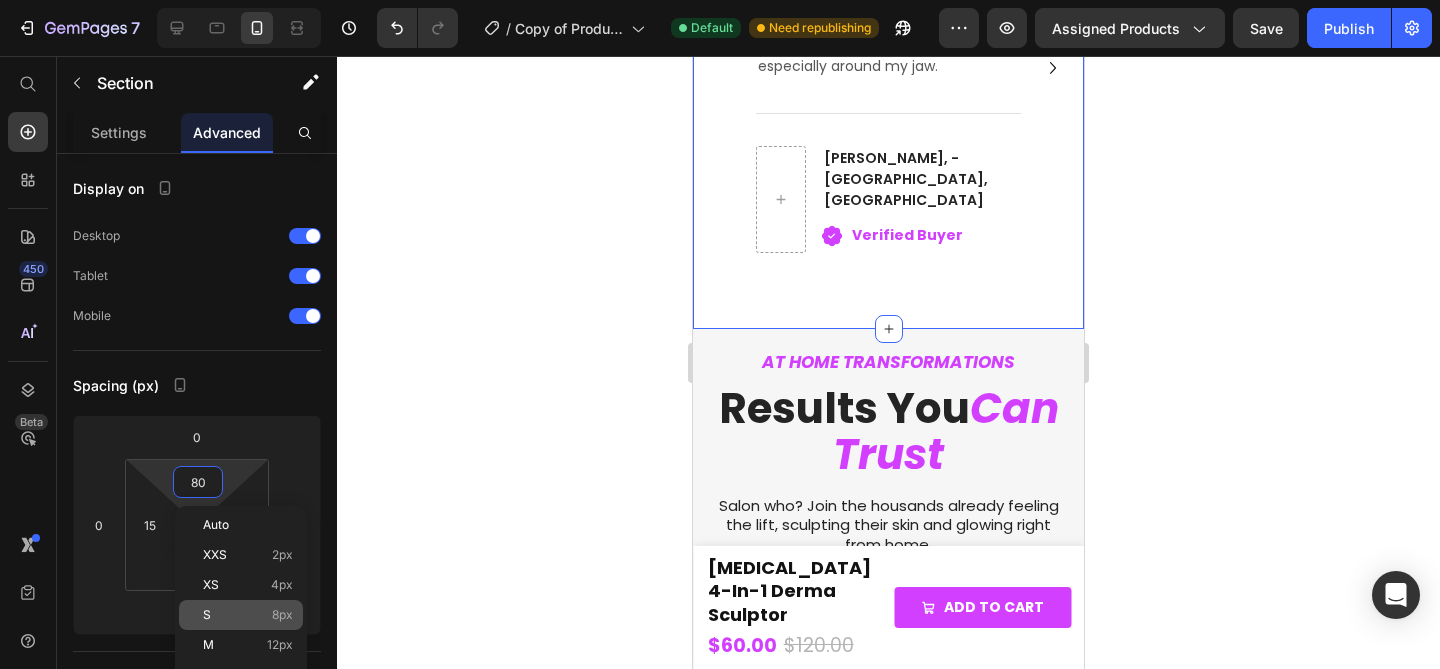type on "8" 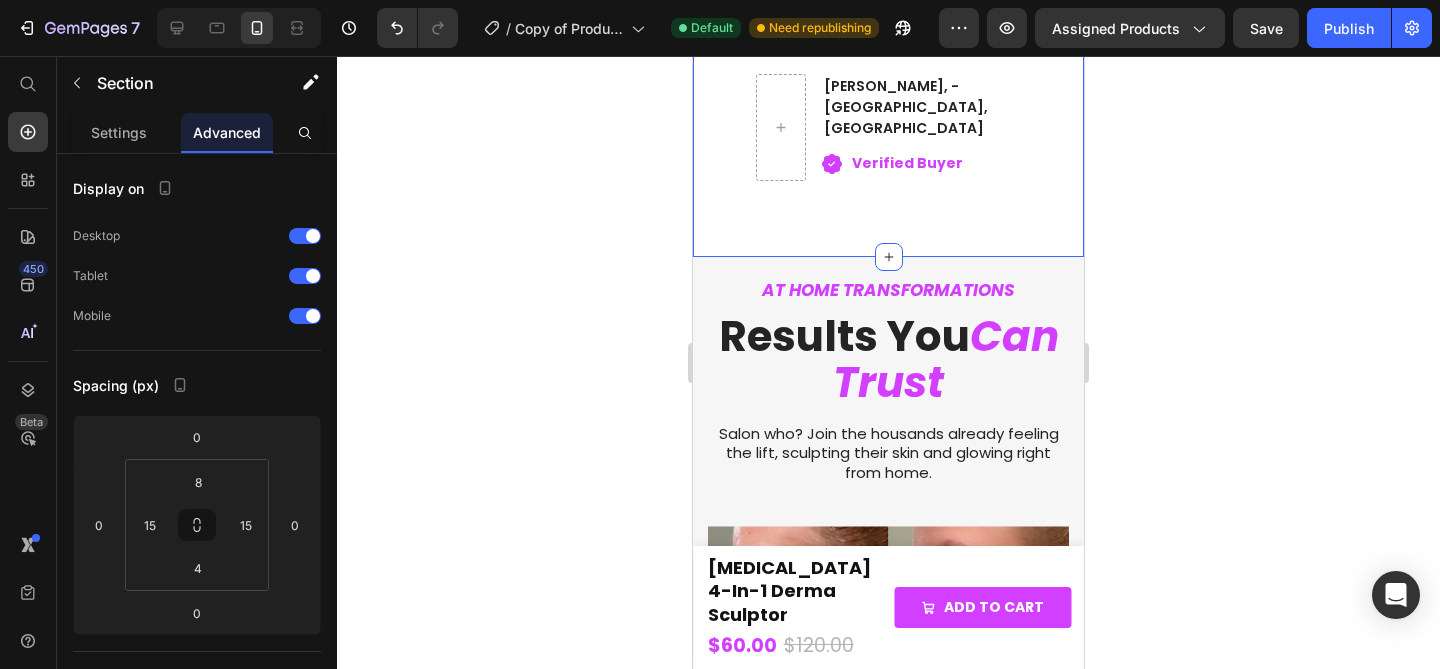 click 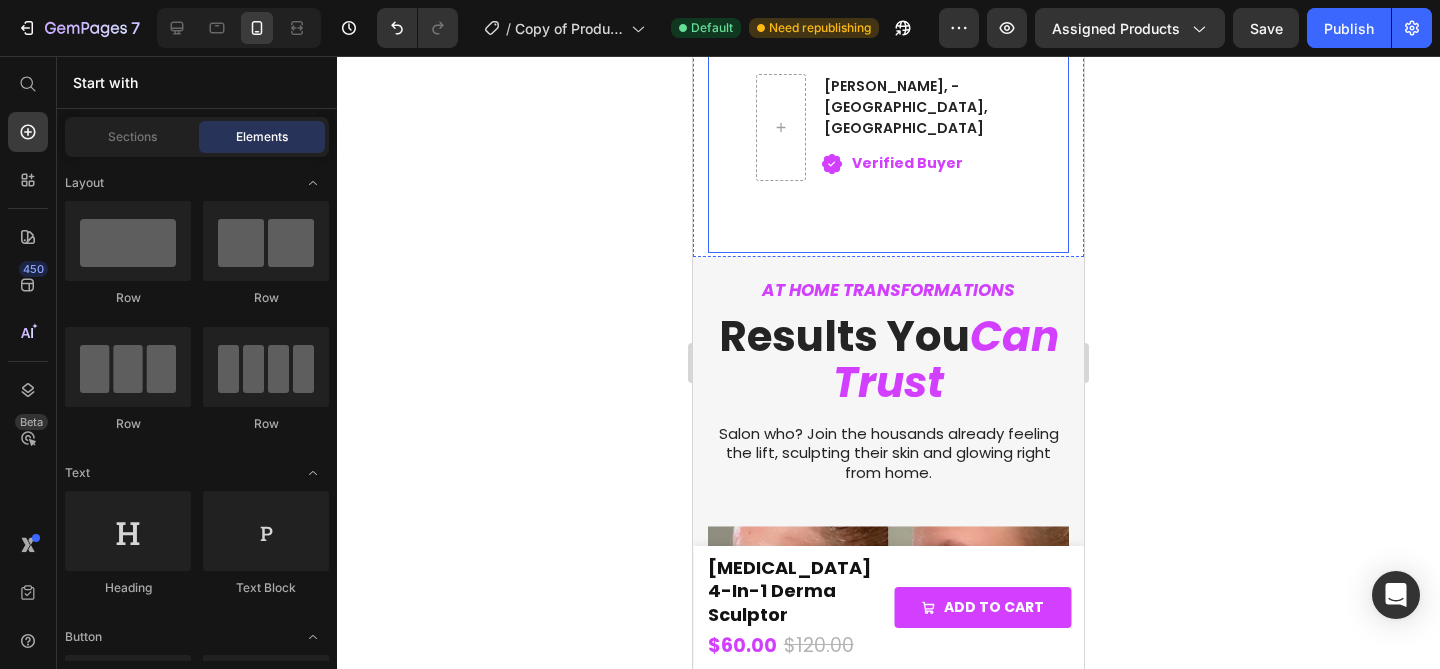 click on "Icon                Icon                Icon                Icon                Icon Icon List Hoz "Worth it at any age" Heading I’m 64 and honestly thought I was just stuck with saggy skin and deep lines. I’ve tried creams, serums you name it. My daughter got me the [MEDICAL_DATA], and I figured why not. After a couple of uses, I started noticing my skin looking firmer, especially around my jaw. Text block                Title Line
[PERSON_NAME], - [GEOGRAPHIC_DATA], [GEOGRAPHIC_DATA] Heading
Icon Verified Buyer Text block Icon List Row                Icon                Icon                Icon                Icon                Icon Icon List Hoz “My skin finally stopped freaking out” Heading Text block                Title Line
[PERSON_NAME], - [GEOGRAPHIC_DATA], [GEOGRAPHIC_DATA] Heading
Icon Verified Buyer Text block Row Icon List Row                Icon                Icon                Icon                Icon                Icon Line" at bounding box center [888, -4] 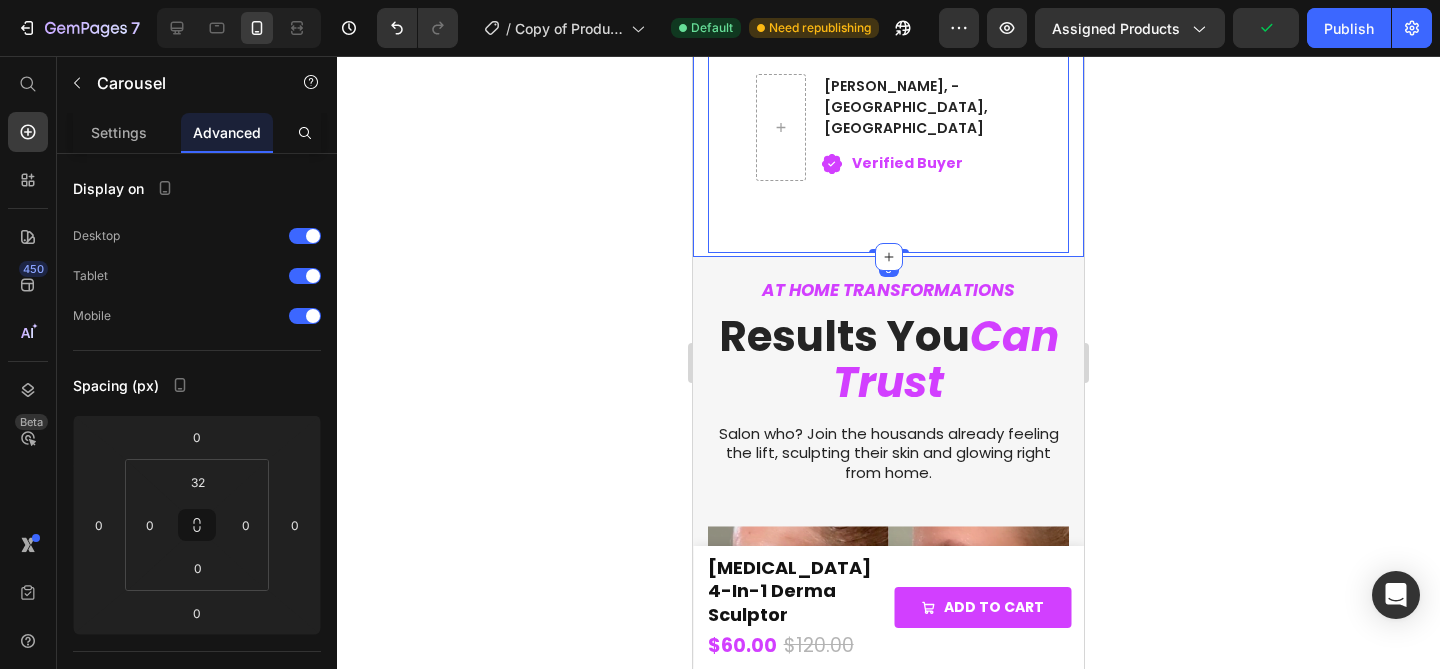 click on "97% Of Customers Are Satisfied Text block 10,000+  At-Home Facelifts Heading
Icon                Icon                Icon                Icon                Icon Icon List Hoz "Worth it at any age" Heading I’m 64 and honestly thought I was just stuck with saggy skin and deep lines. I’ve tried creams, serums you name it. My daughter got me the [MEDICAL_DATA], and I figured why not. After a couple of uses, I started noticing my skin looking firmer, especially around my jaw. Text block                Title Line
[PERSON_NAME], - [GEOGRAPHIC_DATA], [GEOGRAPHIC_DATA] Heading
Icon Verified Buyer Text block Icon List Row                Icon                Icon                Icon                Icon                Icon Icon List Hoz “My skin finally stopped freaking out” Heading Text block                Title Line
[PERSON_NAME], - [GEOGRAPHIC_DATA], [GEOGRAPHIC_DATA] Heading
Icon Verified Buyer Text block Row Icon List Row                Icon Icon" at bounding box center [888, -88] 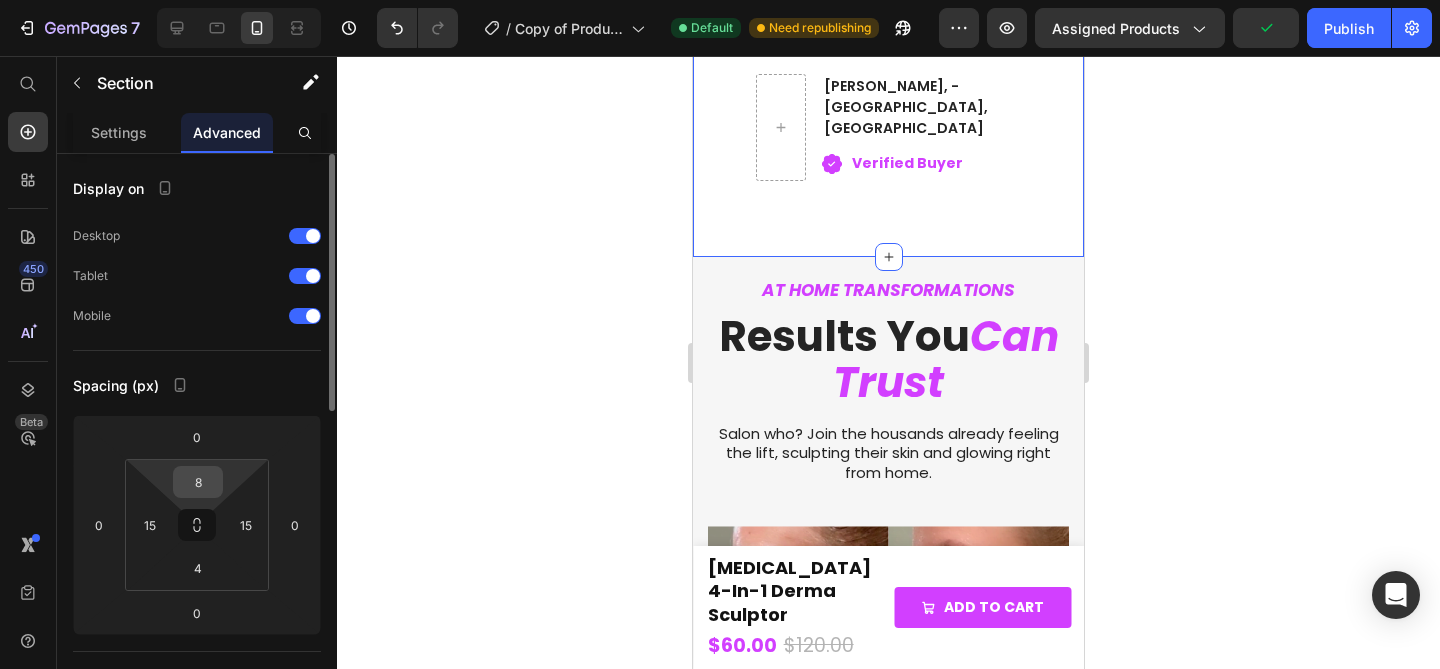 click on "8" at bounding box center [198, 482] 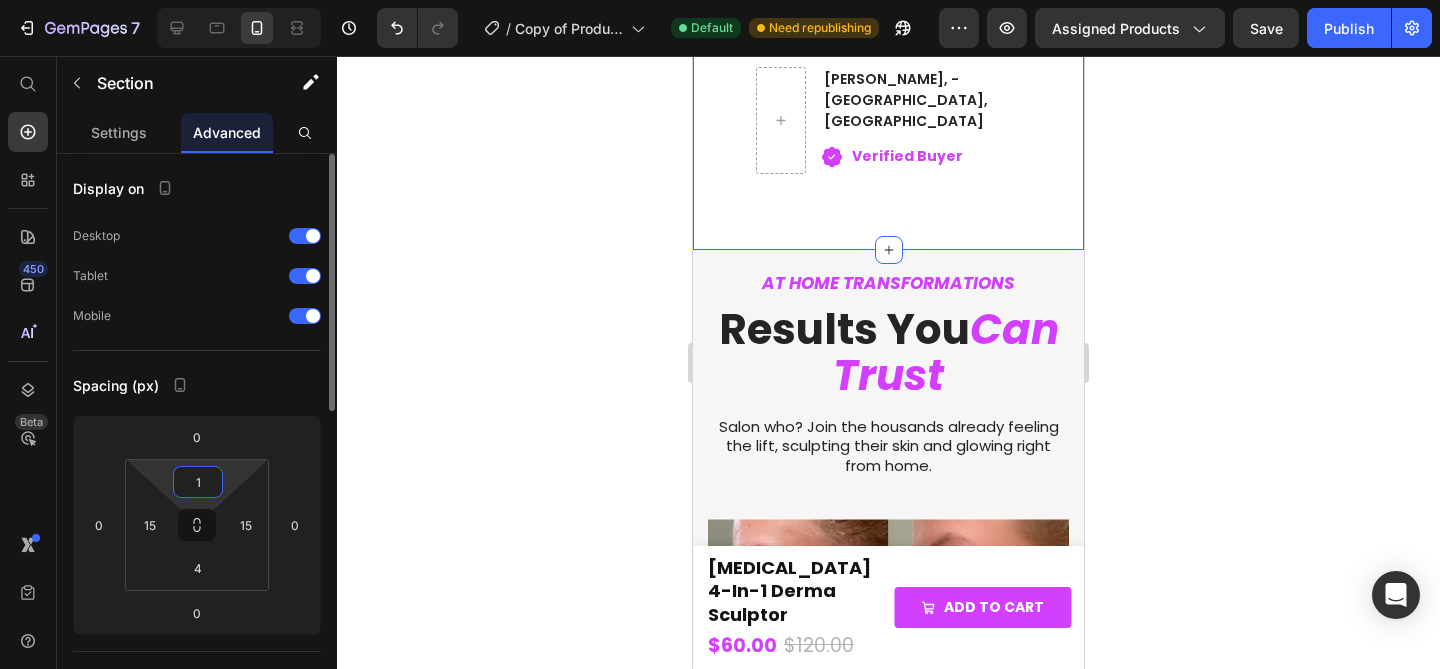type on "16" 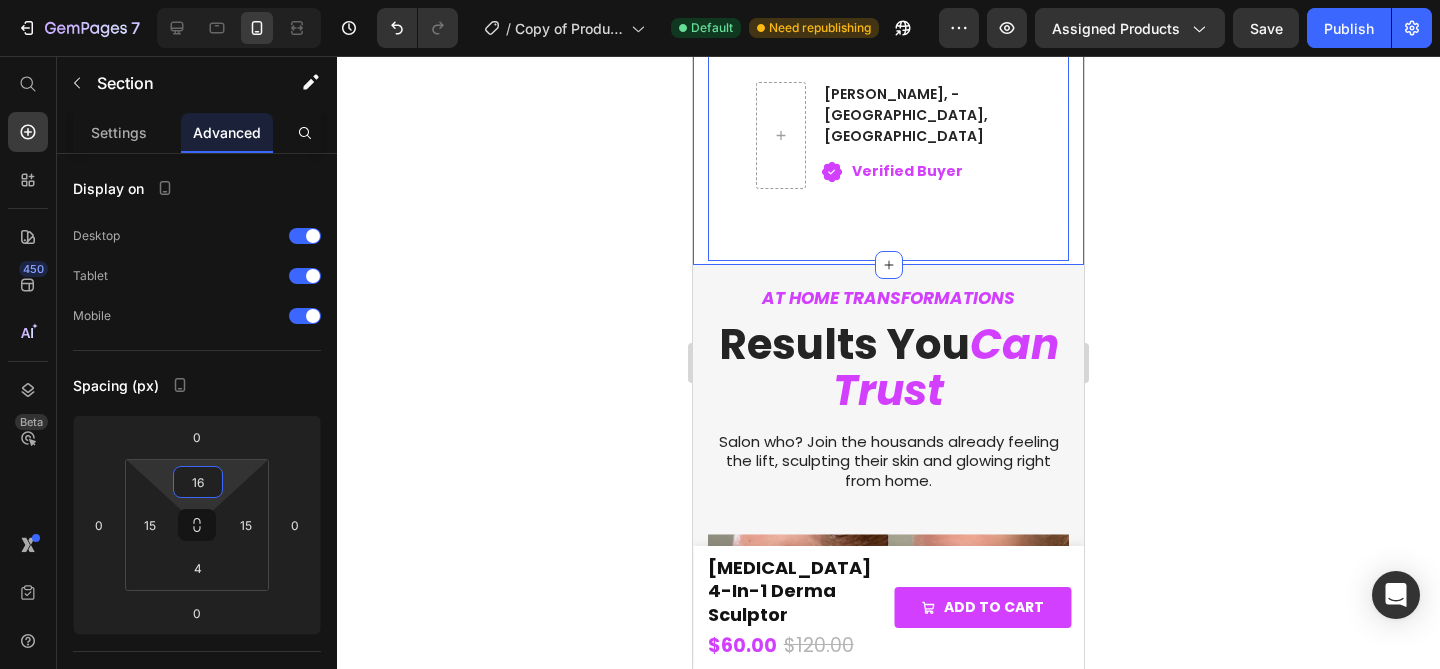 click 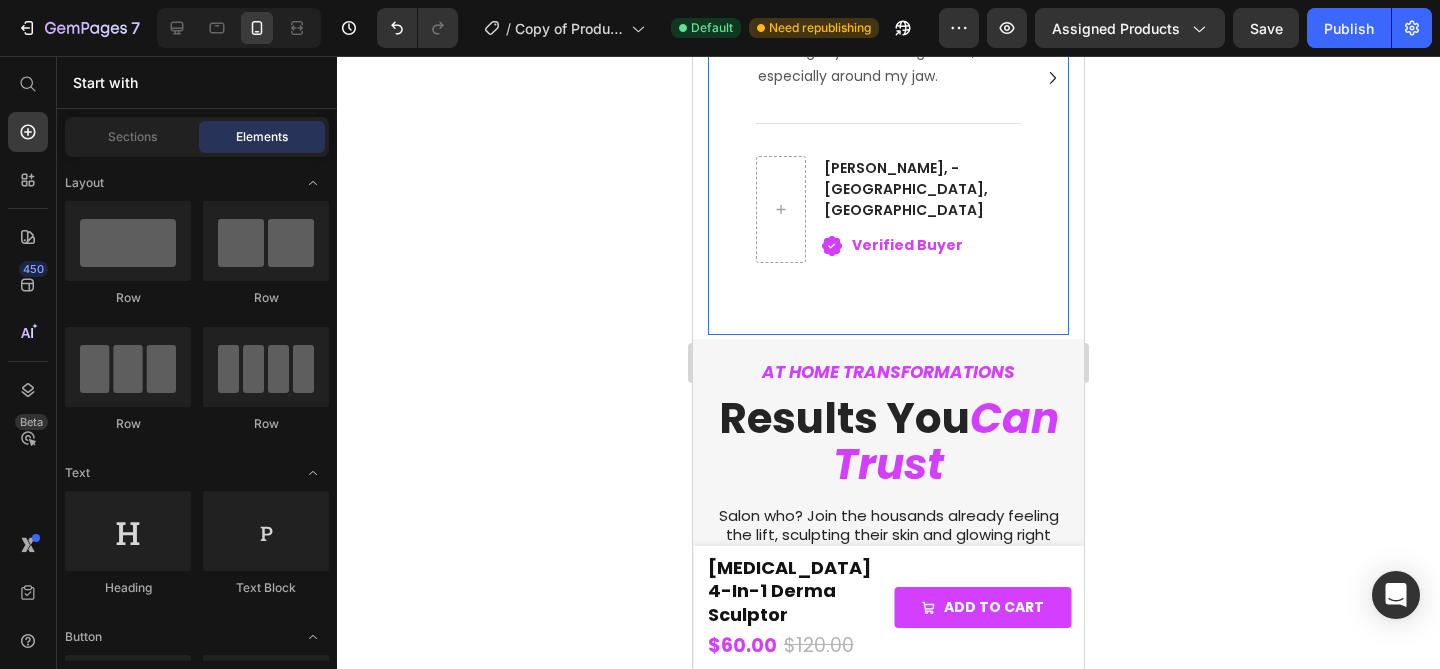 scroll, scrollTop: 4029, scrollLeft: 0, axis: vertical 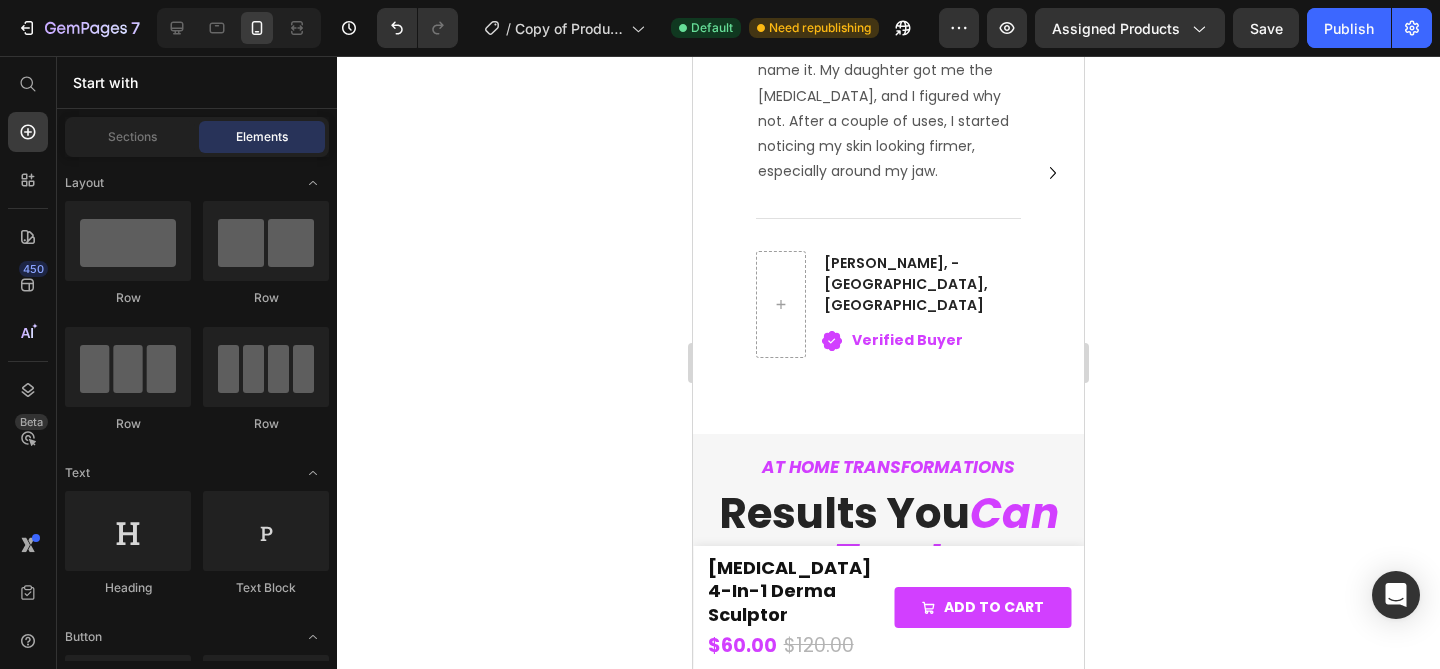 click on "4 Therapies,  1 Sleek Device Heading Glow, sculpt, and soothe all from home. The [MEDICAL_DATA] 4-in-1    Derma Sculptor delivers pro-grade [MEDICAL_DATA] in minutes. One tool. No salon needed. Text block Row Row Image RED LED MODE Text block Targets Wrinkles & Fine Lines Heading Our Red LED mode stimulates collagen production   deep beneath the skin’s surface   to visibly reduce signs of aging . It helps smooth fine lines, firm sagging areas, and restore elasticity. Giving a more sculpted, youthful appearance with each use. Text block Row BLUE LED MODE Text block Clears Breakouts, Calms Skin Heading Our Blue LED mode targets acne-causing bacteria,  helping to minimize breakouts, reduce inflammation, and prevent future flare-ups. It soothes irritated skin while promoting a clearer, calmer, and more balanced complexion. Text block Image Row Image HEAT + VIBRATION MODE Text block Relieves Tension & Boosts Glow Heading Gentle warmth and micro-vibrations work together to relax facial tension and increase blood flow.  Row" at bounding box center [888, -870] 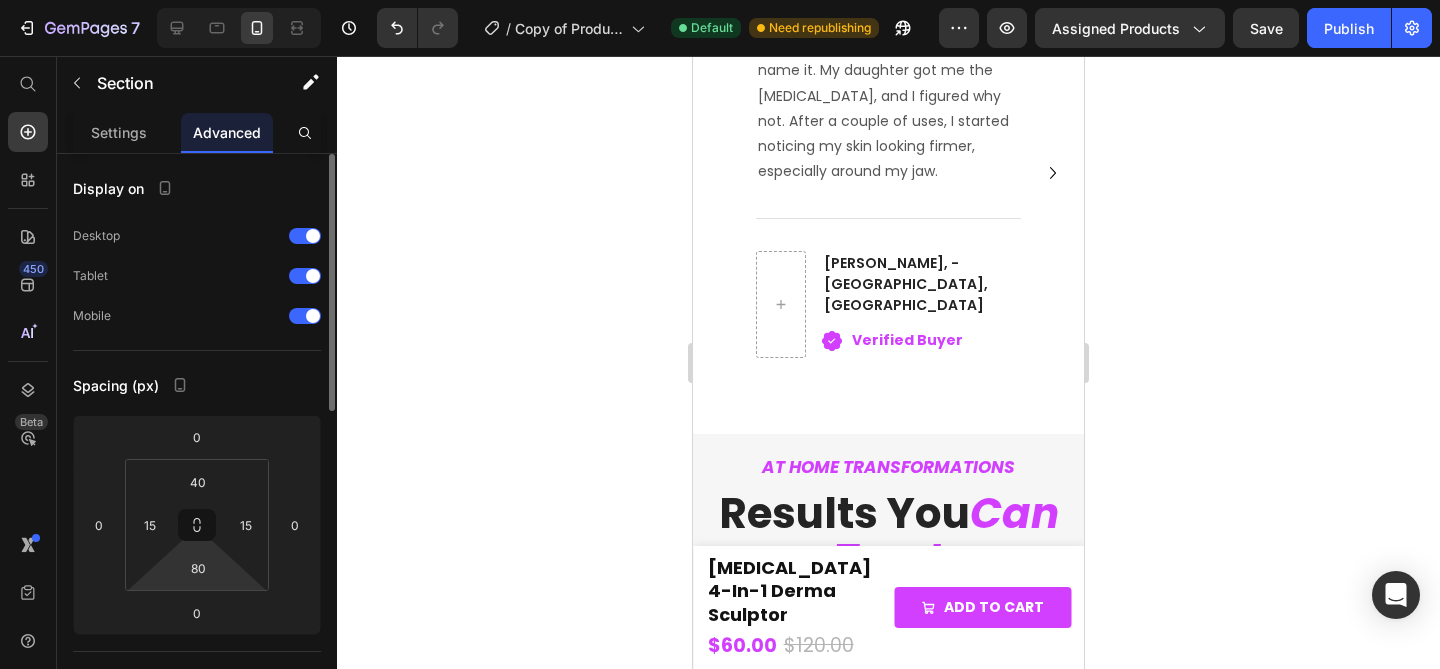 click on "7  Version history  /  Copy of Product Page - [DATE] 09:25:23 Default Need republishing Preview Assigned Products  Save   Publish  450 Beta Start with Sections Elements Hero Section Product Detail Brands Trusted Badges Guarantee Product Breakdown How to use Testimonials Compare Bundle FAQs Social Proof Brand Story Product List Collection Blog List Contact Sticky Add to Cart Custom Footer Browse Library 450 Layout
Row
Row
Row
Row Text
Heading
Text Block Button
Button
Button
Sticky Back to top Media" at bounding box center [720, 0] 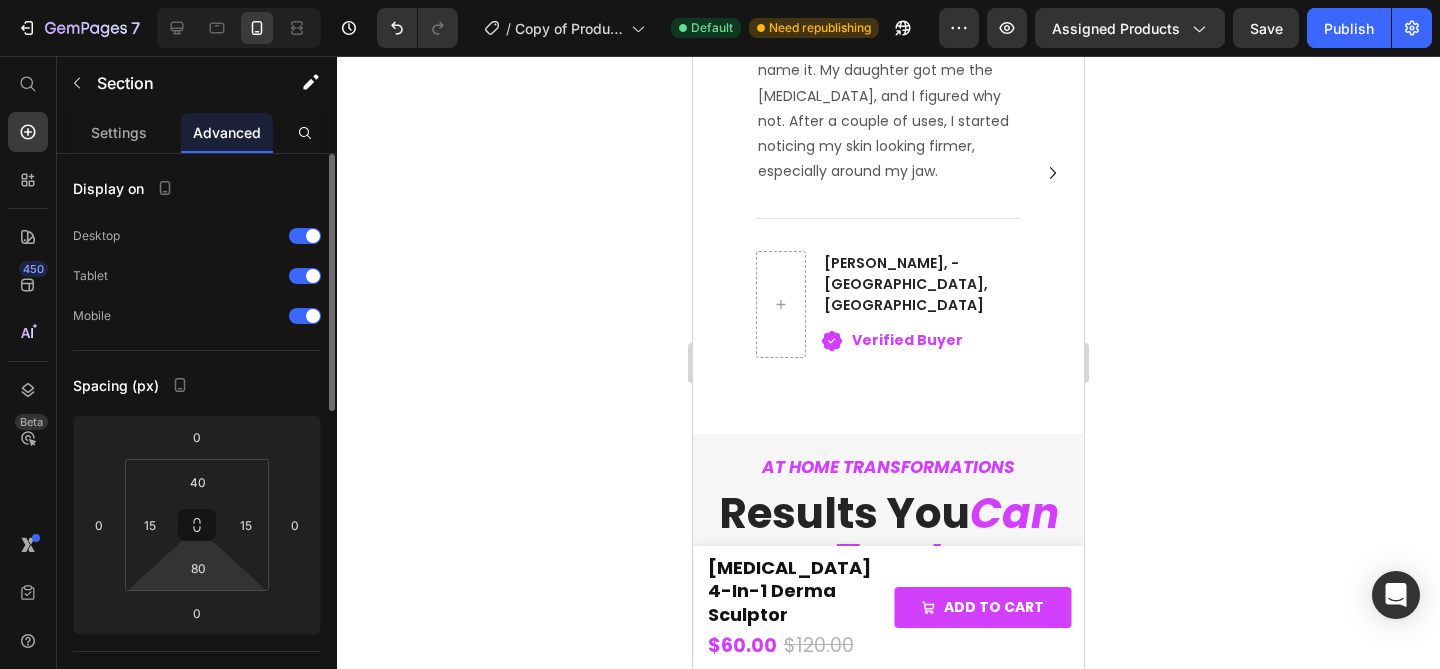 type on "6" 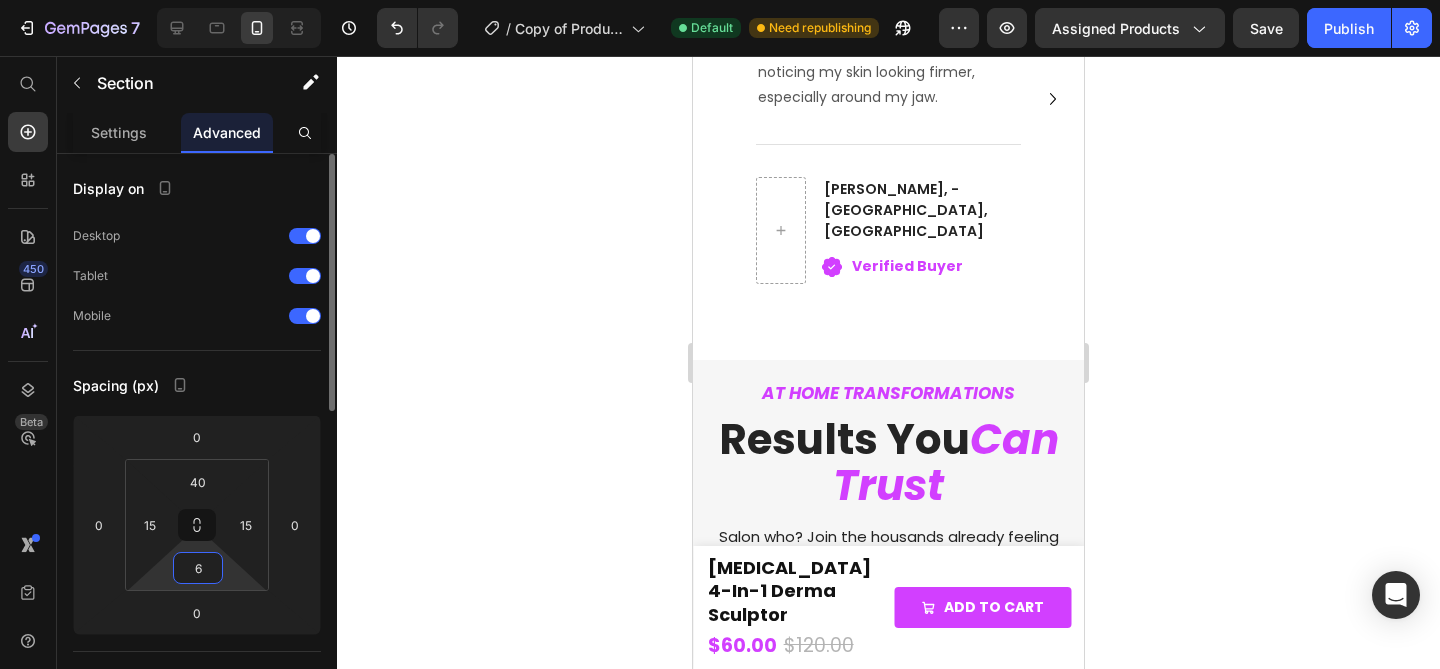 click on "6" at bounding box center [198, 568] 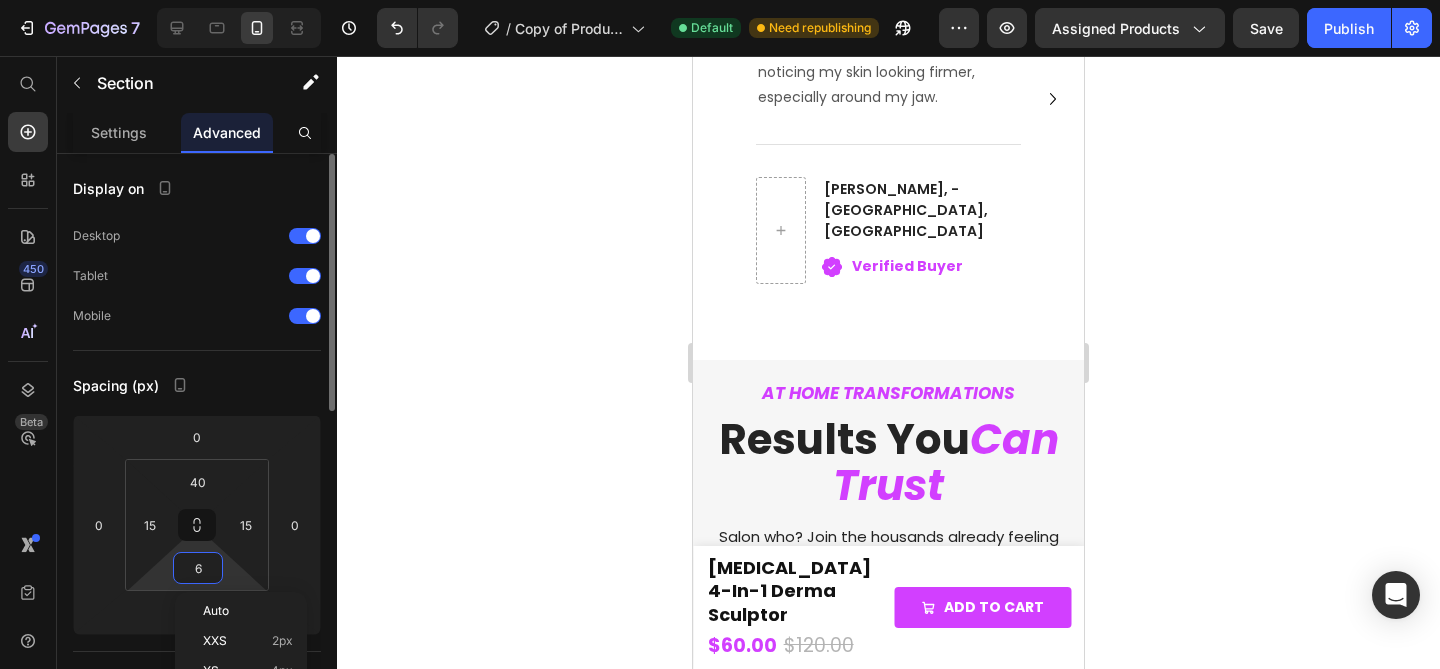 click on "6" at bounding box center [198, 568] 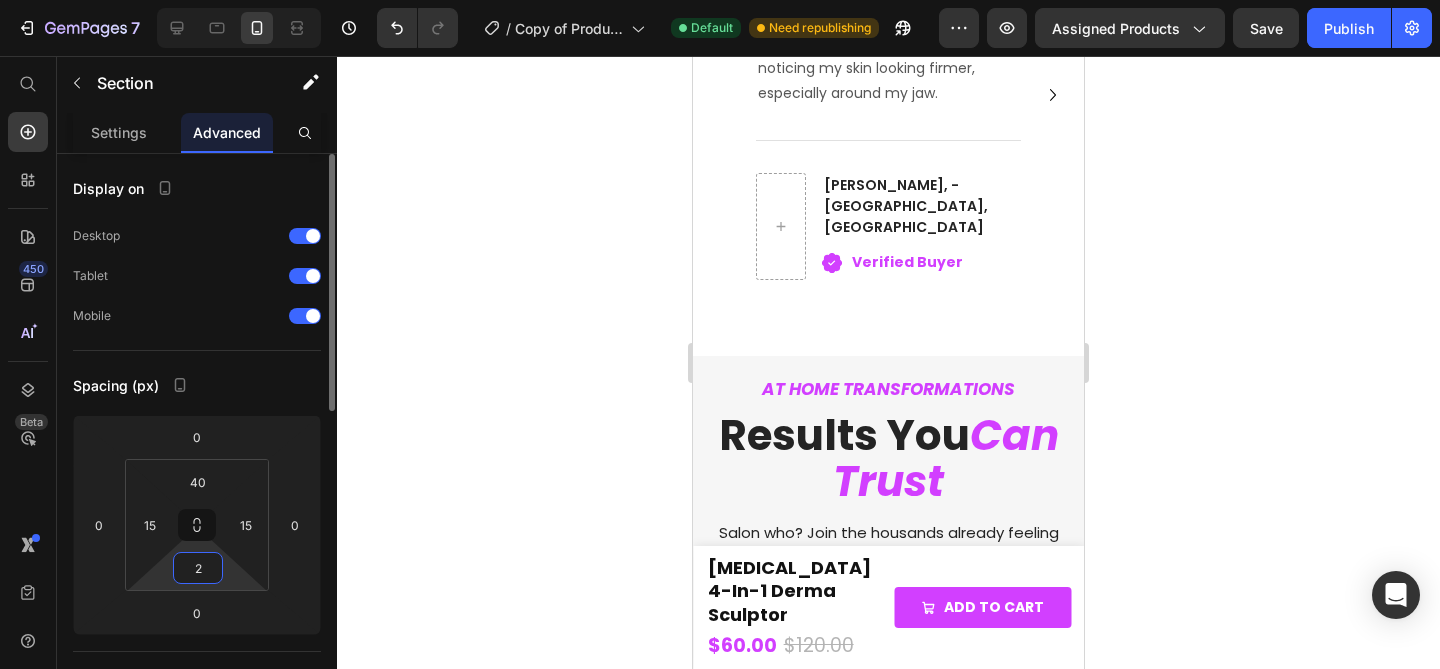 type on "26" 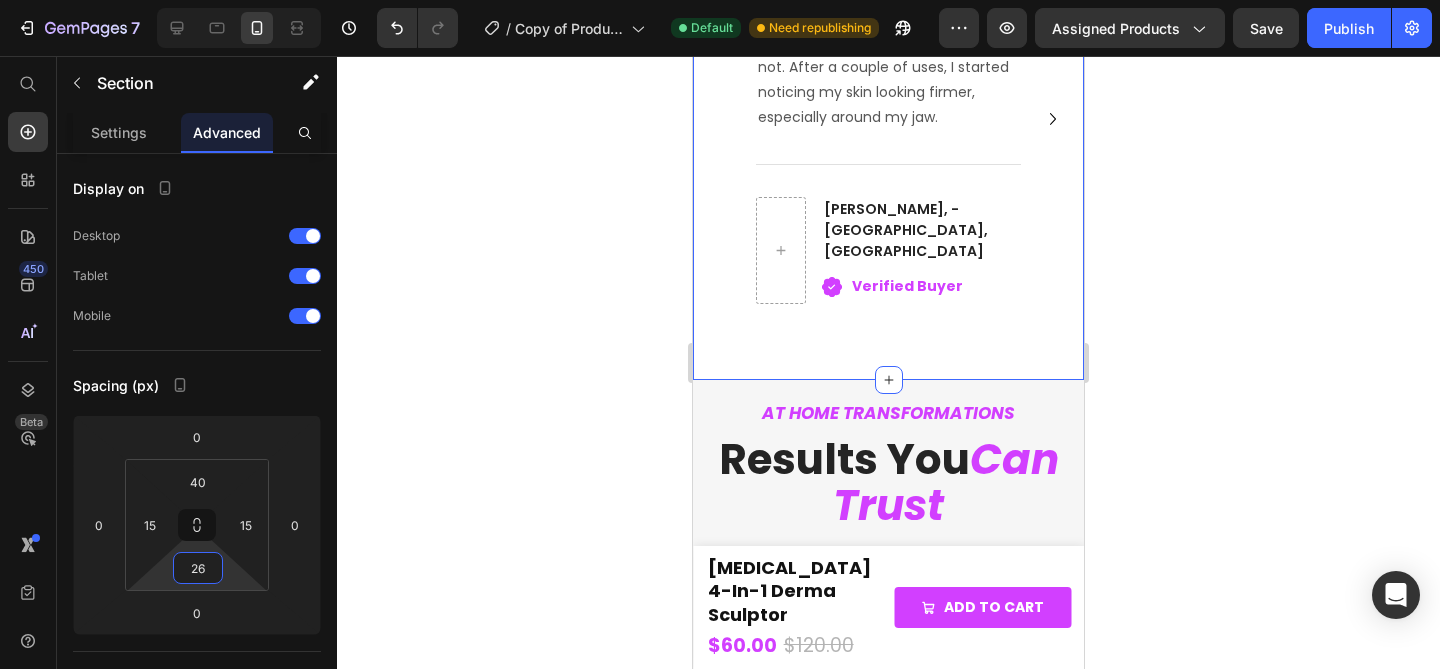 click 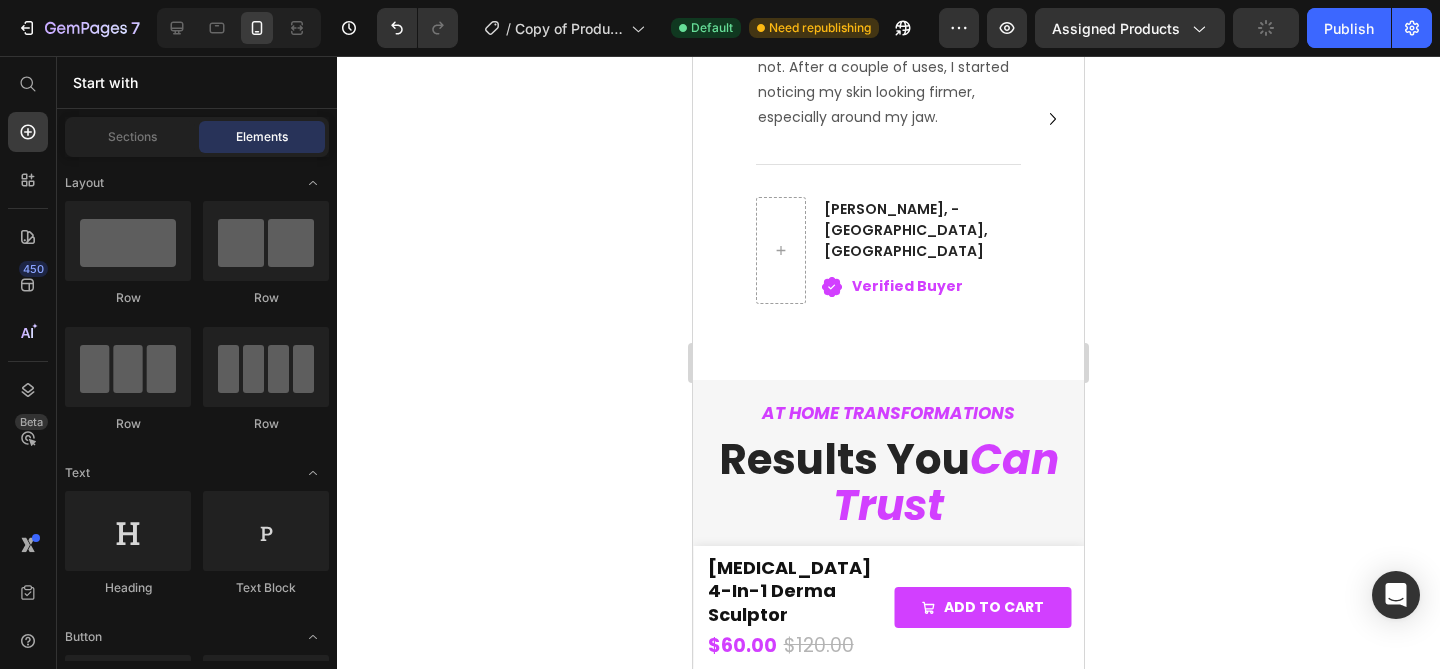 click on "4 Therapies,  1 Sleek Device Heading Glow, sculpt, and soothe all from home. The [MEDICAL_DATA] 4-in-1    Derma Sculptor delivers pro-grade [MEDICAL_DATA] in minutes. One tool. No salon needed. Text block Row Row Image RED LED MODE Text block Targets Wrinkles & Fine Lines Heading Our Red LED mode stimulates collagen production   deep beneath the skin’s surface   to visibly reduce signs of aging . It helps smooth fine lines, firm sagging areas, and restore elasticity. Giving a more sculpted, youthful appearance with each use. Text block Row BLUE LED MODE Text block Clears Breakouts, Calms Skin Heading Our Blue LED mode targets acne-causing bacteria,  helping to minimize breakouts, reduce inflammation, and prevent future flare-ups. It soothes irritated skin while promoting a clearer, calmer, and more balanced complexion. Text block Image Row Image HEAT + VIBRATION MODE Text block Relieves Tension & Boosts Glow Heading Gentle warmth and micro-vibrations work together to relax facial tension and increase blood flow.  Row" at bounding box center (888, -897) 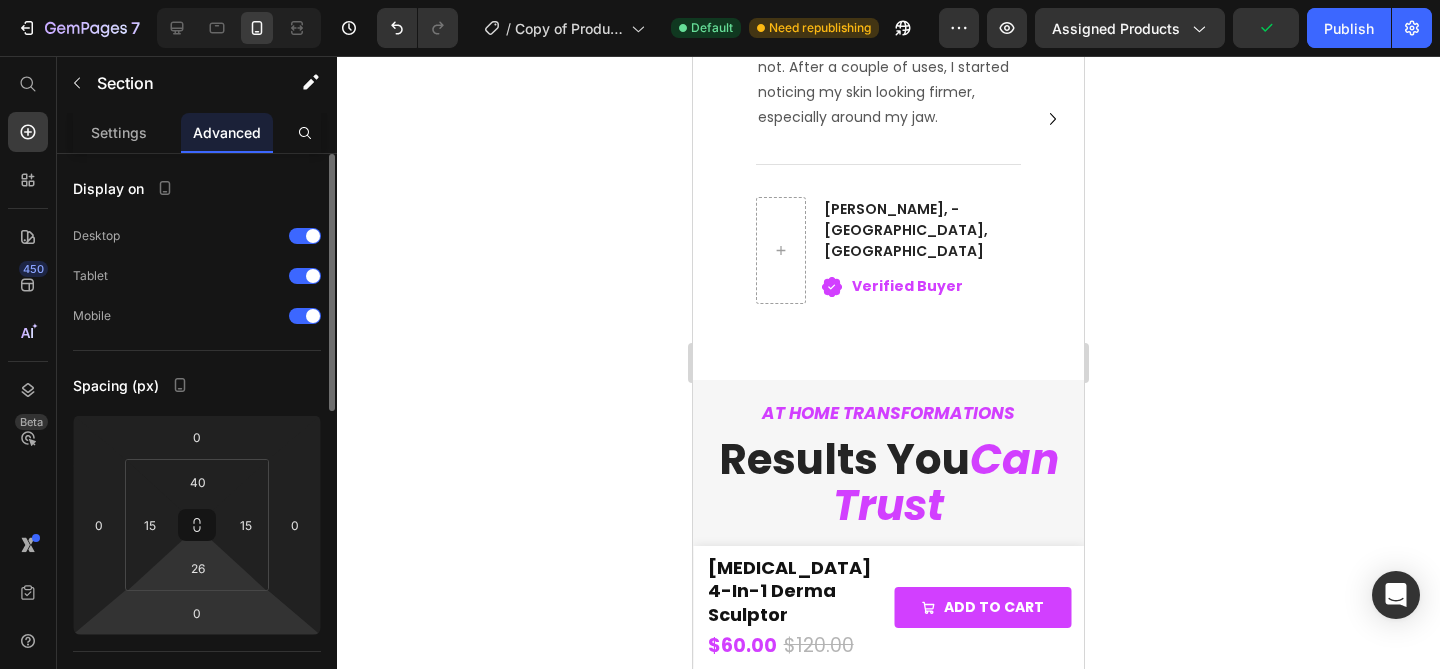 click on "7  Version history  /  Copy of Product Page - [DATE] 09:25:23 Default Need republishing Preview Assigned Products  Publish  450 Beta Start with Sections Elements Hero Section Product Detail Brands Trusted Badges Guarantee Product Breakdown How to use Testimonials Compare Bundle FAQs Social Proof Brand Story Product List Collection Blog List Contact Sticky Add to Cart Custom Footer Browse Library 450 Layout
Row
Row
Row
Row Text
Heading
Text Block Button
Button
Button
Sticky Back to top Media
Image" at bounding box center (720, 0) 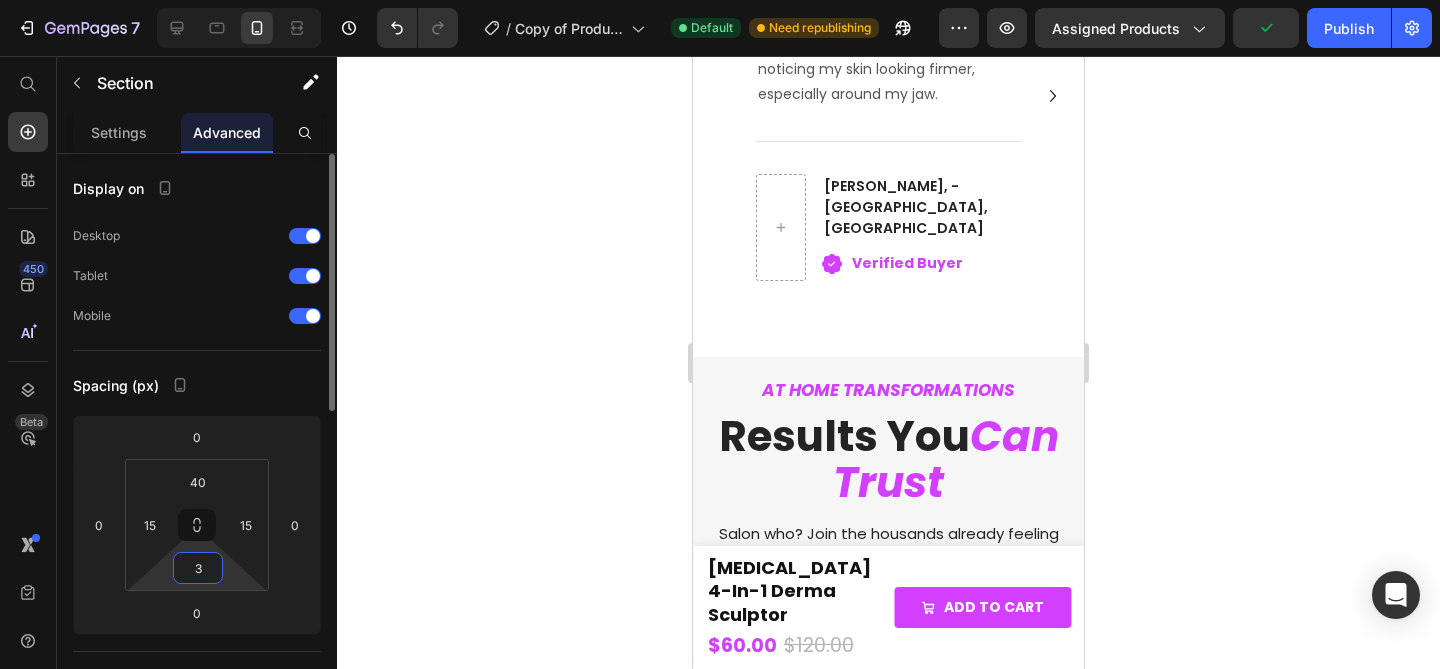 type on "30" 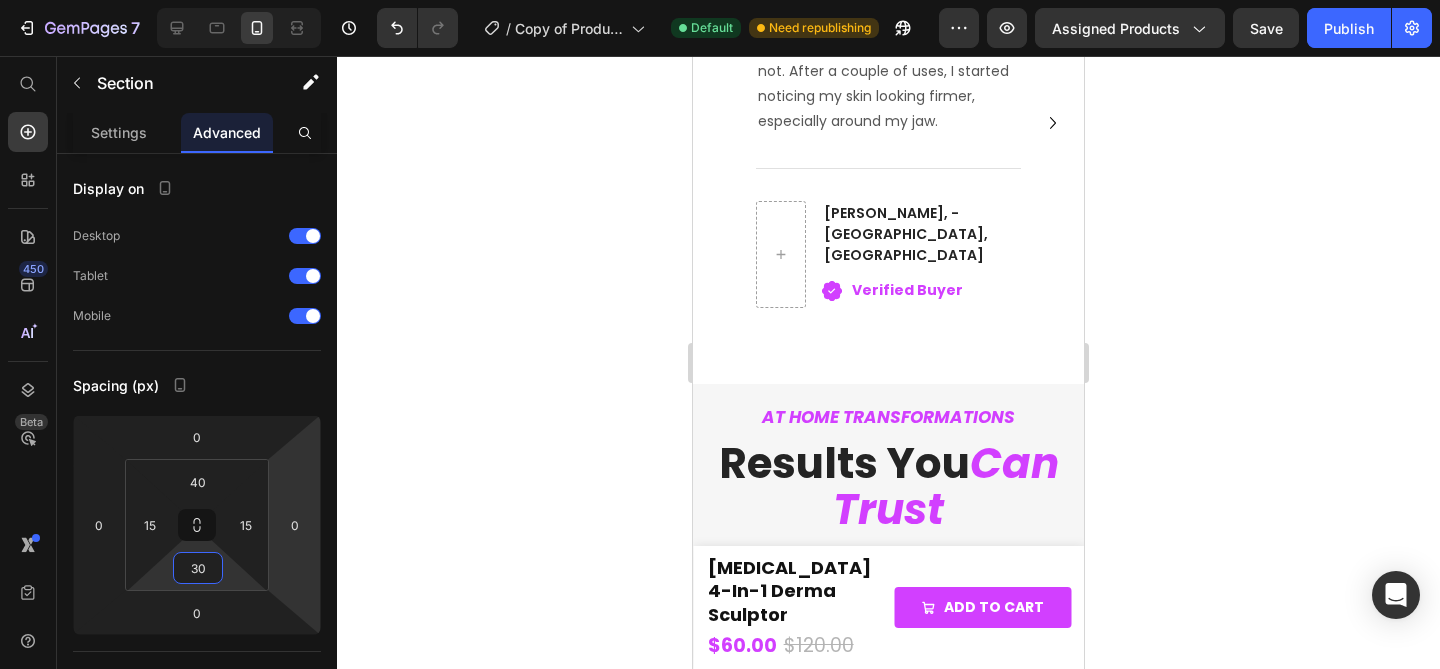 click 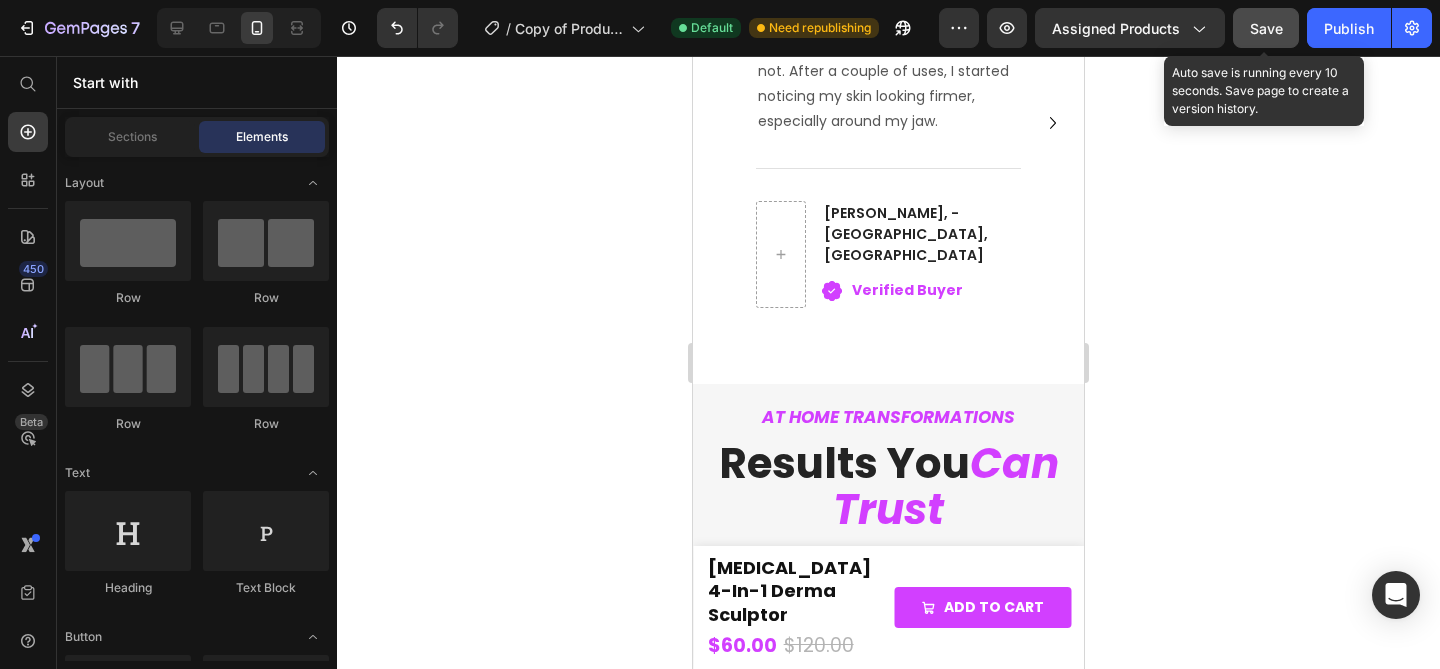click on "Save" 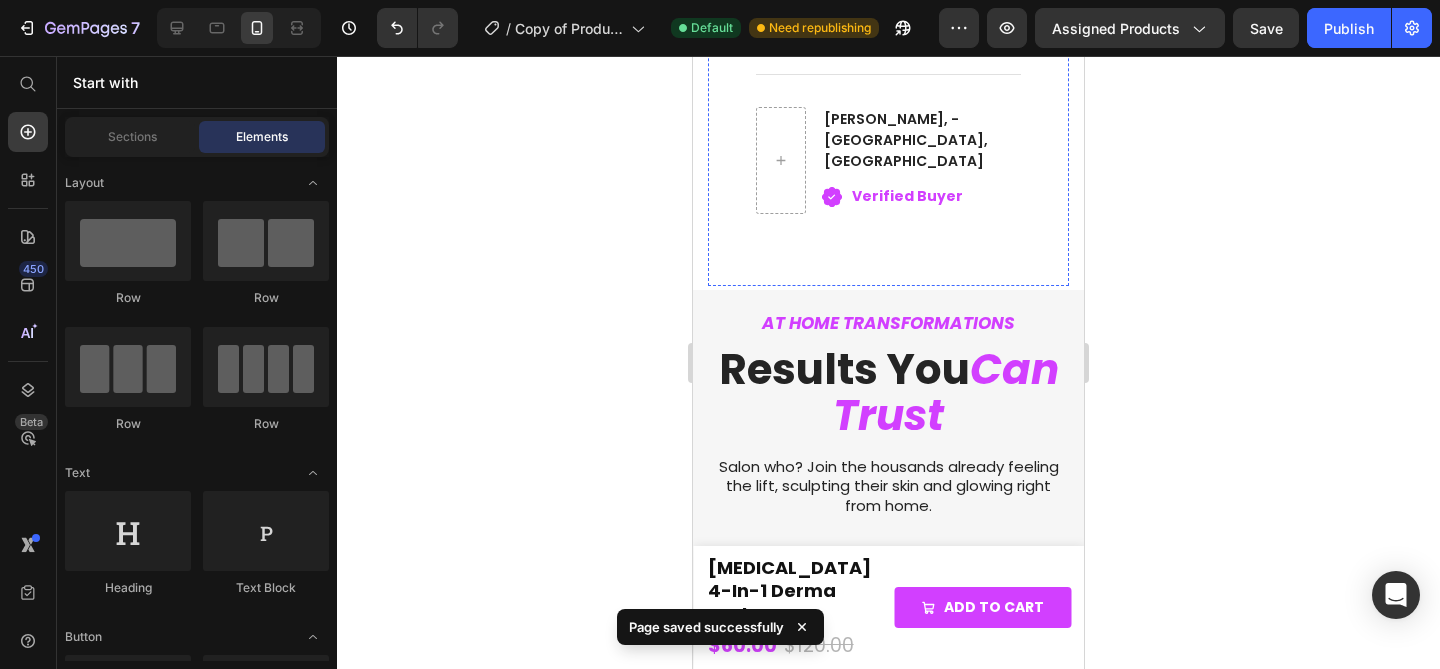 scroll, scrollTop: 4058, scrollLeft: 0, axis: vertical 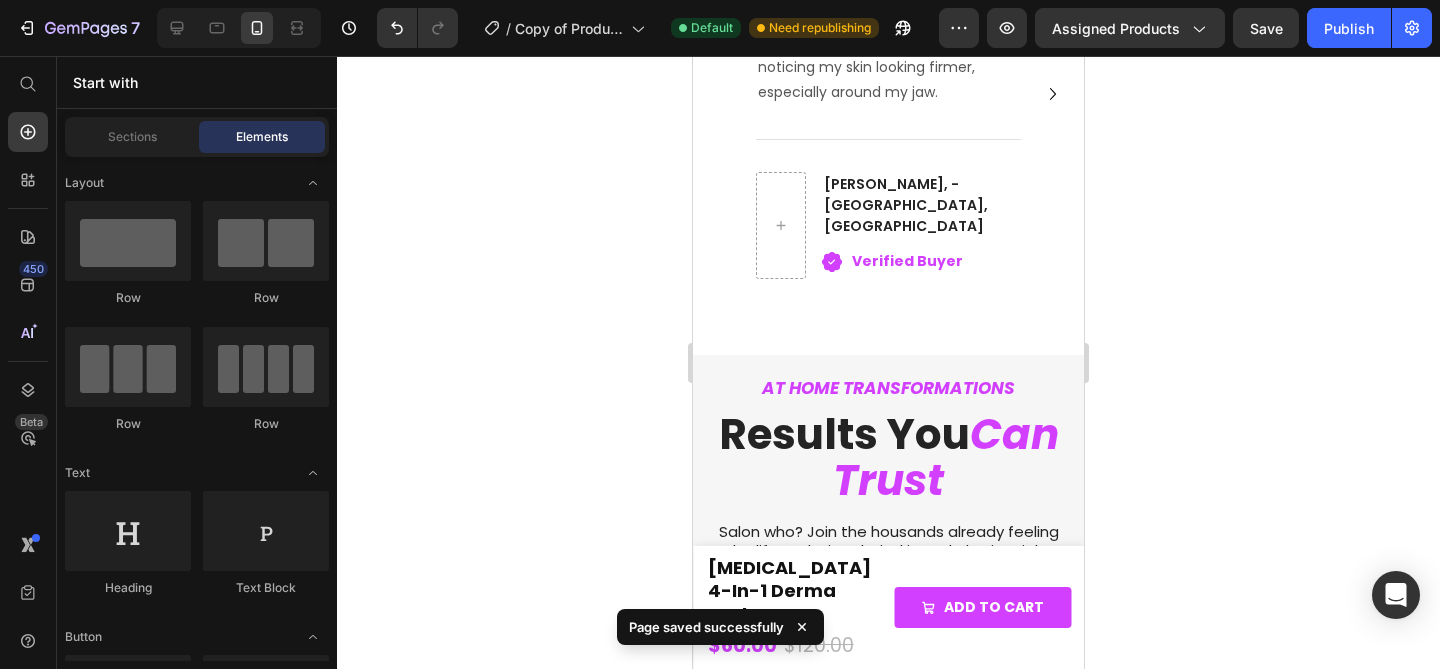 click on "4 Therapies,  1 Sleek Device Heading Glow, sculpt, and soothe all from home. The [MEDICAL_DATA] 4-in-1    Derma Sculptor delivers pro-grade [MEDICAL_DATA] in minutes. One tool. No salon needed. Text block Row Row Image RED LED MODE Text block Targets Wrinkles & Fine Lines Heading Our Red LED mode stimulates collagen production   deep beneath the skin’s surface   to visibly reduce signs of aging . It helps smooth fine lines, firm sagging areas, and restore elasticity. Giving a more sculpted, youthful appearance with each use. Text block Row BLUE LED MODE Text block Clears Breakouts, Calms Skin Heading Our Blue LED mode targets acne-causing bacteria,  helping to minimize breakouts, reduce inflammation, and prevent future flare-ups. It soothes irritated skin while promoting a clearer, calmer, and more balanced complexion. Text block Image Row Image HEAT + VIBRATION MODE Text block Relieves Tension & Boosts Glow Heading Gentle warmth and micro-vibrations work together to relax facial tension and increase blood flow.  Row" at bounding box center (888, -924) 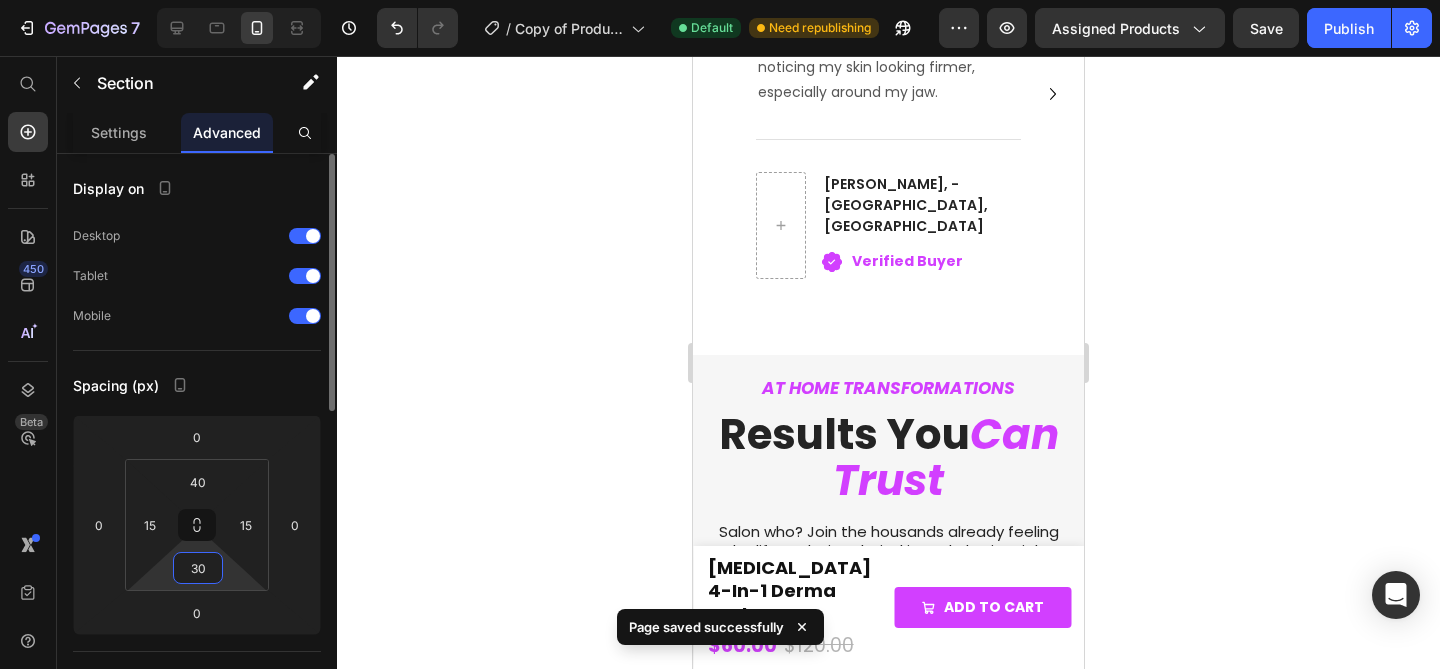 click on "30" at bounding box center (198, 568) 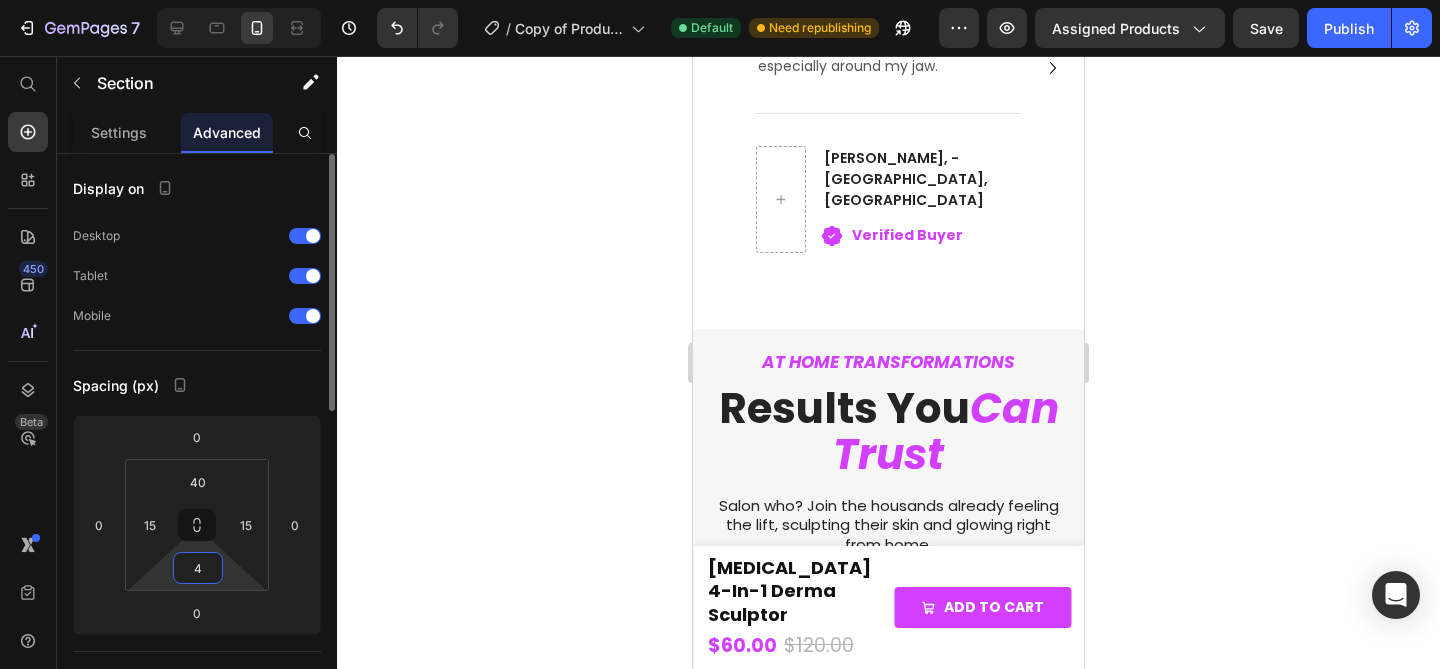 type on "40" 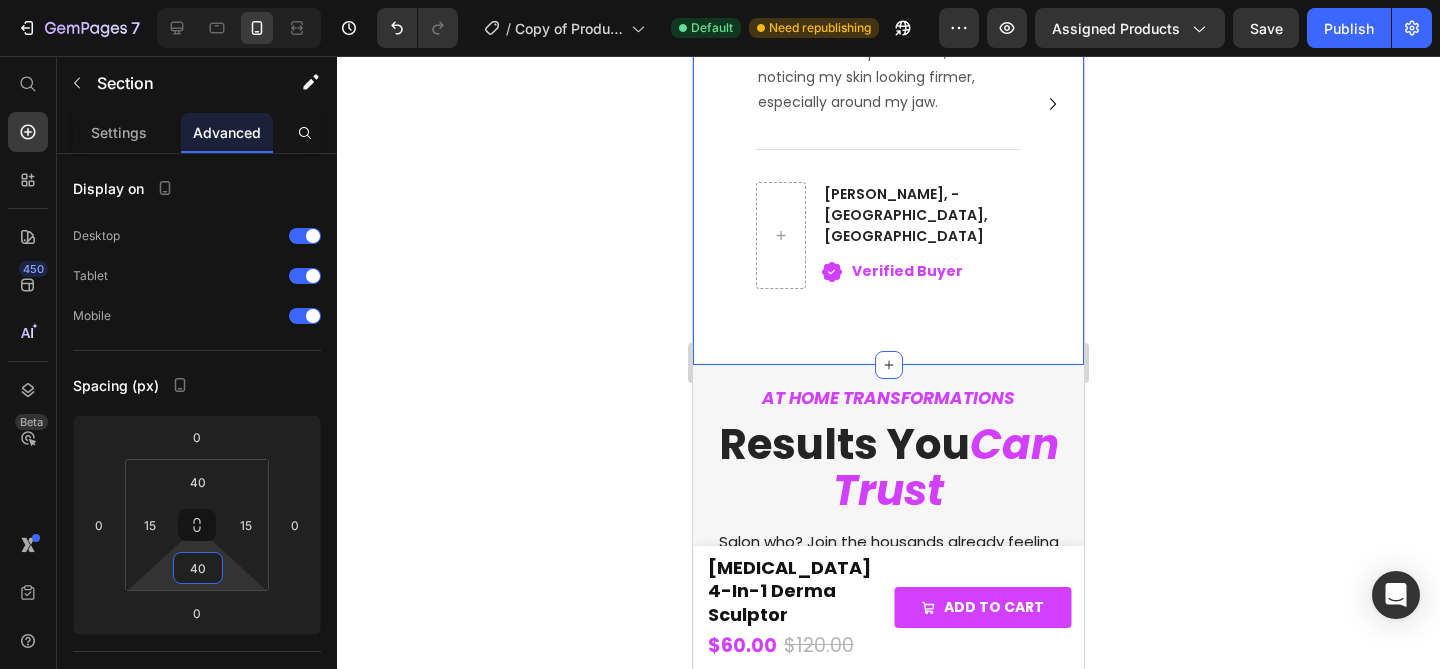 click on "97% Of Customers Are Satisfied Text block 10,000+  At-Home Facelifts Heading
Icon                Icon                Icon                Icon                Icon Icon List Hoz "Worth it at any age" Heading I’m 64 and honestly thought I was just stuck with saggy skin and deep lines. I’ve tried creams, serums you name it. My daughter got me the [MEDICAL_DATA], and I figured why not. After a couple of uses, I started noticing my skin looking firmer, especially around my jaw. Text block                Title Line
[PERSON_NAME], - [GEOGRAPHIC_DATA], [GEOGRAPHIC_DATA] Heading
Icon Verified Buyer Text block Icon List Row                Icon                Icon                Icon                Icon                Icon Icon List Hoz “My skin finally stopped freaking out” Heading Text block                Title Line
[PERSON_NAME], - [GEOGRAPHIC_DATA], [GEOGRAPHIC_DATA] Heading
Icon Verified Buyer Text block Row Icon List Row                Icon Icon" at bounding box center [888, 16] 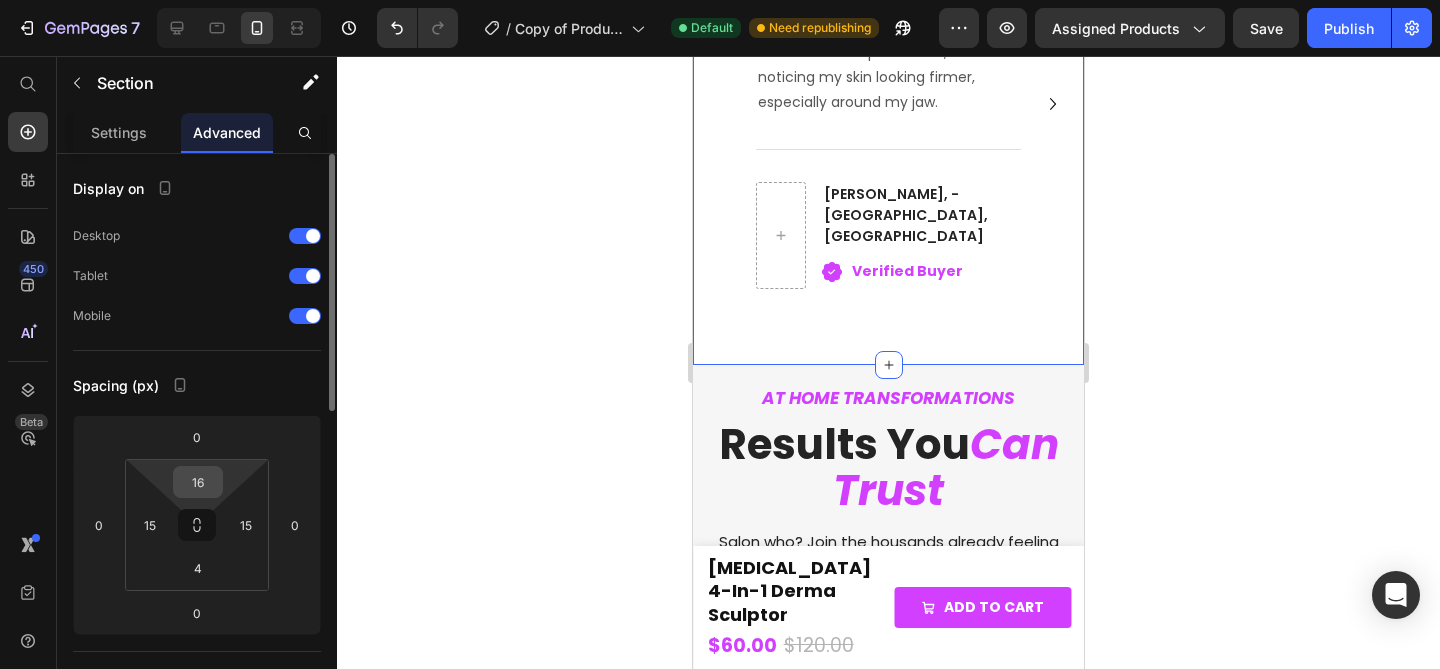 click on "16" at bounding box center [198, 482] 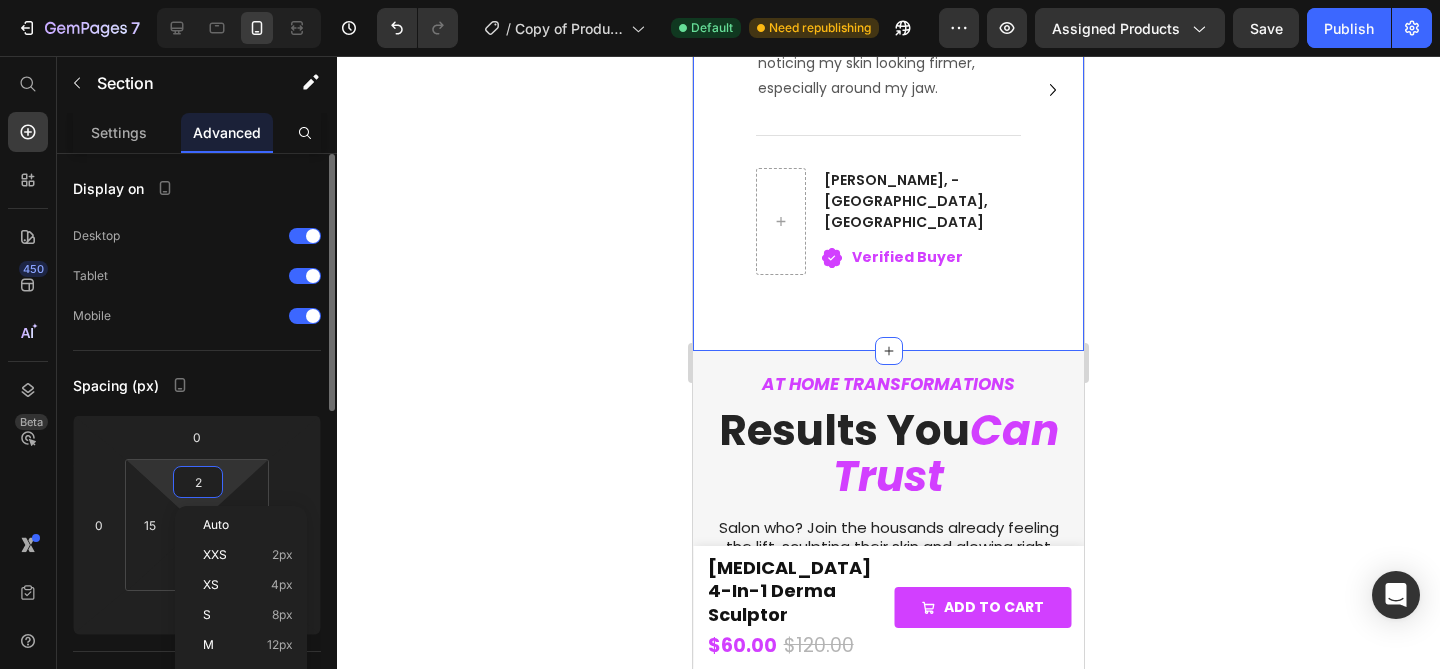 type on "20" 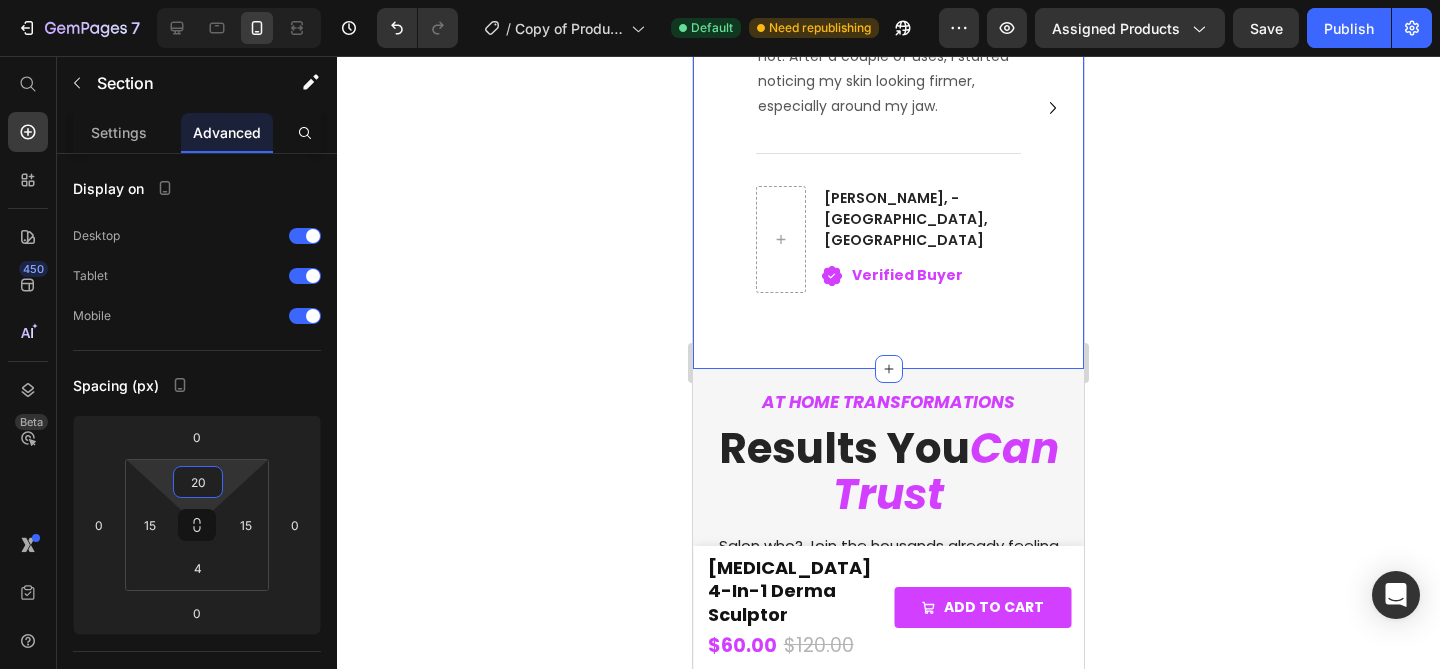 click 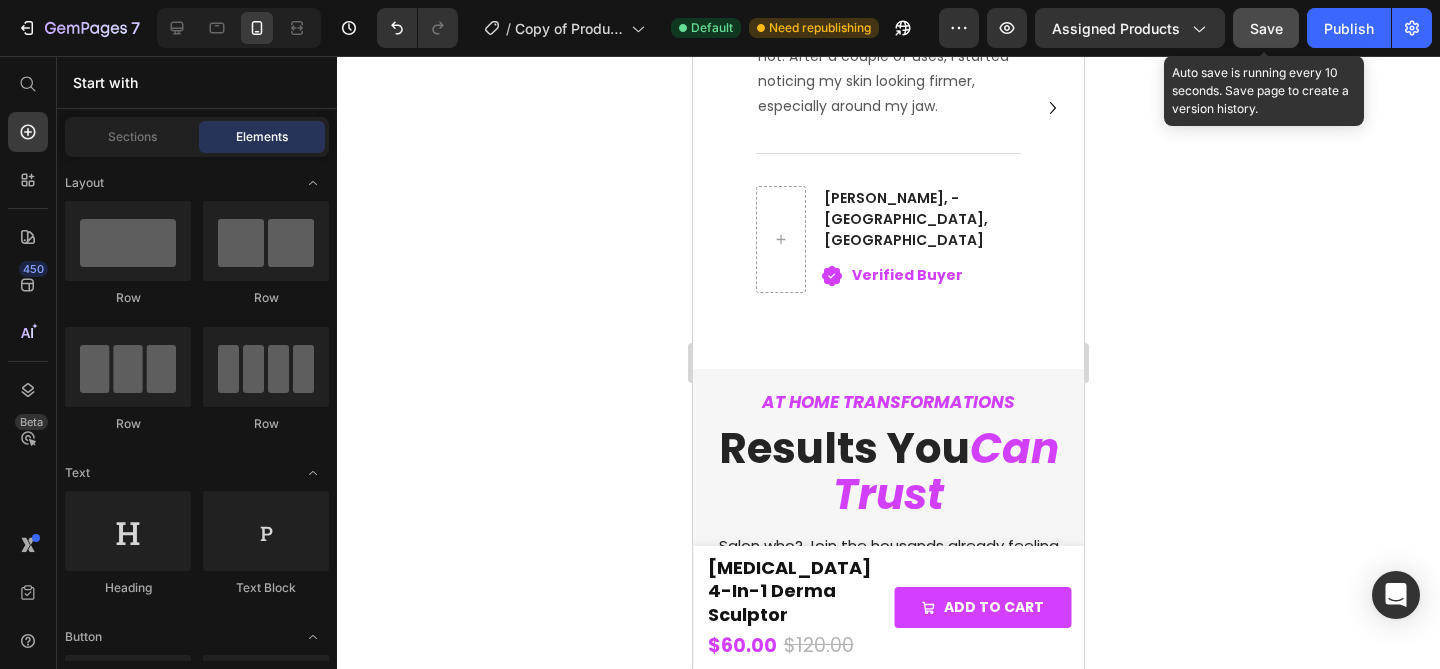 click on "Save" at bounding box center [1266, 28] 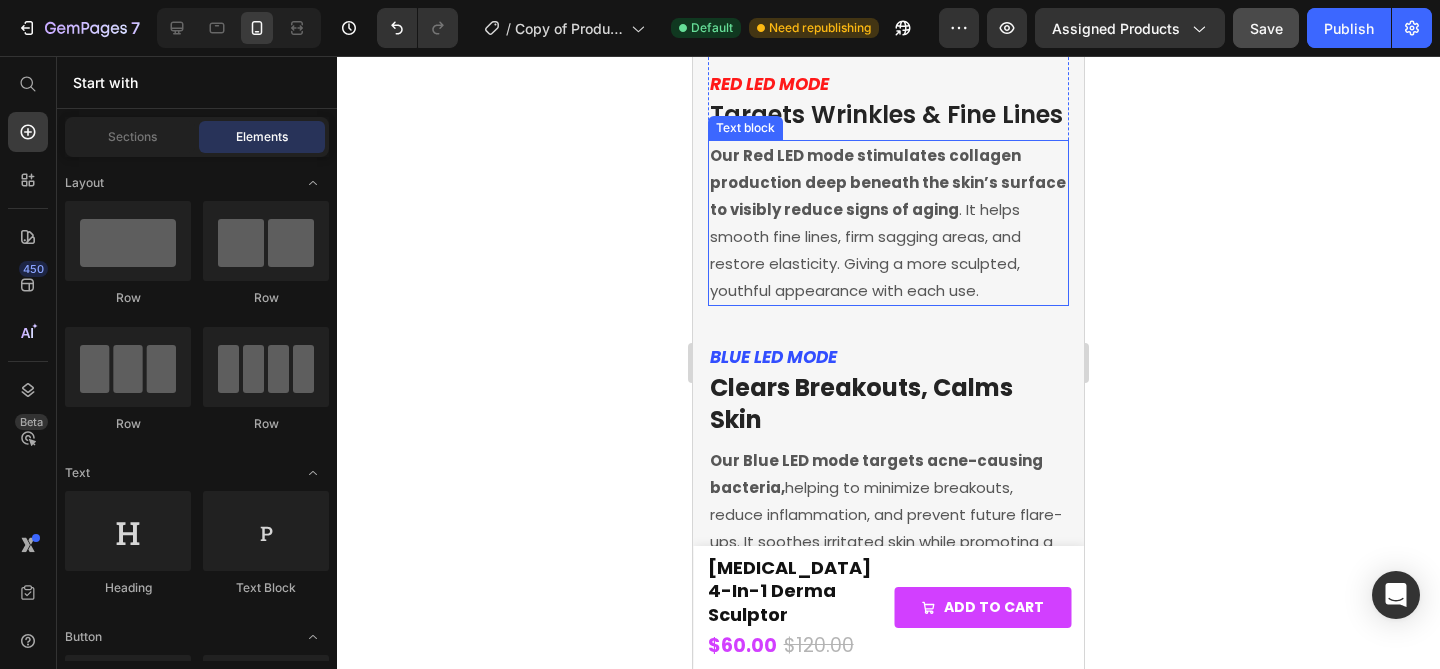 scroll, scrollTop: 2901, scrollLeft: 0, axis: vertical 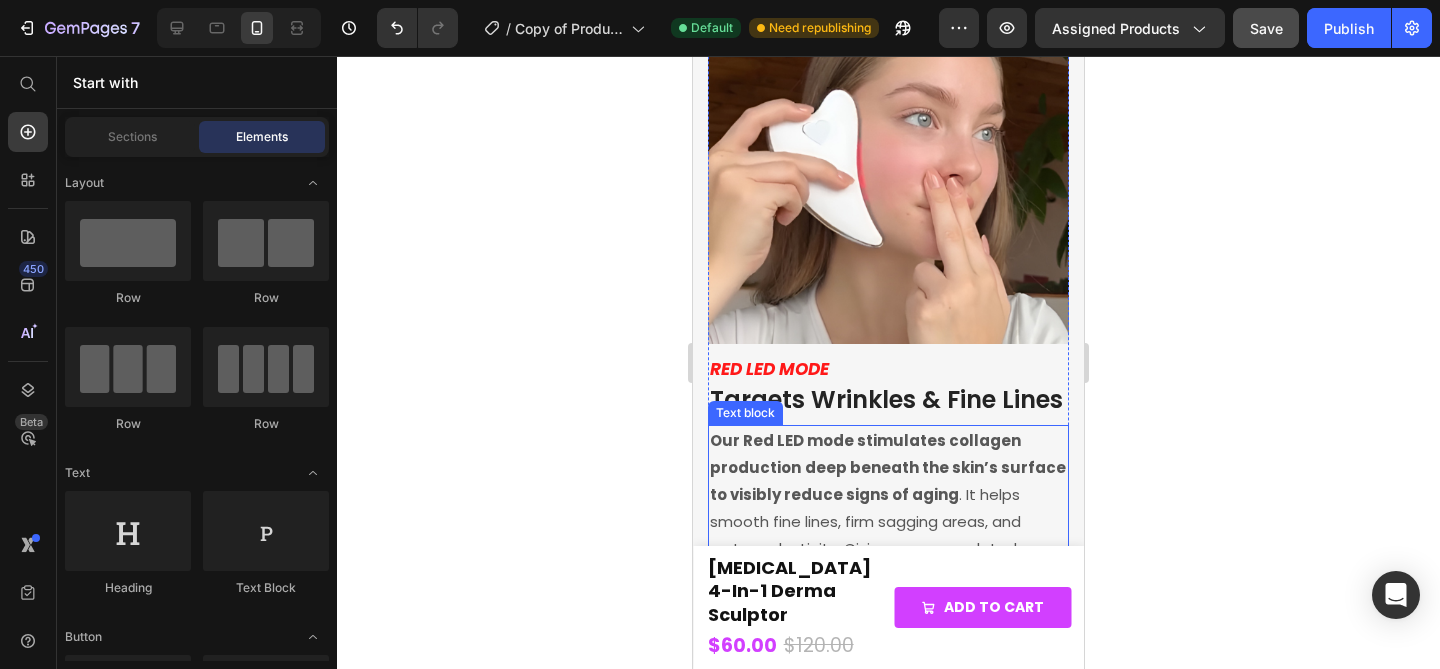 click on "Our Red LED mode stimulates collagen production" at bounding box center [865, 454] 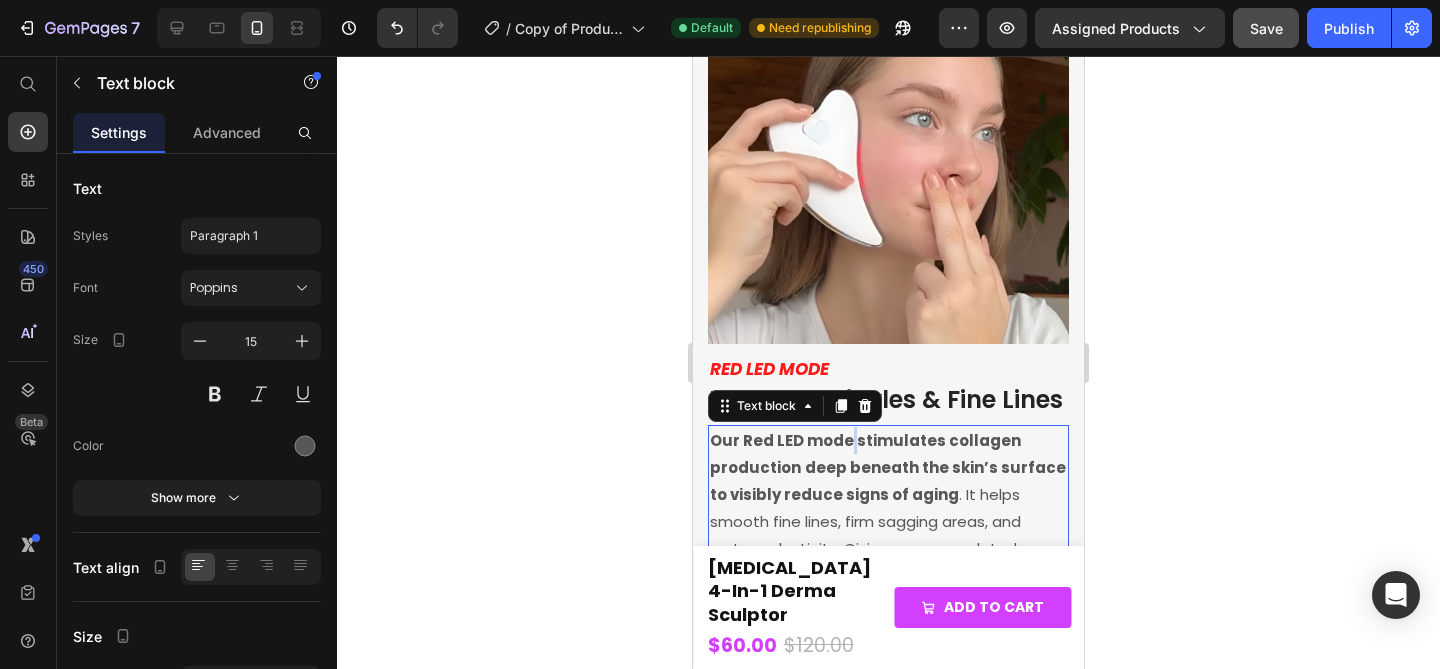 click on "Our Red LED mode stimulates collagen production" at bounding box center [865, 454] 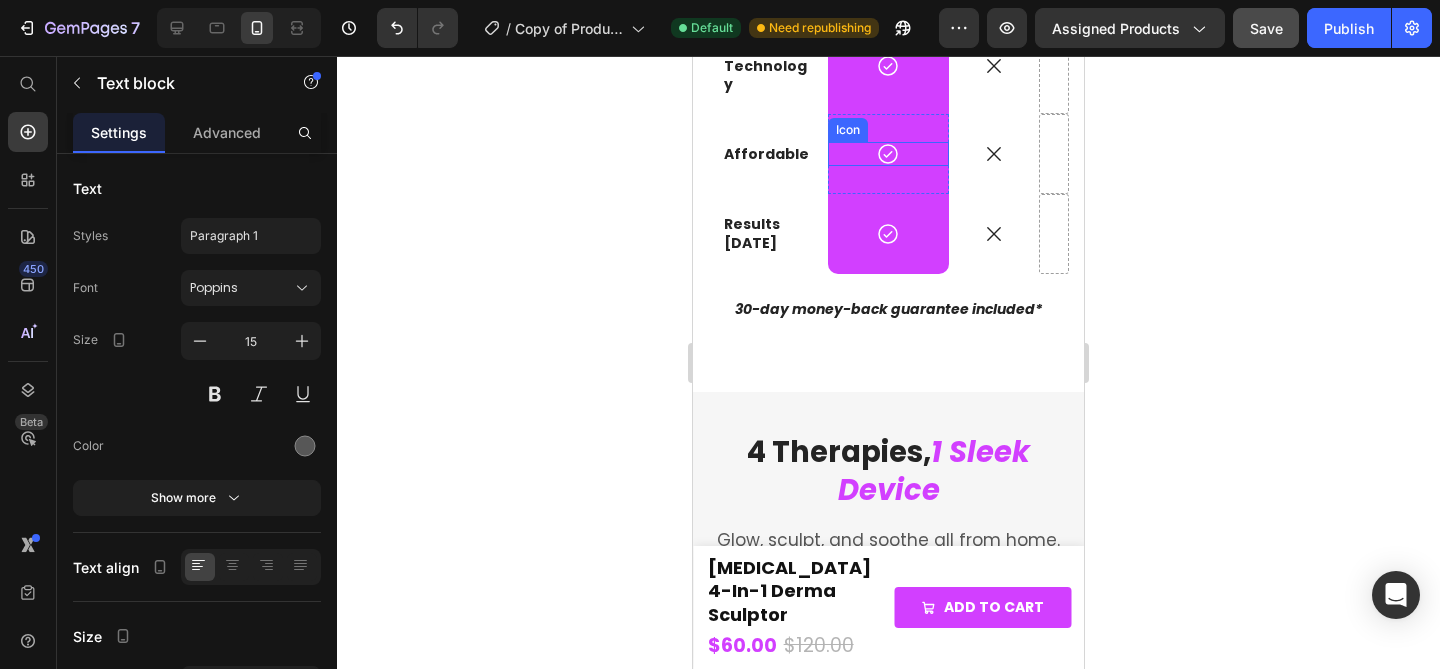 scroll, scrollTop: 2208, scrollLeft: 0, axis: vertical 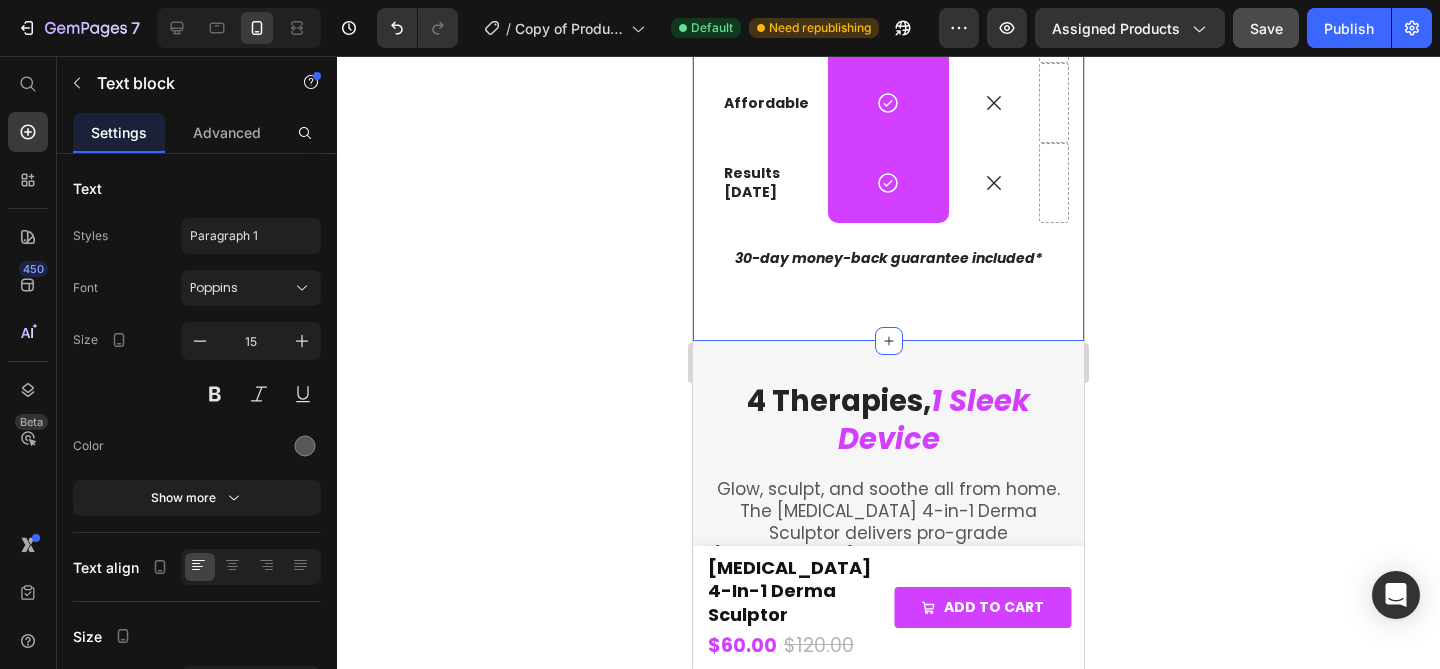 click on "[MEDICAL_DATA] VS OTHERS Text block The Difference  Is Clear Heading
[MEDICAL_DATA] Text Block Other Tools Text Block
Row Spa Level Results Text Block
Icon Row
Icon
Row LED Therapy Modes Text Block
Icon Row
Icon
Row Heated Massage Text Block
Icon Row
Icon
Row Vibration Technology Text Block
Icon Row
Icon
Row Affordable Text Block
Icon Row
Icon
Row Results [DATE] Text Block
Icon Row
Icon
Row 30-day money-back guarantee included* Text Block Row" at bounding box center (888, -99) 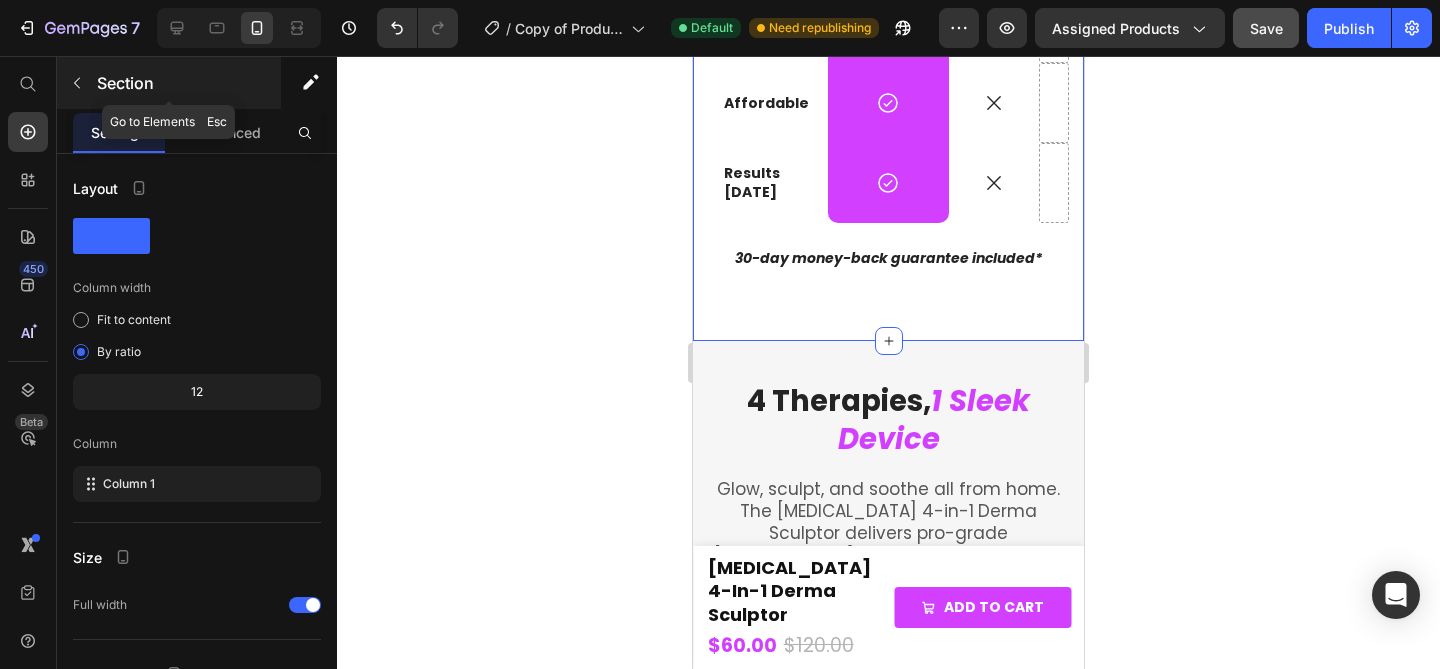 click on "Section" at bounding box center [169, 83] 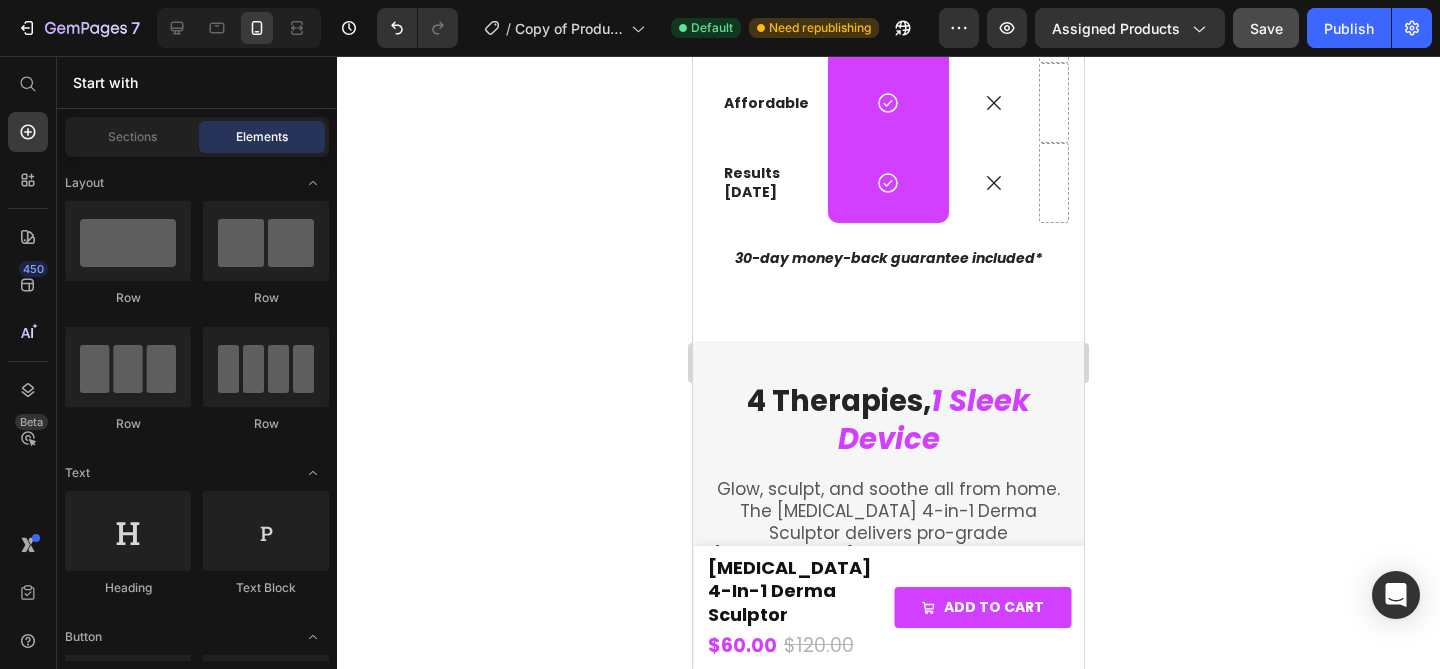 click on "Sections Elements" at bounding box center [197, 137] 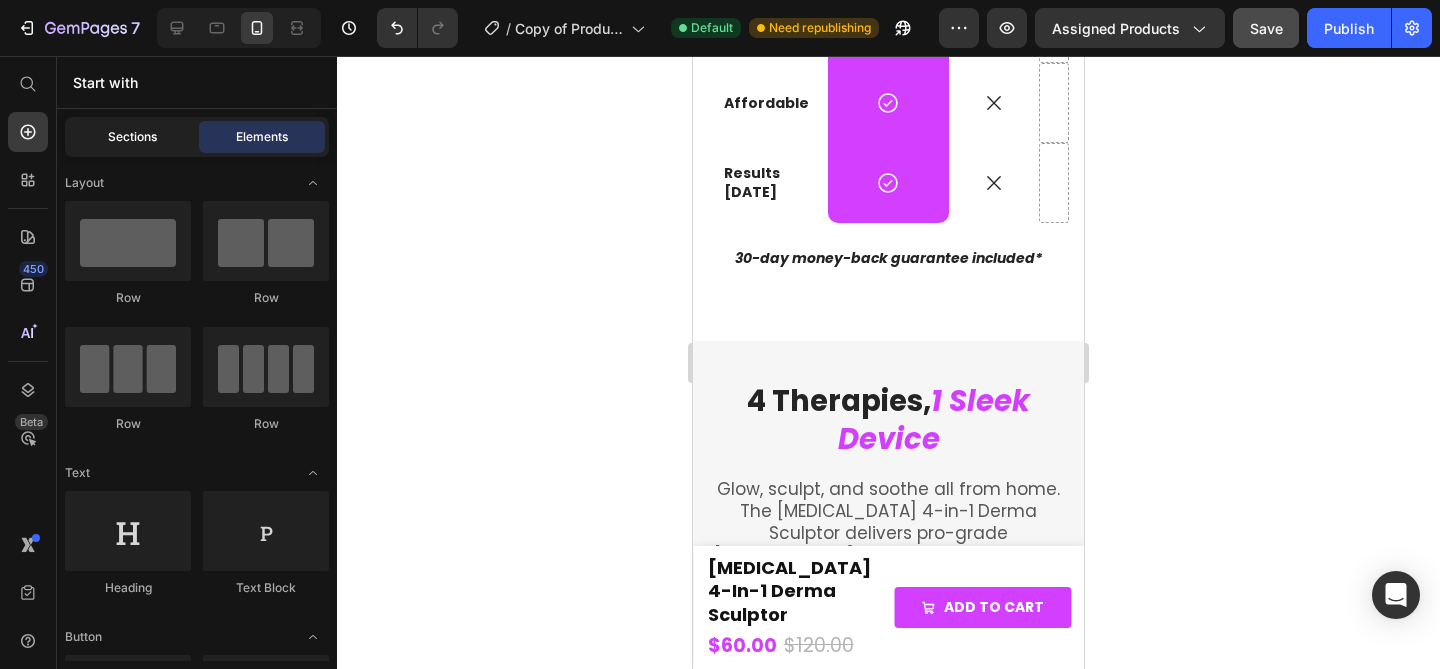 click on "Sections" at bounding box center (132, 137) 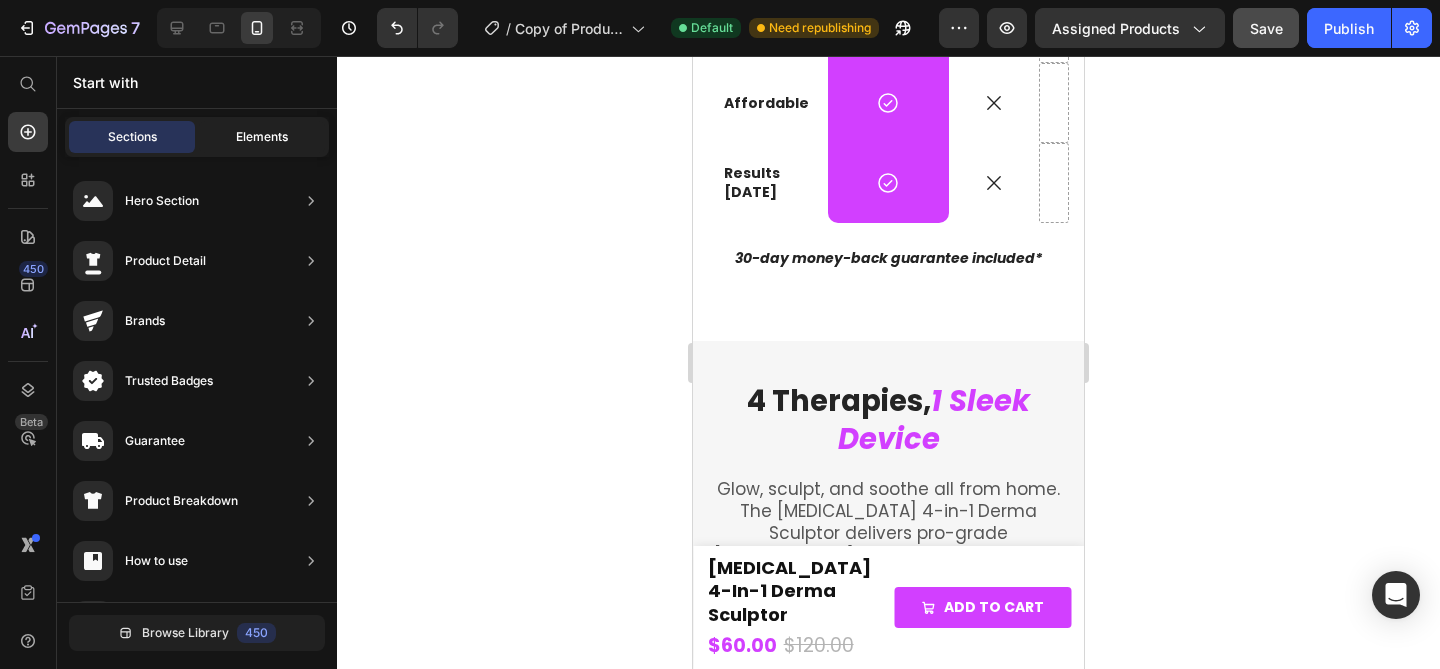 click on "Elements" at bounding box center (262, 137) 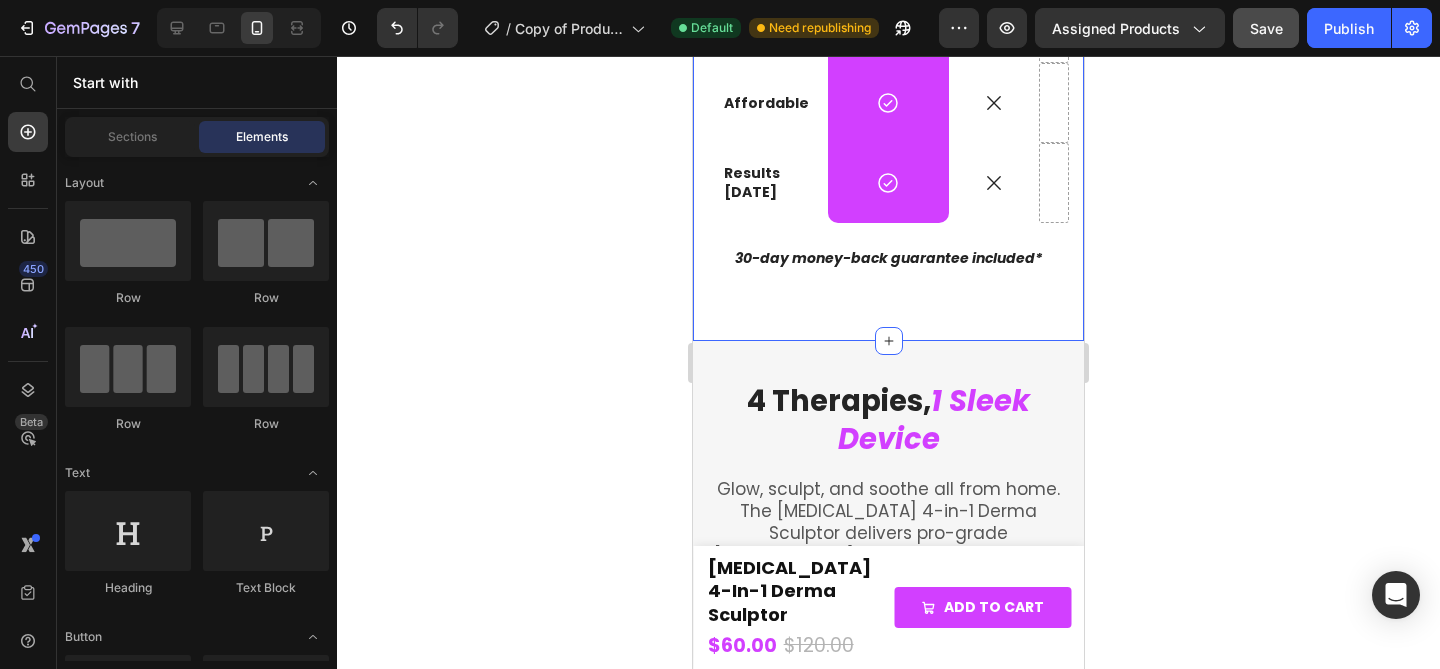 click 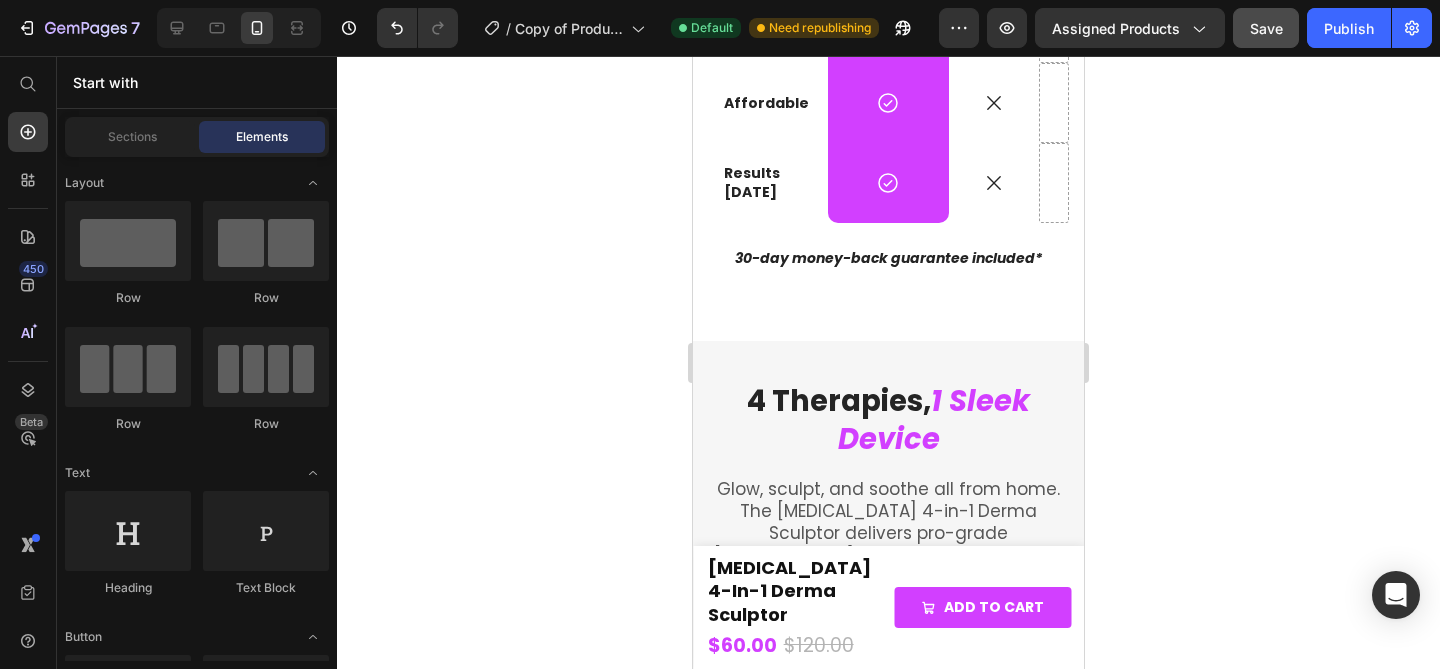 click 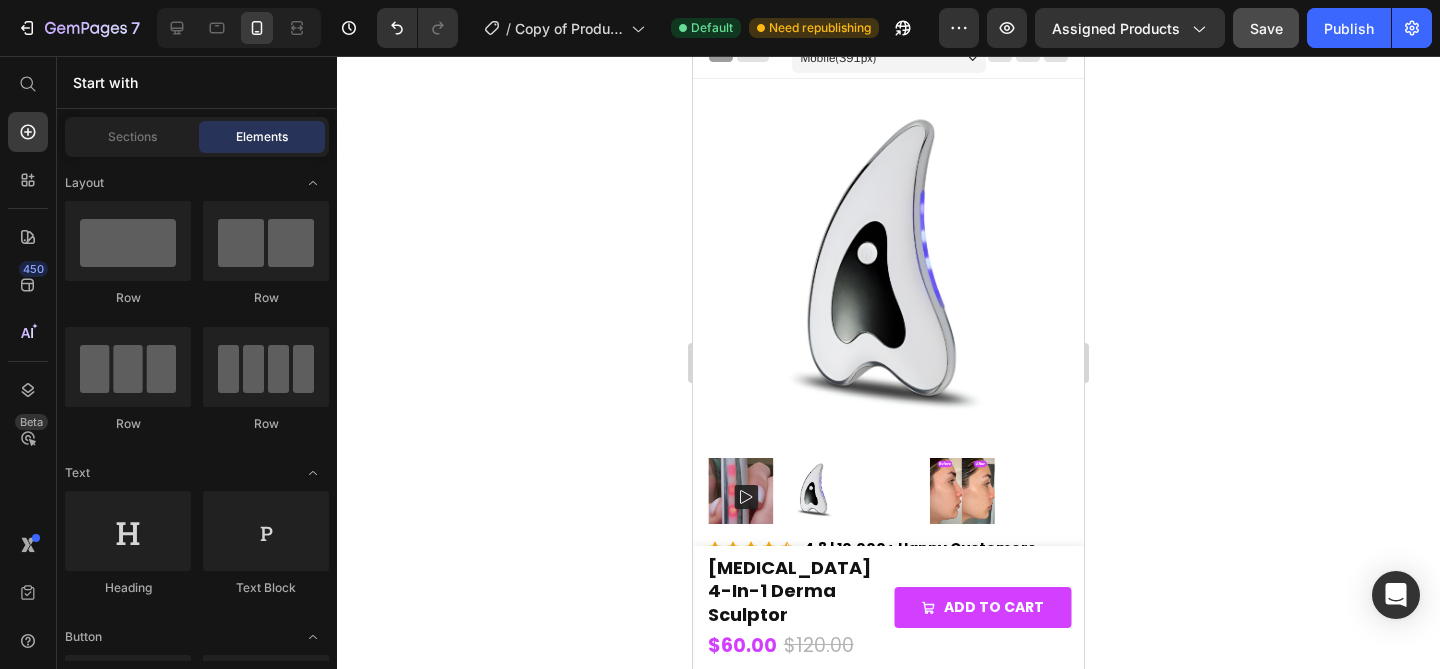 scroll, scrollTop: 0, scrollLeft: 0, axis: both 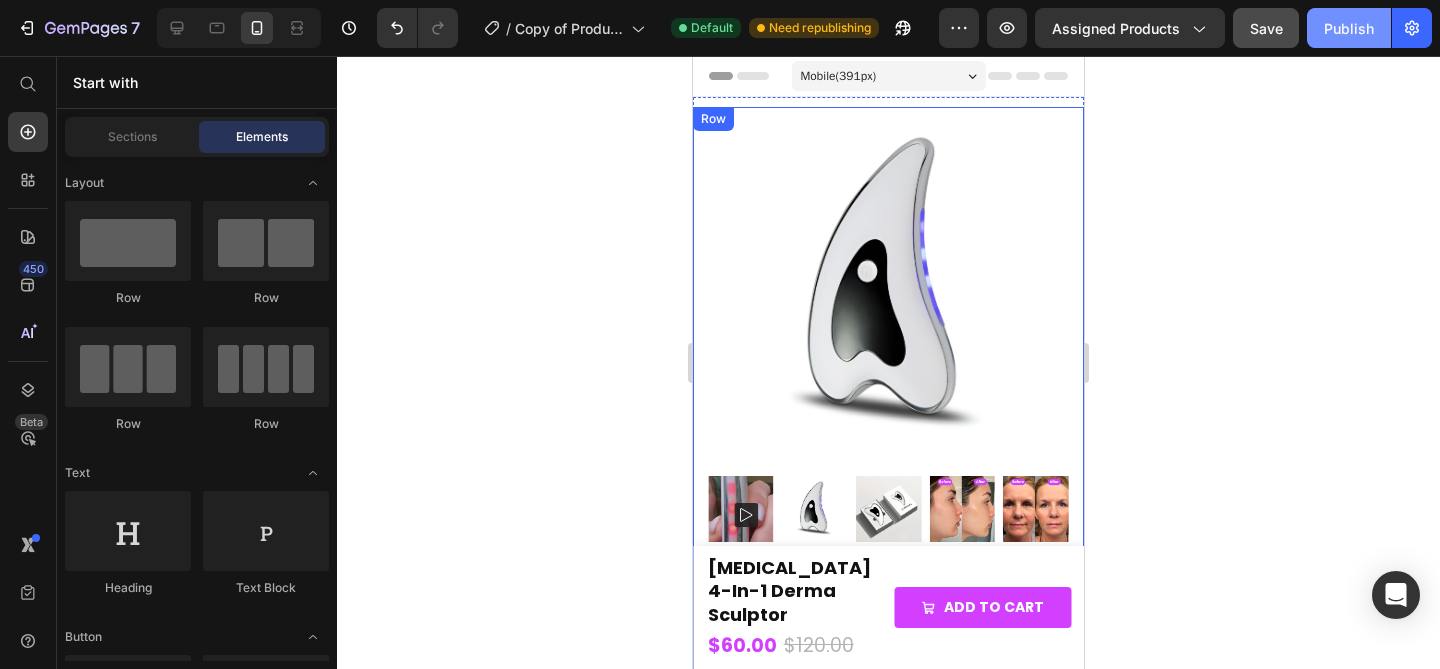 click on "Publish" 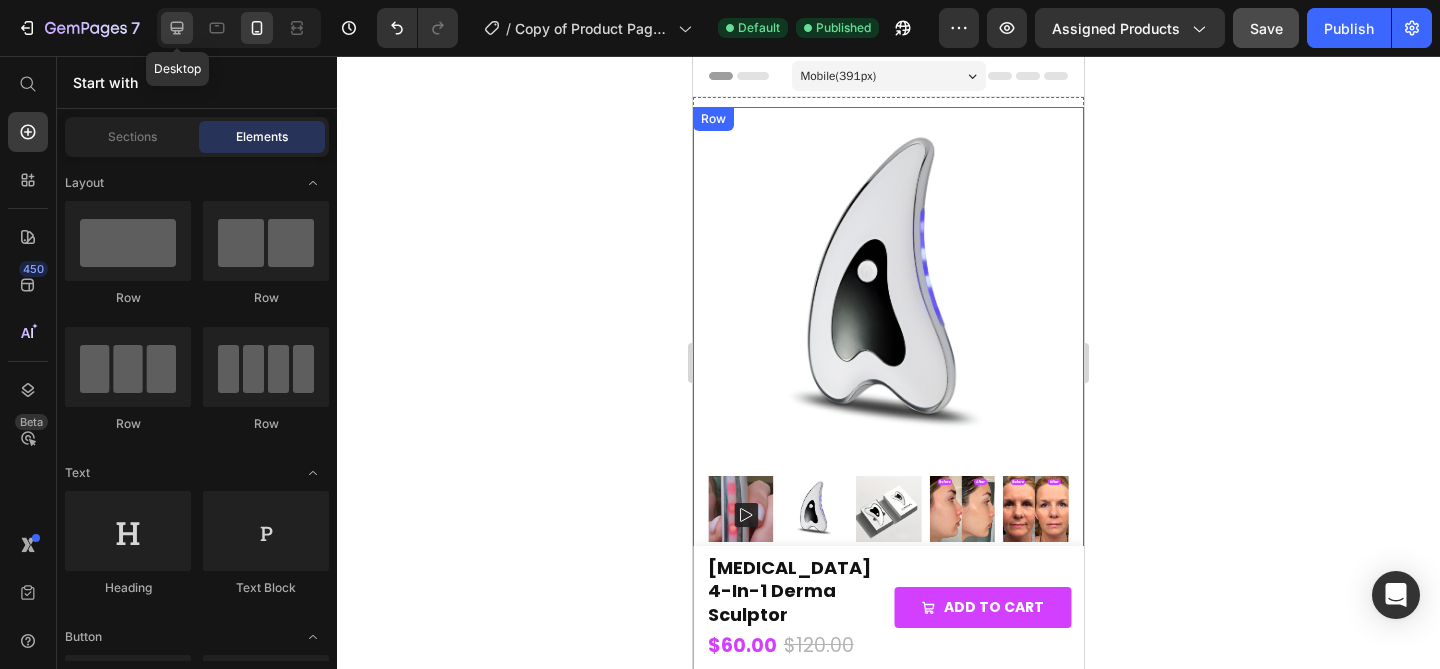 click 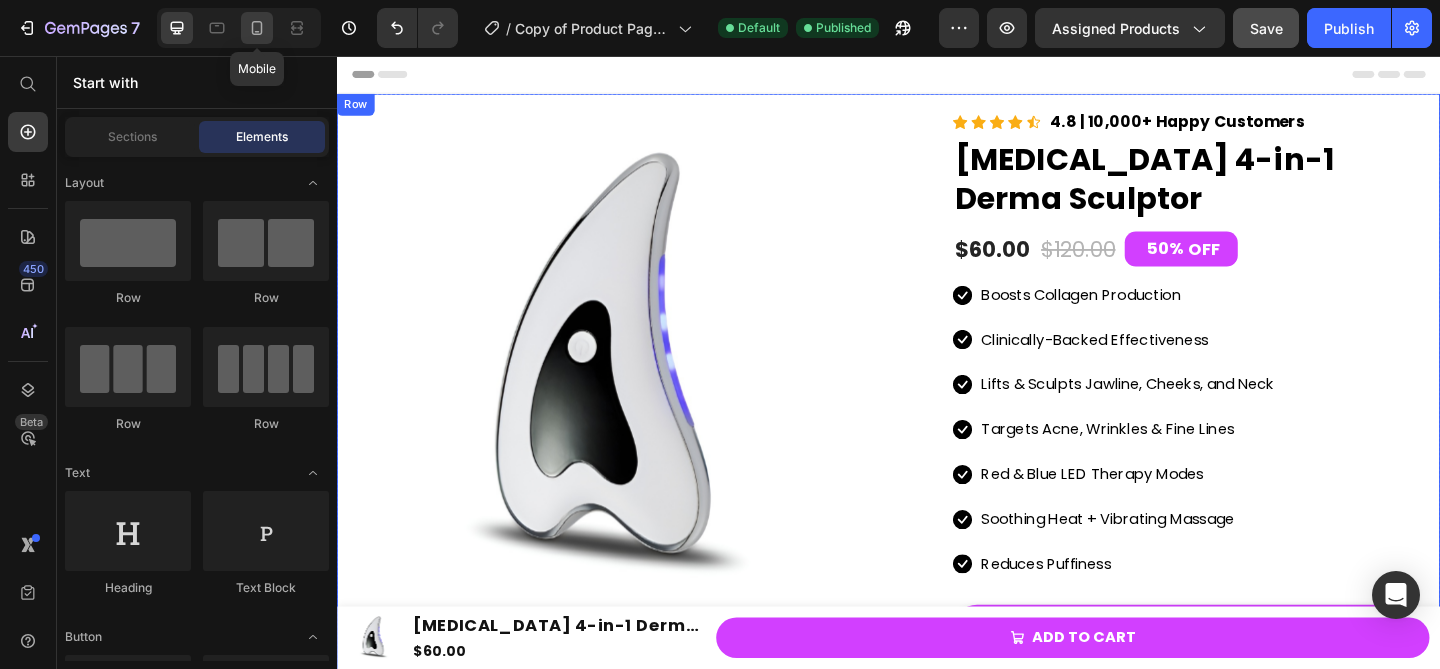 click 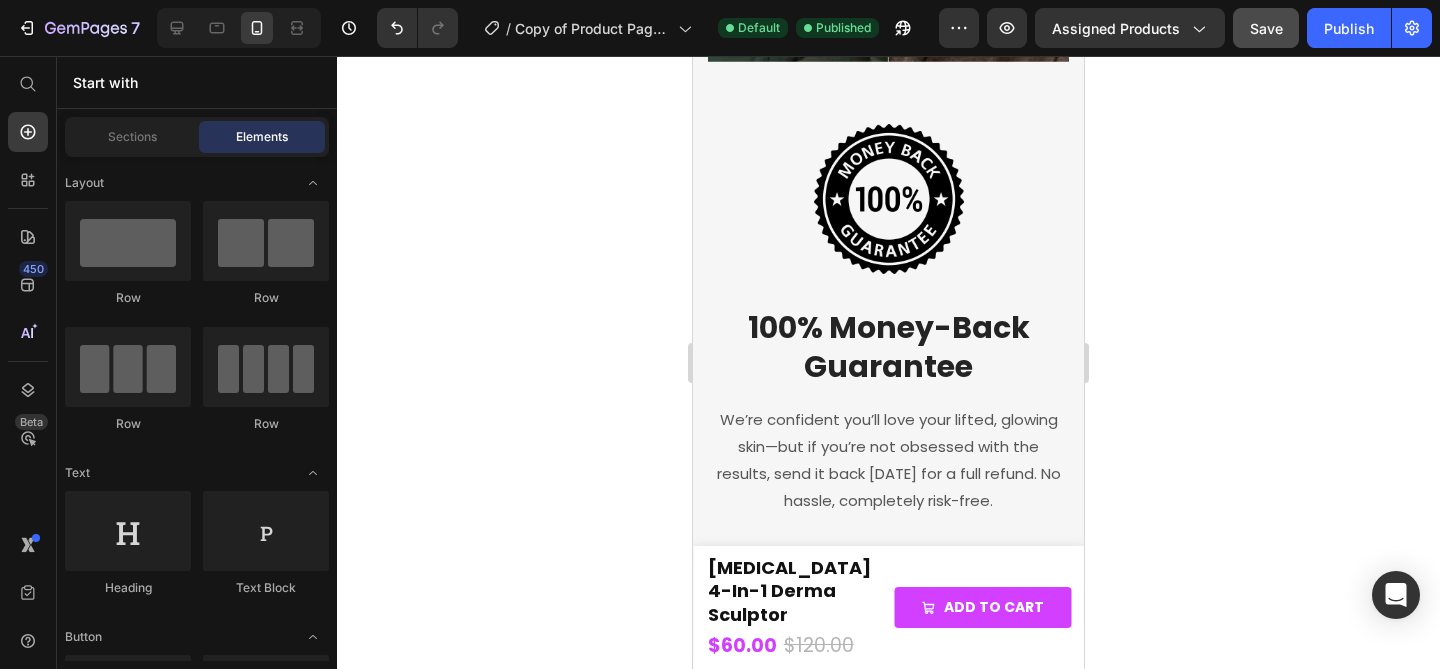 scroll, scrollTop: 7000, scrollLeft: 0, axis: vertical 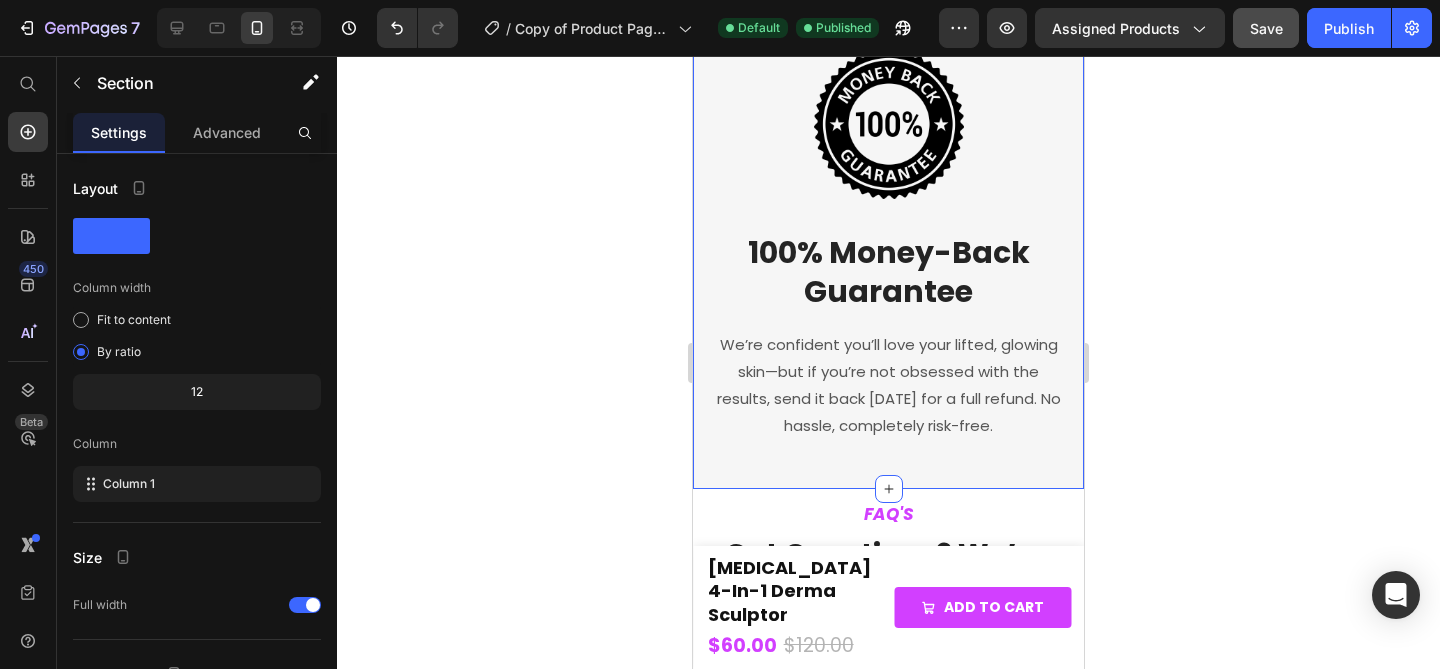 click on "Image 100% Money-Back Guarantee Heading We’re confident you’ll love your lifted, glowing skin—but if you’re not obsessed with the results, send it back [DATE] for a full refund. No hassle, completely risk-free. Text block Row Section 8" at bounding box center [888, 252] 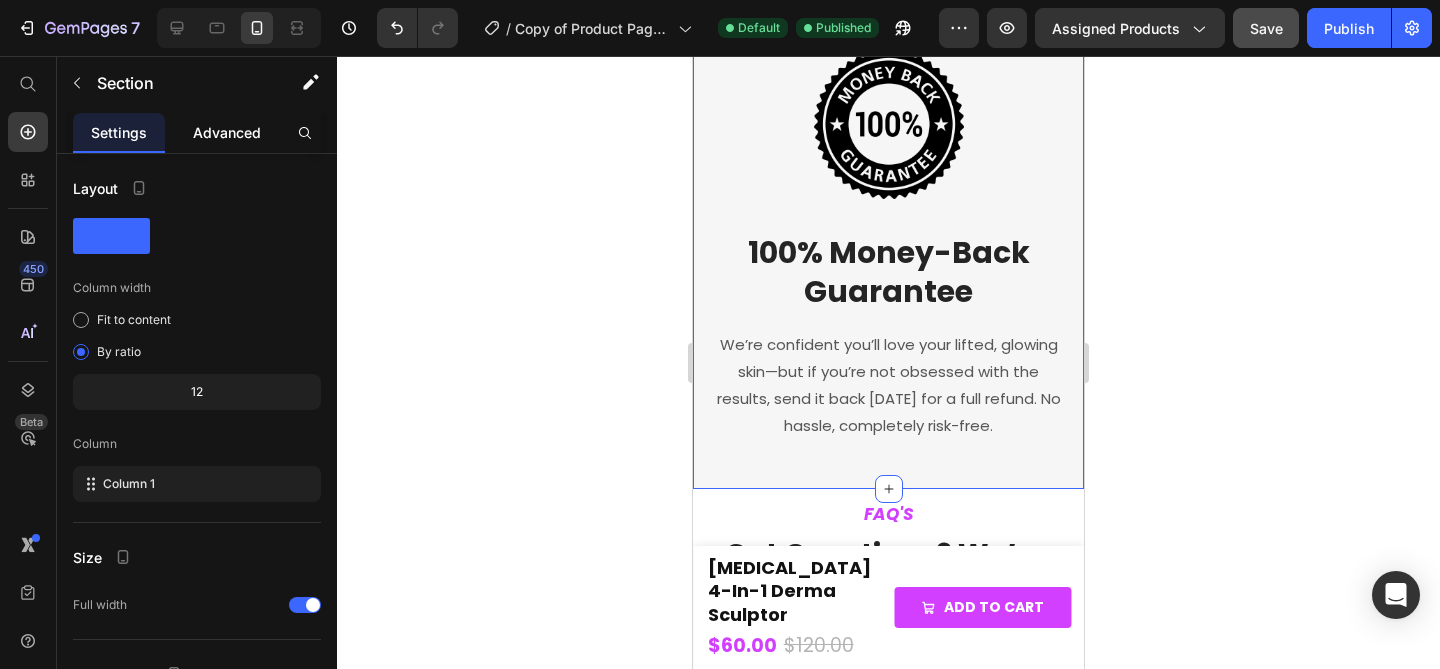 click on "Advanced" at bounding box center [227, 132] 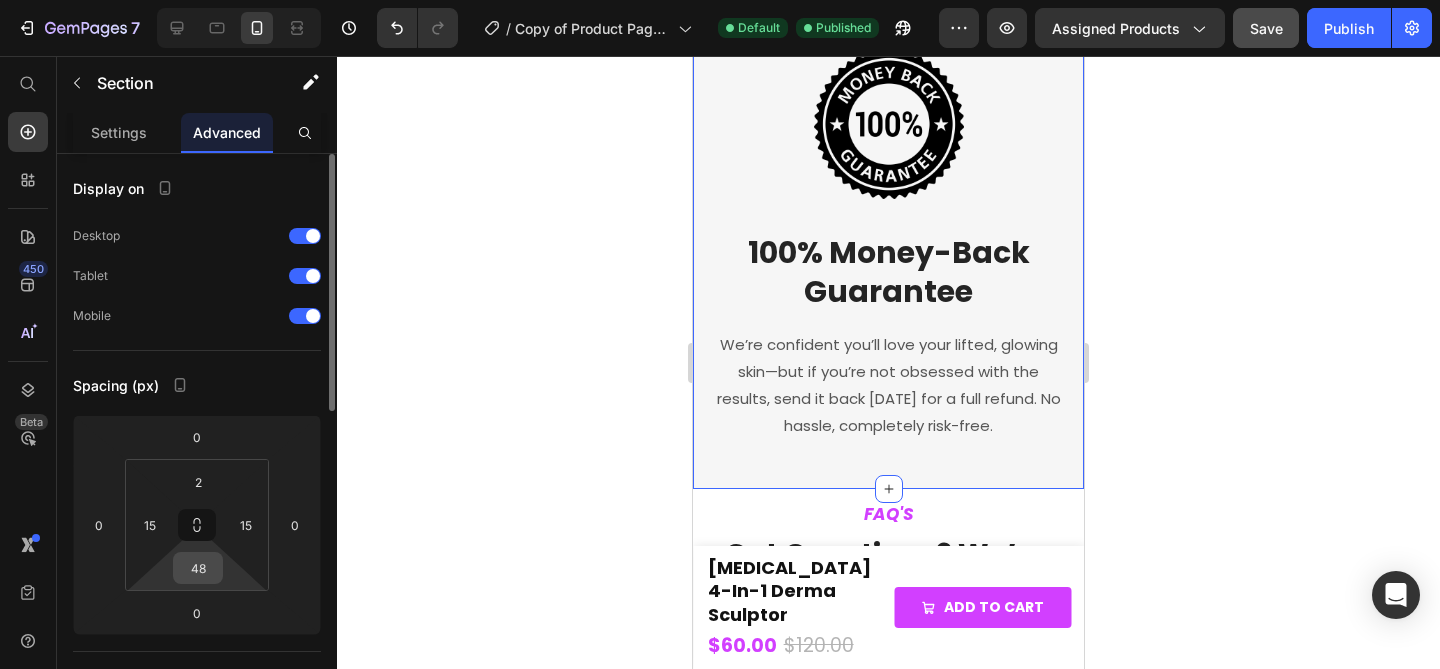 click on "48" at bounding box center [198, 568] 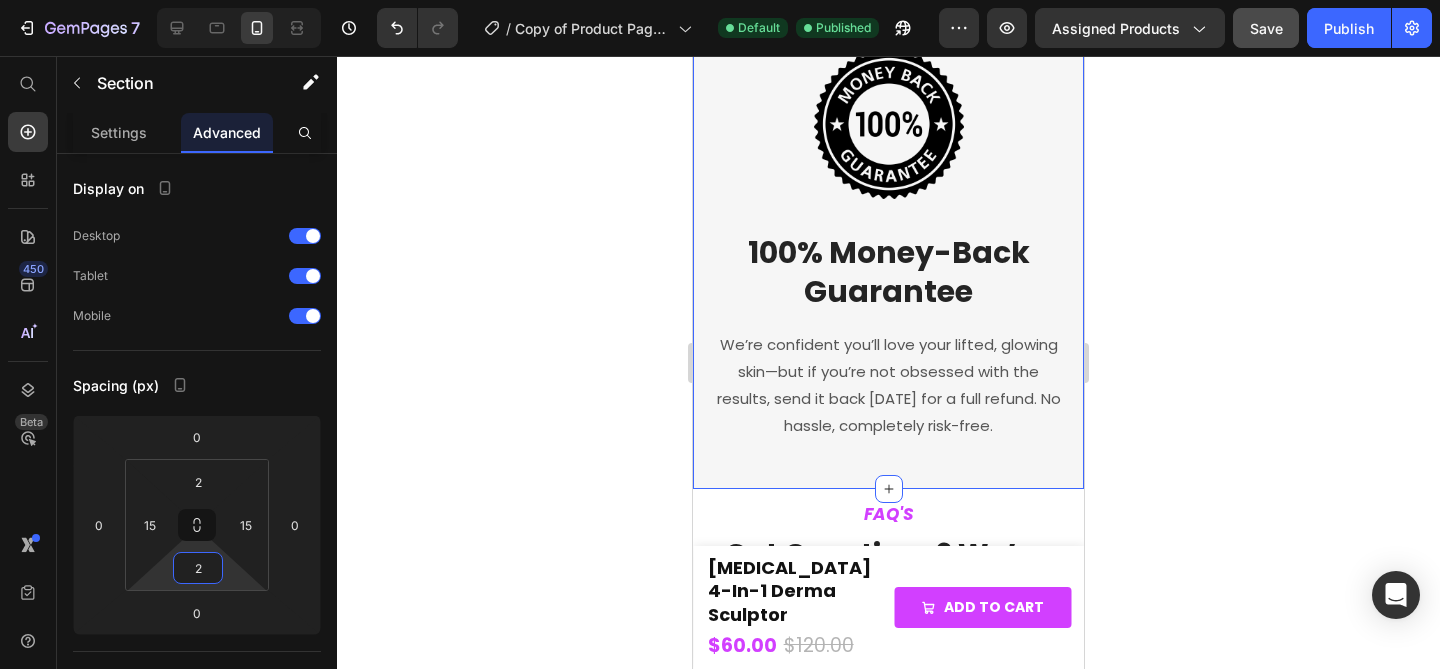 type on "20" 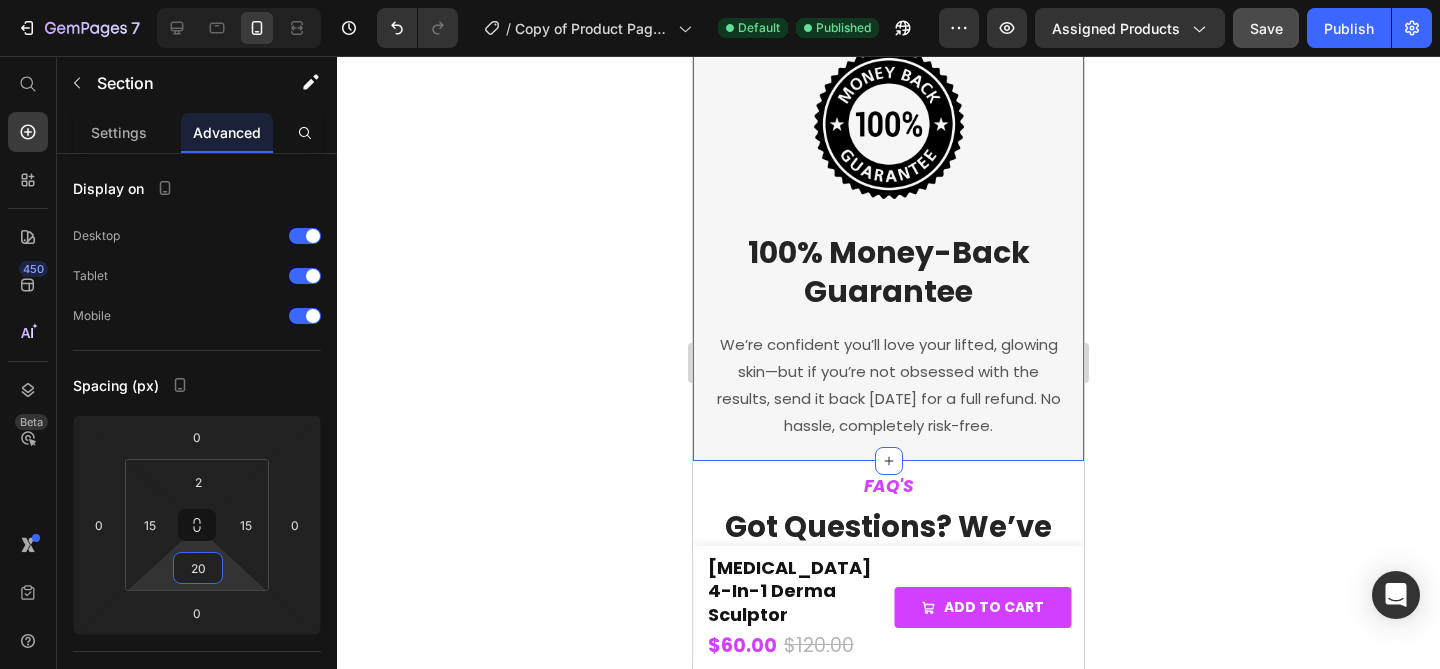 click 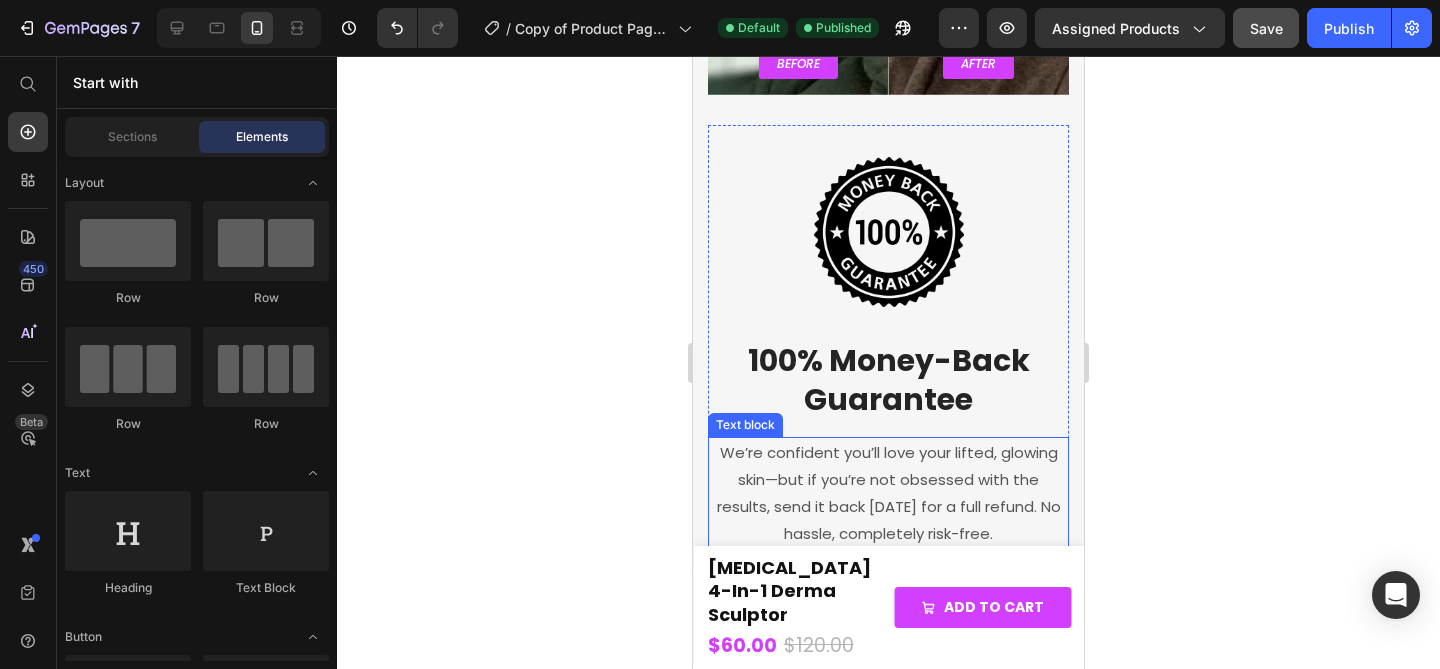 scroll, scrollTop: 6890, scrollLeft: 0, axis: vertical 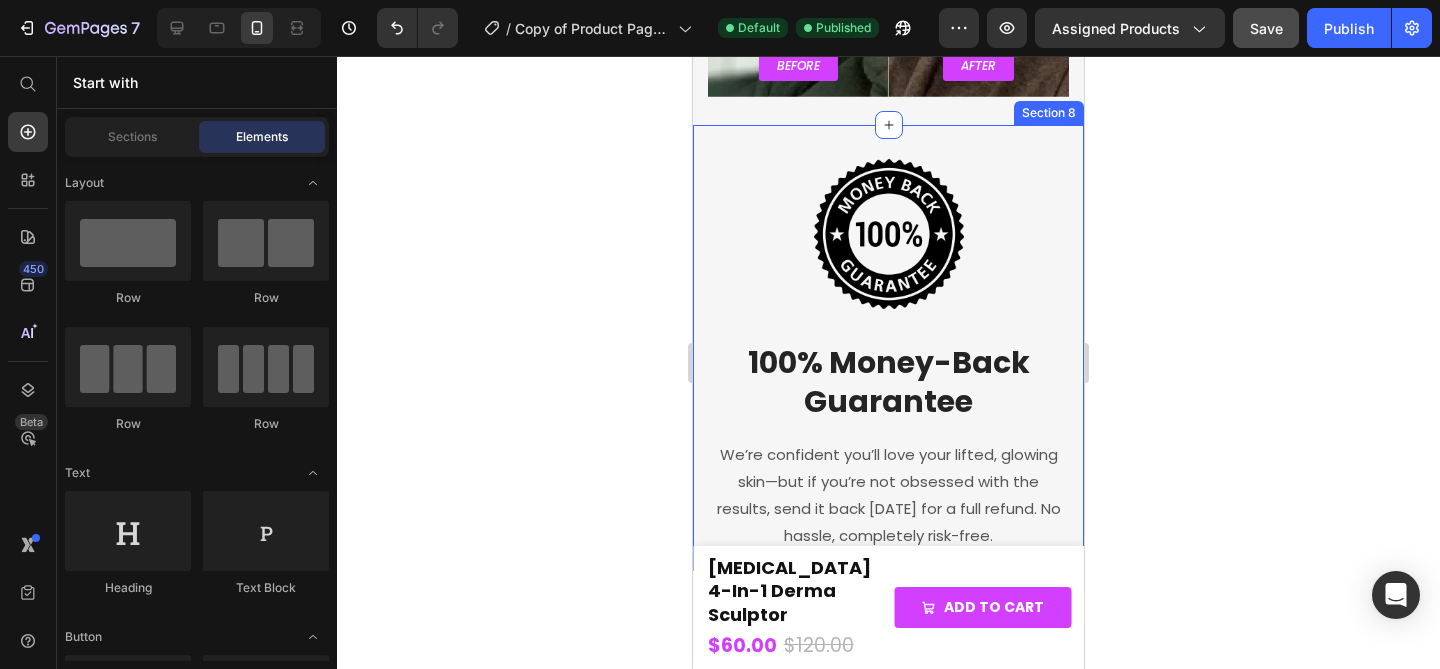 click on "Image 100% Money-Back Guarantee Heading We’re confident you’ll love your lifted, glowing skin—but if you’re not obsessed with the results, send it back [DATE] for a full refund. No hassle, completely risk-free. Text block Row Section 8" at bounding box center (888, 348) 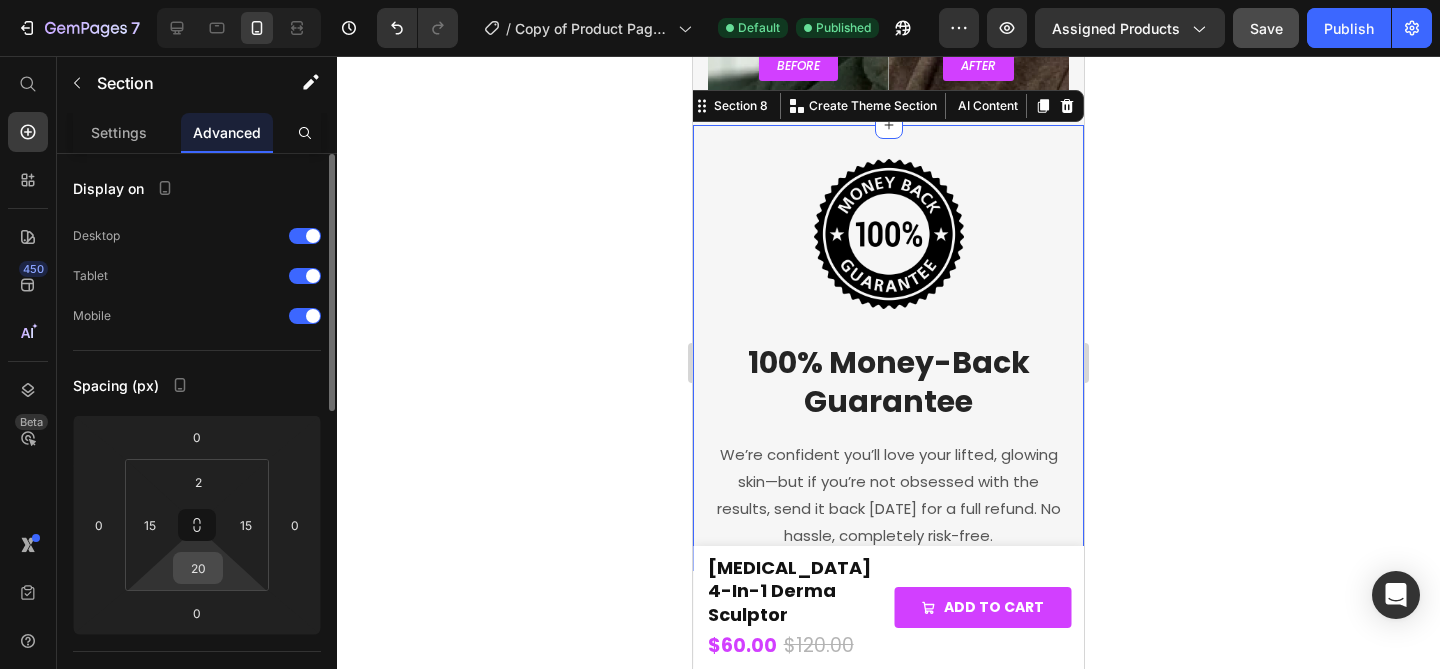 click on "20" at bounding box center [198, 568] 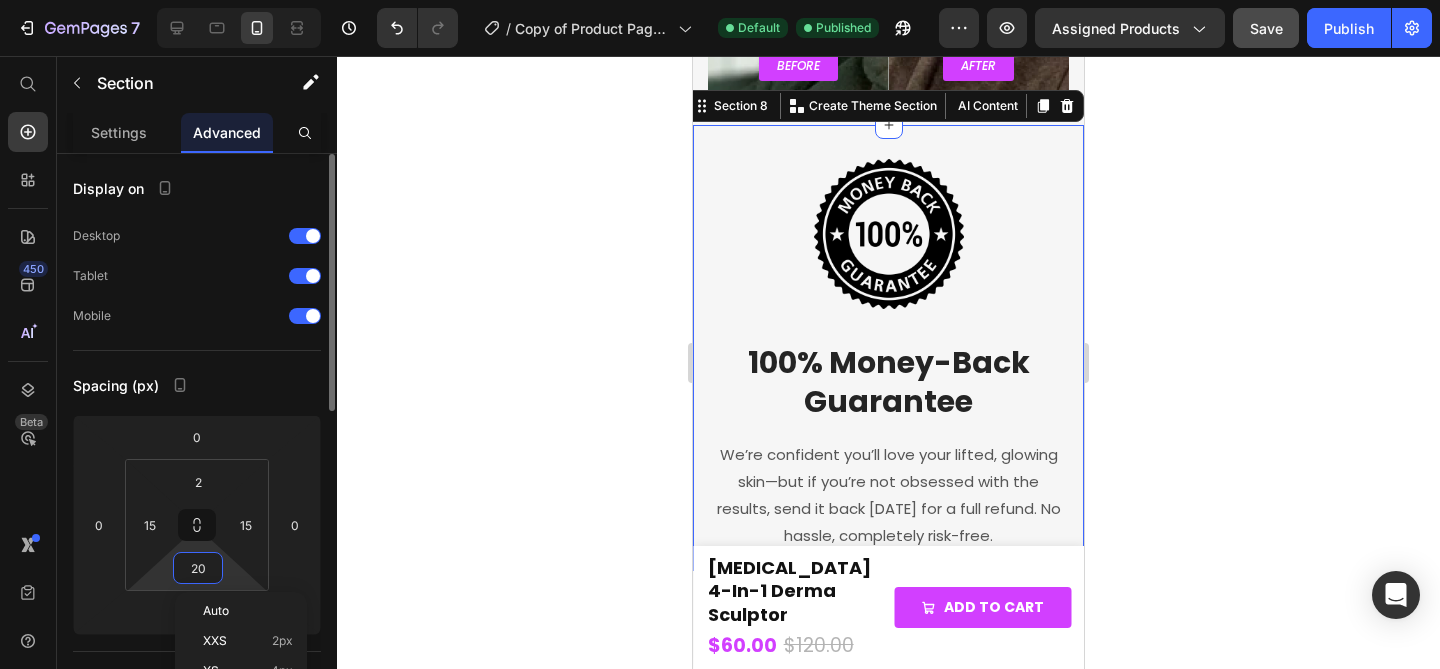 click on "20" at bounding box center [198, 568] 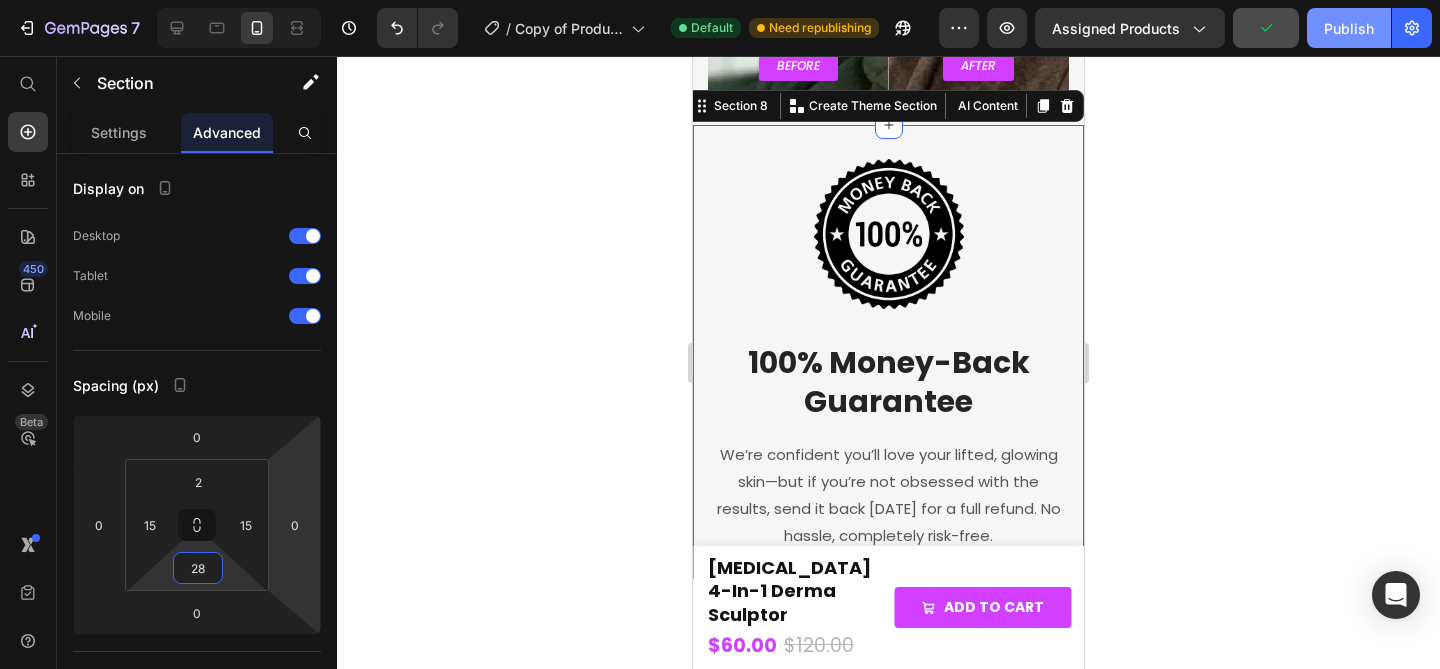 type on "28" 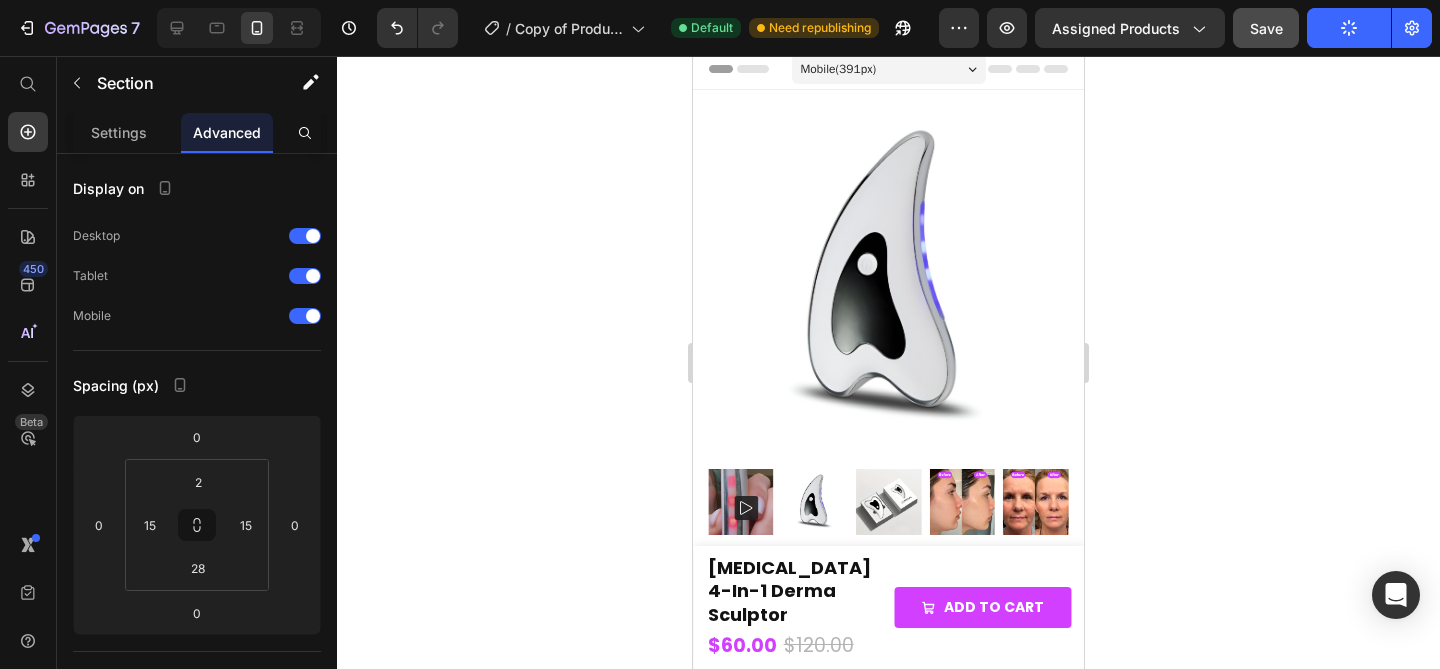 scroll, scrollTop: 0, scrollLeft: 0, axis: both 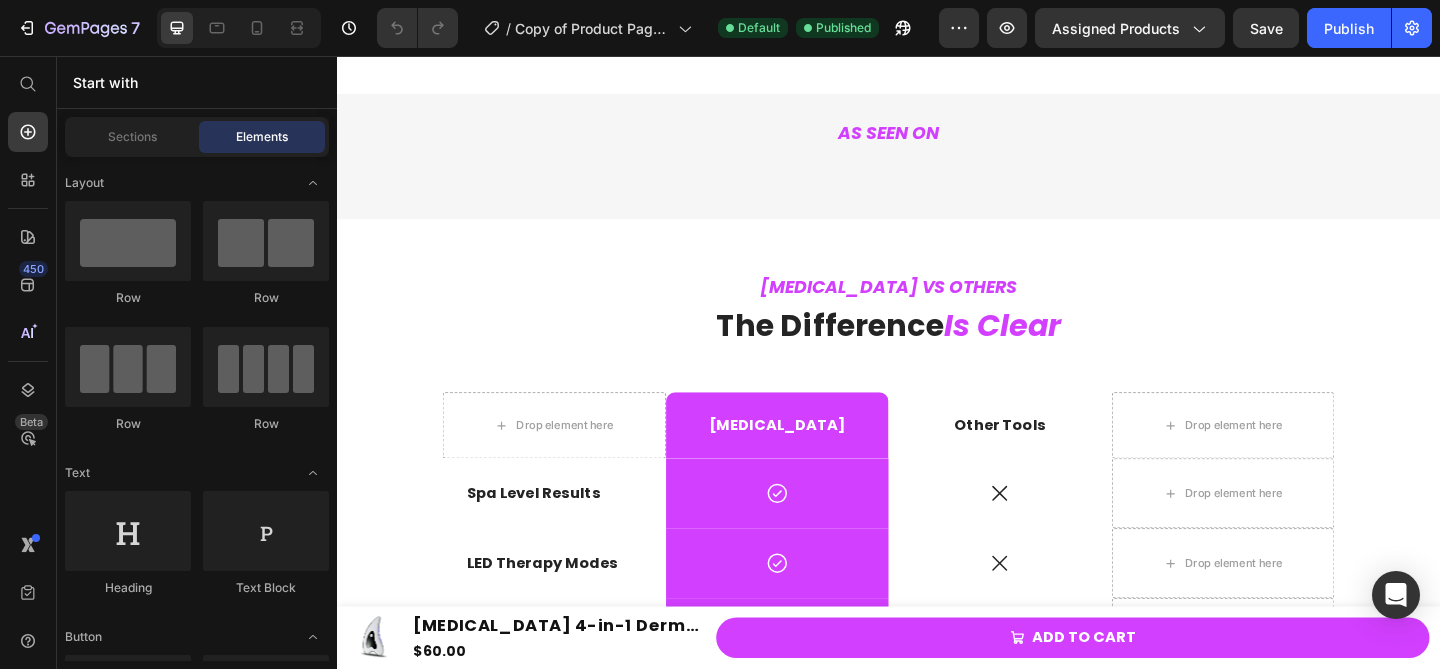click on "LUMINAL VS OTHERS Text block The Difference  Is Clear Heading
Drop element here LUMINAL Text Block Other Tools Text Block
Drop element here Row Spa Level Results Text Block
Icon Row
Icon
Drop element here Row LED Therapy Modes Text Block
Icon Row
Icon
Drop element here Row Heated Massage Text Block
Icon Row
Icon
Drop element here Row Vibration Technology Text Block
Icon Row
Icon
Drop element here Row Affordable Text Block
Icon Row
Icon
Drop element here Row Results In 2 Weeks Text Block
Icon Row
Icon
Drop element here Row 30-day money-back guarantee included* Text Block Row Section 4" at bounding box center [937, 668] 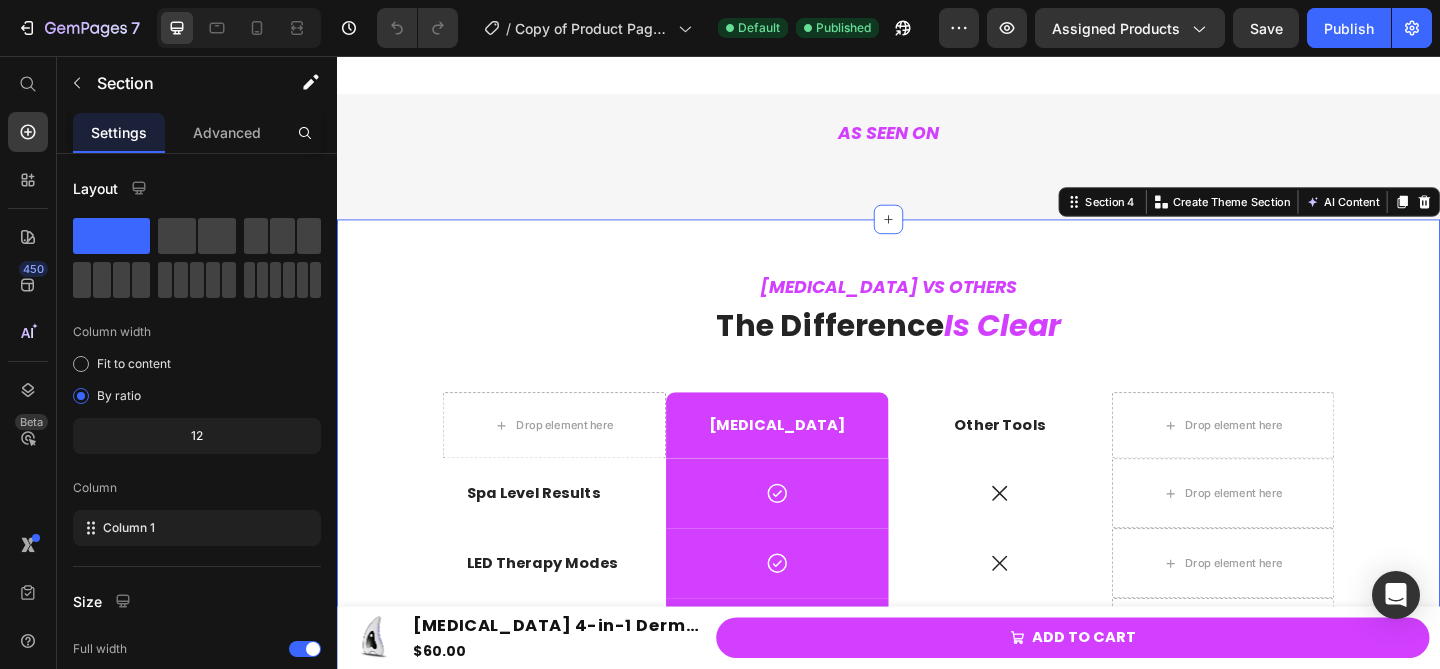 click on "LUMINAL VS OTHERS Text block The Difference  Is Clear Heading
Drop element here LUMINAL Text Block Other Tools Text Block
Drop element here Row Spa Level Results Text Block
Icon Row
Icon
Drop element here Row LED Therapy Modes Text Block
Icon Row
Icon
Drop element here Row Heated Massage Text Block
Icon Row
Icon
Drop element here Row Vibration Technology Text Block
Icon Row
Icon
Drop element here Row Affordable Text Block
Icon Row
Icon
Drop element here Row Results In 2 Weeks Text Block
Icon Row
Icon
Drop element here Row 30-day money-back guarantee included* Text Block Row Section 4   You can create reusable sections Create Theme Section AI Content Write with GemAI Persuasive" at bounding box center (937, 668) 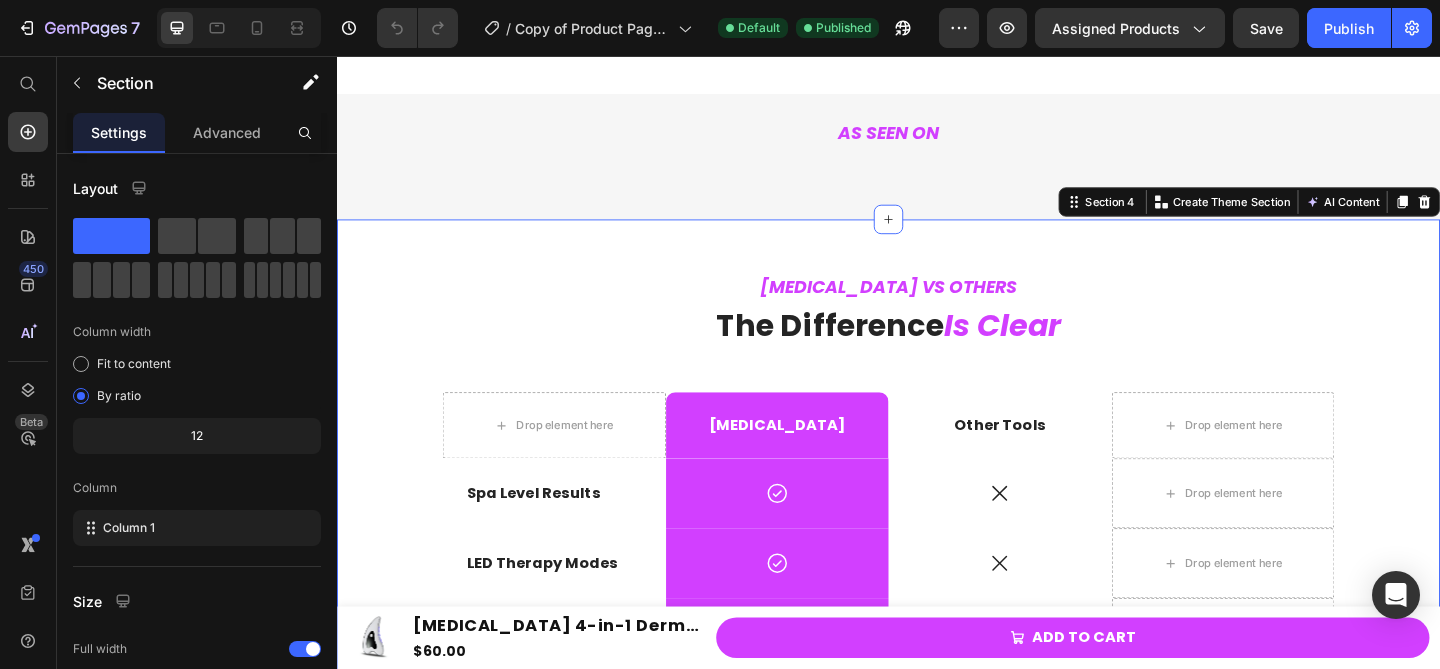 click on "The Difference  Is Clear" at bounding box center (937, 350) 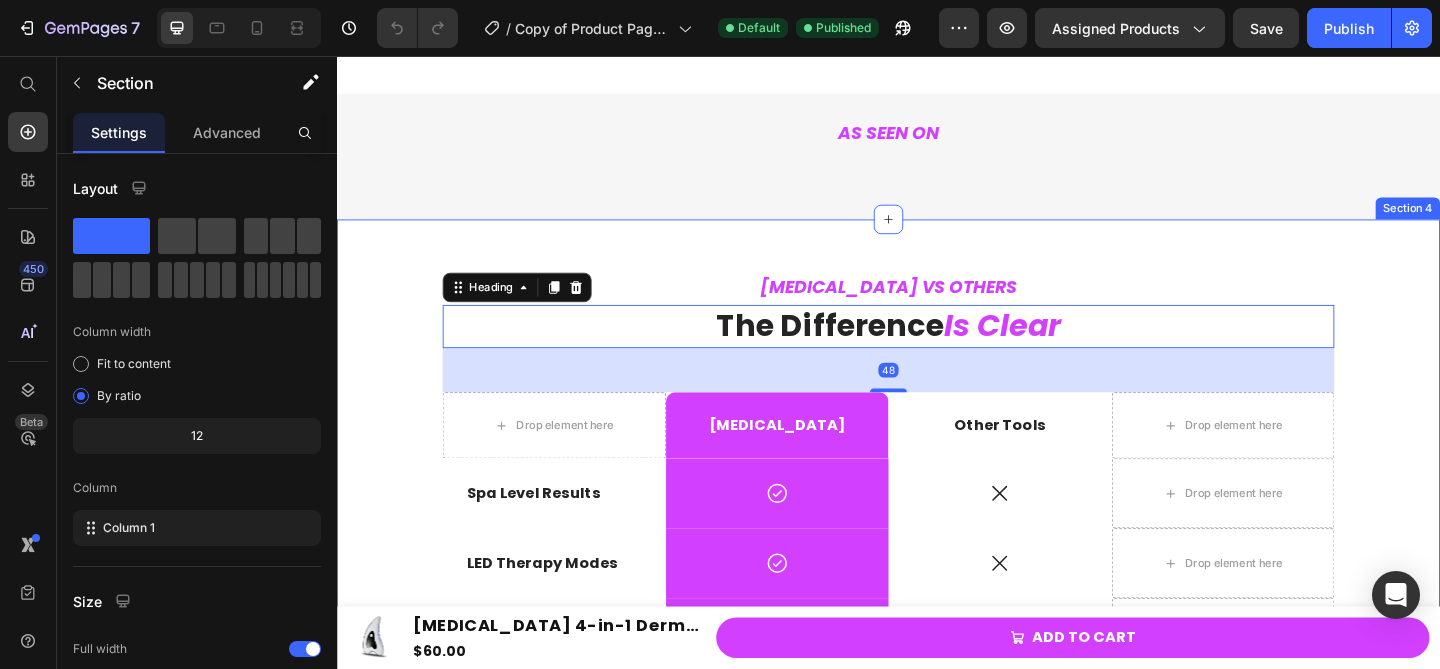 click on "LUMINAL VS OTHERS Text block The Difference  Is Clear Heading   48
Drop element here LUMINAL Text Block Other Tools Text Block
Drop element here Row Spa Level Results Text Block
Icon Row
Icon
Drop element here Row LED Therapy Modes Text Block
Icon Row
Icon
Drop element here Row Heated Massage Text Block
Icon Row
Icon
Drop element here Row Vibration Technology Text Block
Icon Row
Icon
Drop element here Row Affordable Text Block
Icon Row
Icon
Drop element here Row Results In 2 Weeks Text Block
Icon Row
Icon
Drop element here Row 30-day money-back guarantee included* Text Block Row Section 4" at bounding box center (937, 668) 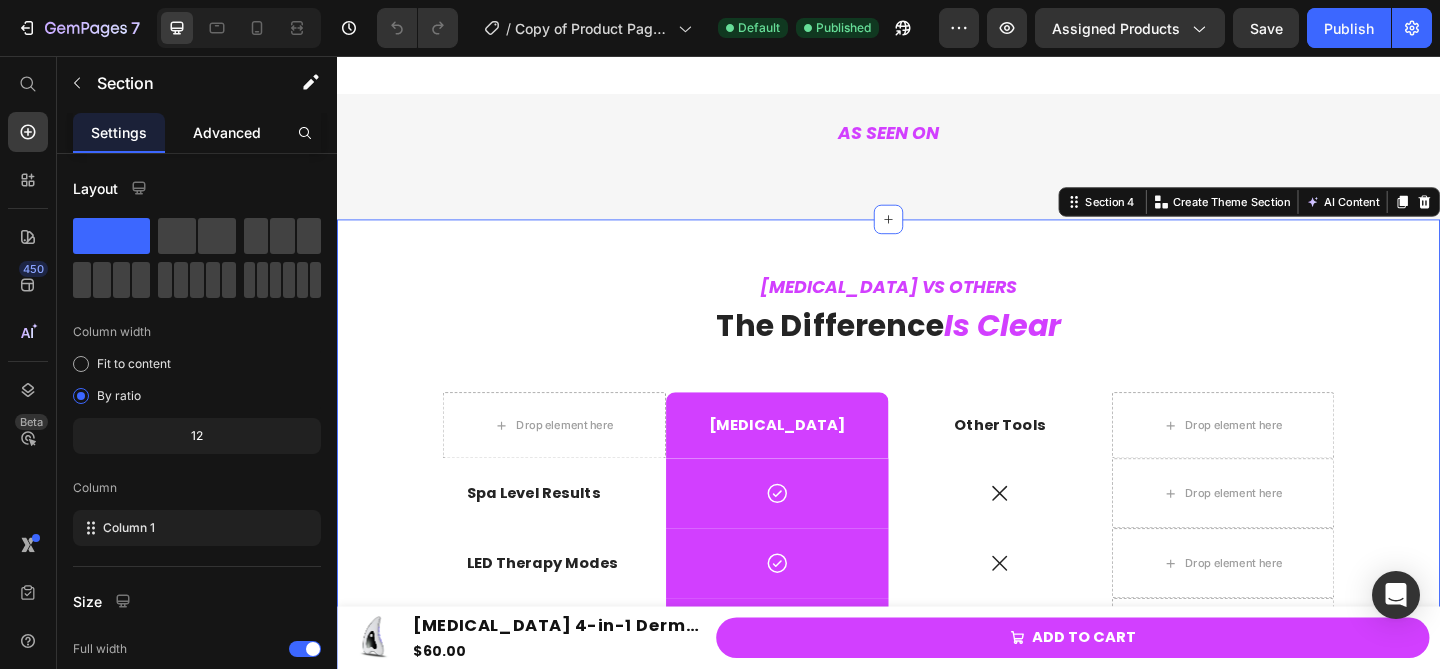 click on "Advanced" at bounding box center (227, 132) 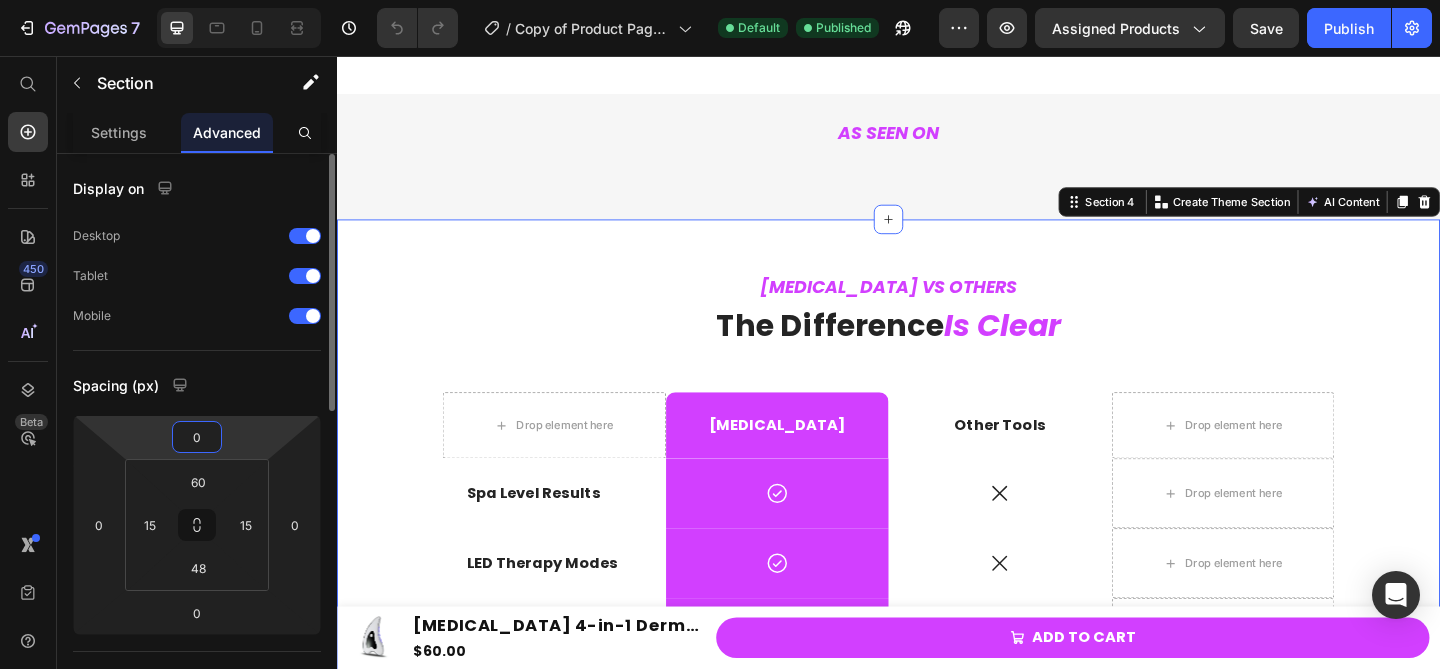 click on "0" at bounding box center [197, 437] 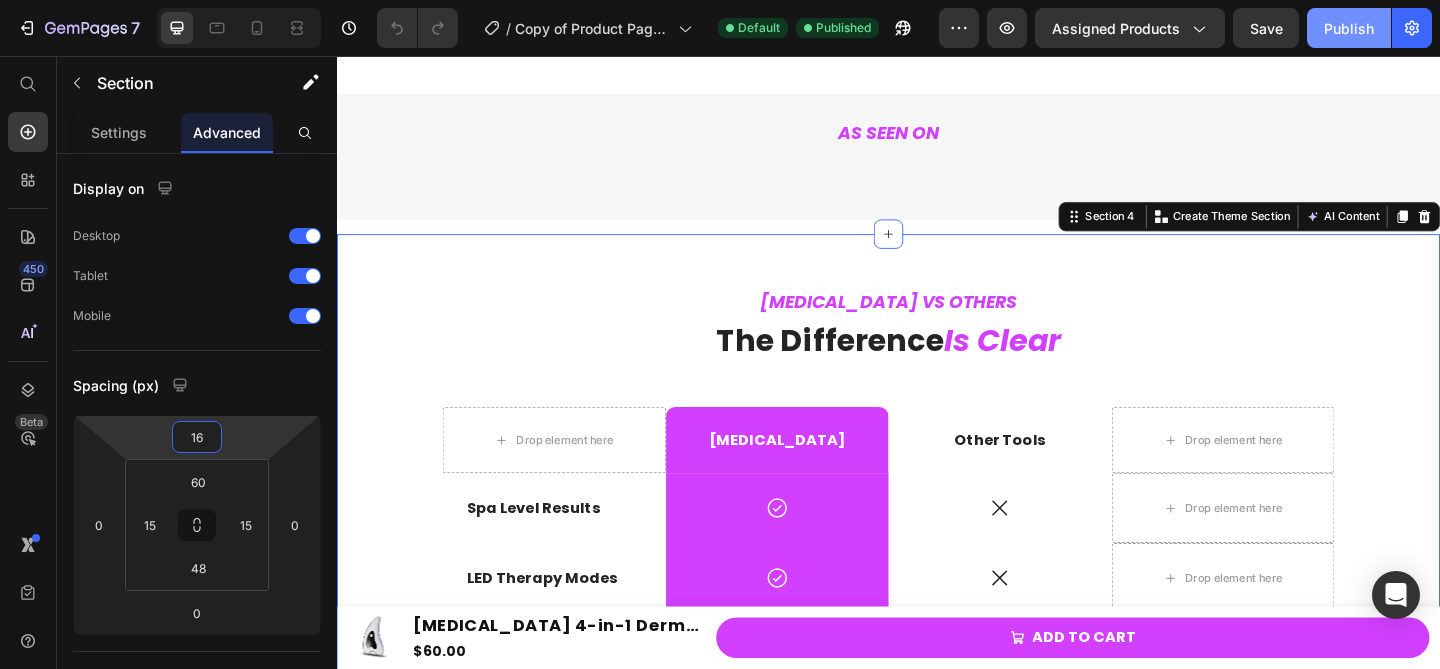 type on "16" 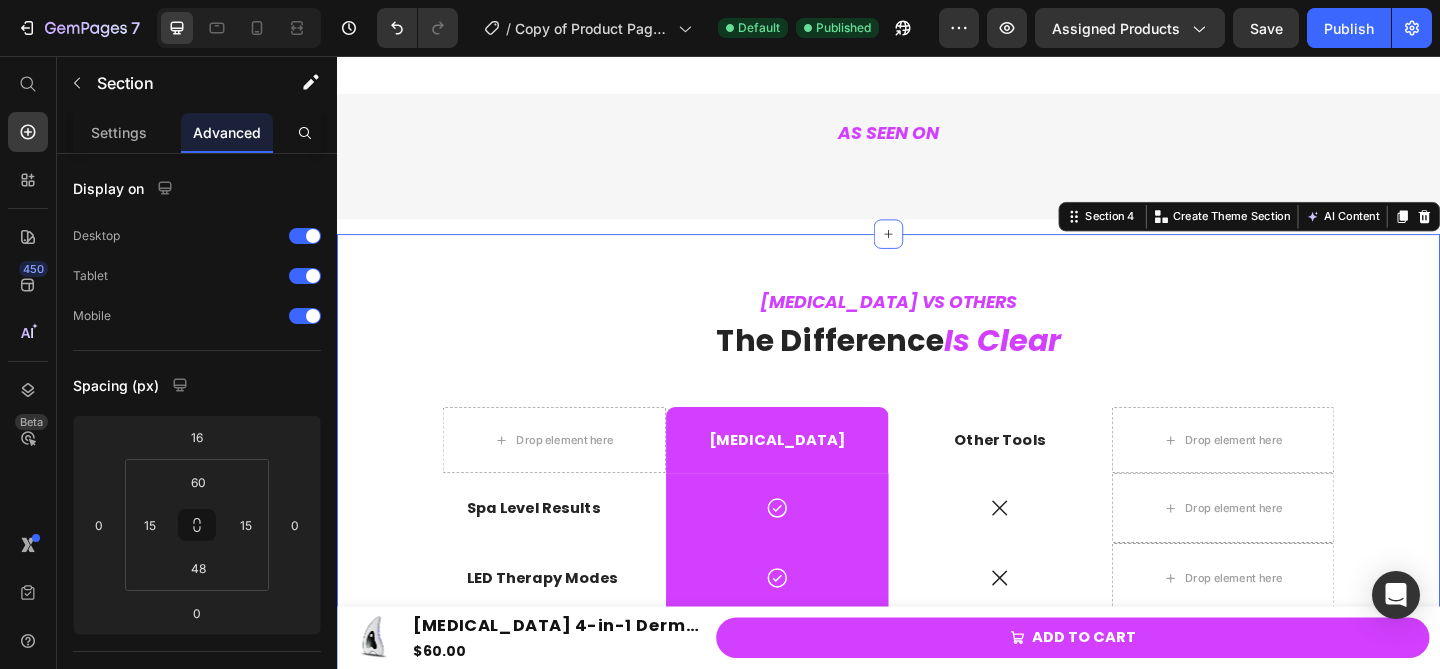 click on "LUMINAL VS OTHERS Text block The Difference  Is Clear Heading
Drop element here LUMINAL Text Block Other Tools Text Block
Drop element here Row Spa Level Results Text Block
Icon Row
Icon
Drop element here Row LED Therapy Modes Text Block
Icon Row
Icon
Drop element here Row Heated Massage Text Block
Icon Row
Icon
Drop element here Row Vibration Technology Text Block
Icon Row
Icon
Drop element here Row Affordable Text Block
Icon Row
Icon
Drop element here Row Results In 2 Weeks Text Block
Icon Row
Icon
Drop element here Row 30-day money-back guarantee included* Text Block Row Section 4   You can create reusable sections Create Theme Section AI Content Write with GemAI Persuasive" at bounding box center (937, 684) 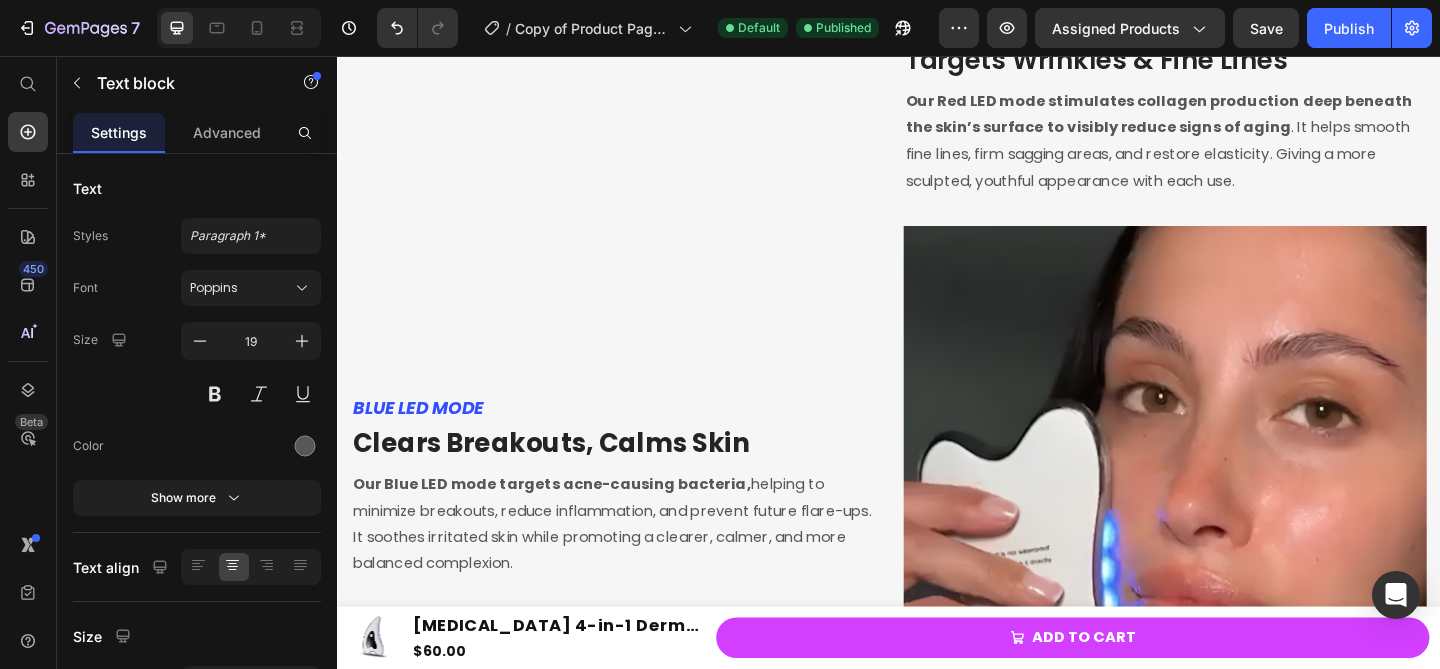 scroll, scrollTop: 2868, scrollLeft: 0, axis: vertical 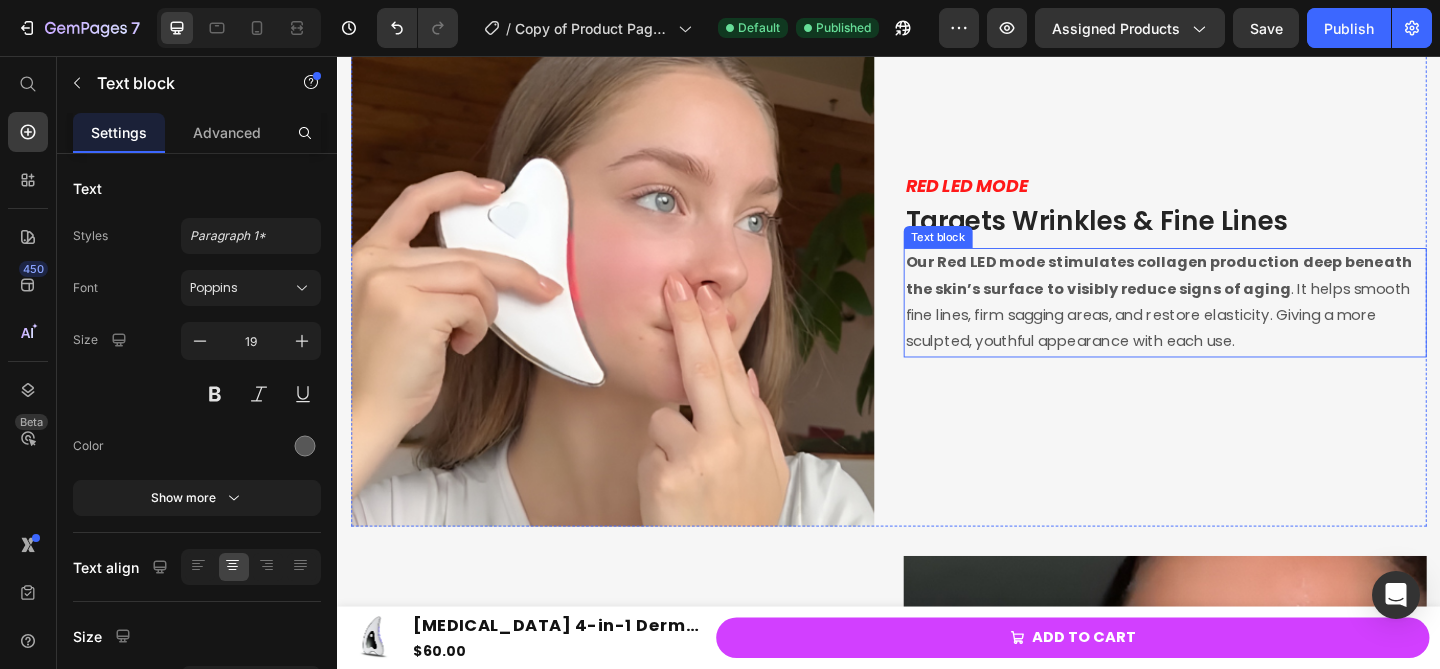 click on "Our Red LED mode stimulates collagen production" at bounding box center [1169, 280] 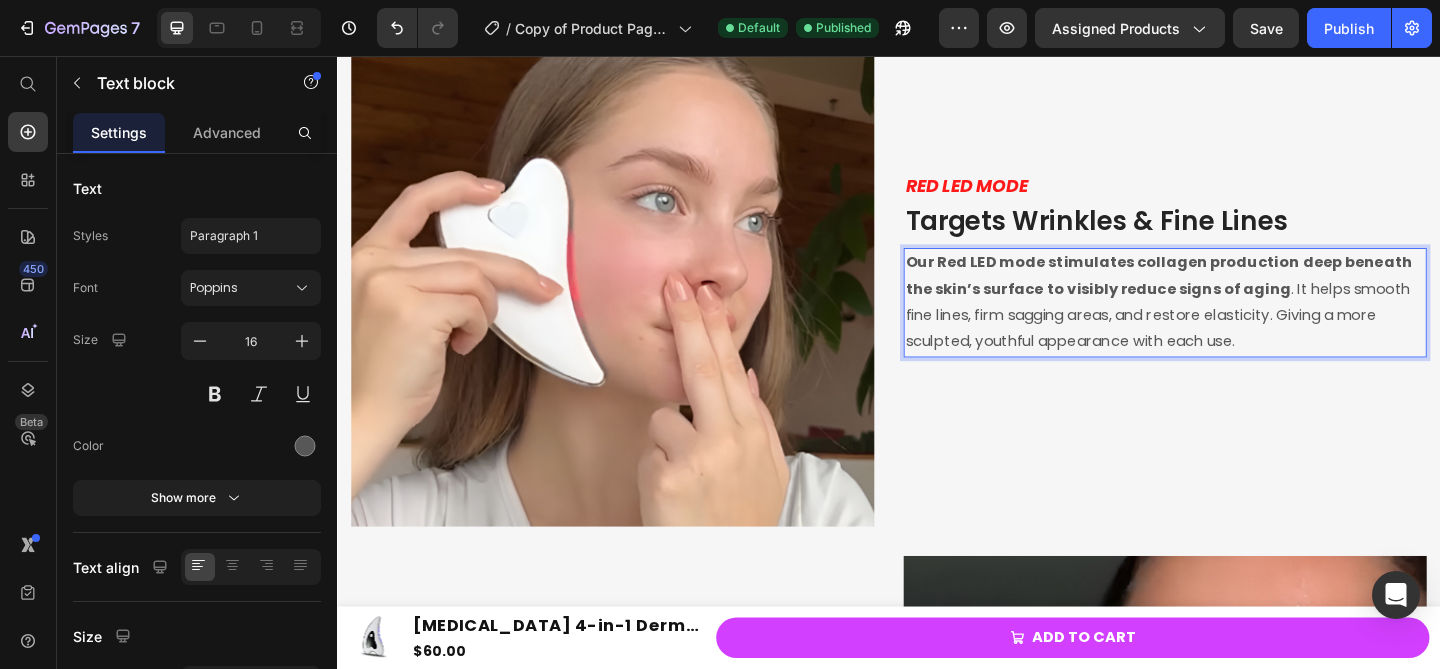 click on "Our Red LED mode stimulates collagen production" at bounding box center (1169, 280) 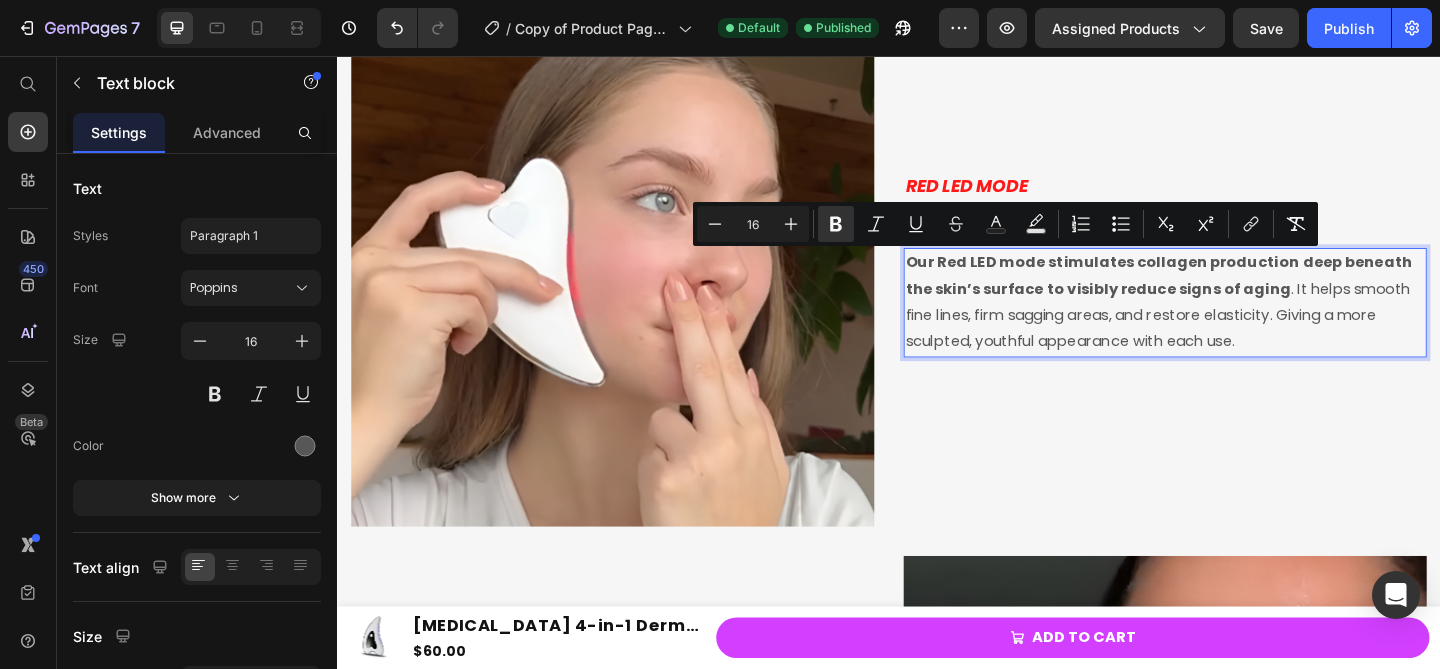 click on "Our Red LED mode stimulates collagen production" at bounding box center (1169, 280) 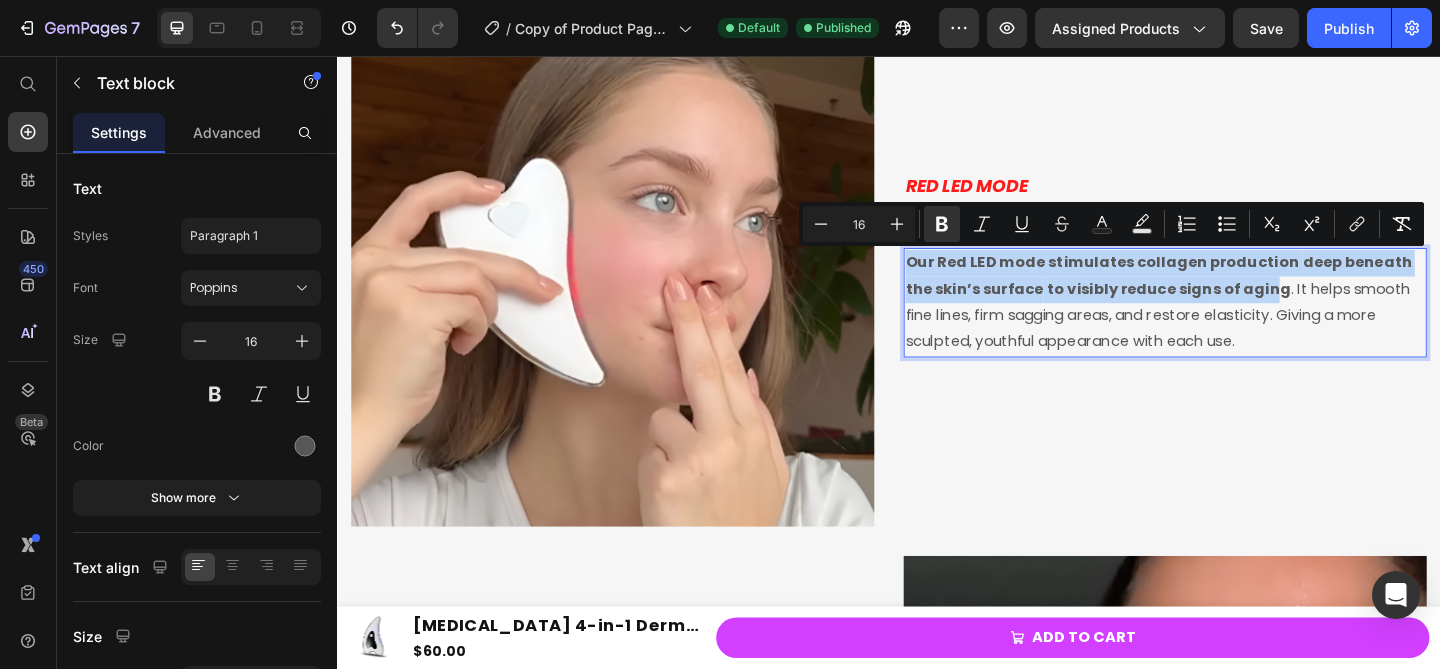 drag, startPoint x: 956, startPoint y: 280, endPoint x: 1320, endPoint y: 315, distance: 365.67883 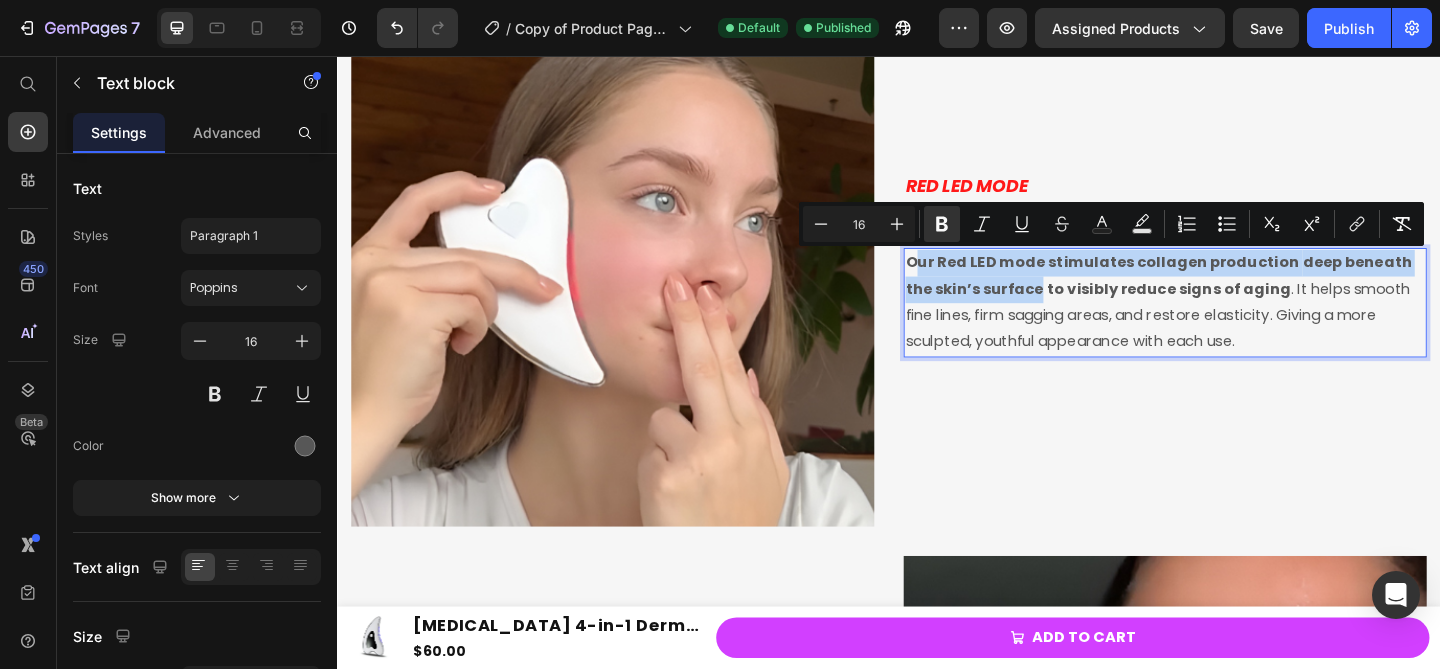 drag, startPoint x: 1070, startPoint y: 312, endPoint x: 963, endPoint y: 278, distance: 112.27199 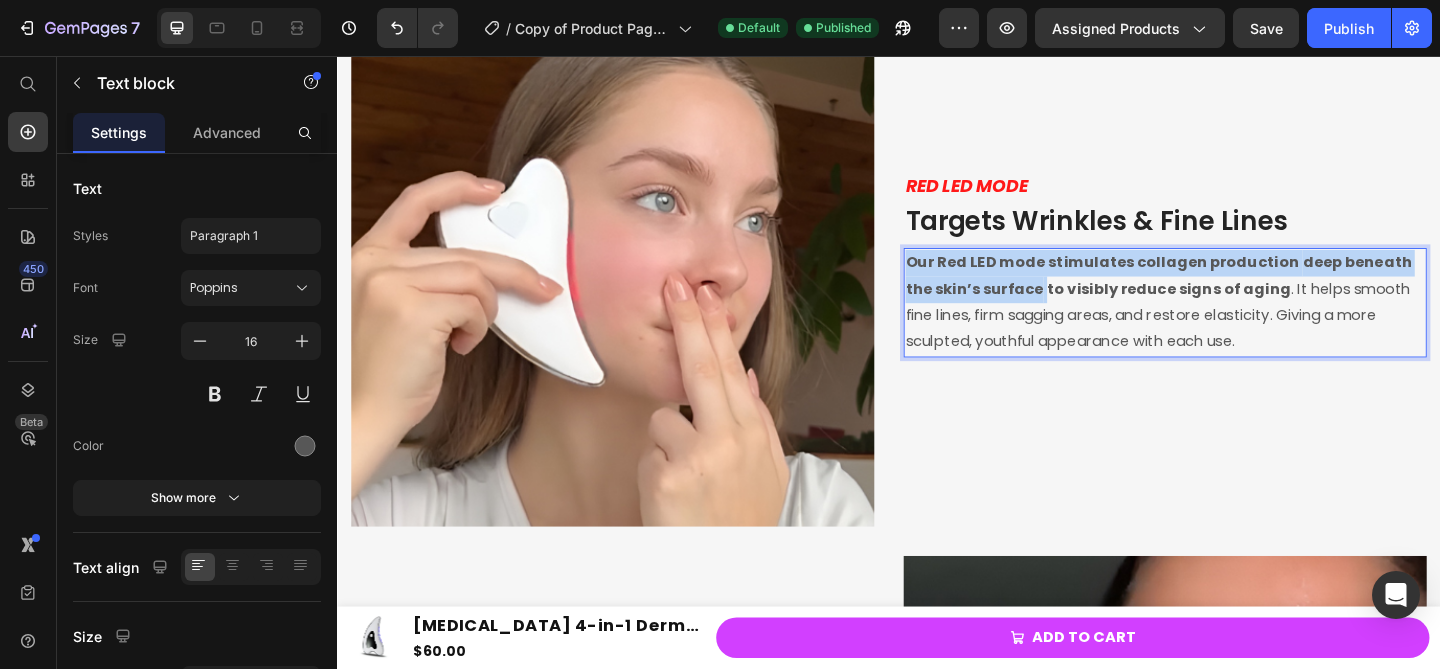 drag, startPoint x: 959, startPoint y: 278, endPoint x: 1074, endPoint y: 309, distance: 119.104996 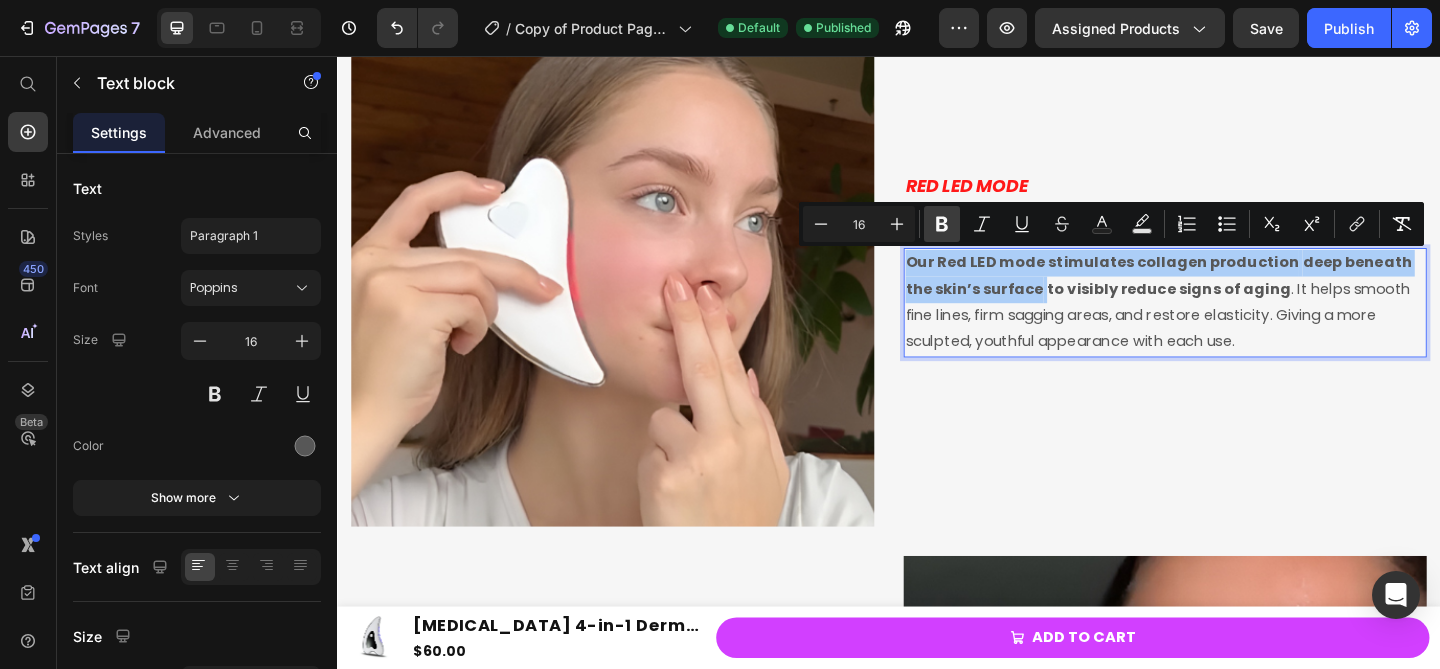 click on "Bold" at bounding box center [942, 224] 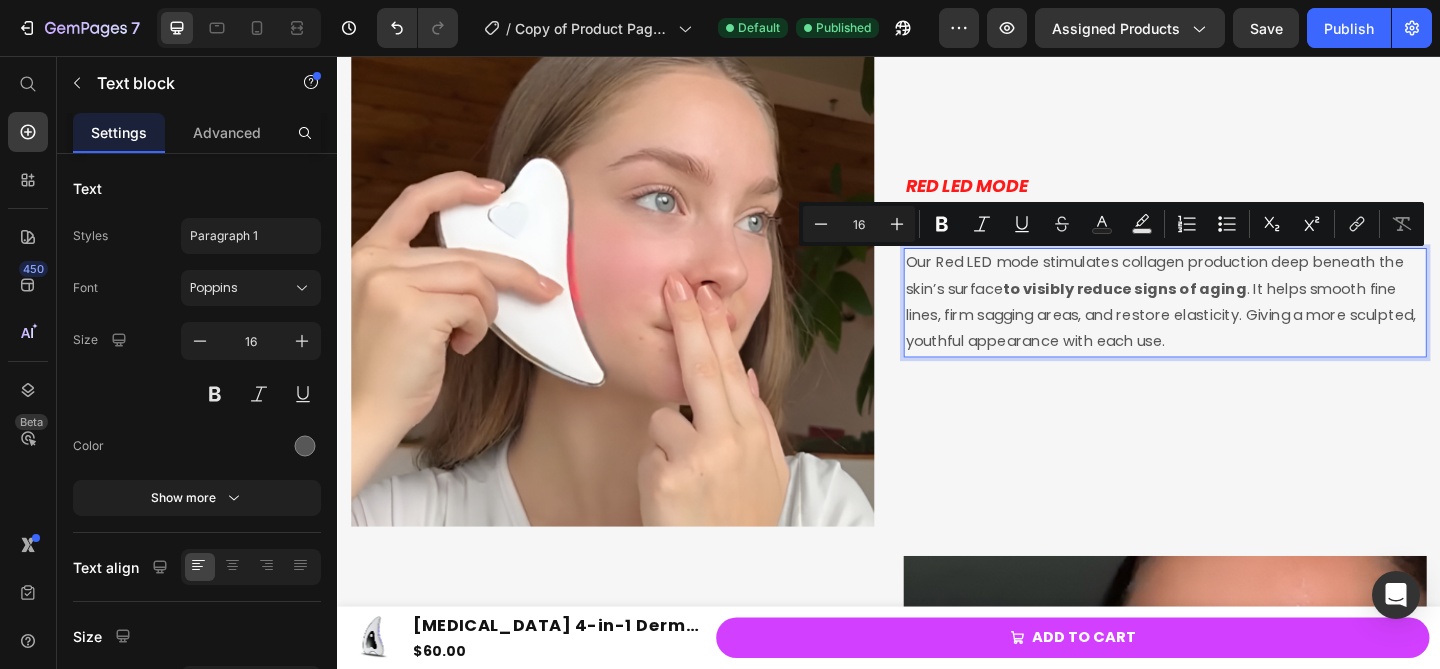 click on "Our Red LED mode stimulates collagen production deep beneath the skin’s surface  to visibly reduce signs of aging . It helps smooth fine lines, firm sagging areas, and restore elasticity. Giving a more sculpted, youthful appearance with each use." at bounding box center (1237, 324) 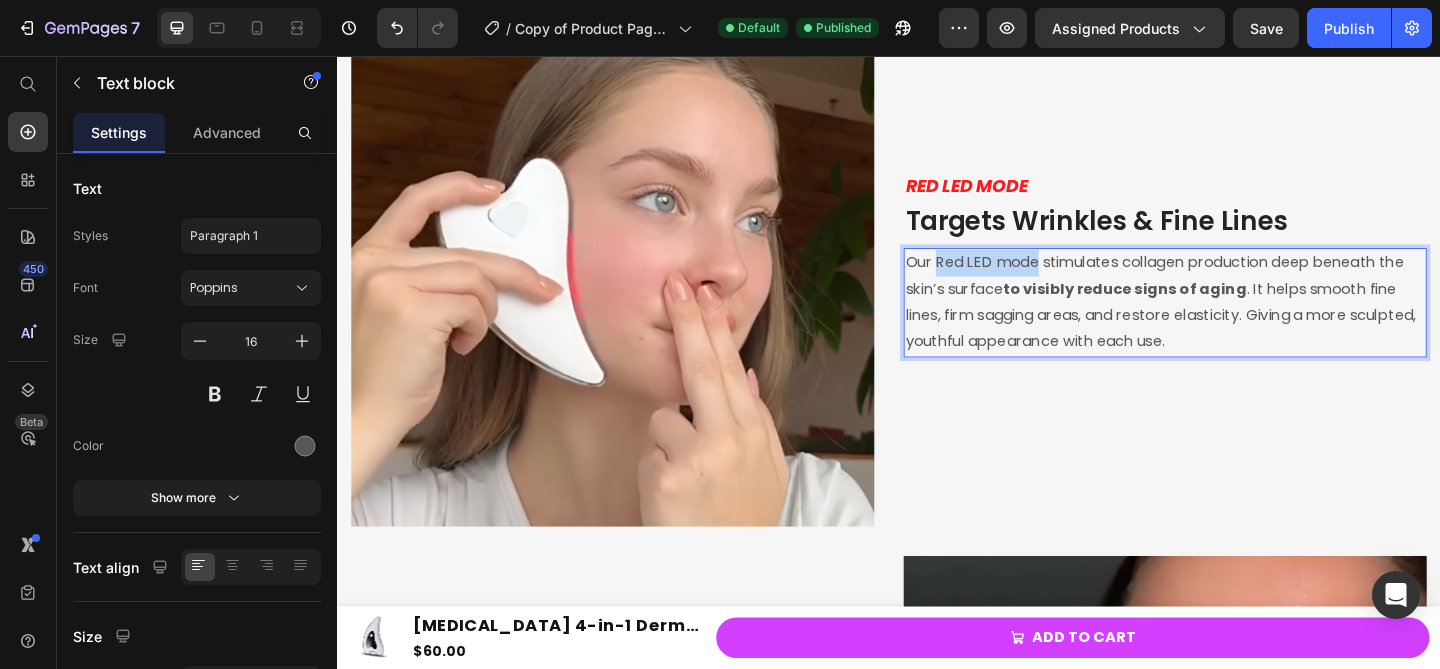 drag, startPoint x: 986, startPoint y: 284, endPoint x: 1101, endPoint y: 282, distance: 115.01739 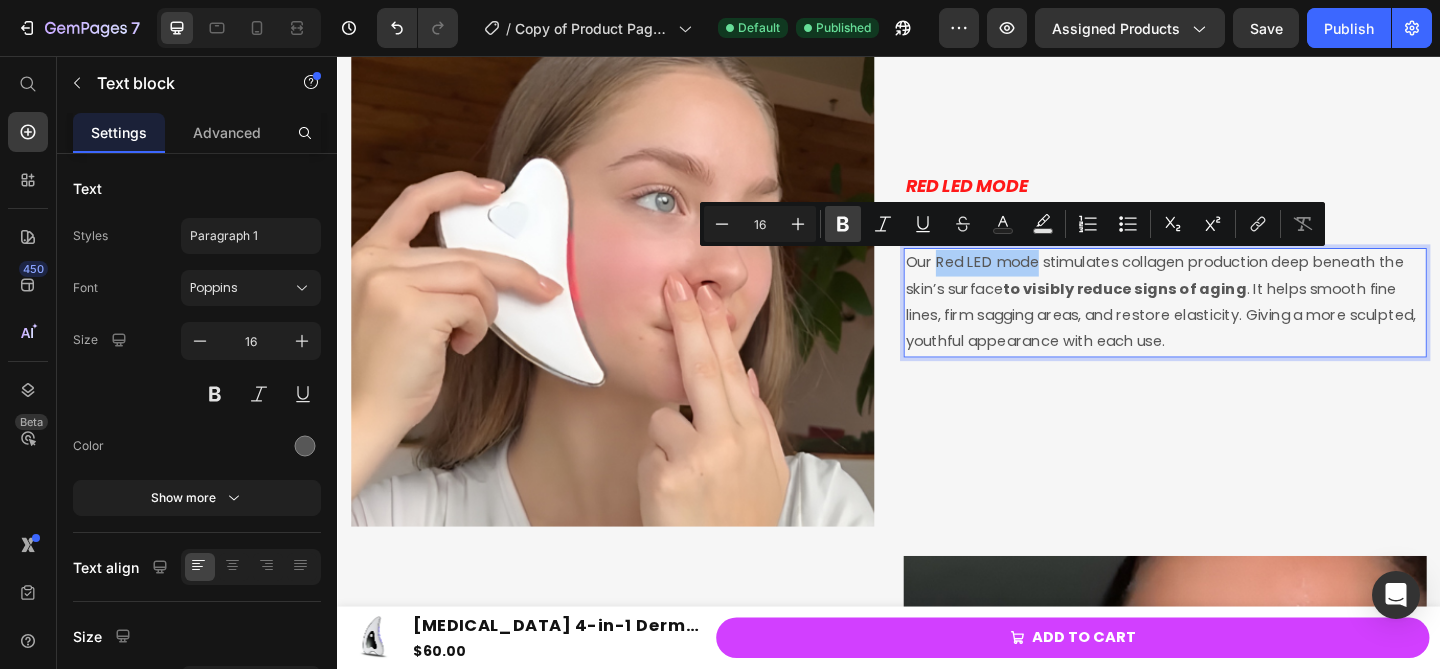 click 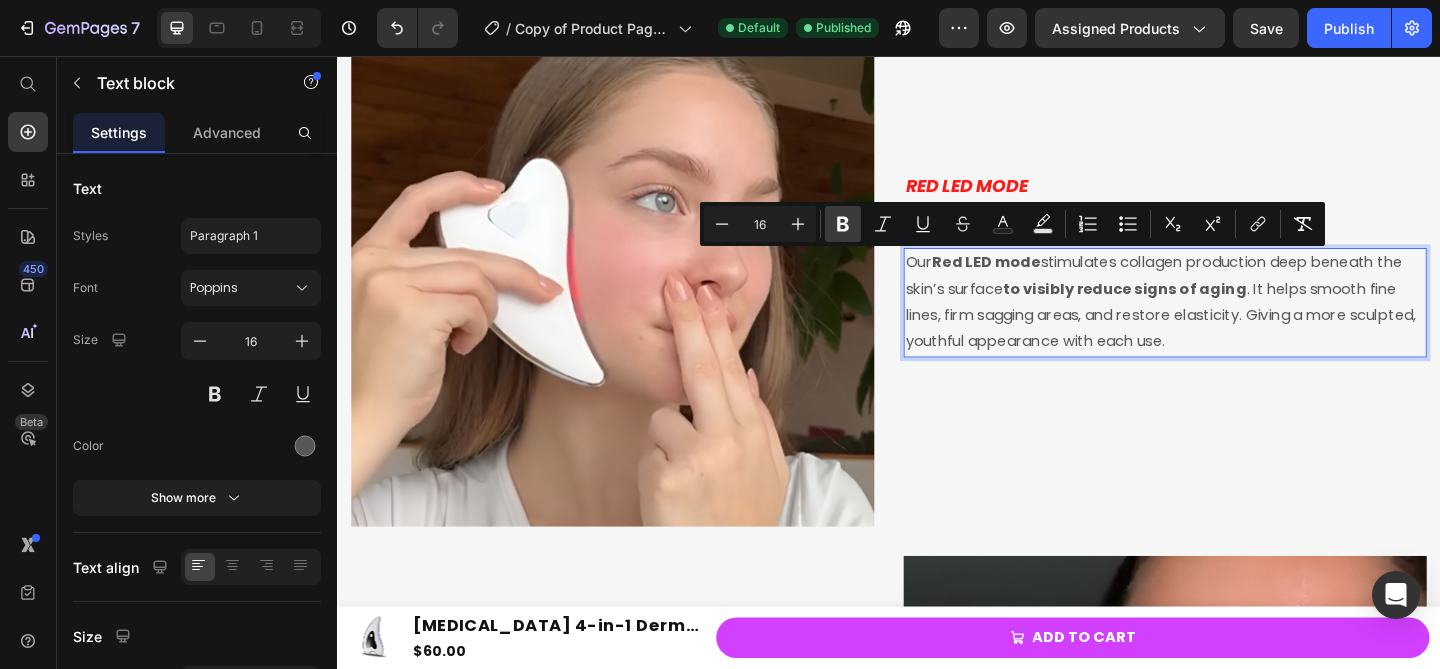 click 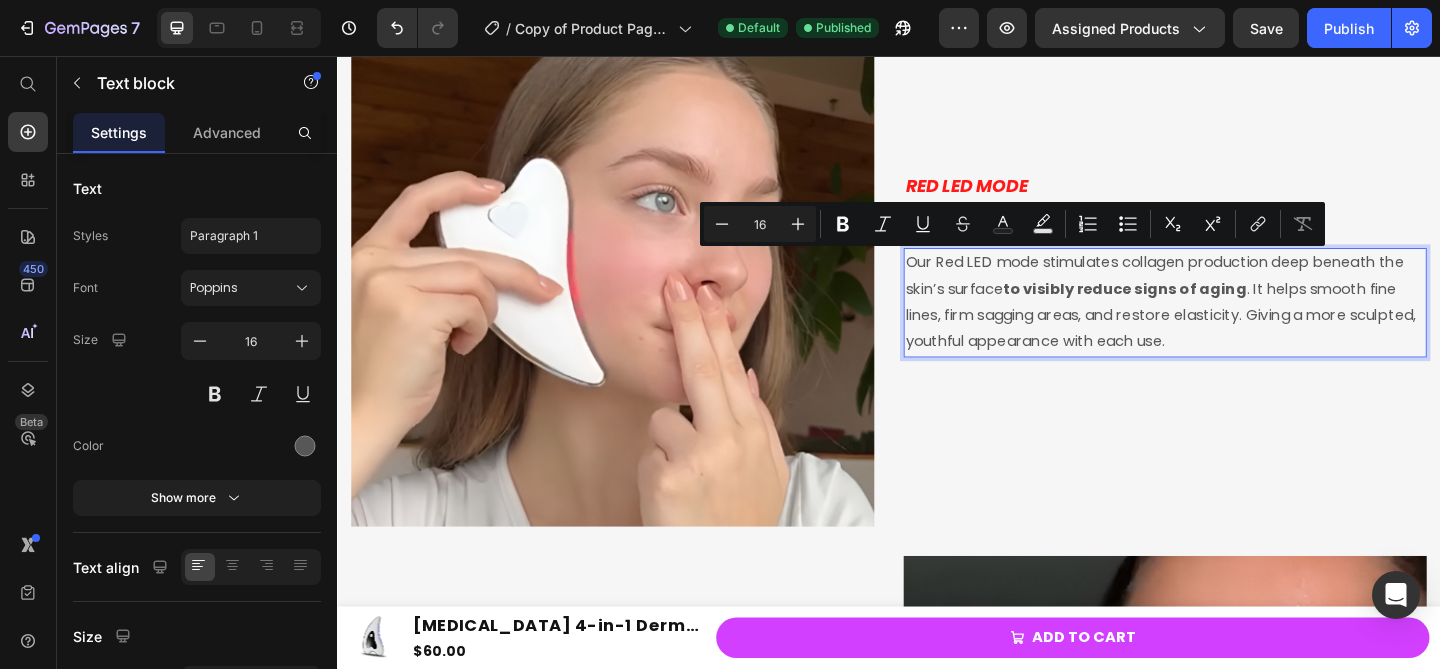 click on "Our Red LED mode stimulates collagen production deep beneath the skin’s surface  to visibly reduce signs of aging . It helps smooth fine lines, firm sagging areas, and restore elasticity. Giving a more sculpted, youthful appearance with each use." at bounding box center [1237, 324] 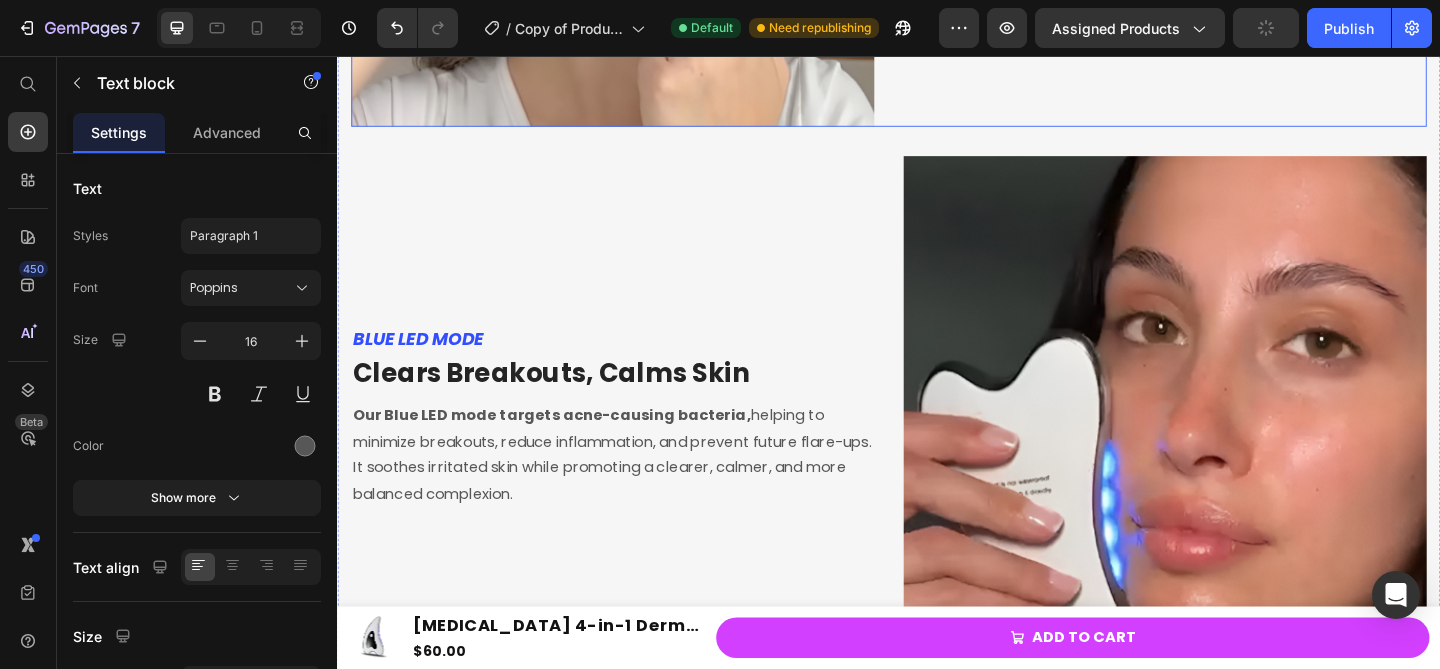 scroll, scrollTop: 3425, scrollLeft: 0, axis: vertical 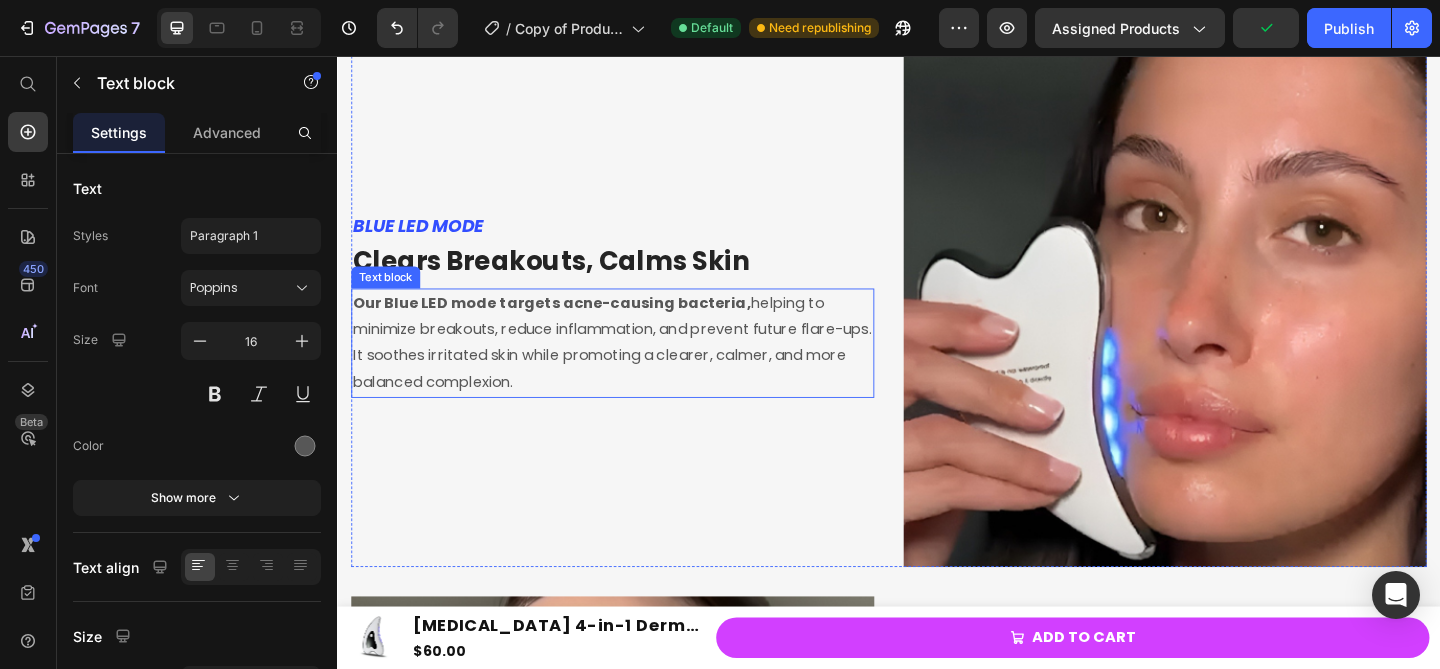 click on "Our Blue LED mode targets acne-causing bacteria," at bounding box center [570, 324] 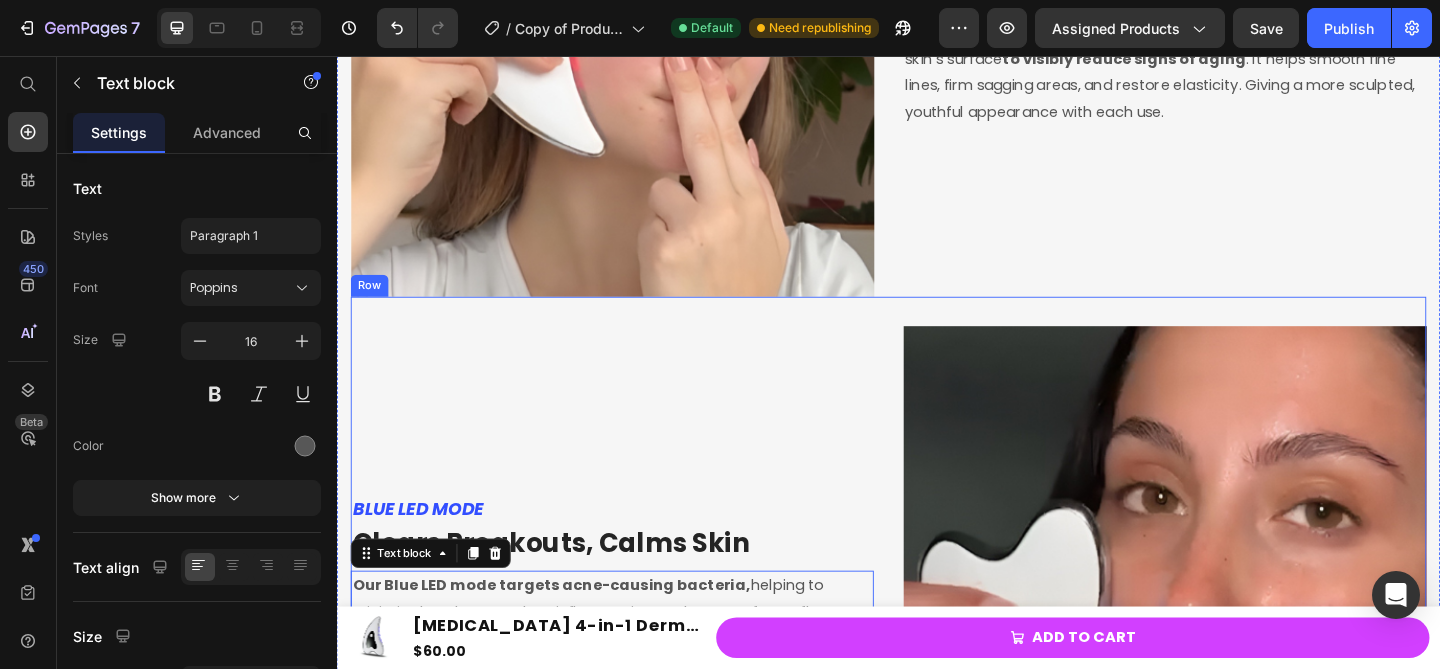 scroll, scrollTop: 3372, scrollLeft: 0, axis: vertical 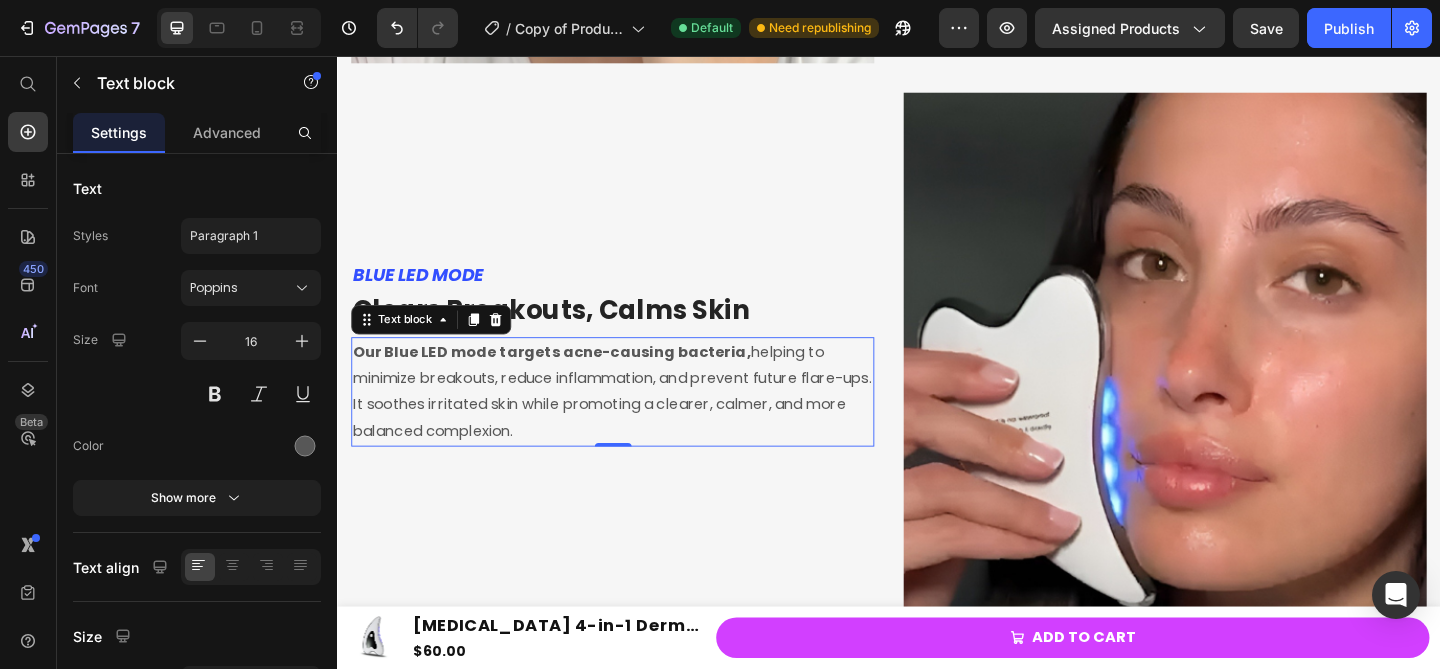 click on "Our Blue LED mode targets acne-causing bacteria,  helping to minimize breakouts, reduce inflammation, and prevent future flare-ups. It soothes irritated skin while promoting a clearer, calmer, and more balanced complexion." at bounding box center [636, 421] 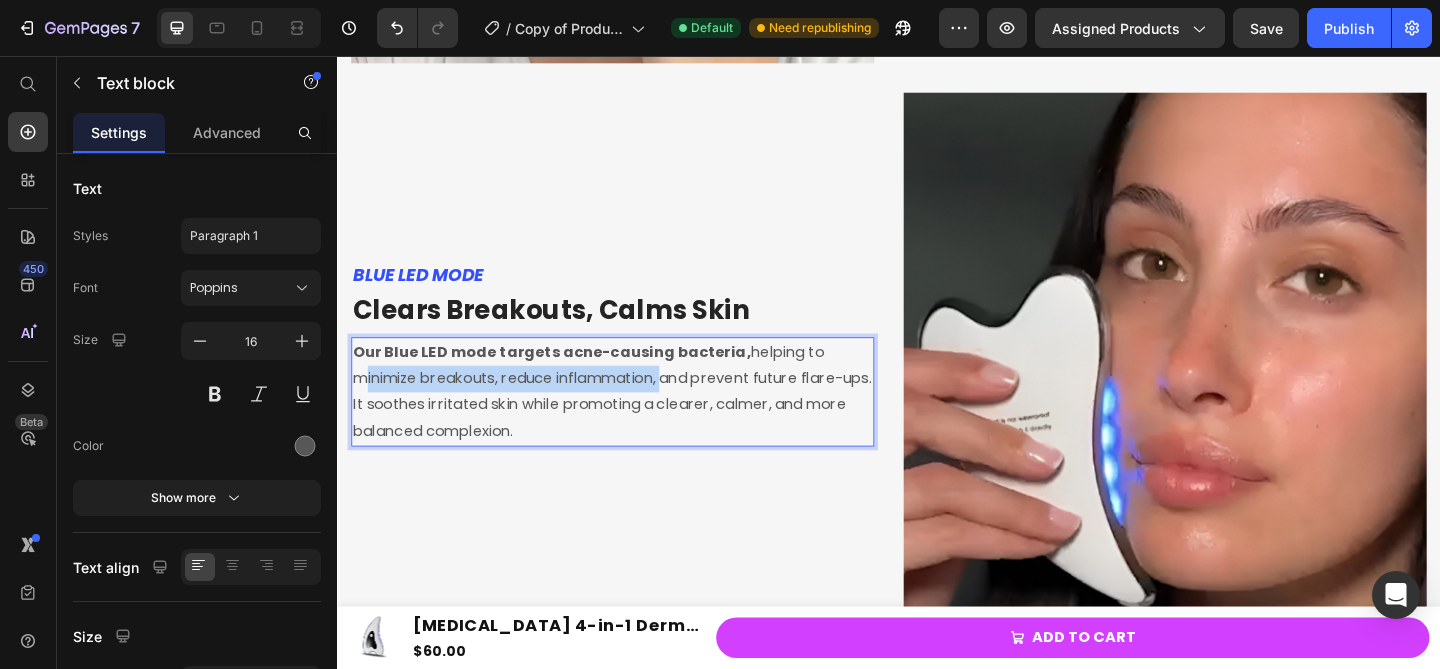 drag, startPoint x: 355, startPoint y: 408, endPoint x: 690, endPoint y: 403, distance: 335.03732 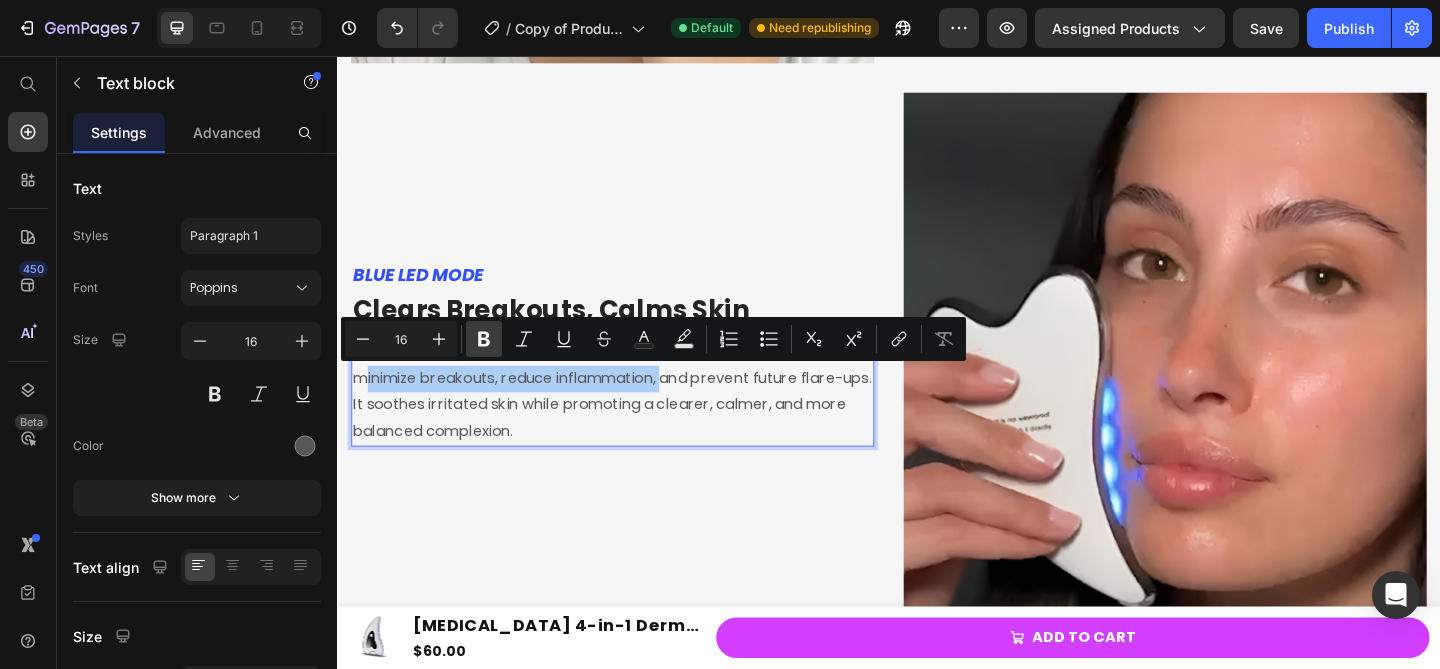 click 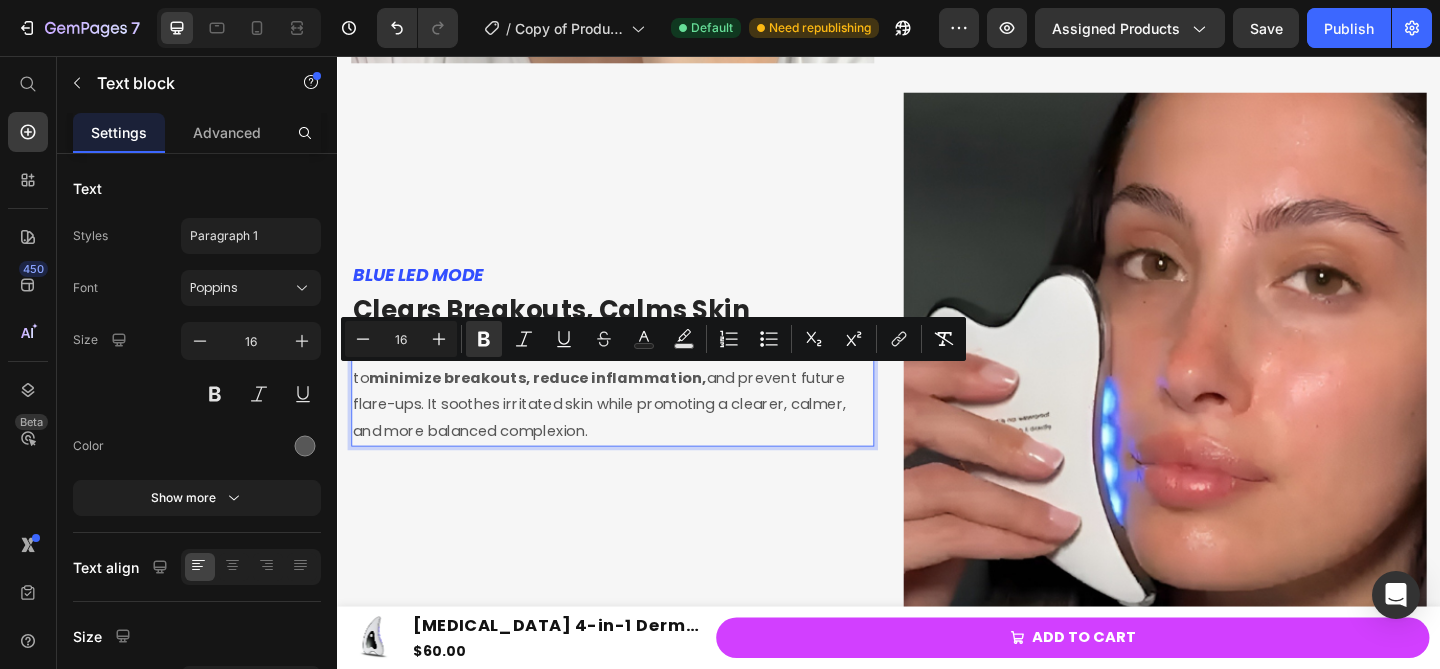 click on "Our Blue LED mode targets acne-causing bacteria,  helping to  minimize breakouts, reduce inflammation,  and prevent future flare-ups. It soothes irritated skin while promoting a clearer, calmer, and more balanced complexion." at bounding box center [636, 421] 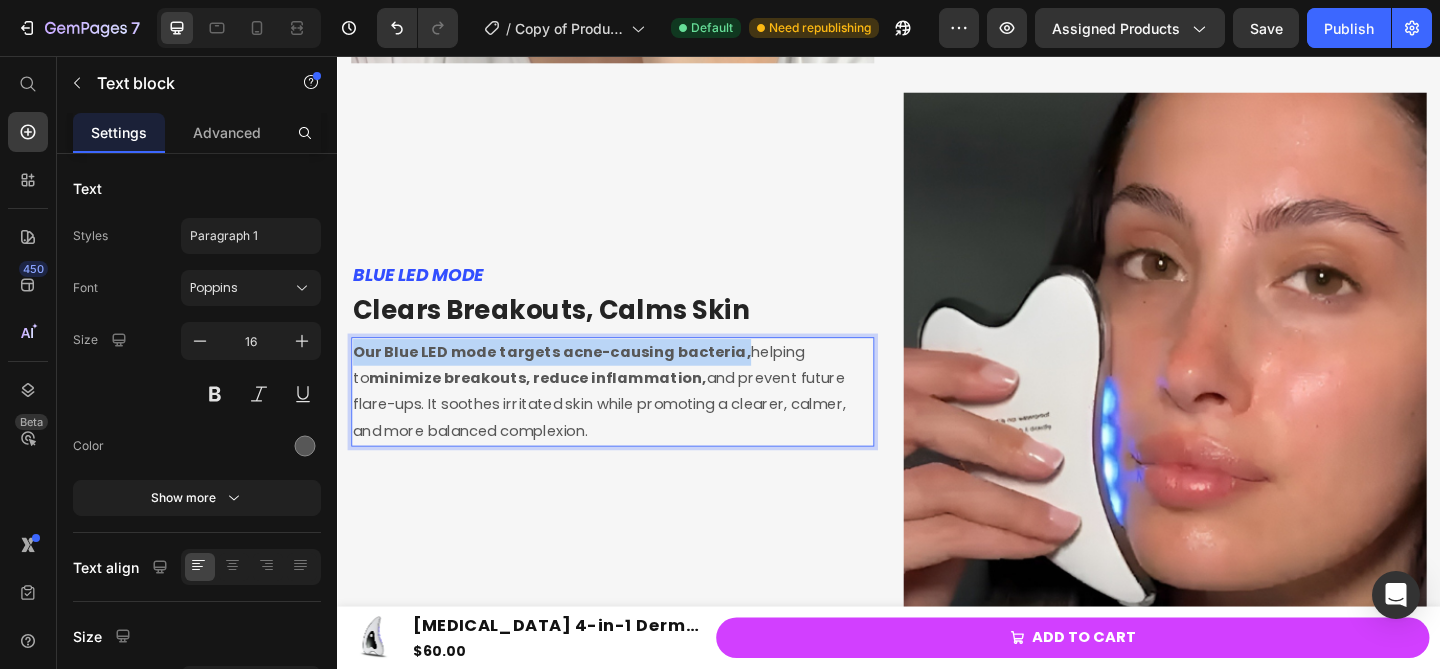 drag, startPoint x: 766, startPoint y: 376, endPoint x: 356, endPoint y: 387, distance: 410.14752 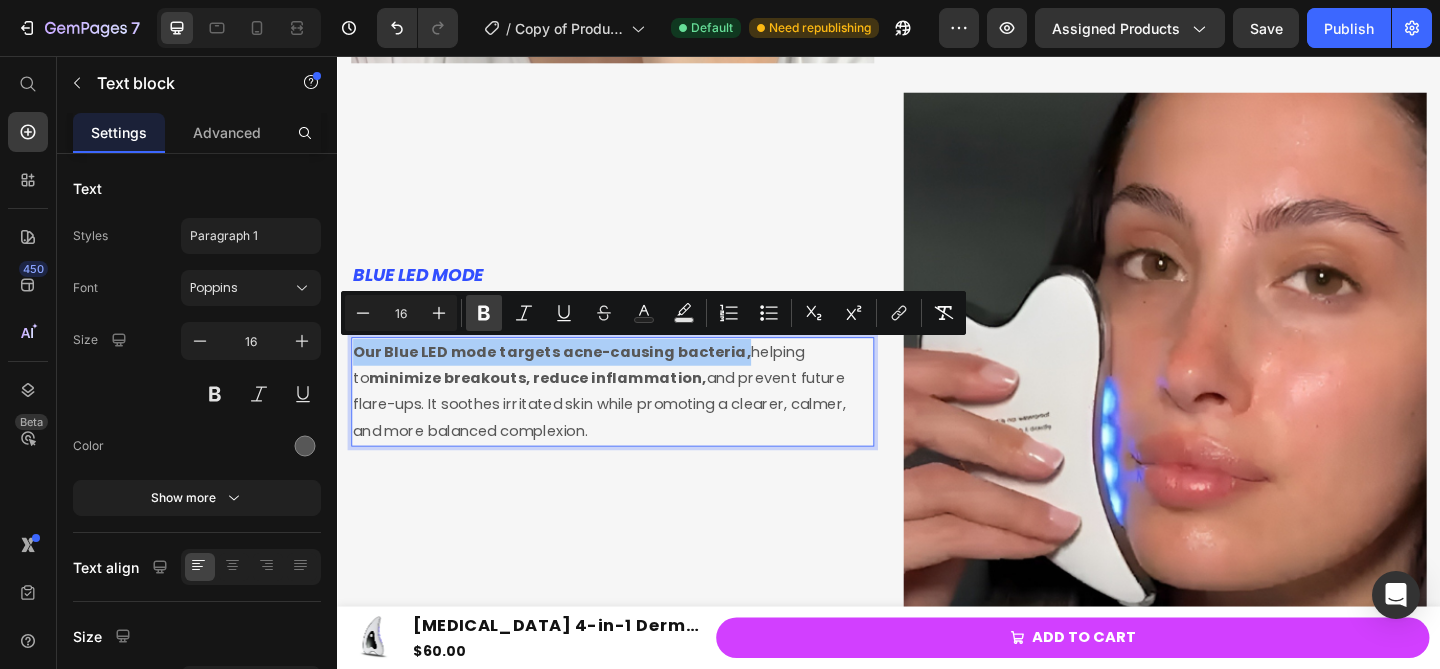 click 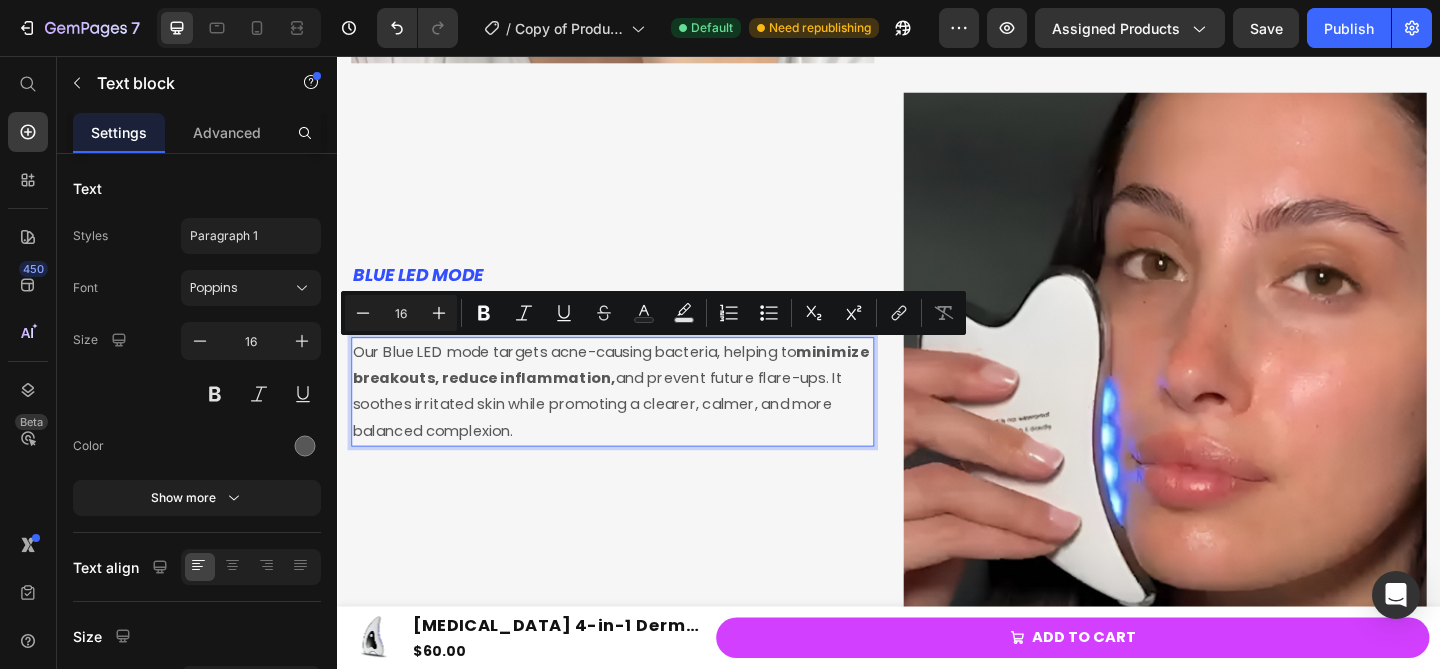 click on "Our Blue LED mode targets acne-causing bacteria, helping to  minimize breakouts, reduce inflammation,  and prevent future flare-ups. It soothes irritated skin while promoting a clearer, calmer, and more balanced complexion." at bounding box center (636, 421) 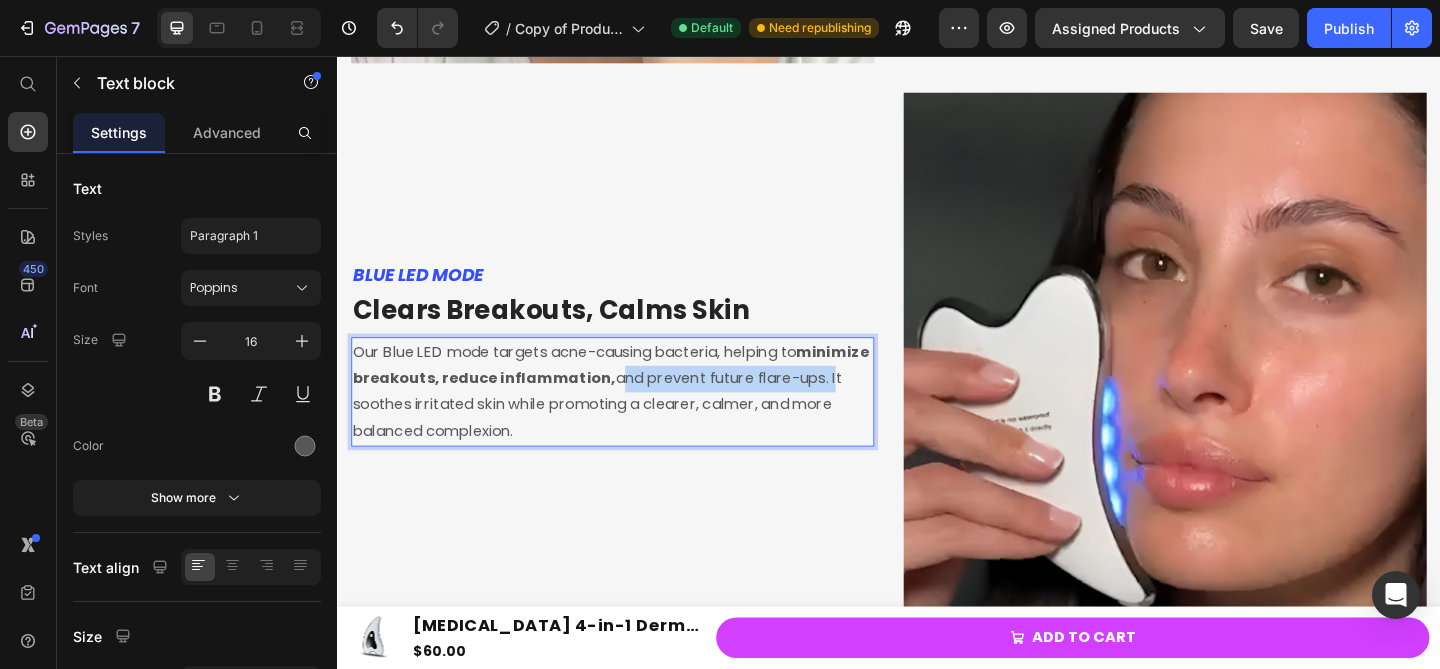 drag, startPoint x: 711, startPoint y: 409, endPoint x: 392, endPoint y: 429, distance: 319.62634 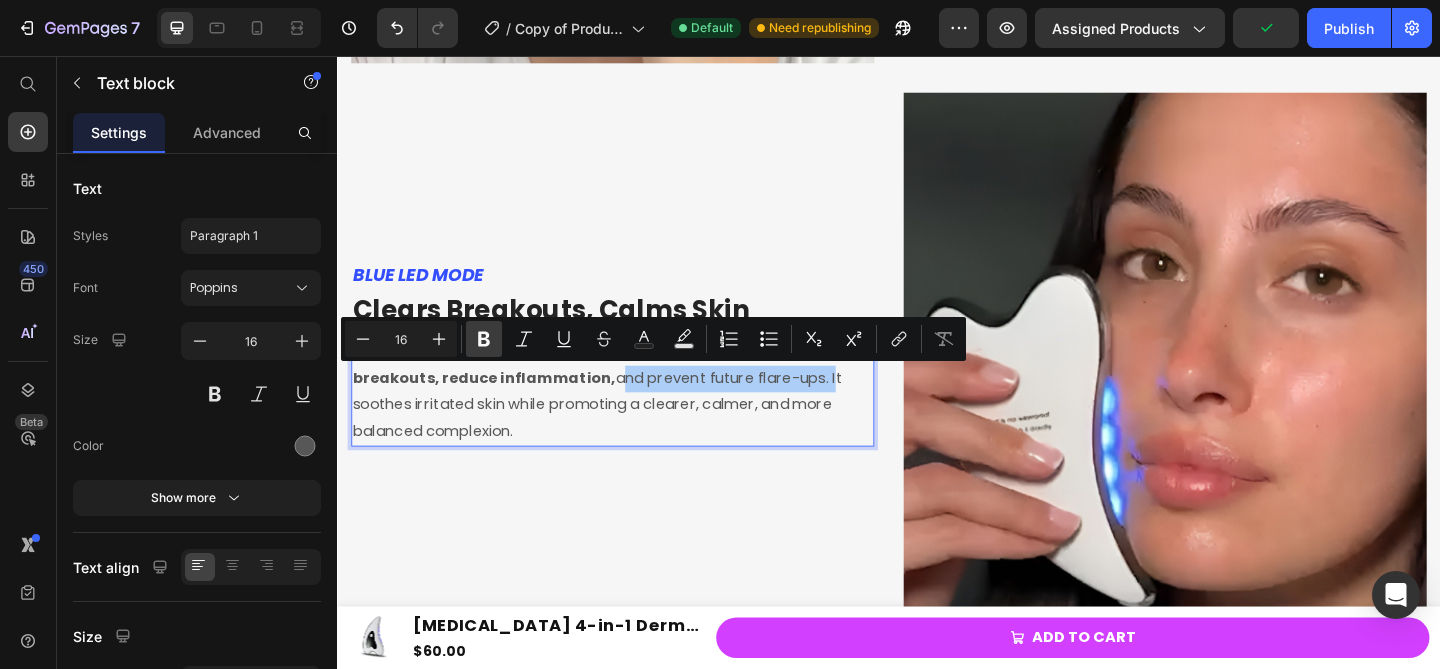 click on "Bold" at bounding box center [484, 339] 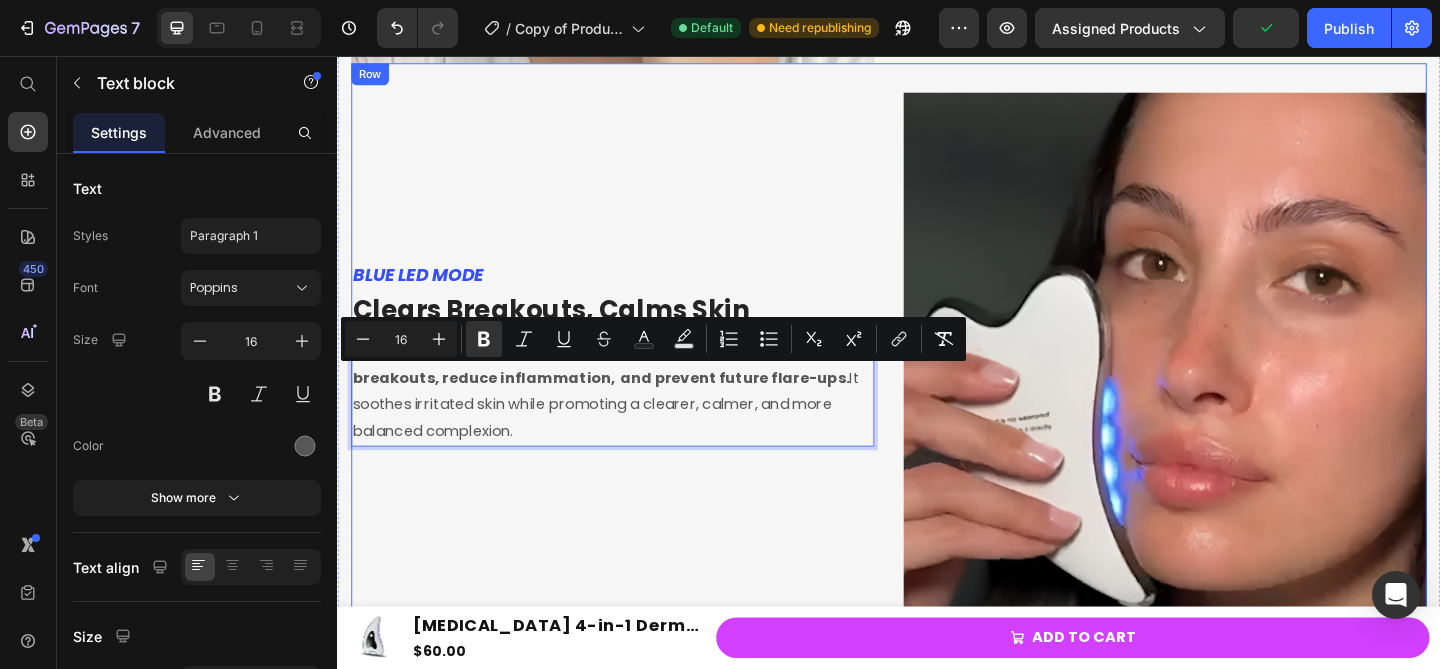 click on "BLUE LED MODE Text block Clears Breakouts, Calms Skin Heading Our Blue LED mode targets acne-causing bacteria, helping to  minimize breakouts, reduce inflammation,   and prevent future flare-ups.  It soothes irritated skin while promoting a clearer, calmer, and more balanced complexion. Text block   0" at bounding box center (636, 380) 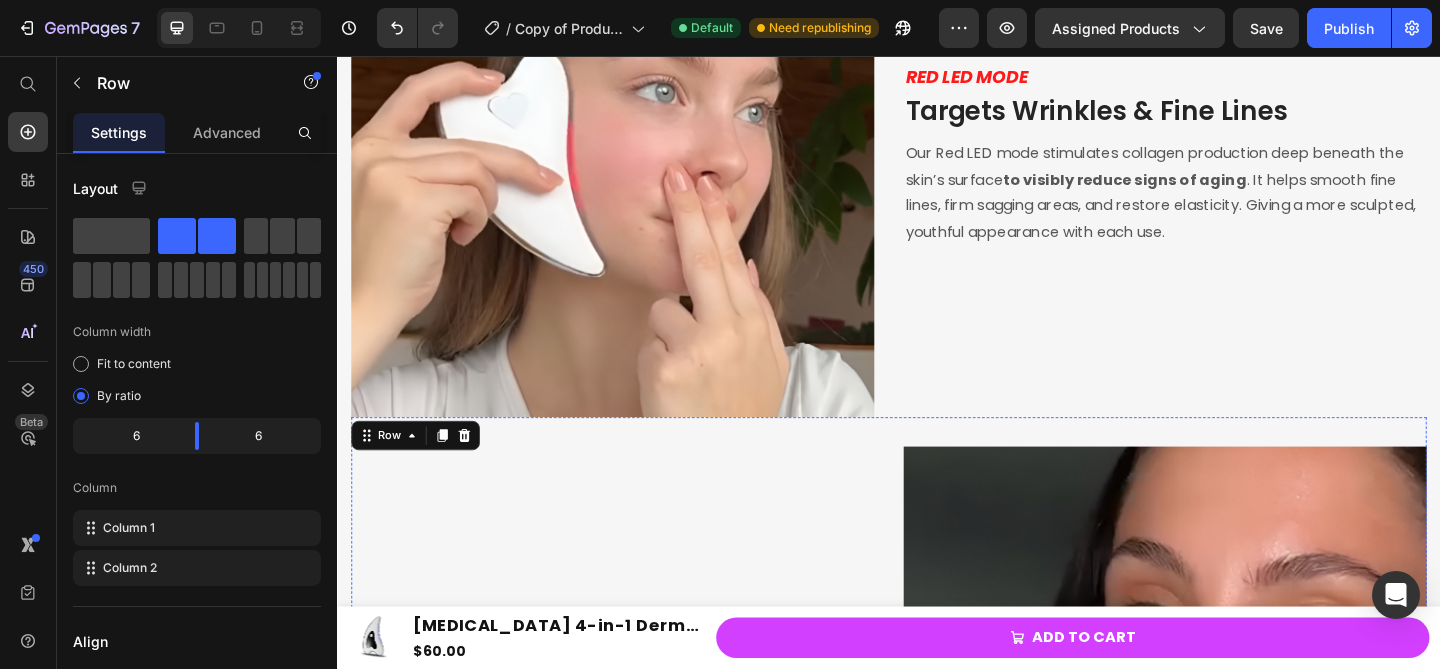 scroll, scrollTop: 2971, scrollLeft: 0, axis: vertical 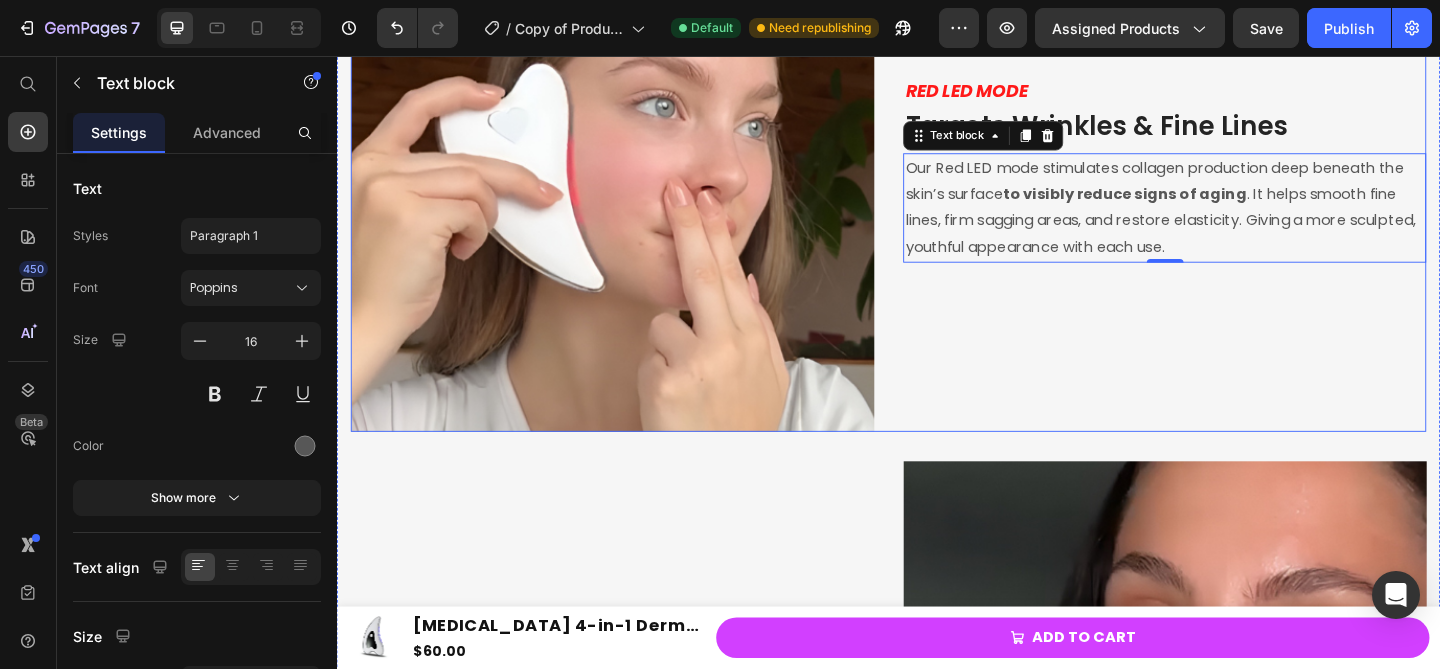 click on "RED LED MODE Text block Targets Wrinkles & Fine Lines Heading Our Red LED mode stimulates collagen production deep beneath the skin’s surface  to visibly reduce signs of aging . It helps smooth fine lines, firm sagging areas, and restore elasticity. Giving a more sculpted, youthful appearance with each use. Text block   0" at bounding box center (1237, 180) 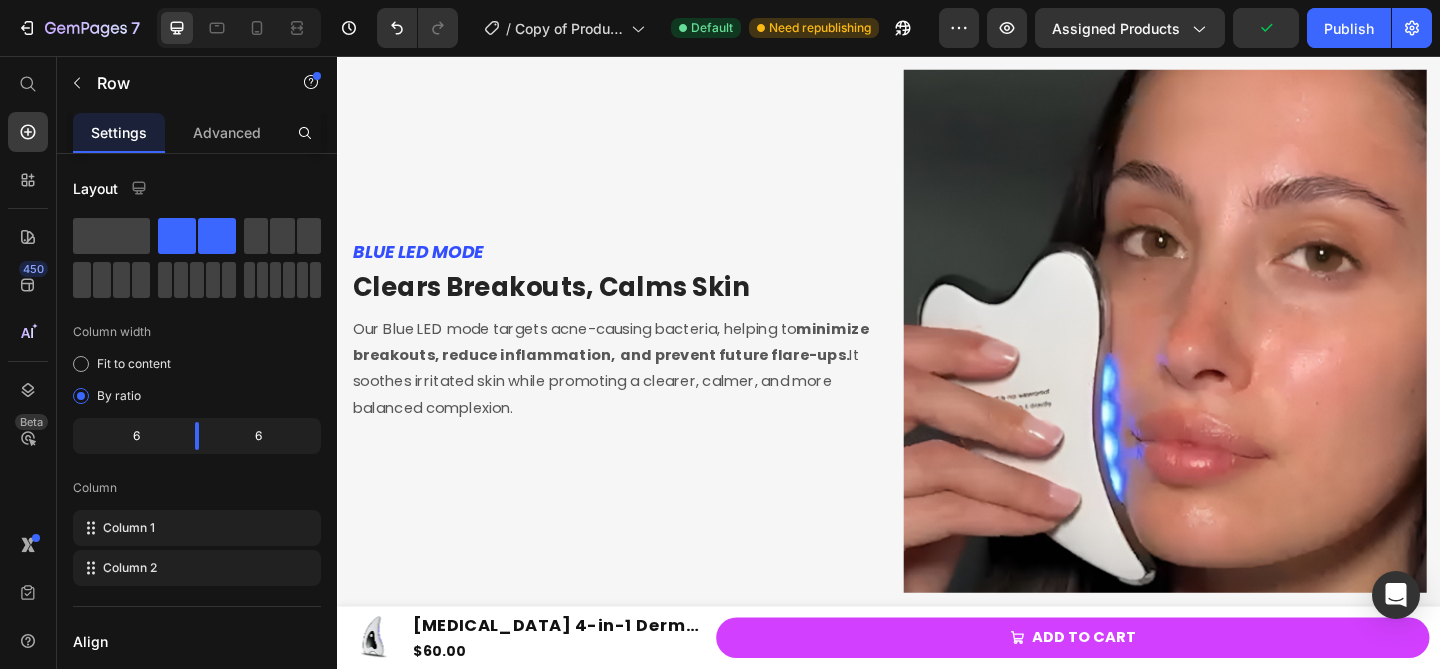 scroll, scrollTop: 3895, scrollLeft: 0, axis: vertical 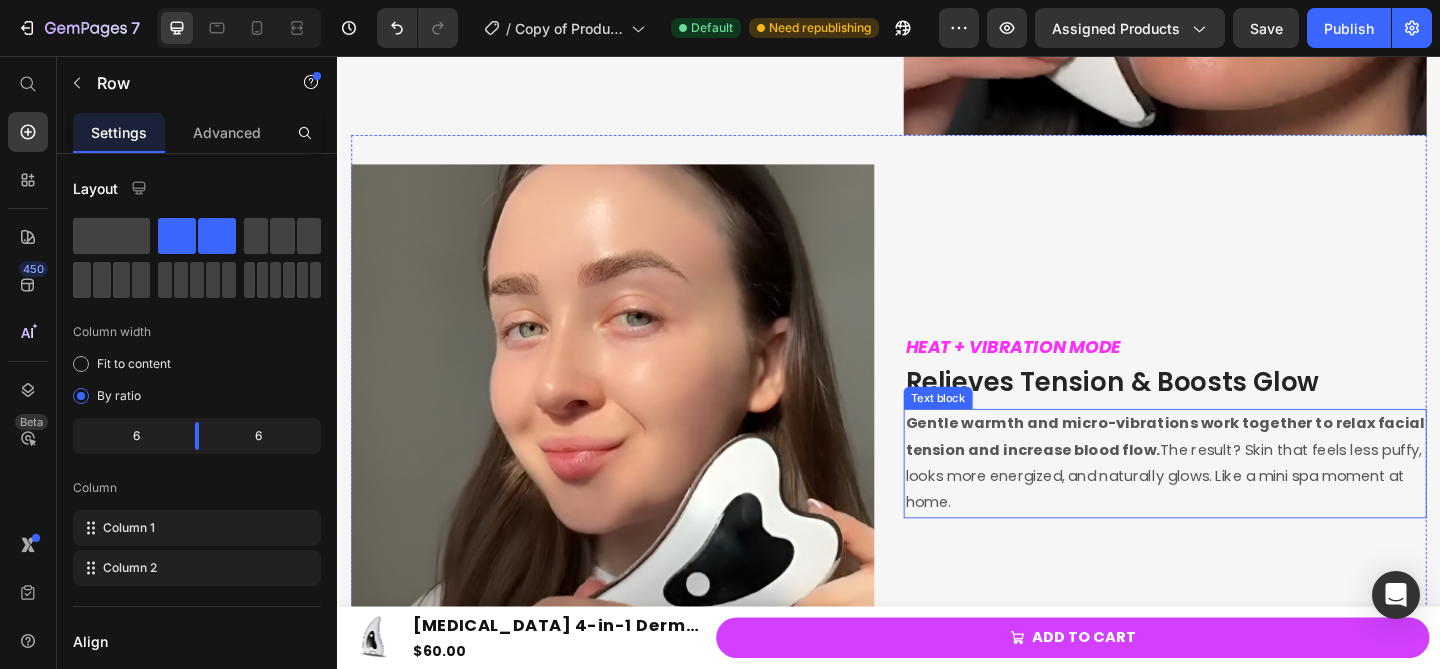 click on "Gentle warmth and micro-vibrations work together to relax facial tension and increase blood flow." at bounding box center [1237, 470] 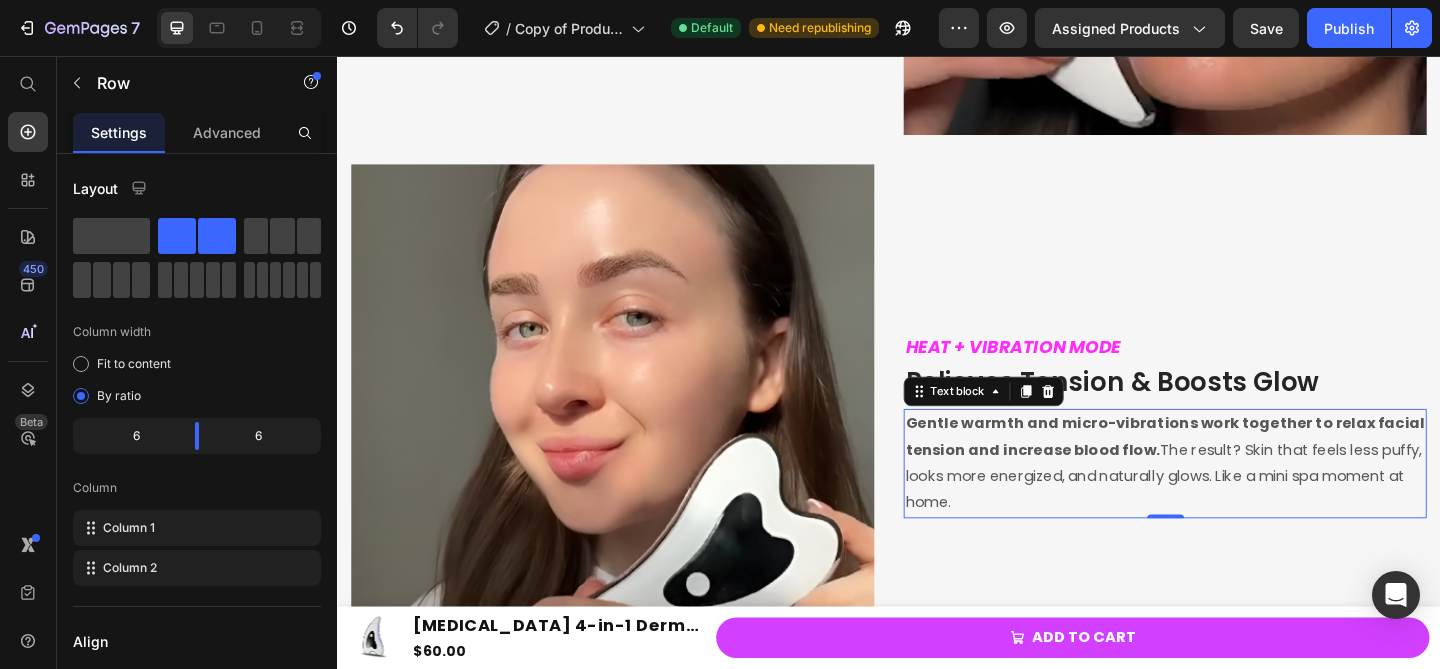 click on "Gentle warmth and micro-vibrations work together to relax facial tension and increase blood flow." at bounding box center (1237, 470) 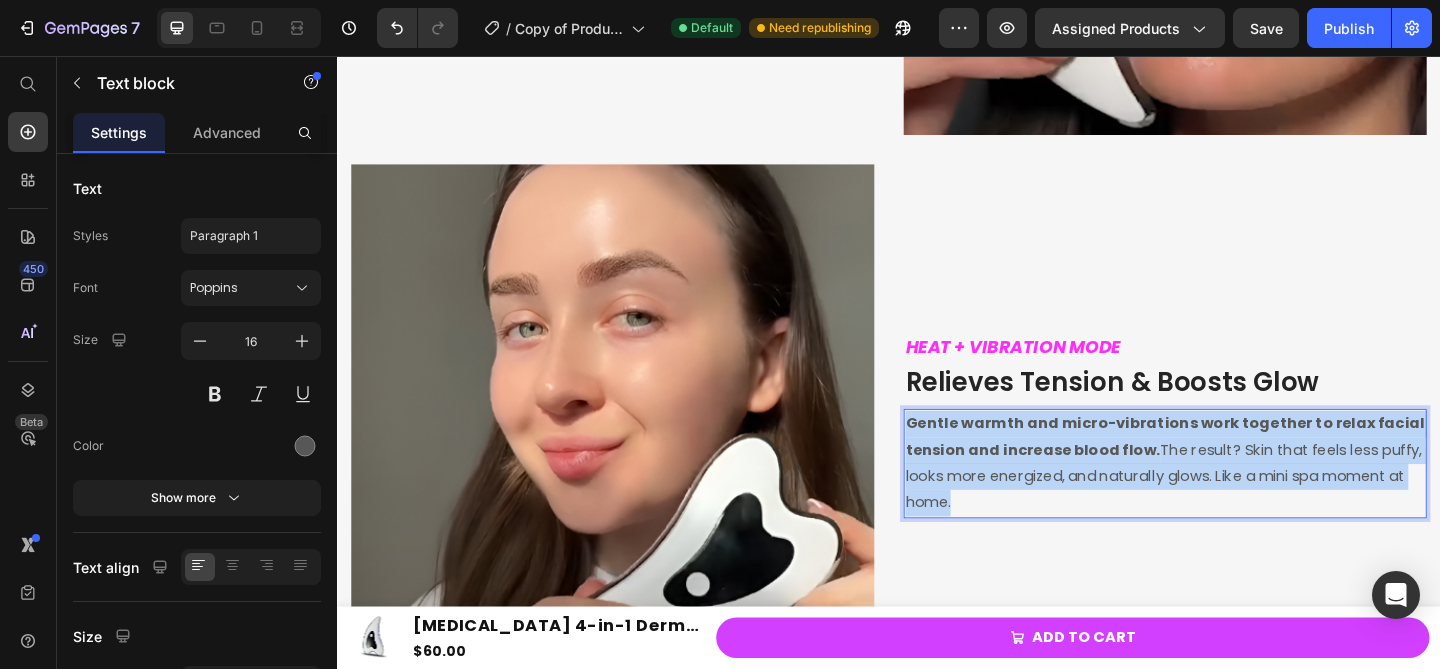 click on "Gentle warmth and micro-vibrations work together to relax facial tension and increase blood flow." at bounding box center (1237, 470) 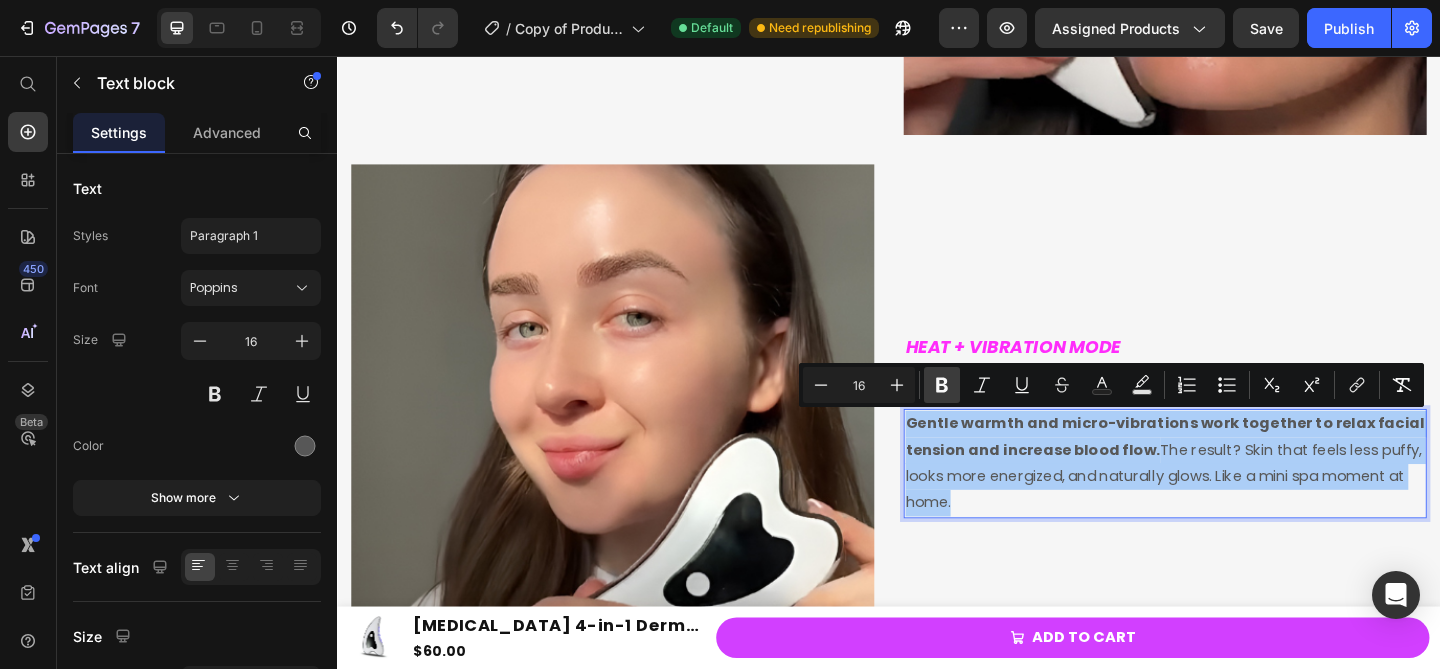 click 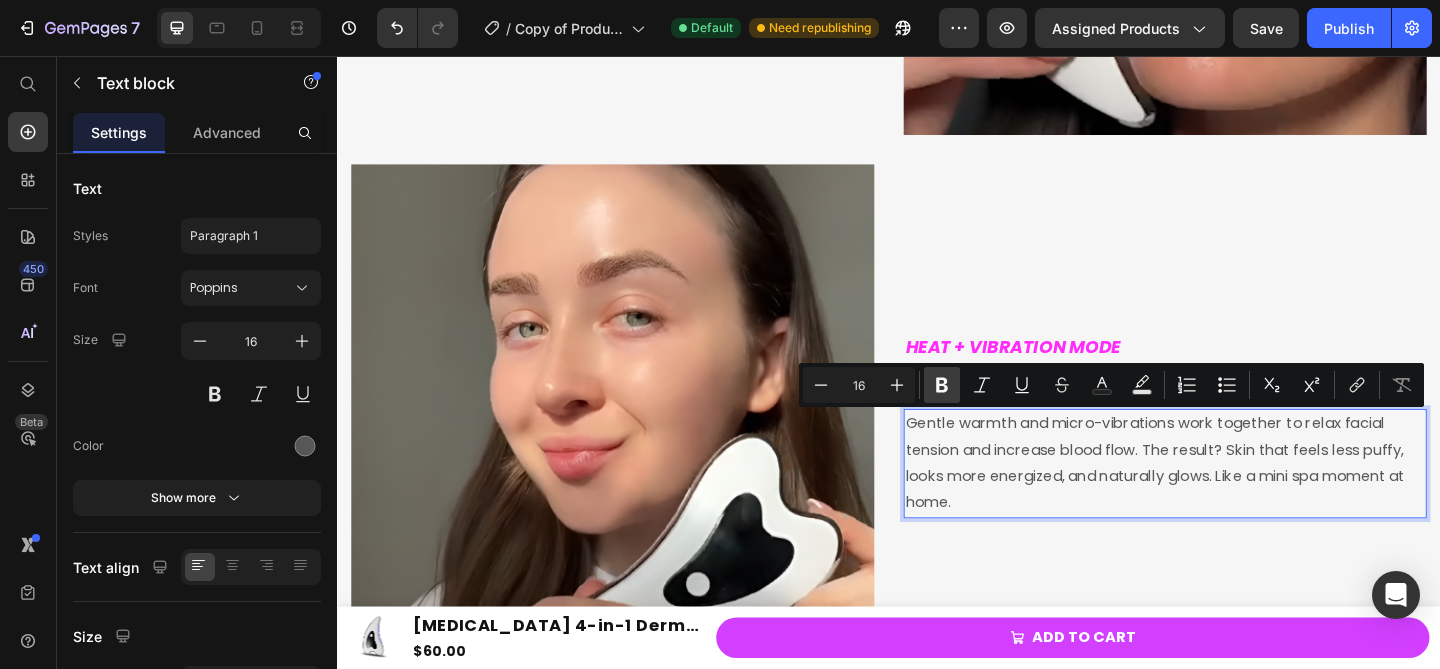 click 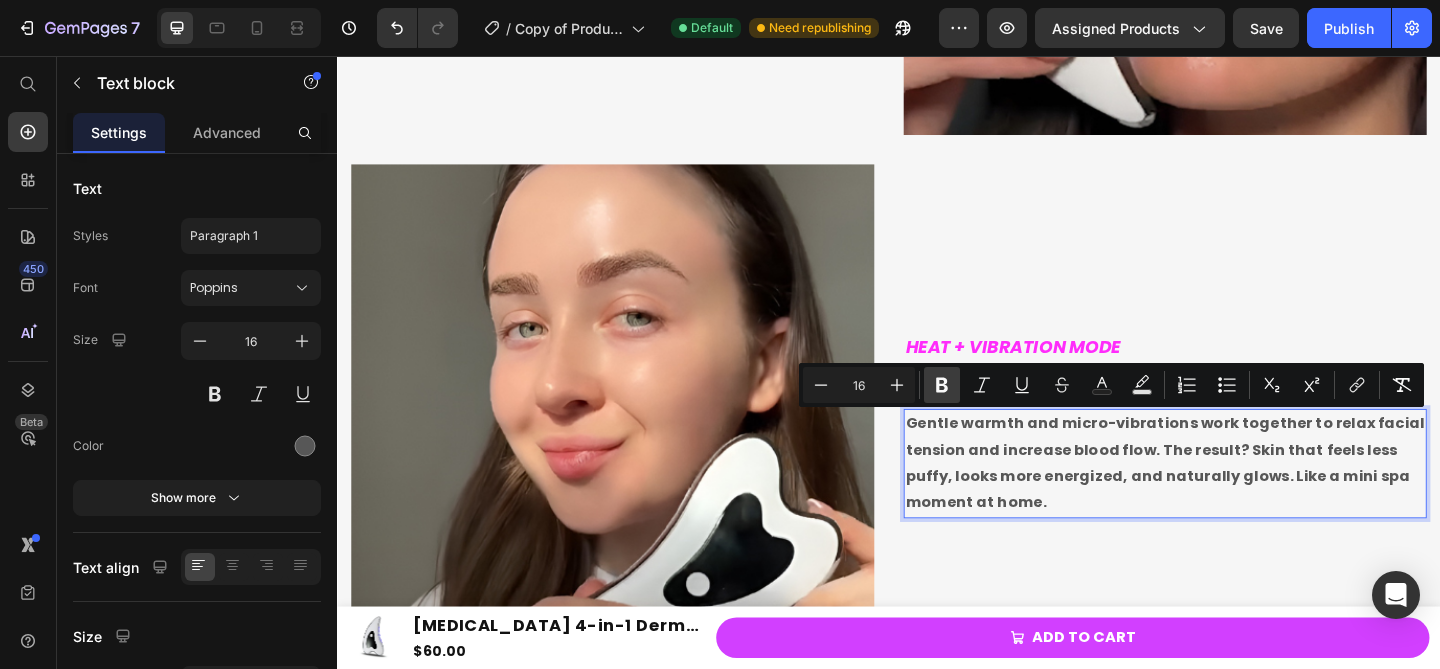 click 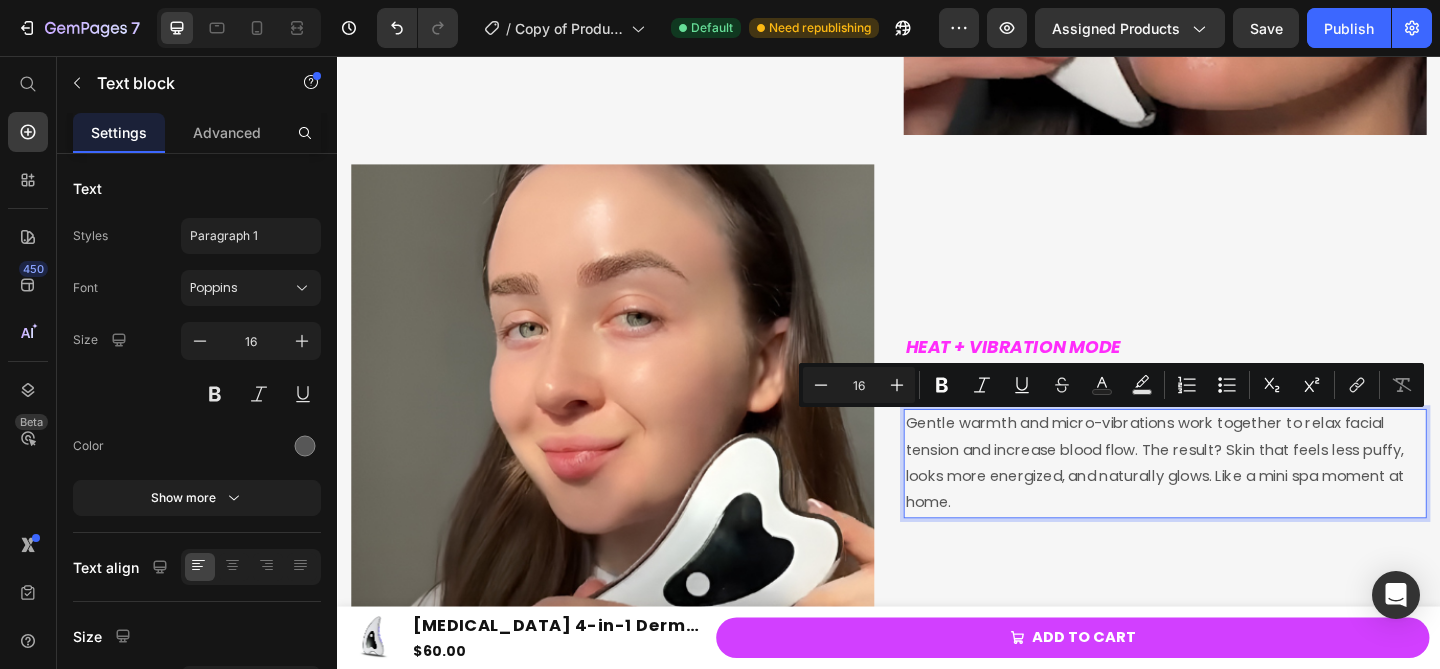 click on "Gentle warmth and micro-vibrations work together to relax facial tension and increase blood flow. The result? Skin that feels less puffy, looks more energized, and naturally glows. Like a mini spa moment at home." at bounding box center [1237, 499] 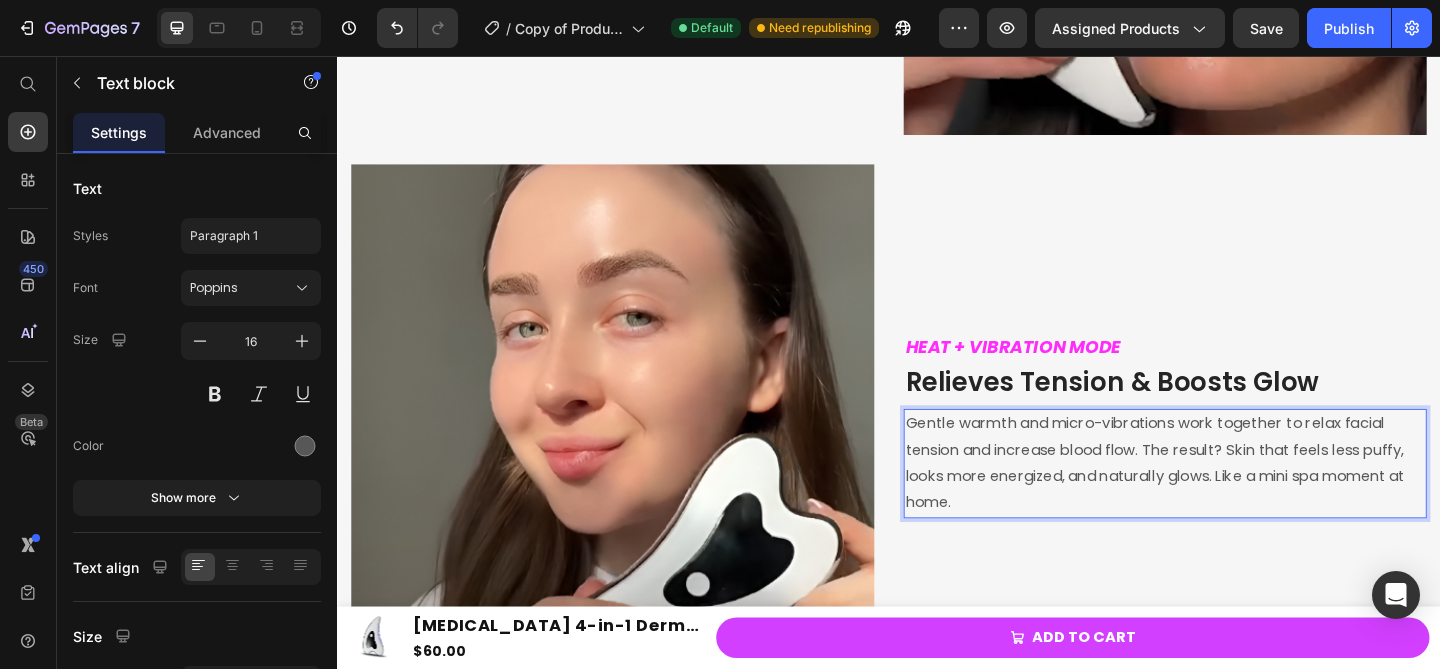 click on "Gentle warmth and micro-vibrations work together to relax facial tension and increase blood flow. The result? Skin that feels less puffy, looks more energized, and naturally glows. Like a mini spa moment at home." at bounding box center (1237, 499) 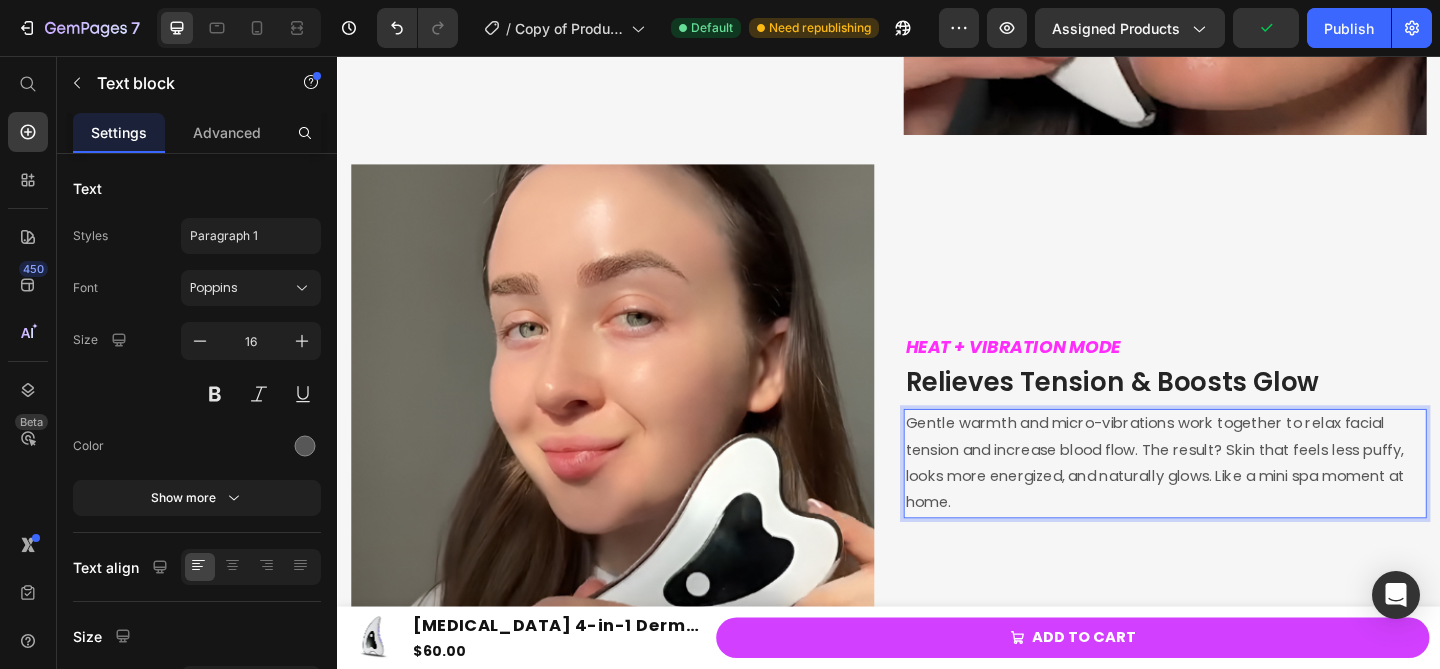 click on "Gentle warmth and micro-vibrations work together to relax facial tension and increase blood flow. The result? Skin that feels less puffy, looks more energized, and naturally glows. Like a mini spa moment at home." at bounding box center [1237, 499] 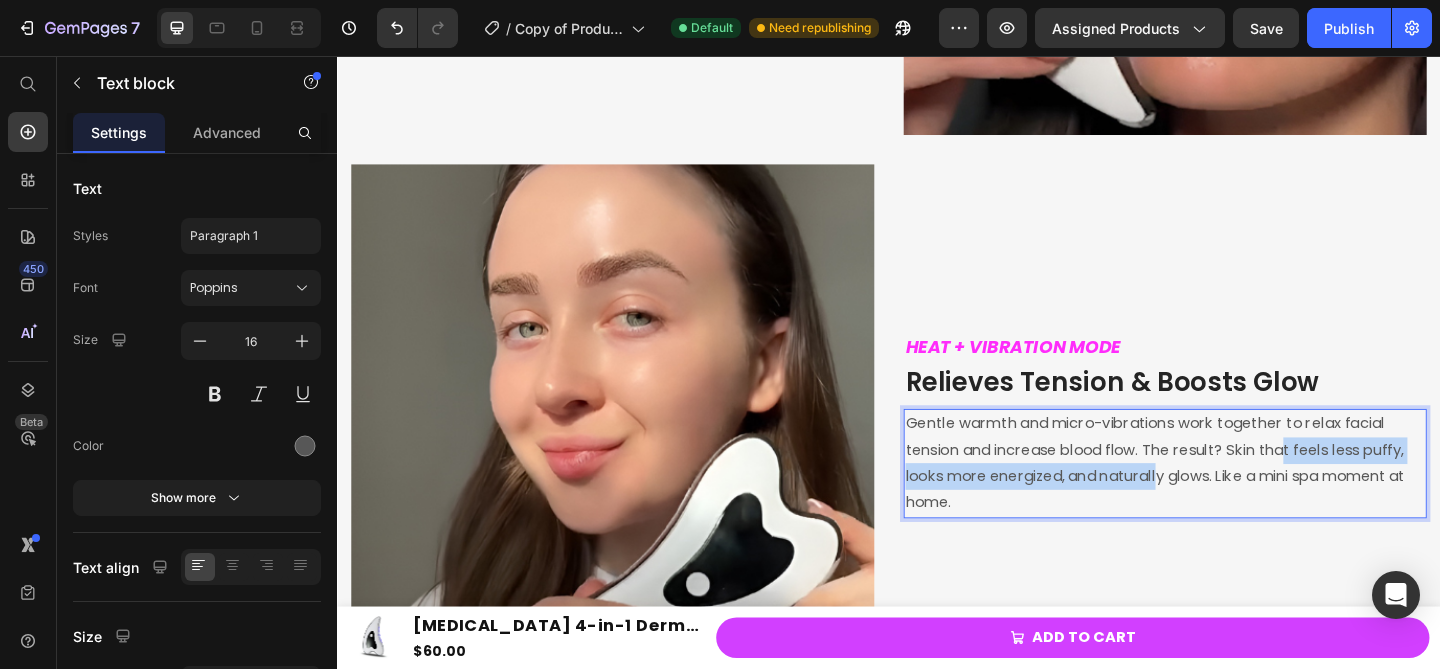drag, startPoint x: 1380, startPoint y: 484, endPoint x: 1230, endPoint y: 502, distance: 151.07614 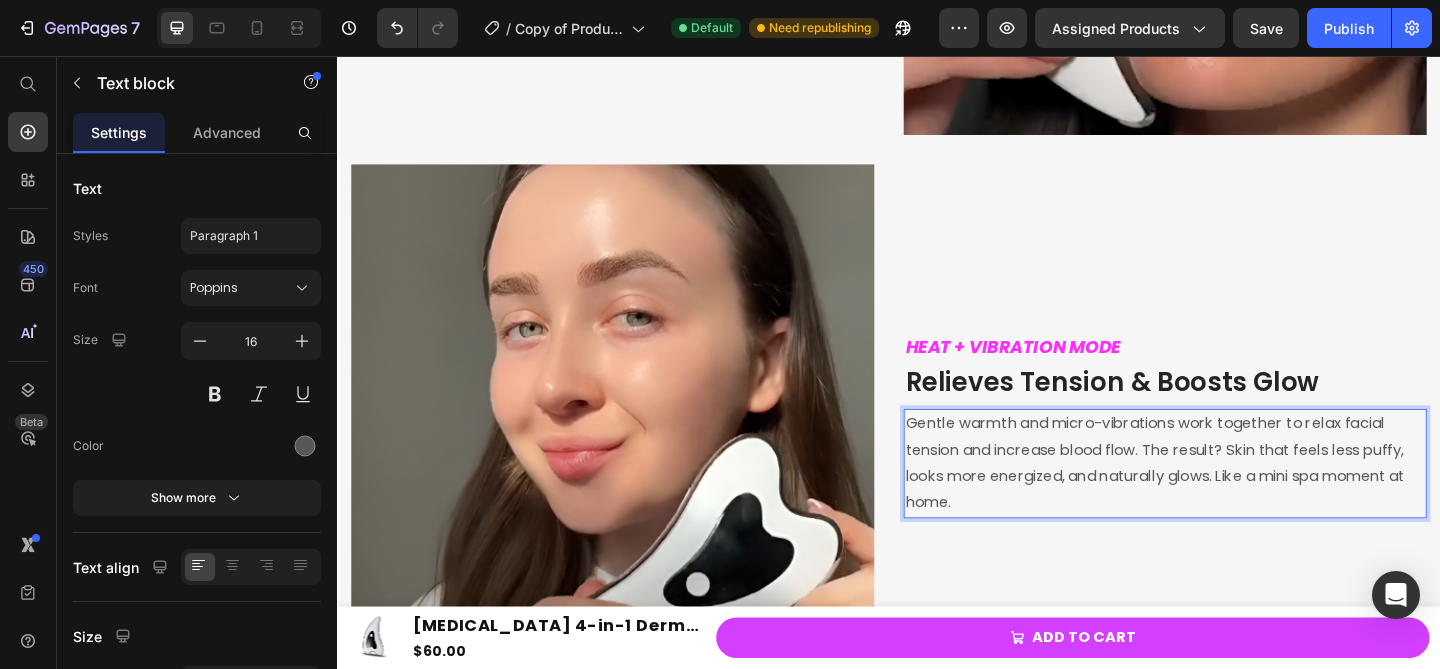 click on "Gentle warmth and micro-vibrations work together to relax facial tension and increase blood flow. The result? Skin that feels less puffy, looks more energized, and naturally glows. Like a mini spa moment at home." at bounding box center (1237, 499) 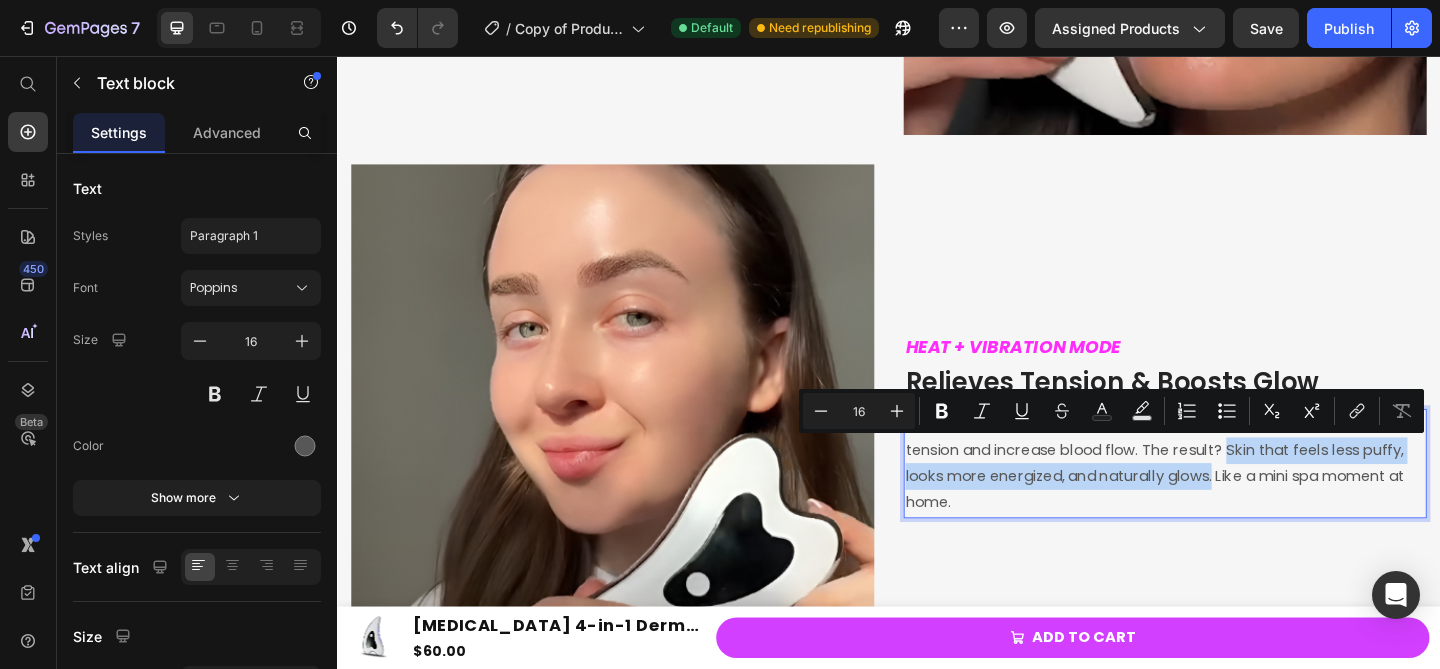 drag, startPoint x: 1307, startPoint y: 488, endPoint x: 1295, endPoint y: 516, distance: 30.463093 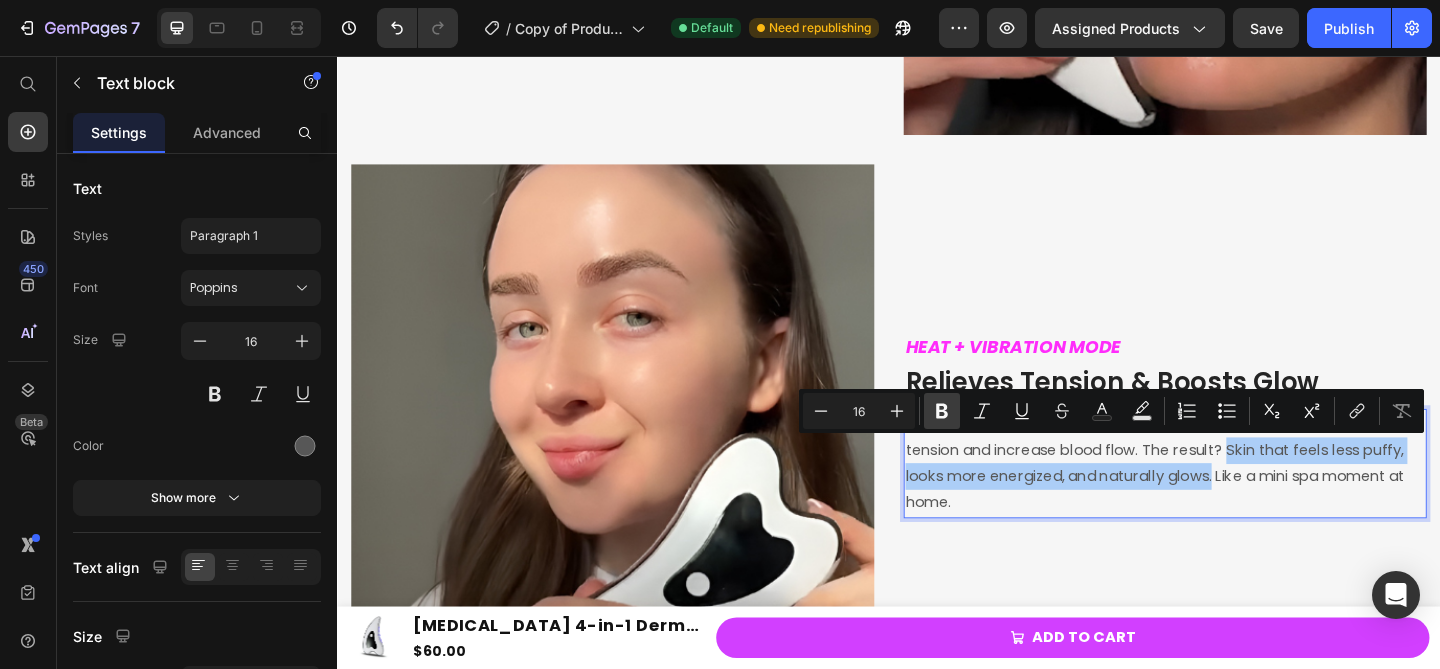 click 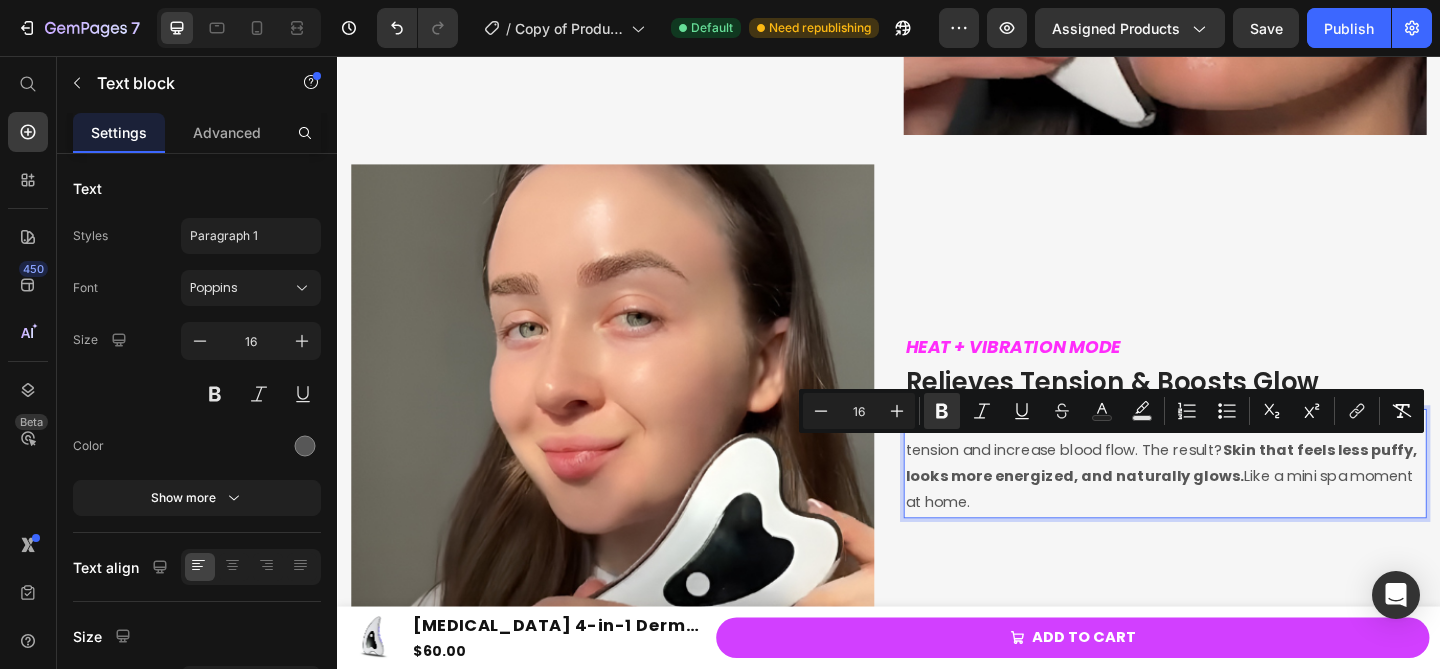 click on "Gentle warmth and micro-vibrations work together to relax facial tension and increase blood flow. The result?  Skin that feels less puffy, looks more energized, and naturally glows.  Like a mini spa moment at home." at bounding box center [1237, 499] 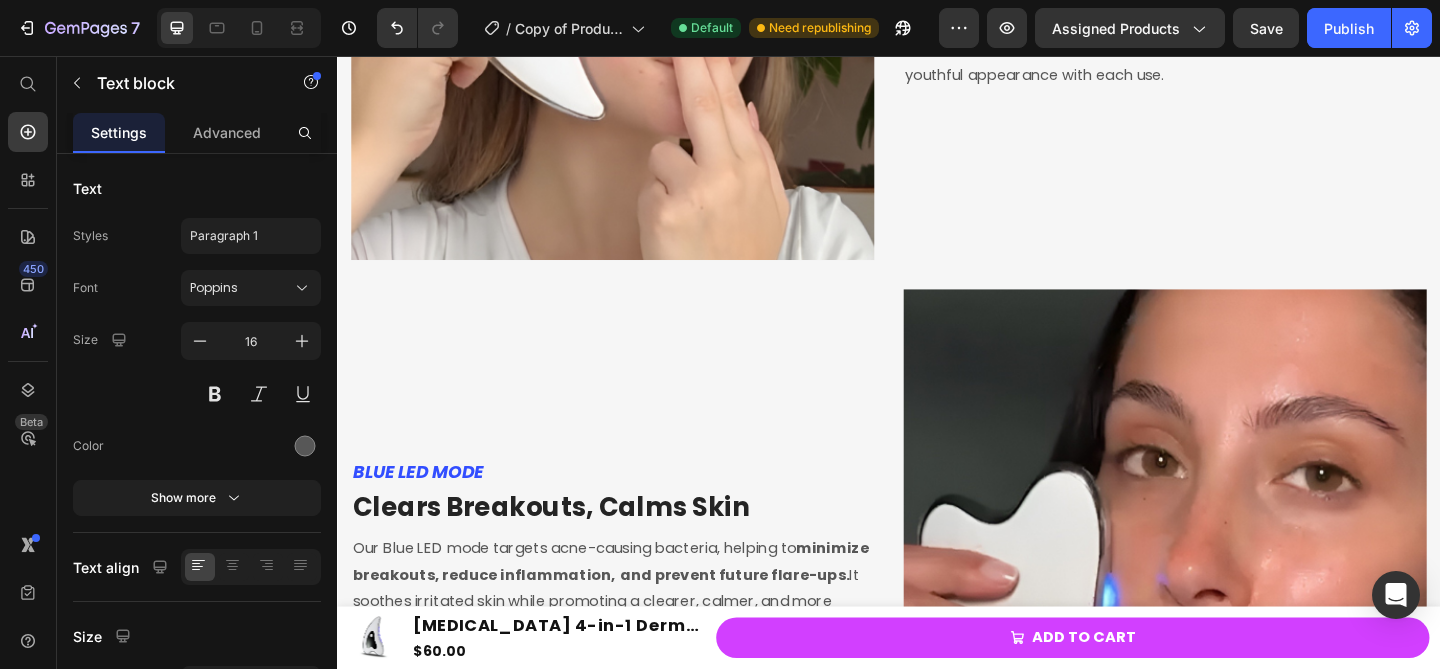 scroll, scrollTop: 3183, scrollLeft: 0, axis: vertical 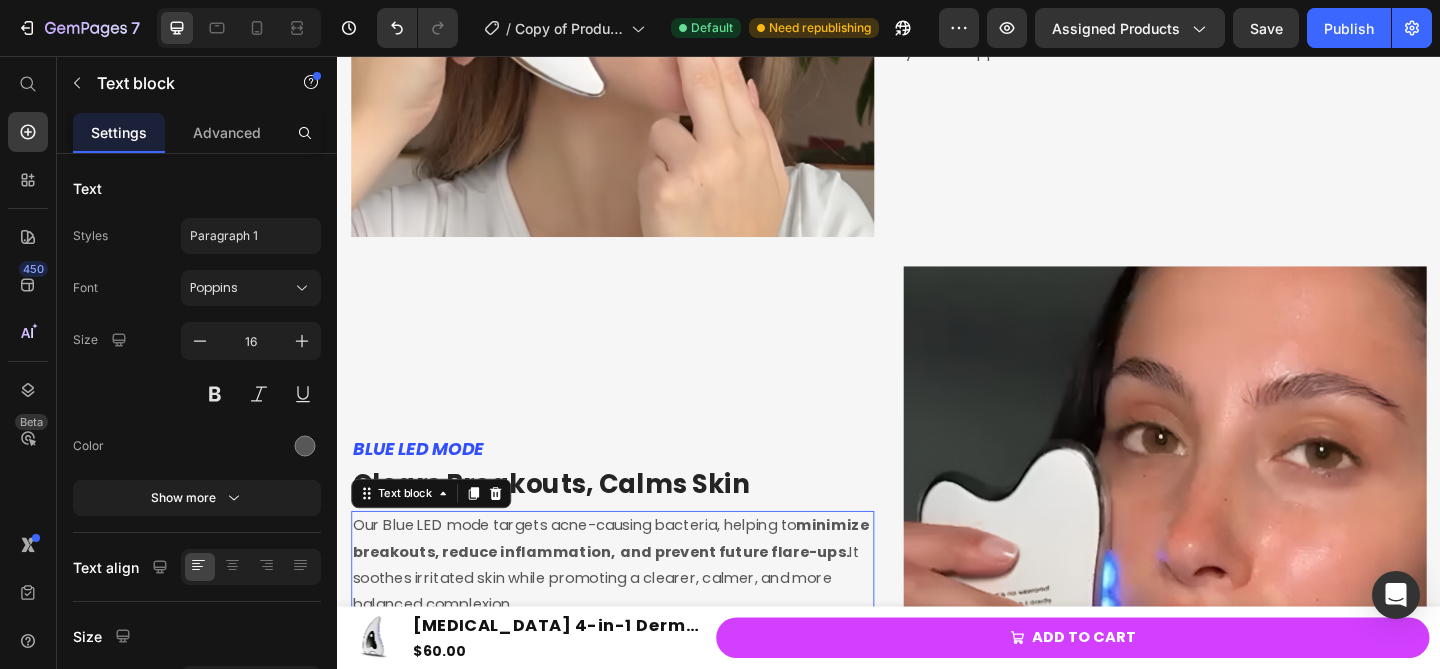 click on "Our Blue LED mode targets acne-causing bacteria, helping to  minimize breakouts, reduce inflammation,   and prevent future flare-ups.  It soothes irritated skin while promoting a clearer, calmer, and more balanced complexion." at bounding box center [636, 610] 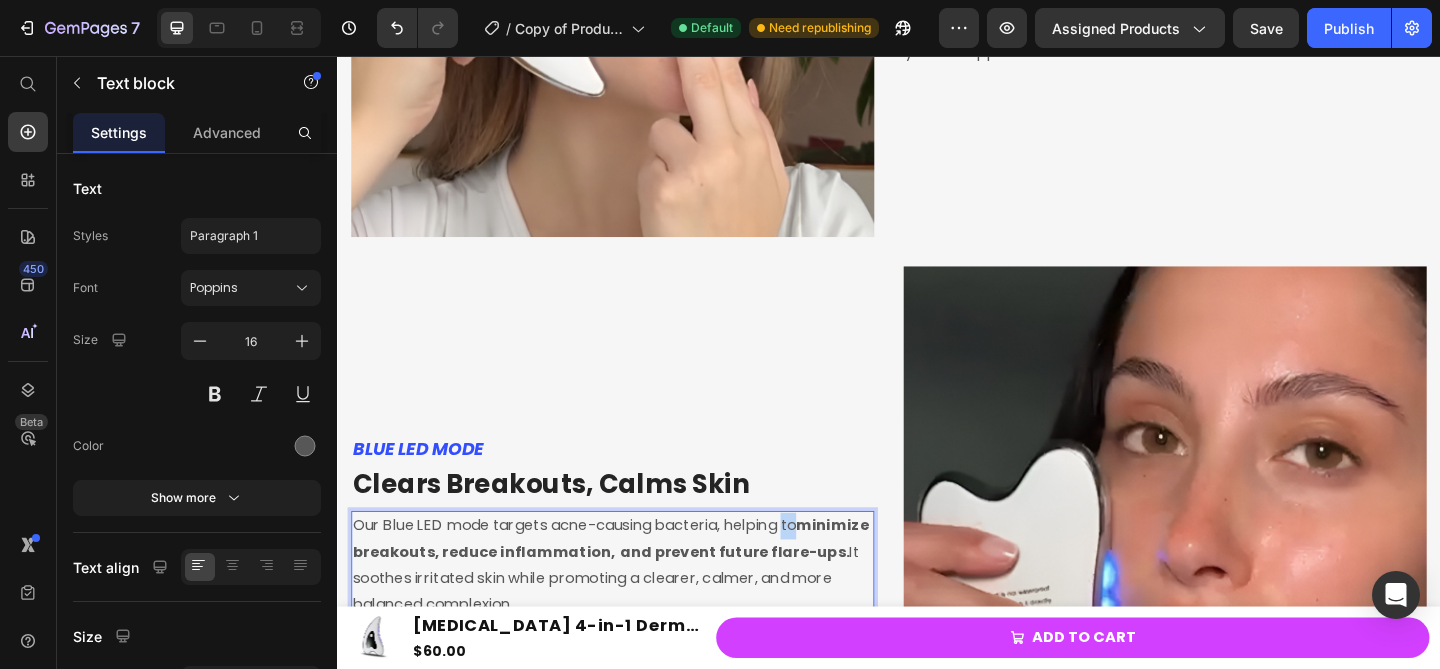drag, startPoint x: 827, startPoint y: 567, endPoint x: 843, endPoint y: 567, distance: 16 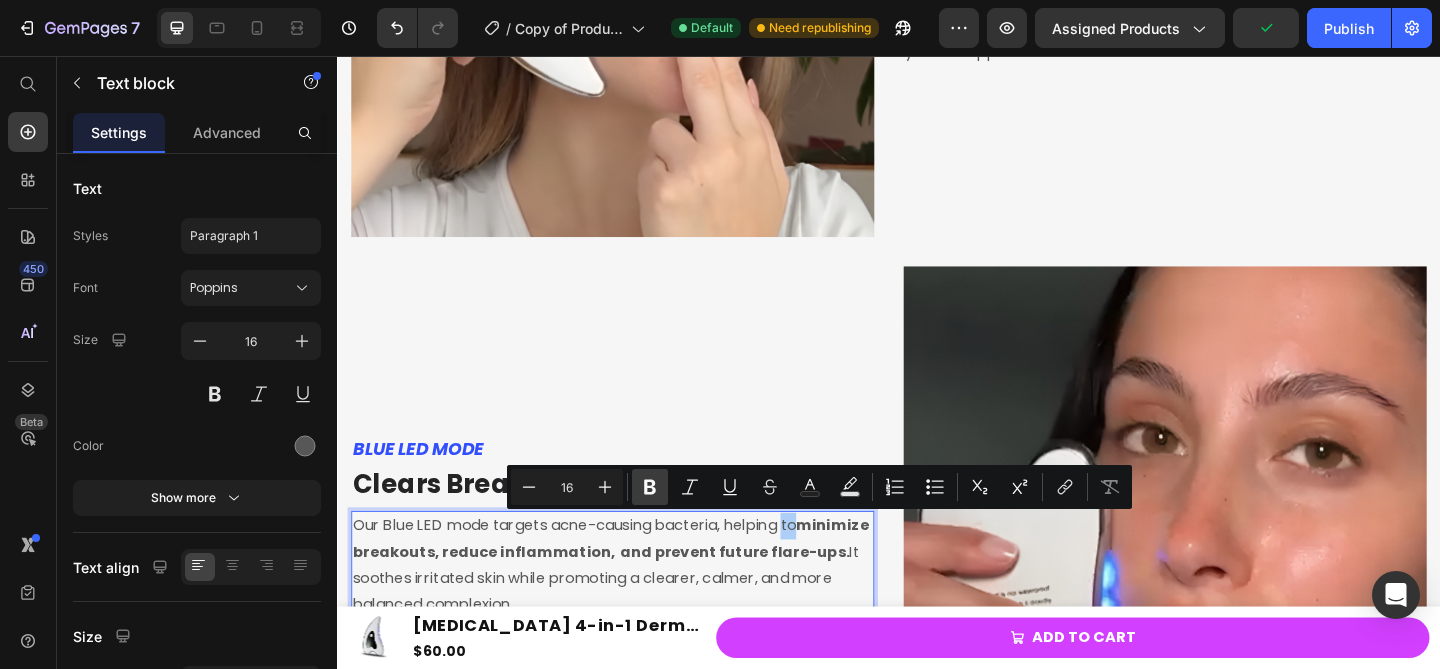click on "Bold" at bounding box center (650, 487) 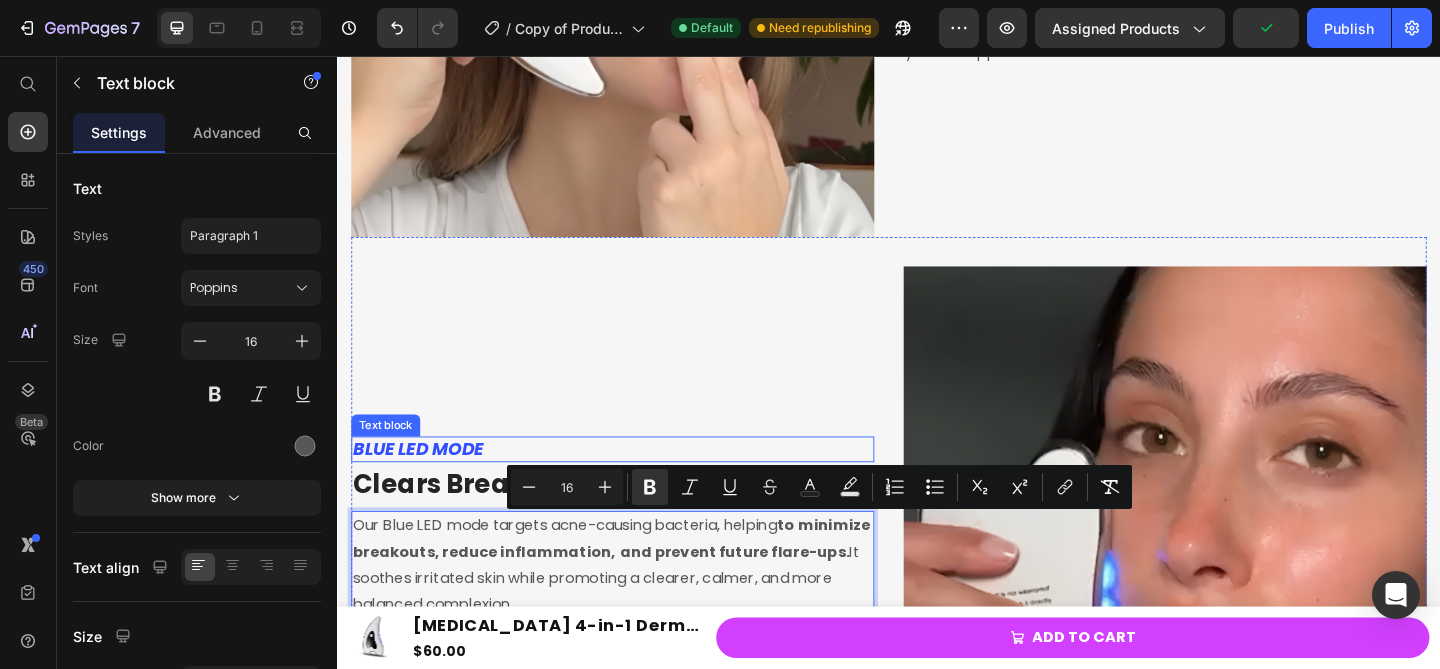 click on "BLUE LED MODE Text block Clears Breakouts, Calms Skin Heading Our Blue LED mode targets acne-causing bacteria, helping  to   minimize breakouts, reduce inflammation,   and prevent future flare-ups.  It soothes irritated skin while promoting a clearer, calmer, and more balanced complexion. Text block   0" at bounding box center (636, 569) 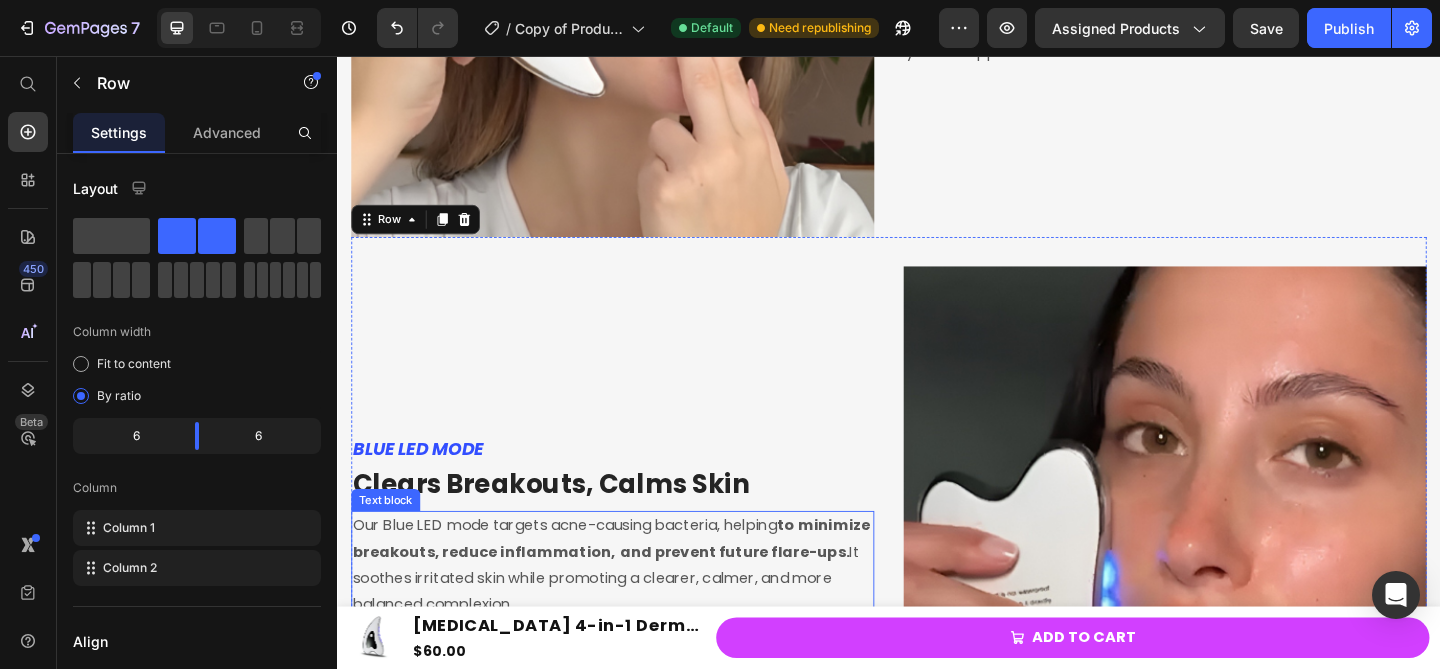 click on "Our Blue LED mode targets acne-causing bacteria, helping  to   minimize breakouts, reduce inflammation,   and prevent future flare-ups.  It soothes irritated skin while promoting a clearer, calmer, and more balanced complexion." at bounding box center [636, 610] 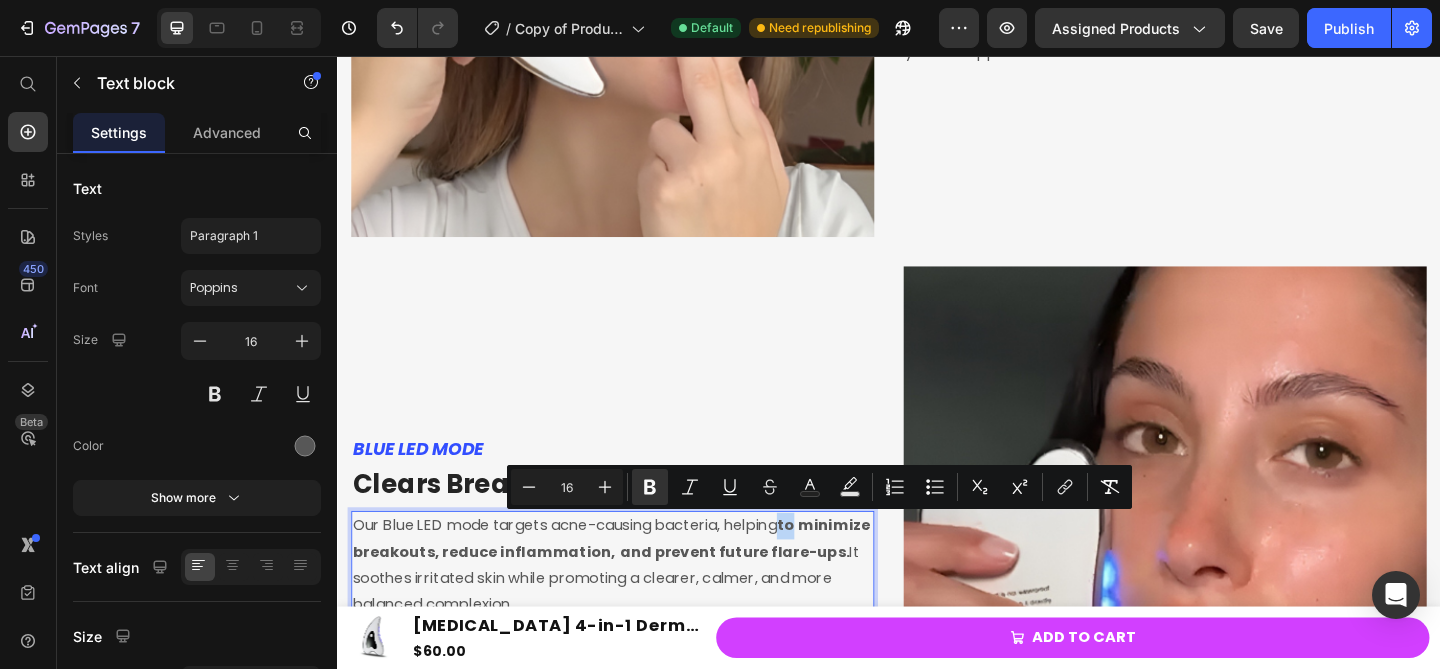 drag, startPoint x: 829, startPoint y: 567, endPoint x: 846, endPoint y: 567, distance: 17 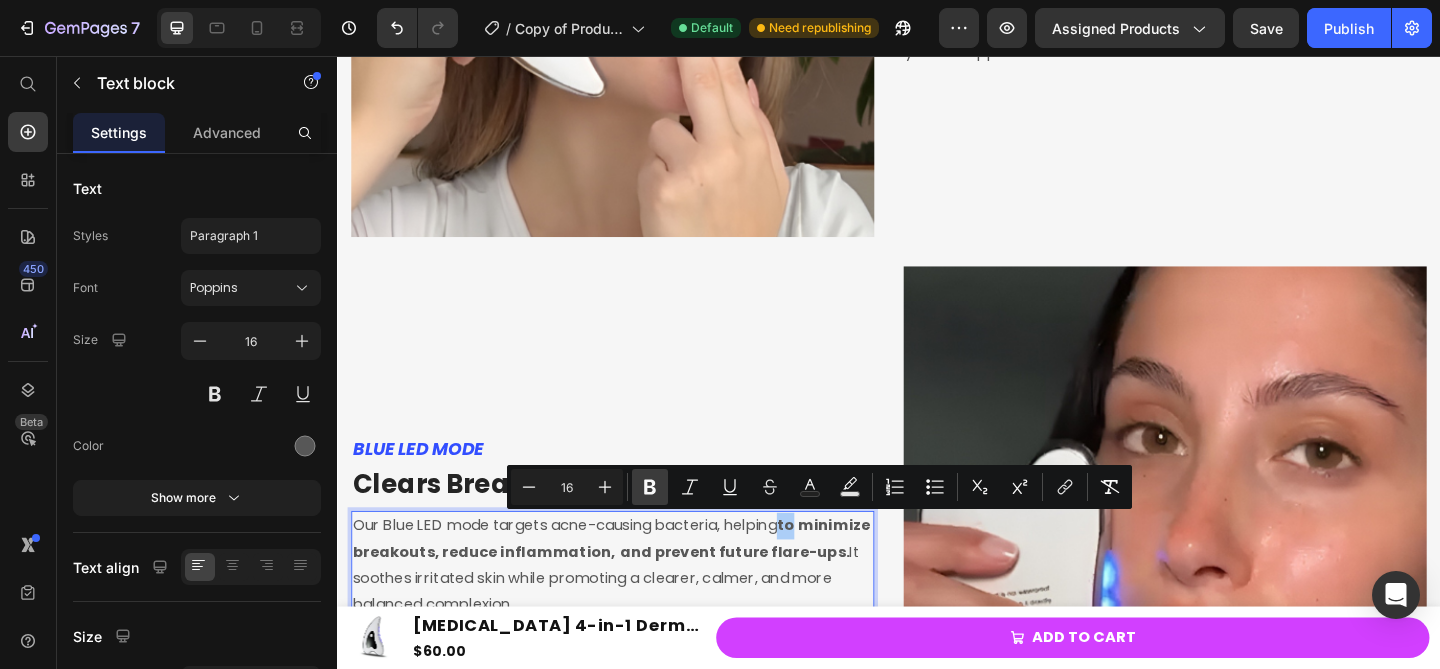 click 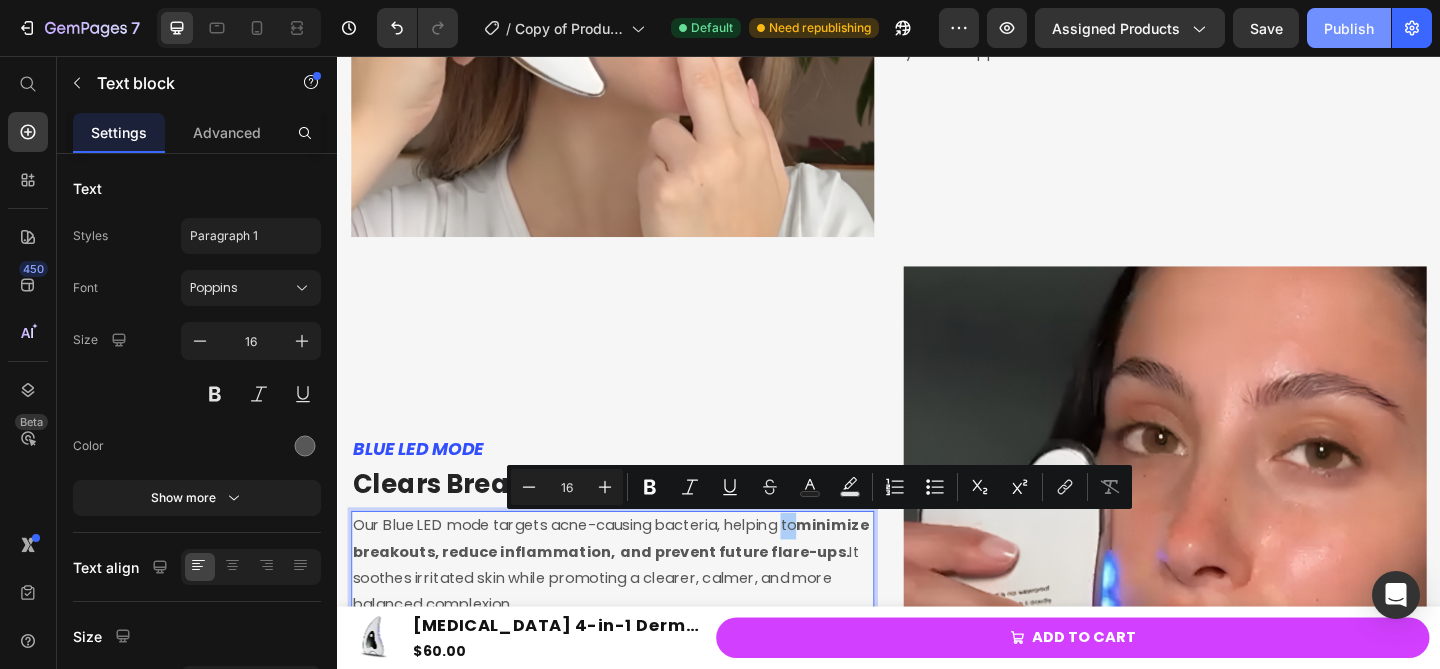 click on "Publish" at bounding box center [1349, 28] 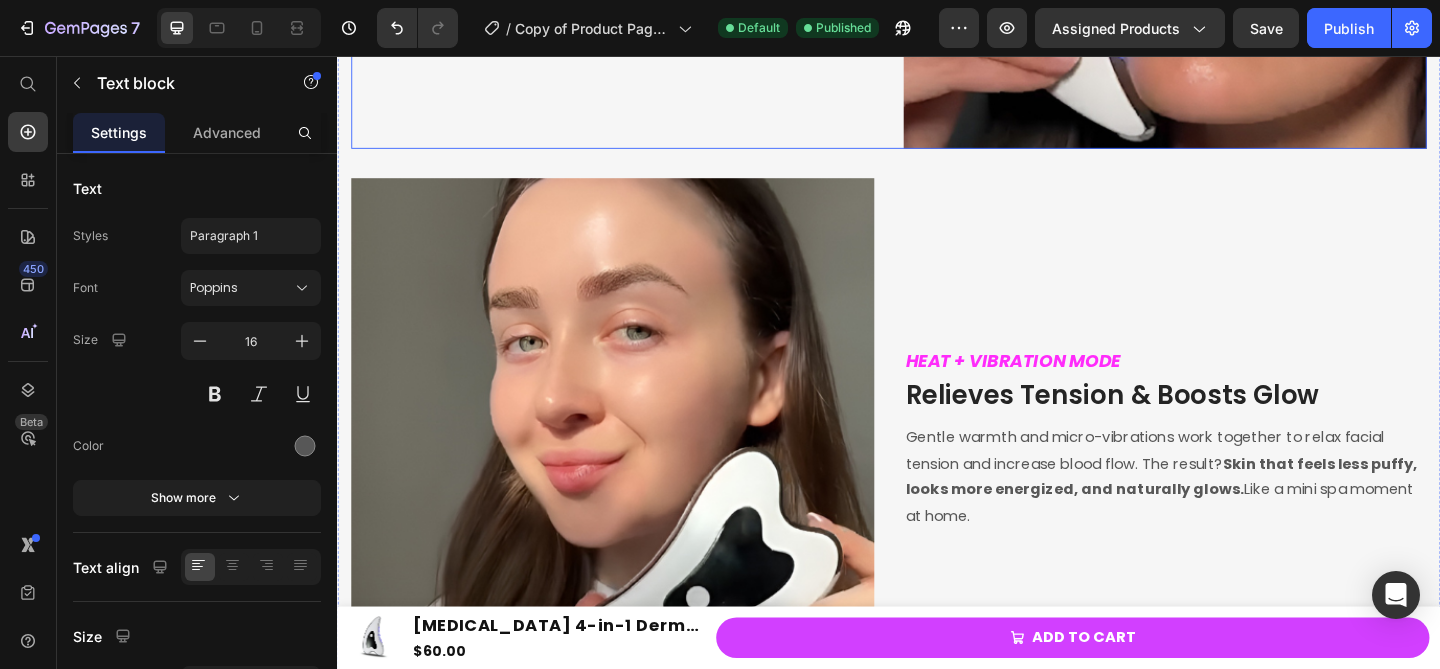 scroll, scrollTop: 4151, scrollLeft: 0, axis: vertical 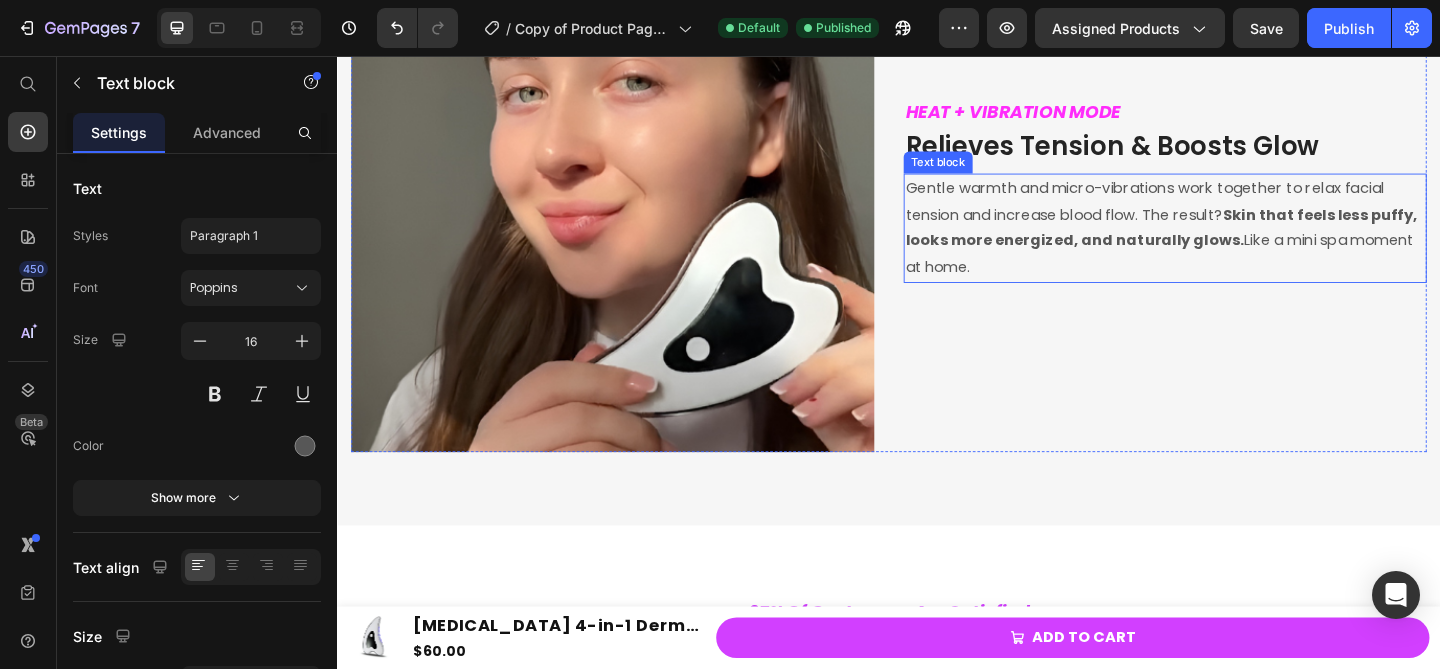 click on "Skin that feels less puffy, looks more energized, and naturally glows." at bounding box center [1233, 243] 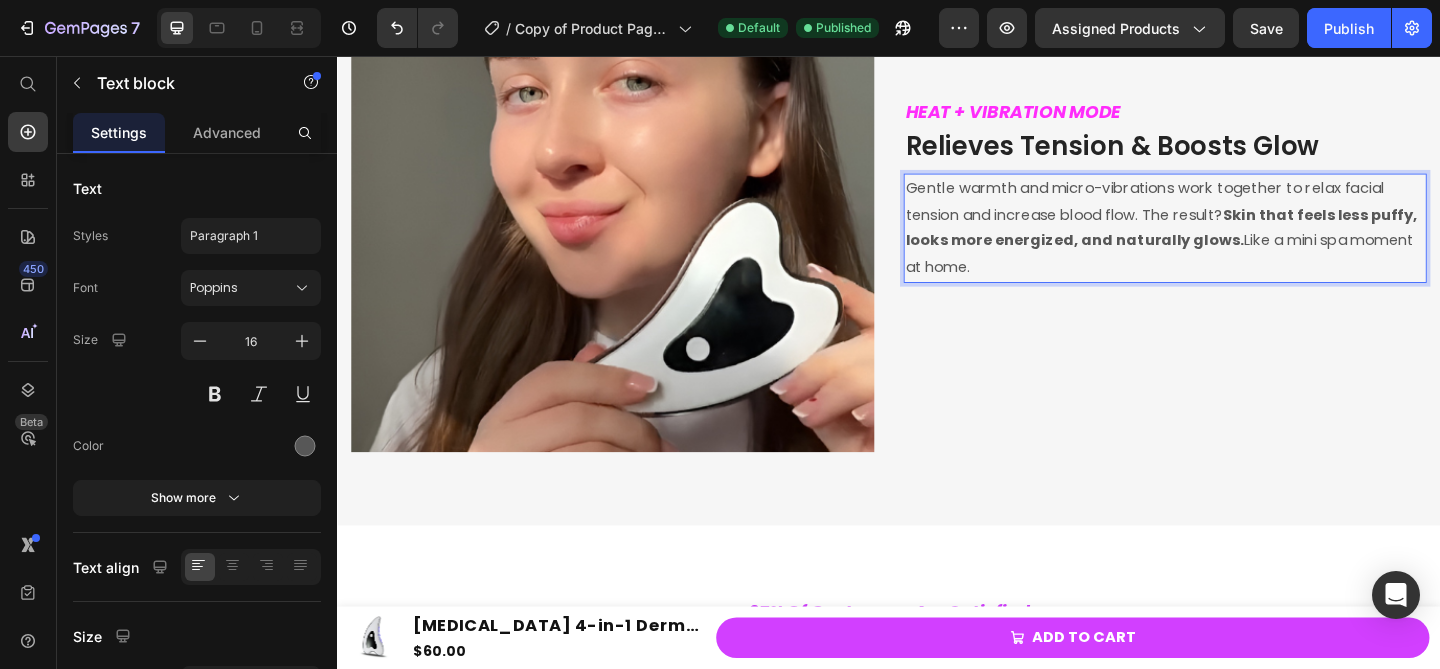 click on "Skin that feels less puffy, looks more energized, and naturally glows." at bounding box center [1233, 243] 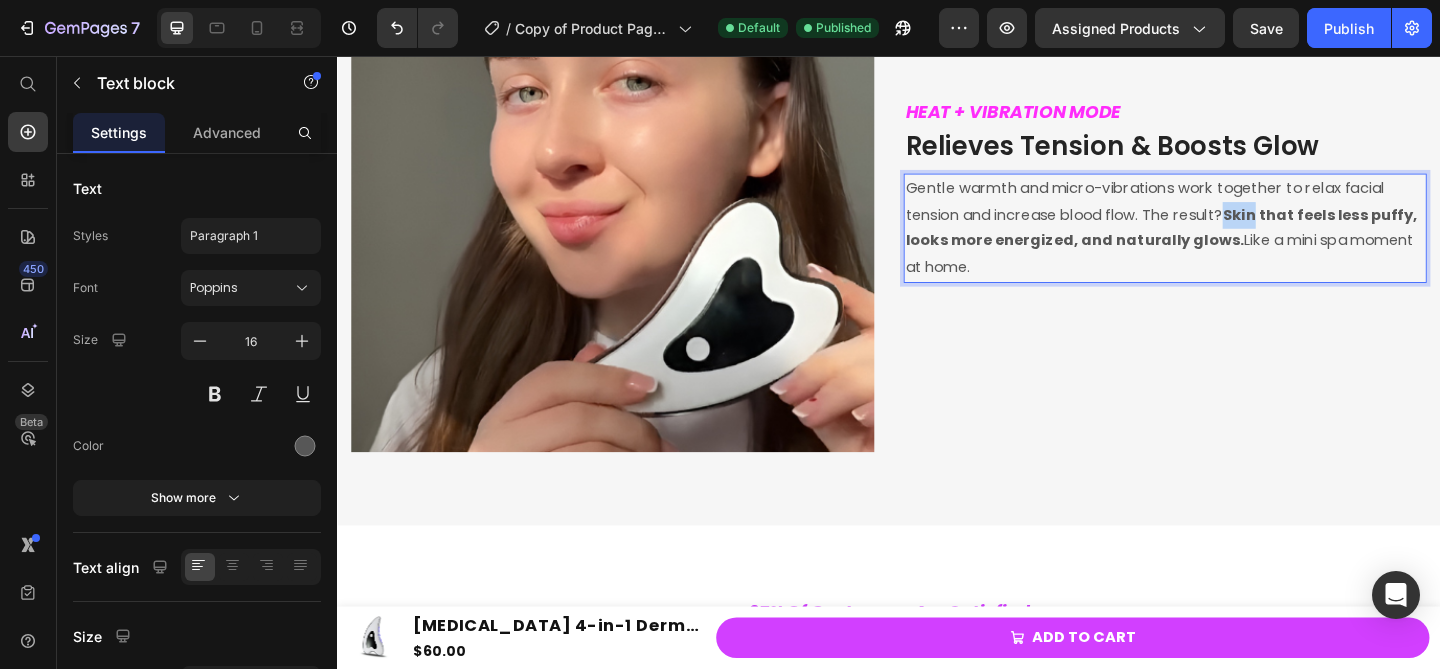 click on "Skin that feels less puffy, looks more energized, and naturally glows." at bounding box center [1233, 243] 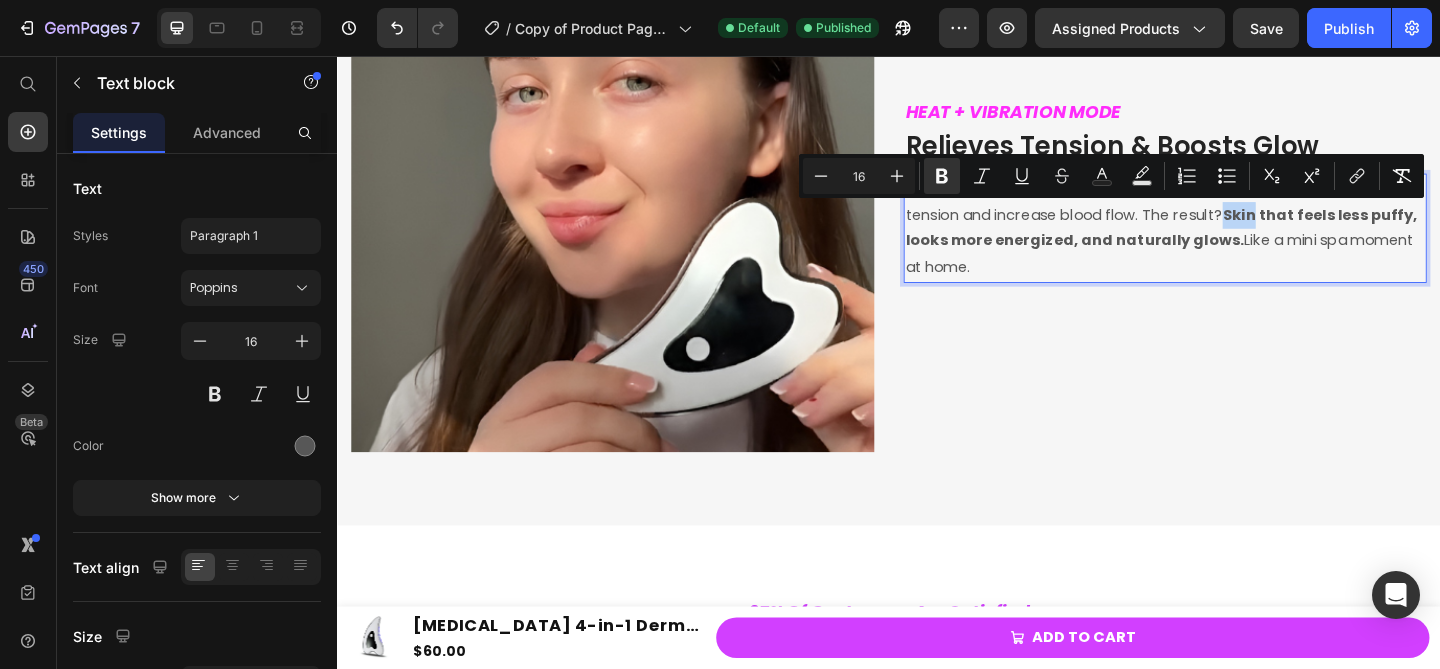 click on "Skin that feels less puffy, looks more energized, and naturally glows." at bounding box center [1233, 243] 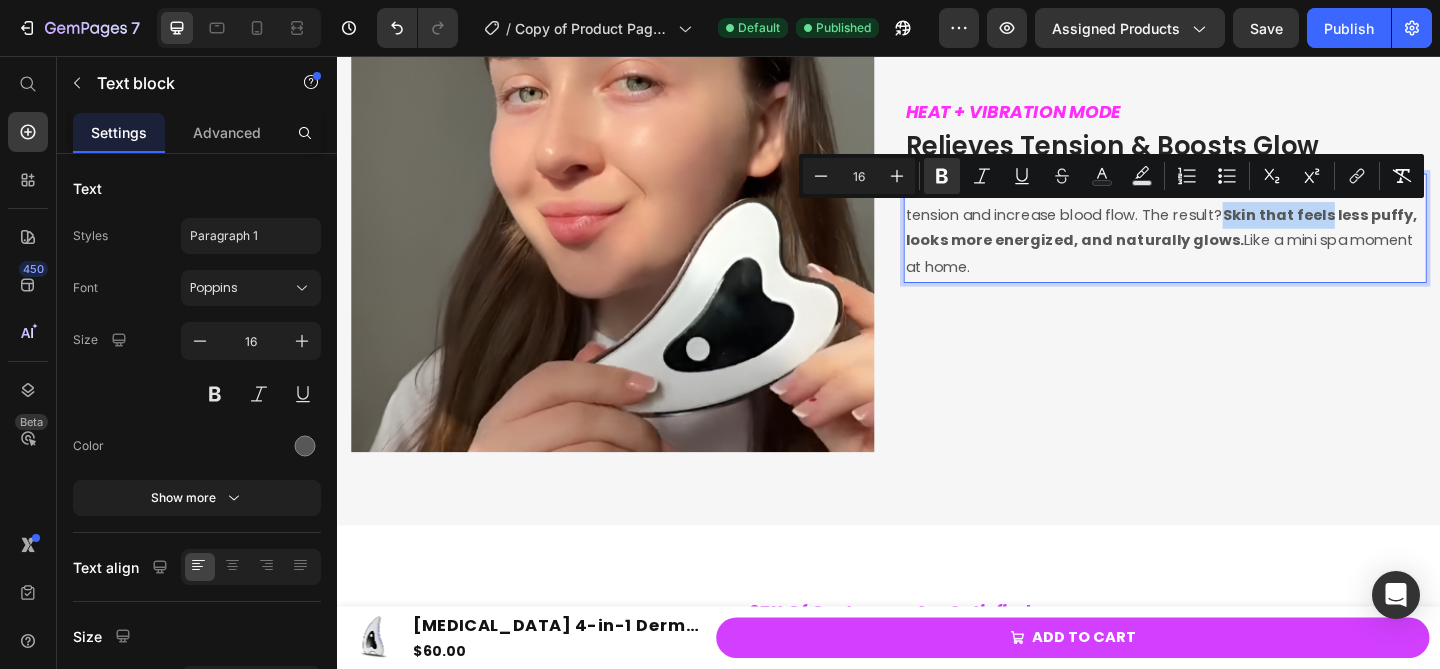 drag, startPoint x: 1309, startPoint y: 234, endPoint x: 1419, endPoint y: 234, distance: 110 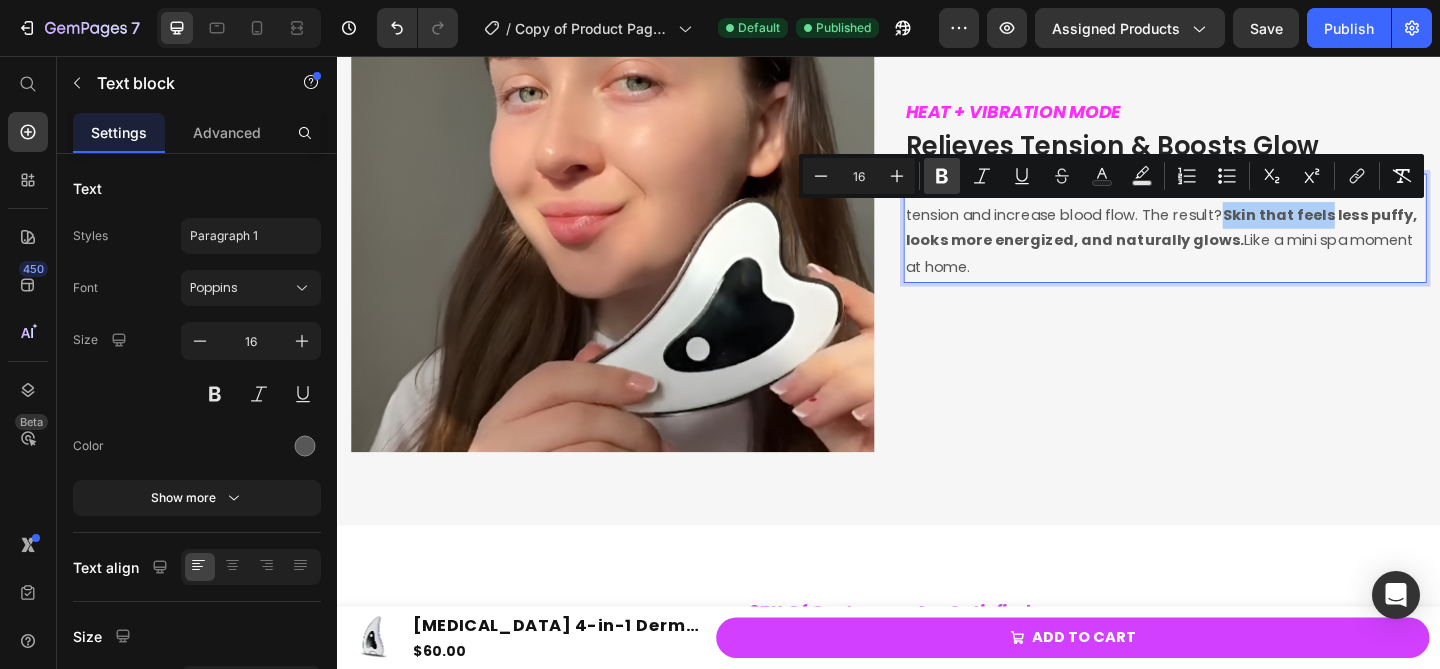 click 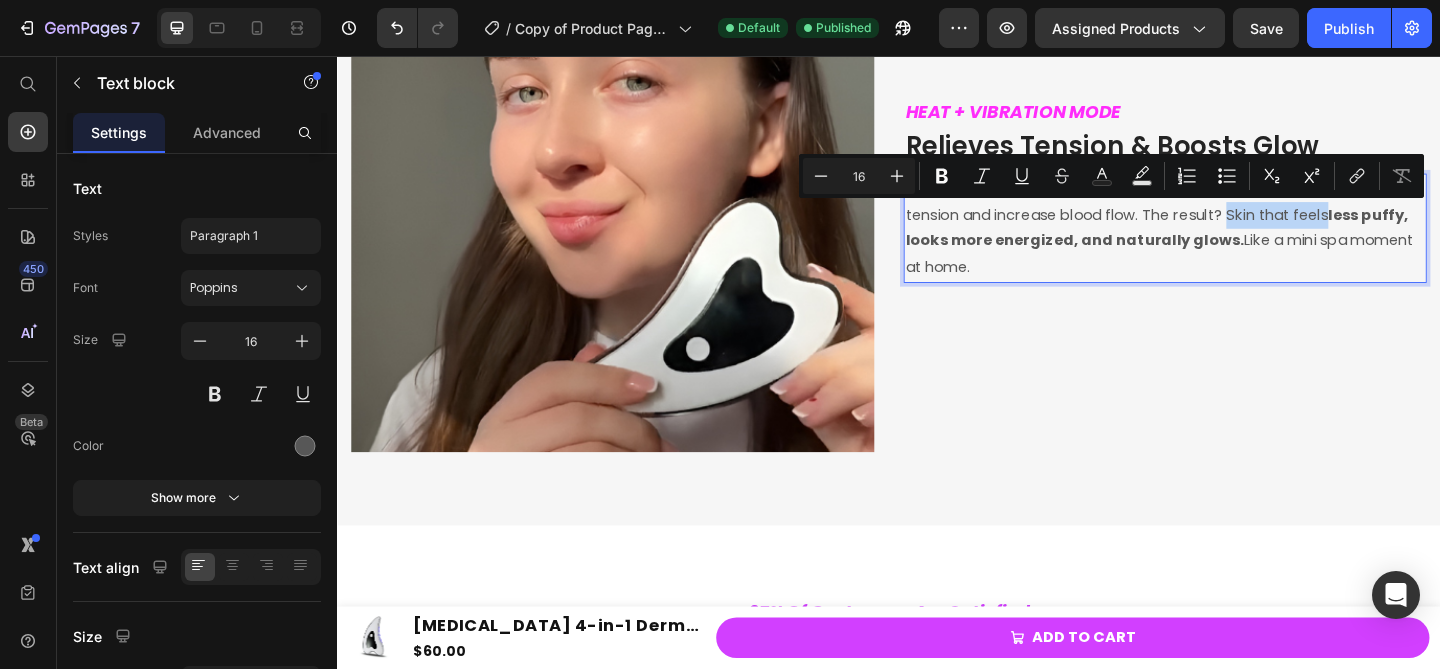 click on "Gentle warmth and micro-vibrations work together to relax facial tension and increase blood flow. The result? Skin that feels  less puffy, looks more energized, and naturally glows.  Like a mini spa moment at home." at bounding box center [1237, 243] 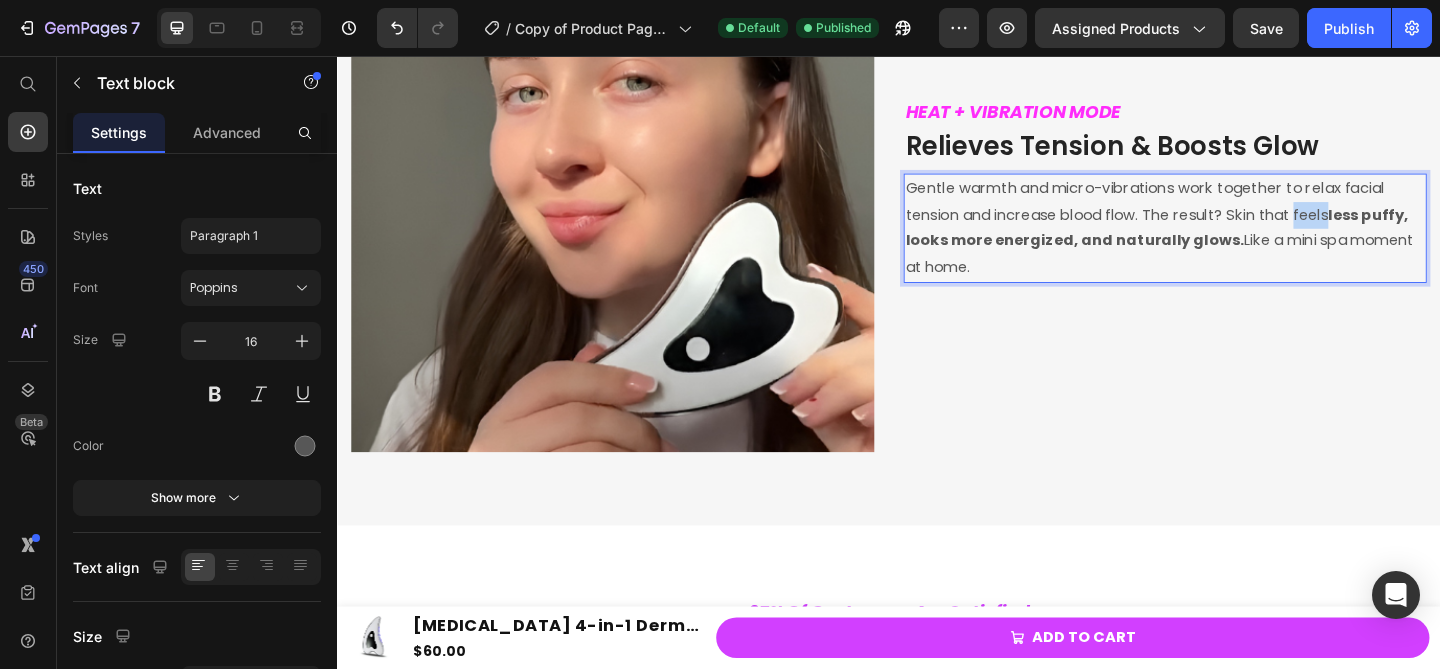 click on "Gentle warmth and micro-vibrations work together to relax facial tension and increase blood flow. The result? Skin that feels  less puffy, looks more energized, and naturally glows.  Like a mini spa moment at home." at bounding box center (1237, 243) 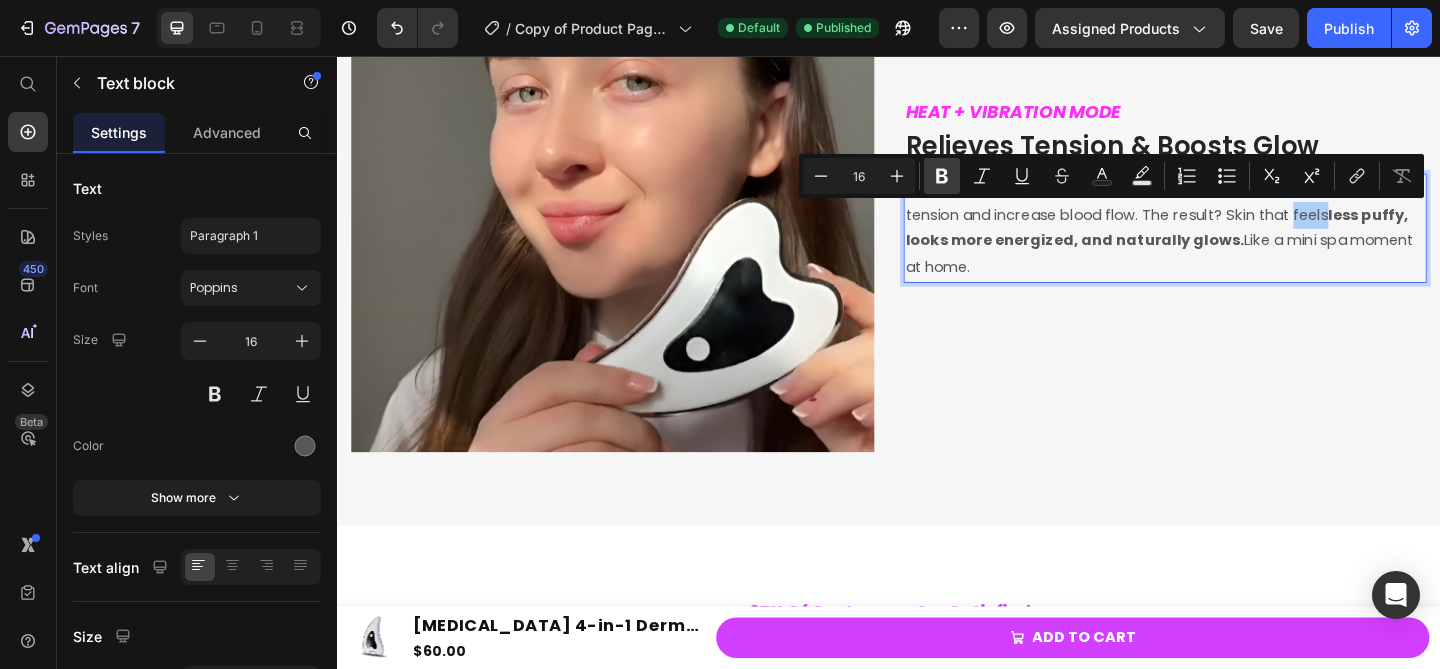 click 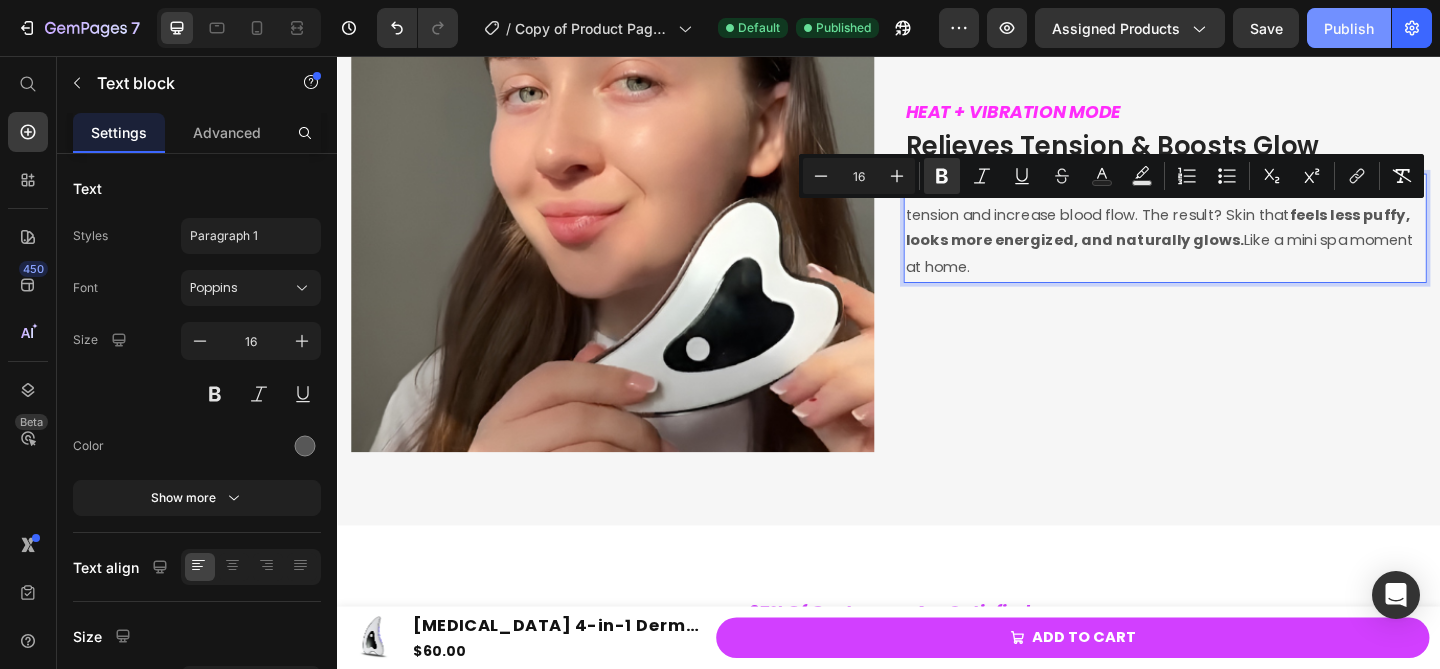 click on "Publish" 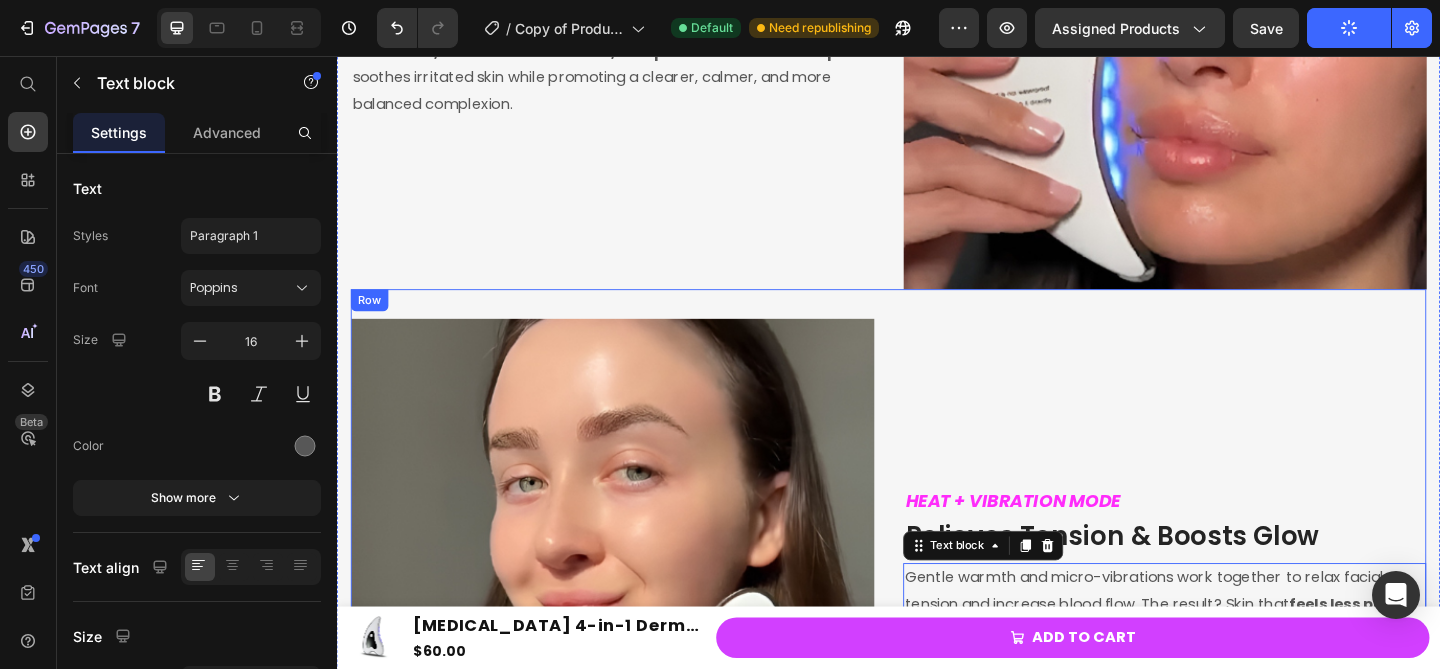 scroll, scrollTop: 3732, scrollLeft: 0, axis: vertical 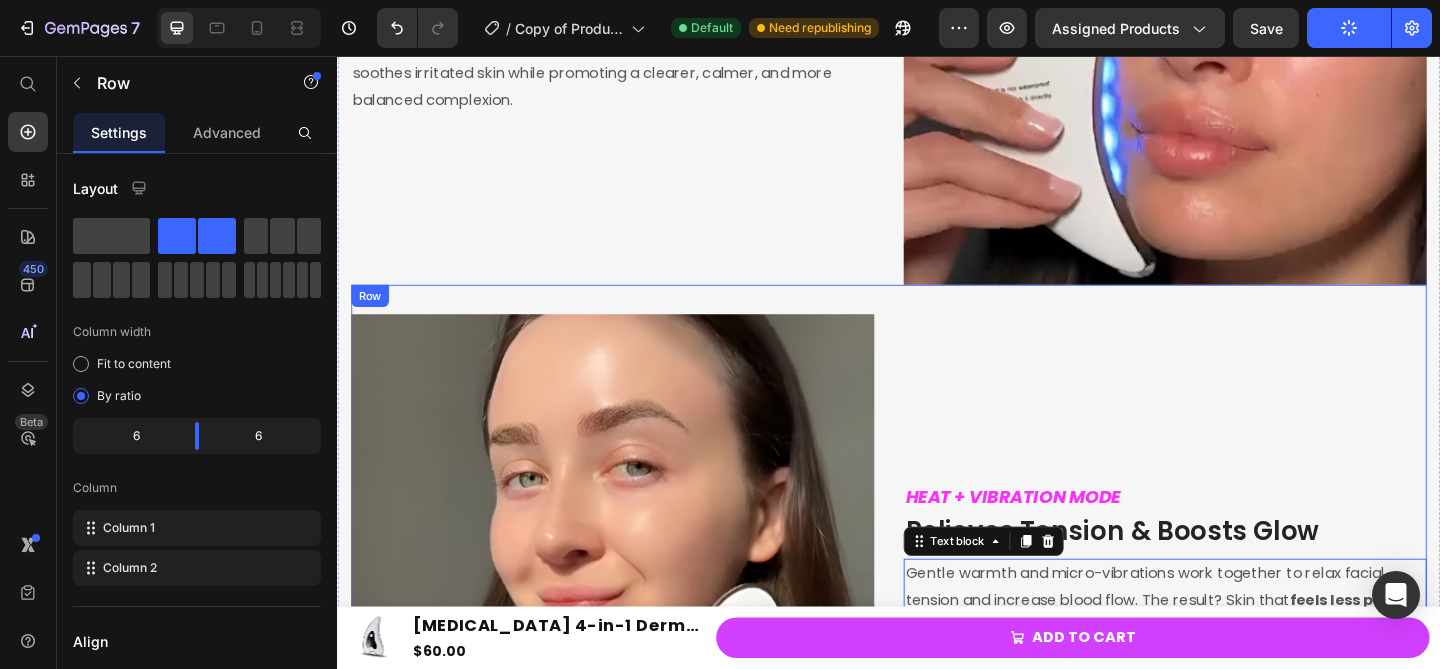 click on "HEAT + VIBRATION MODE Text block Relieves Tension & Boosts Glow Heading Gentle warmth and micro-vibrations work together to relax facial tension and increase blood flow. The result? Skin that  feels less puffy, looks more energized, and naturally glows.  Like a mini spa moment at home. Text block   0" at bounding box center (1237, 621) 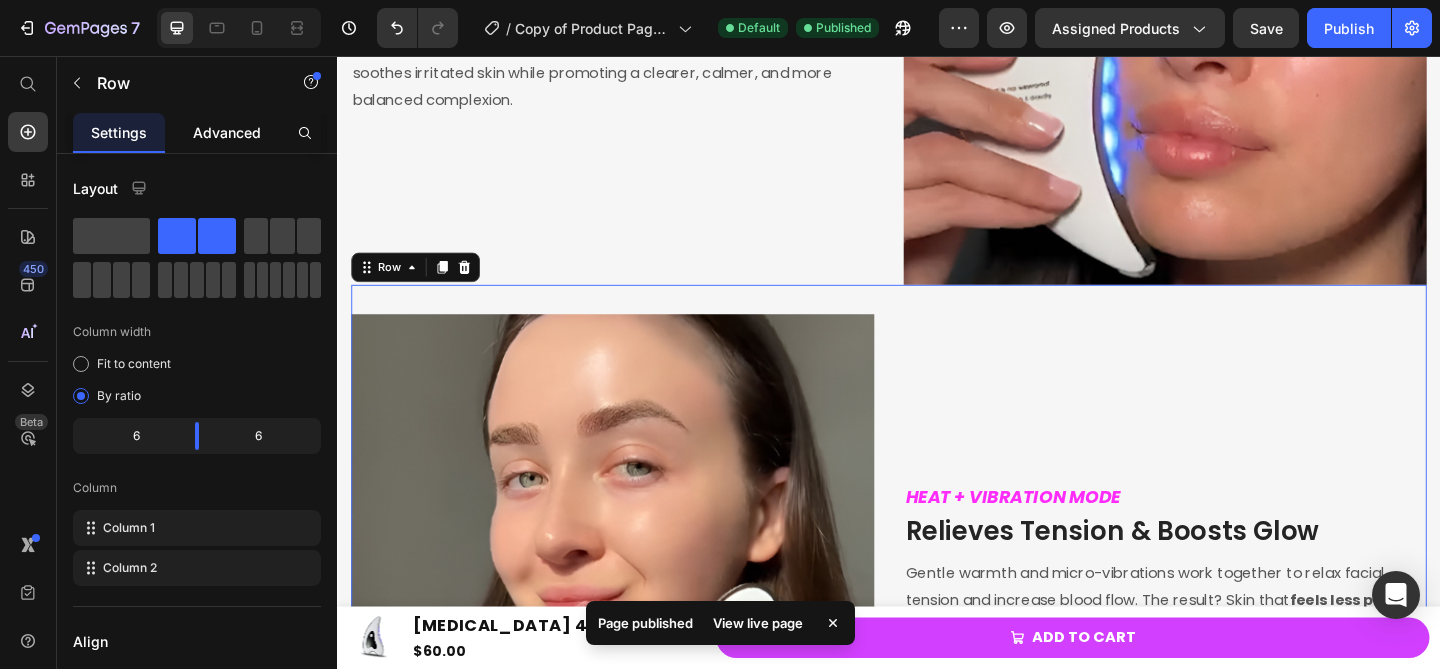 click on "Advanced" 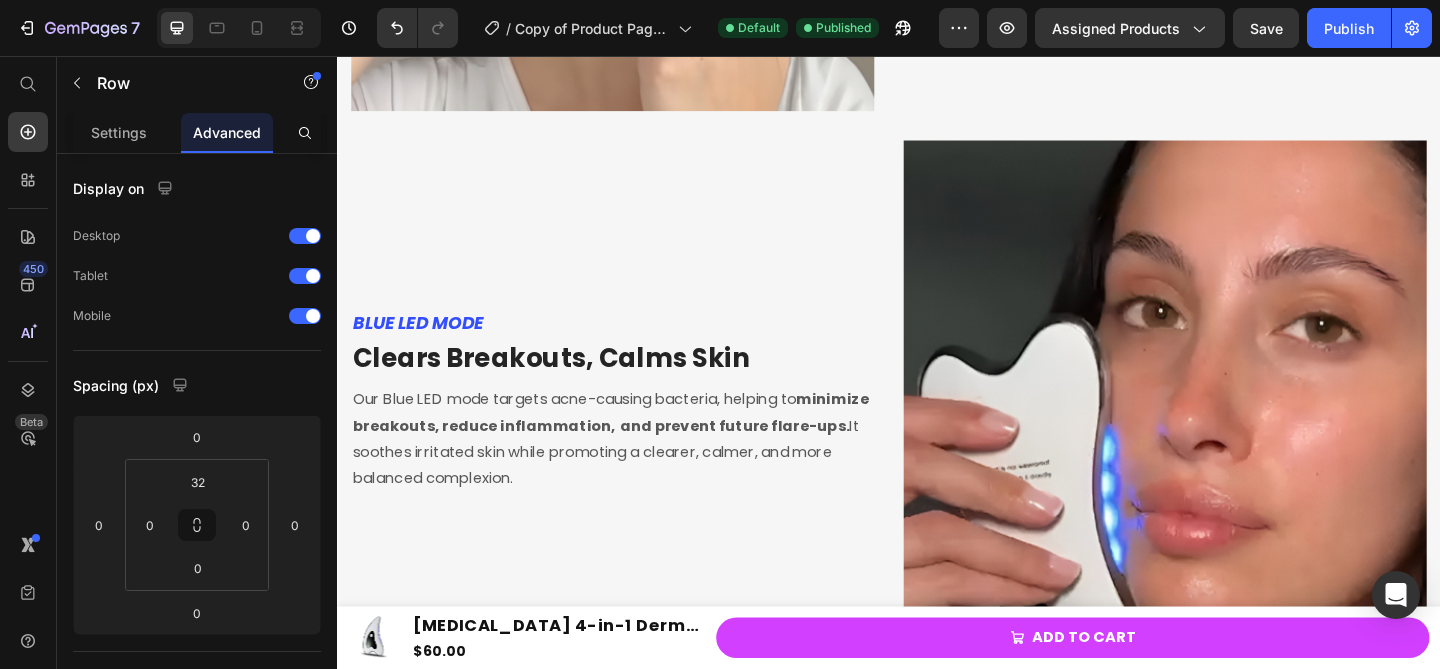 scroll, scrollTop: 3283, scrollLeft: 0, axis: vertical 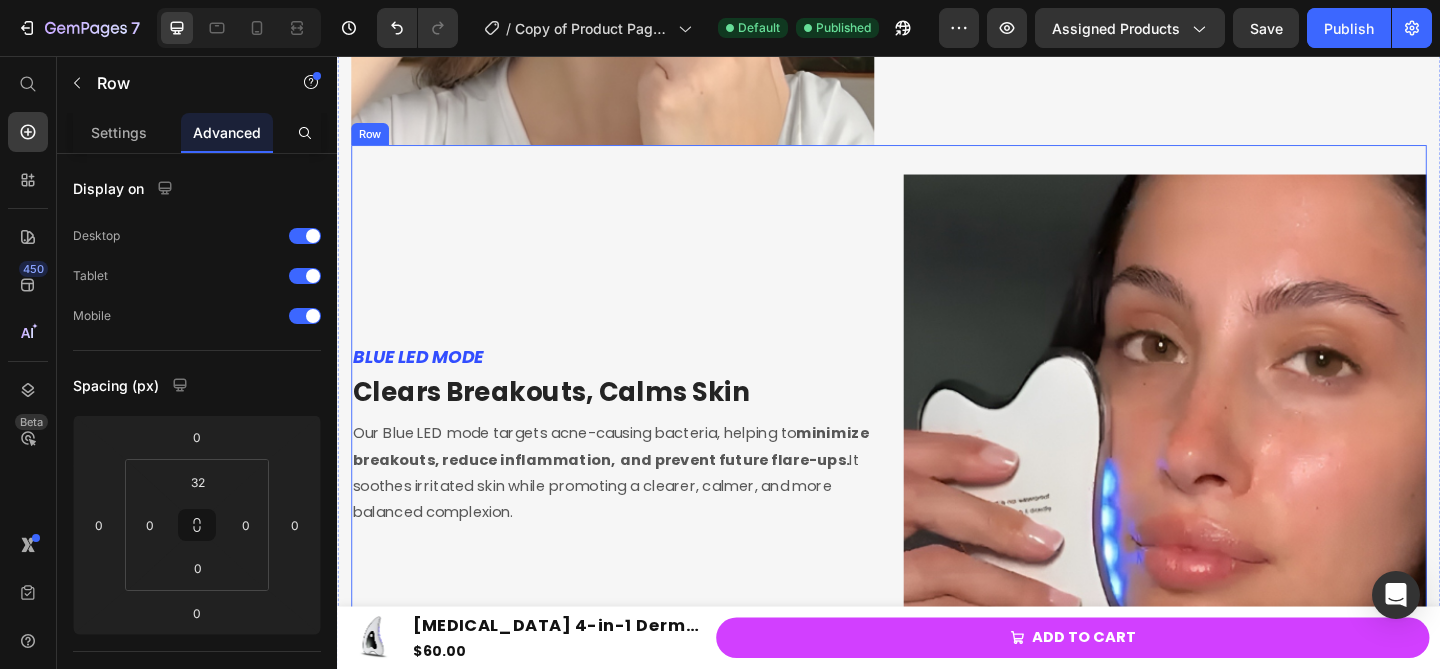 click on "BLUE LED MODE Text block Clears Breakouts, Calms Skin Heading Our Blue LED mode targets acne-causing bacteria, helping to  minimize breakouts, reduce inflammation,   and prevent future flare-ups.  It soothes irritated skin while promoting a clearer, calmer, and more balanced complexion. Text block" at bounding box center [636, 469] 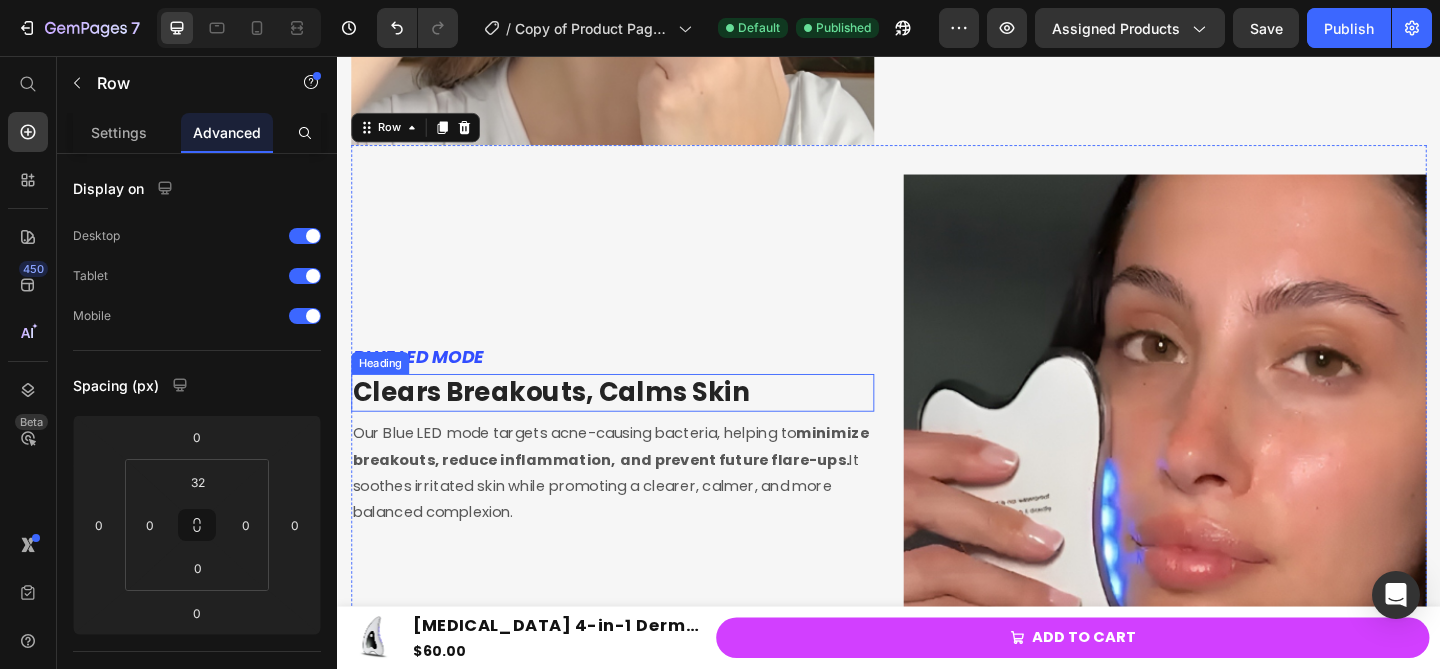 click on "Clears Breakouts, Calms Skin" at bounding box center [569, 421] 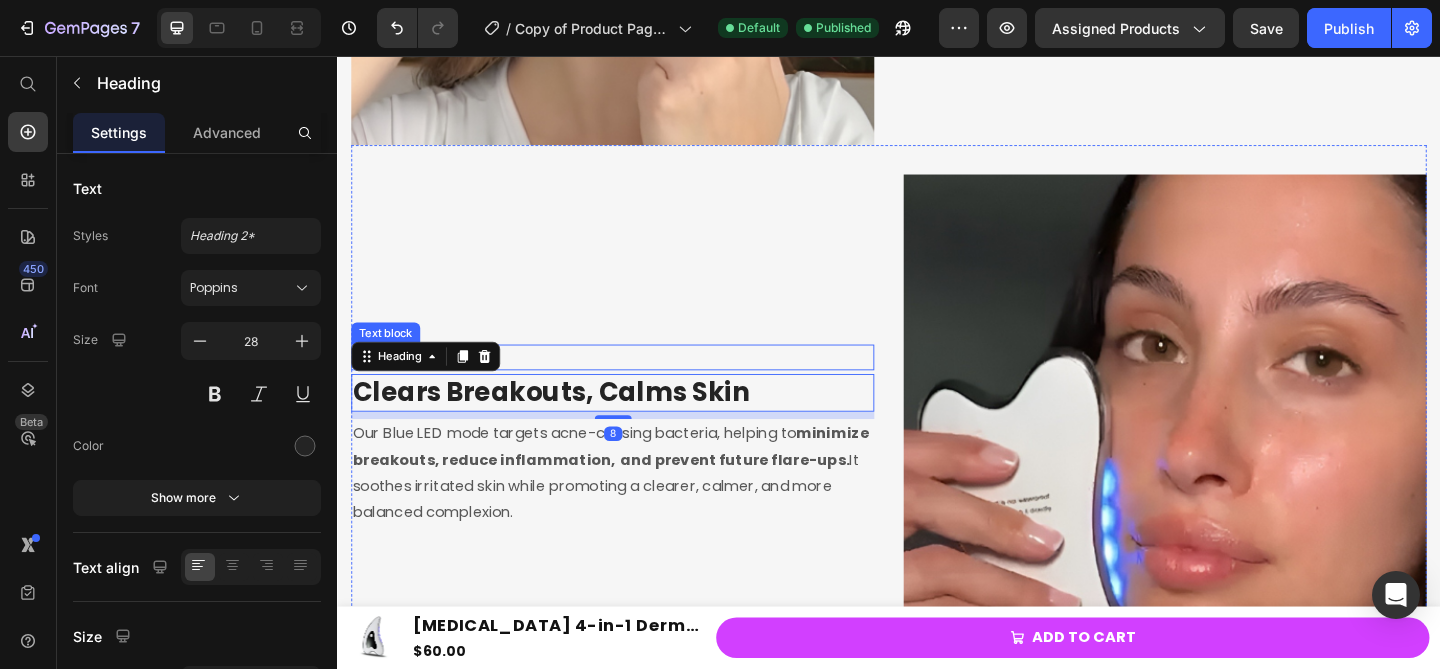 click on "BLUE LED MODE" at bounding box center (636, 384) 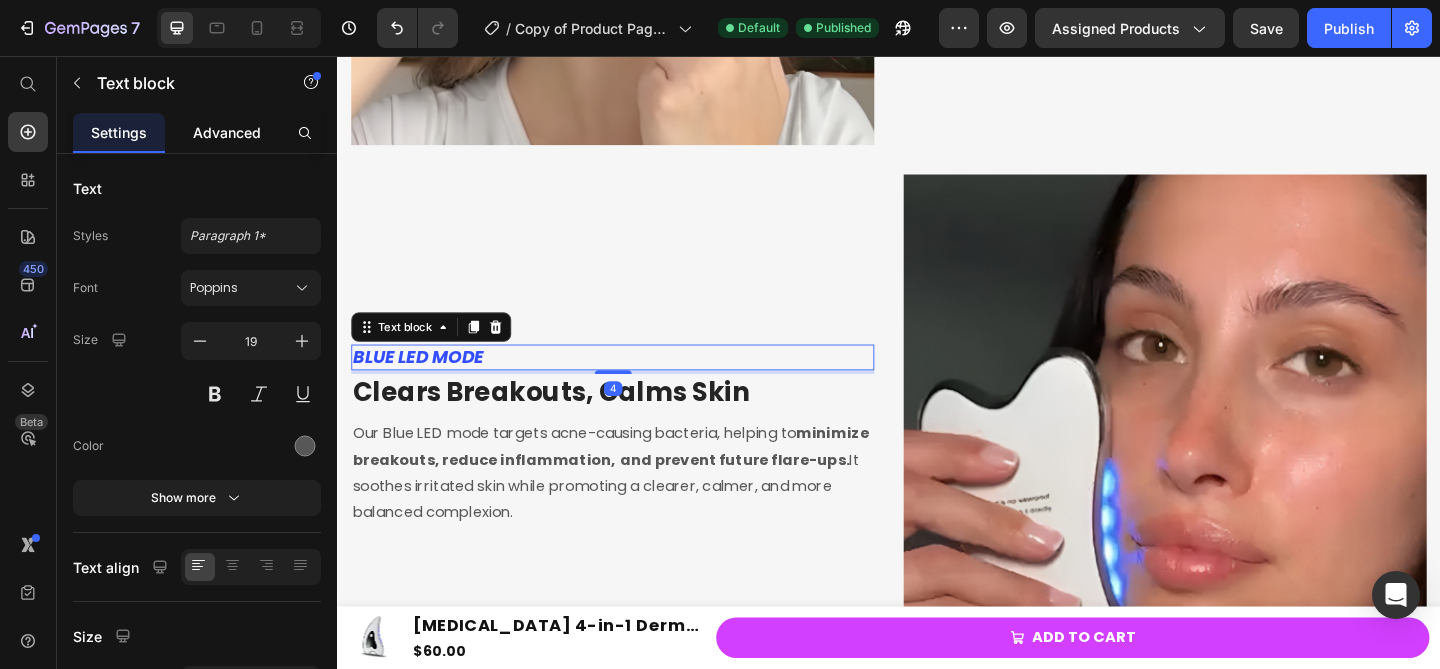 click on "Advanced" at bounding box center [227, 132] 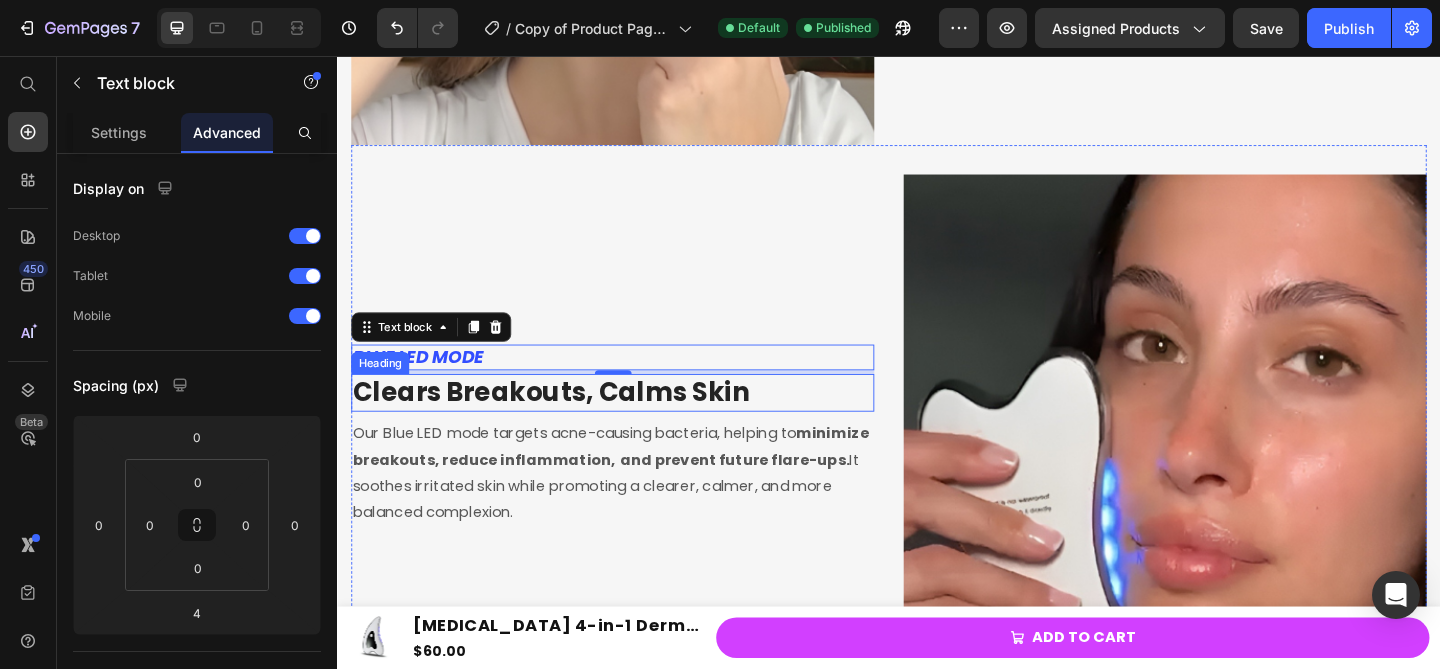 click on "Clears Breakouts, Calms Skin" at bounding box center [569, 421] 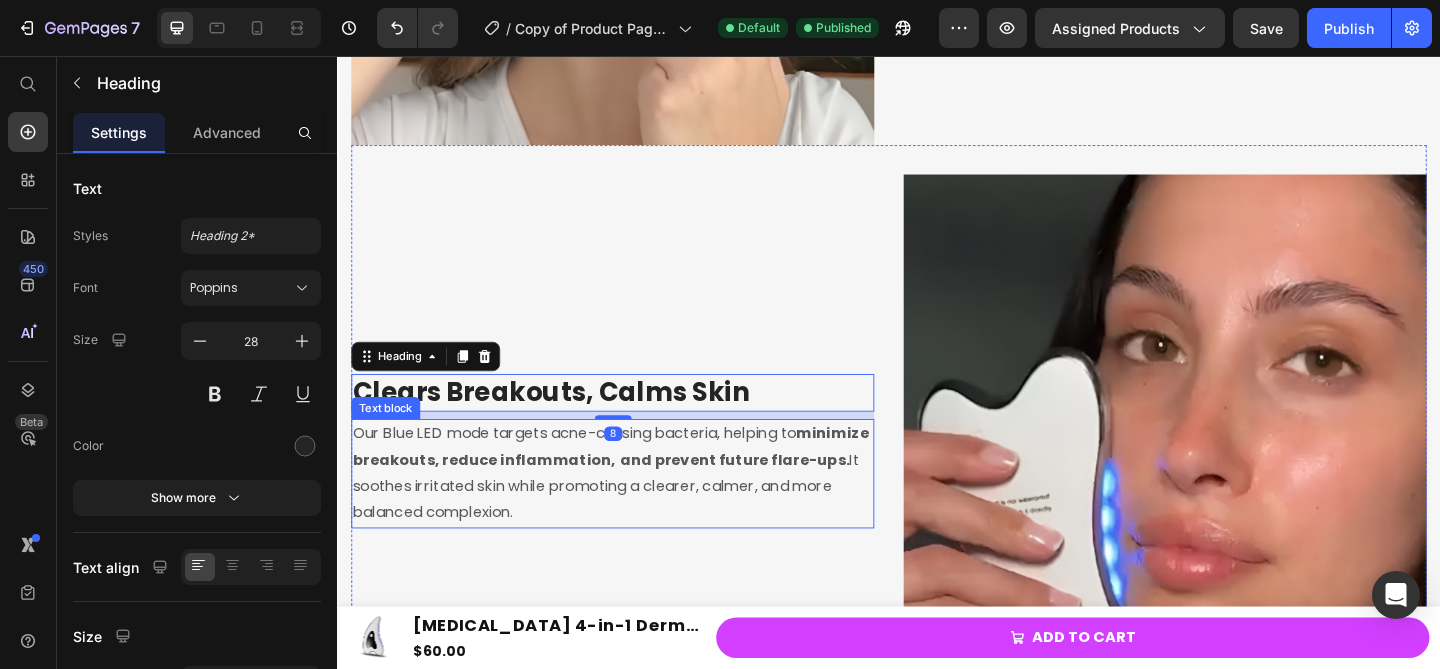 click on "minimize breakouts, reduce inflammation," at bounding box center [634, 481] 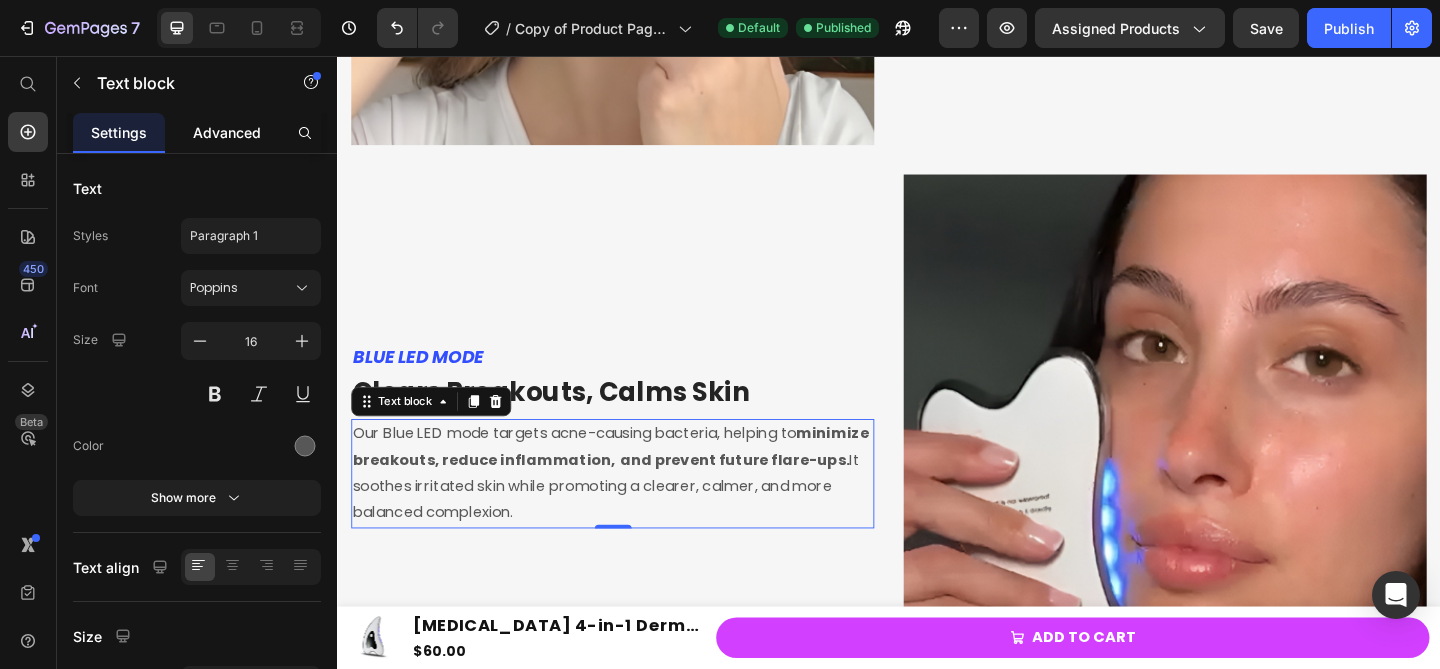 click on "Advanced" at bounding box center [227, 132] 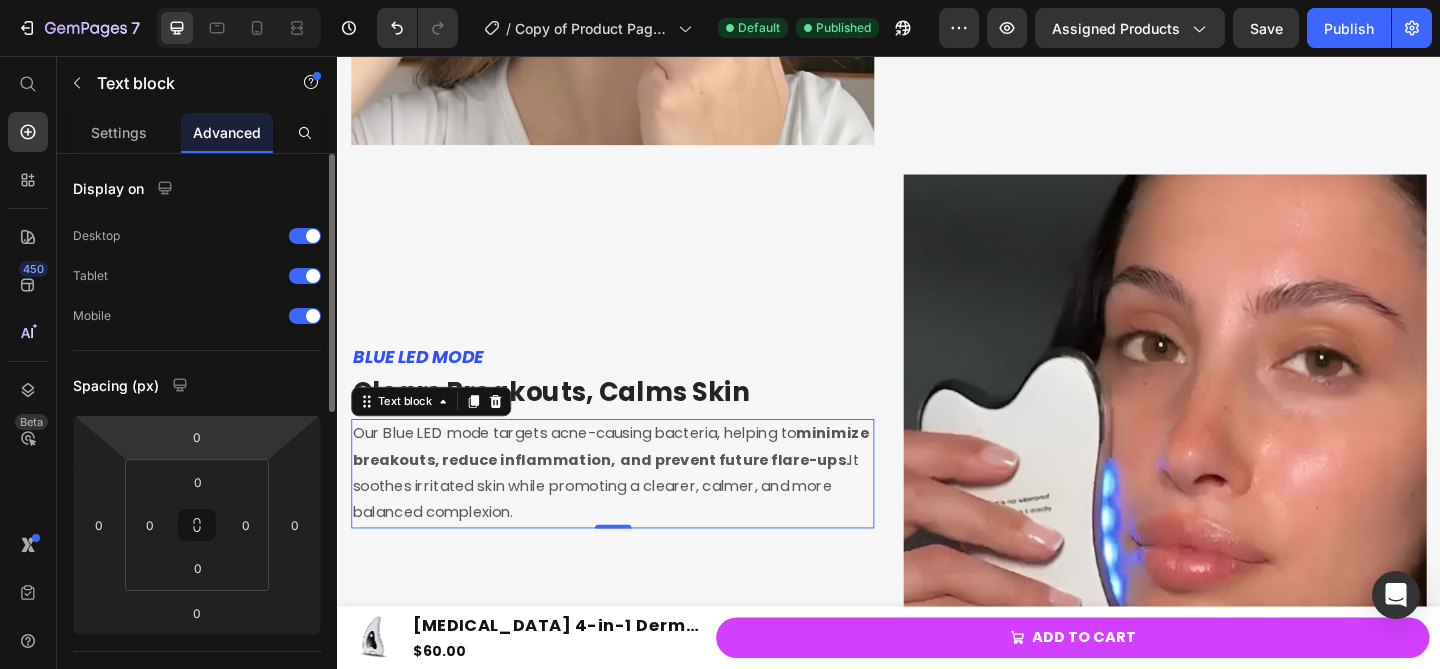 click on "7  Version history  /  Copy of Product Page - [DATE] 09:25:23 Default Published Preview Assigned Products  Save   Publish  450 Beta Start with Sections Elements Hero Section Product Detail Brands Trusted Badges Guarantee Product Breakdown How to use Testimonials Compare Bundle FAQs Social Proof Brand Story Product List Collection Blog List Contact Sticky Add to Cart Custom Footer Browse Library 450 Layout
Row
Row
Row
Row Text
Heading
Text Block Button
Button
Button
Sticky Back to top Media
Image" at bounding box center [720, 0] 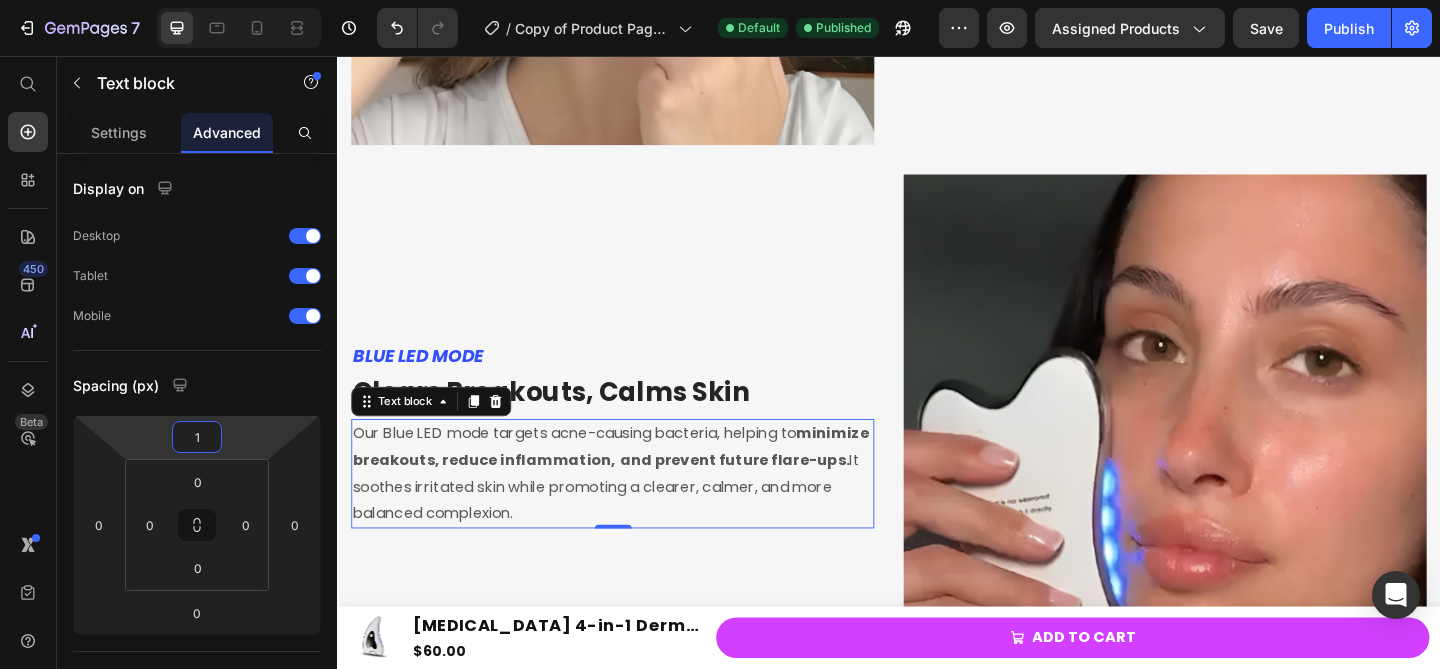 type on "12" 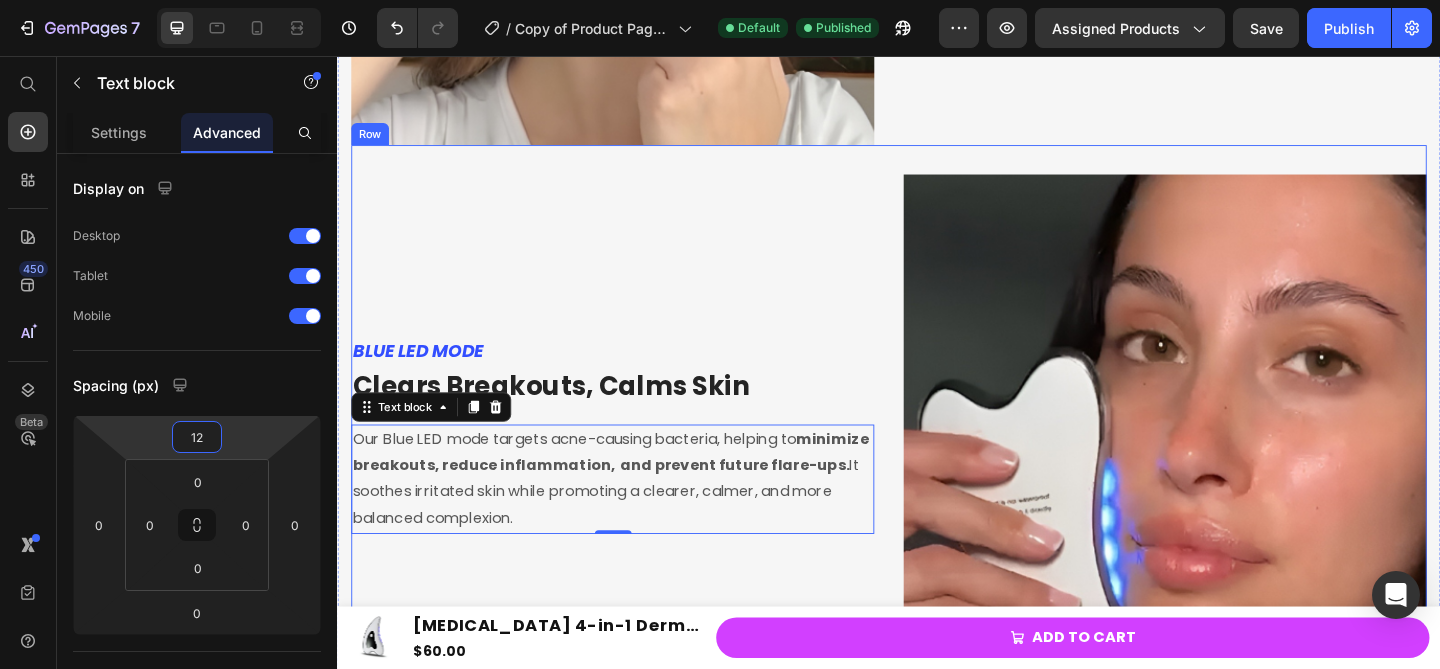 click on "BLUE LED MODE Text block Clears Breakouts, Calms Skin Heading Our Blue LED mode targets acne-causing bacteria, helping to  minimize breakouts, reduce inflammation,   and prevent future flare-ups.  It soothes irritated skin while promoting a clearer, calmer, and more balanced complexion. Text block   0" at bounding box center [636, 469] 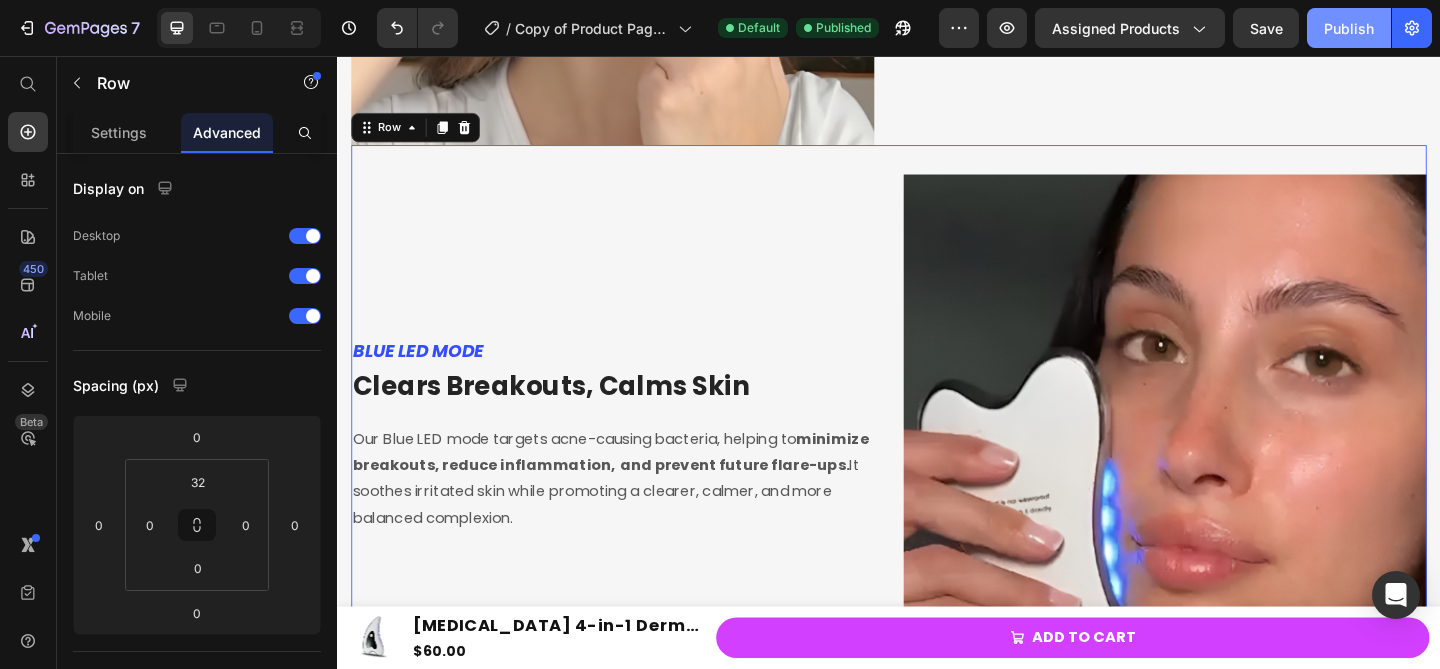 click on "Publish" 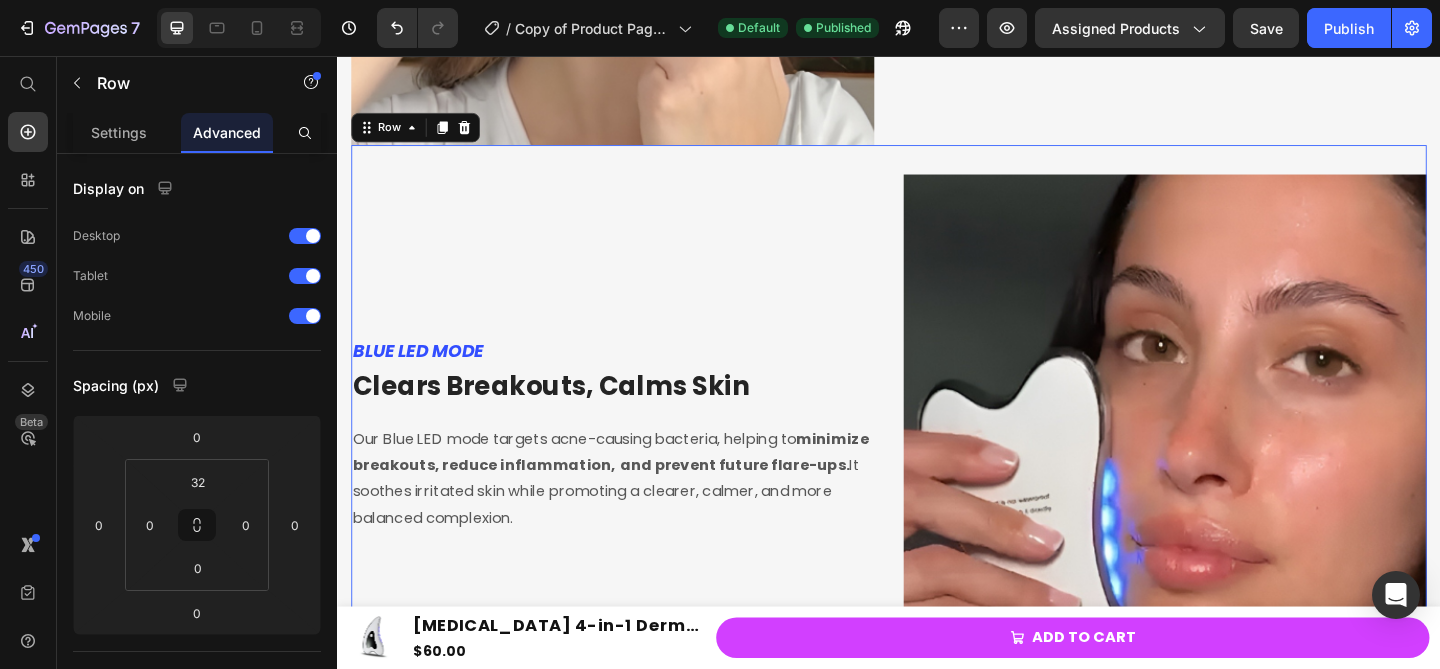 click on "BLUE LED MODE Text block Clears Breakouts, Calms Skin Heading Our Blue LED mode targets acne-causing bacteria, helping to  minimize breakouts, reduce inflammation,   and prevent future flare-ups.  It soothes irritated skin while promoting a clearer, calmer, and more balanced complexion. Text block" at bounding box center [636, 469] 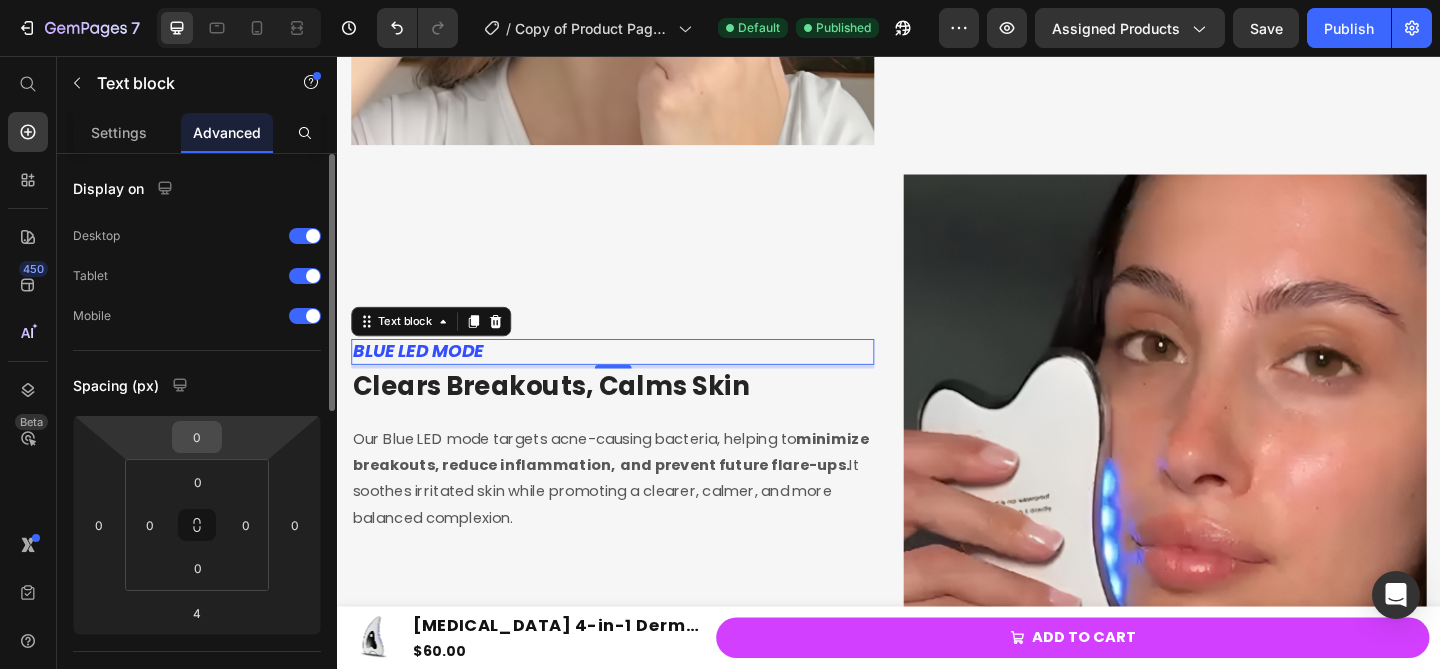 click on "0" at bounding box center [197, 437] 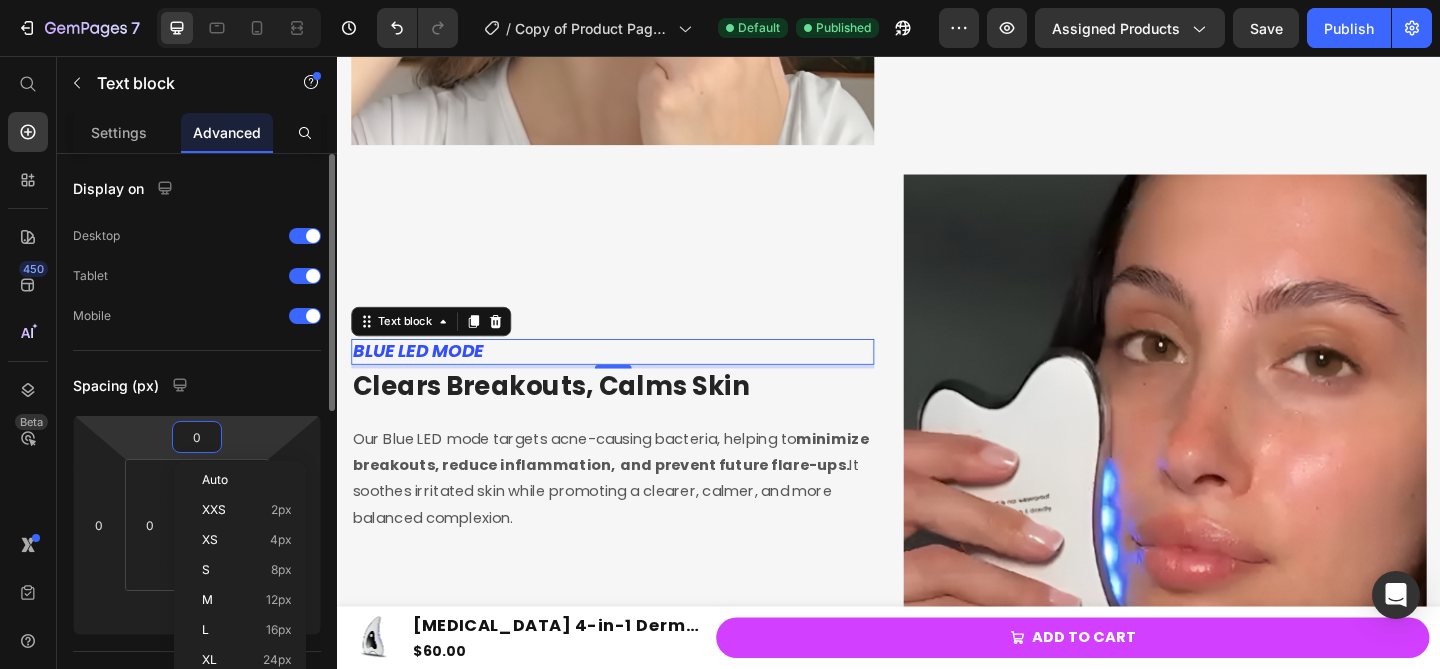 type on "8" 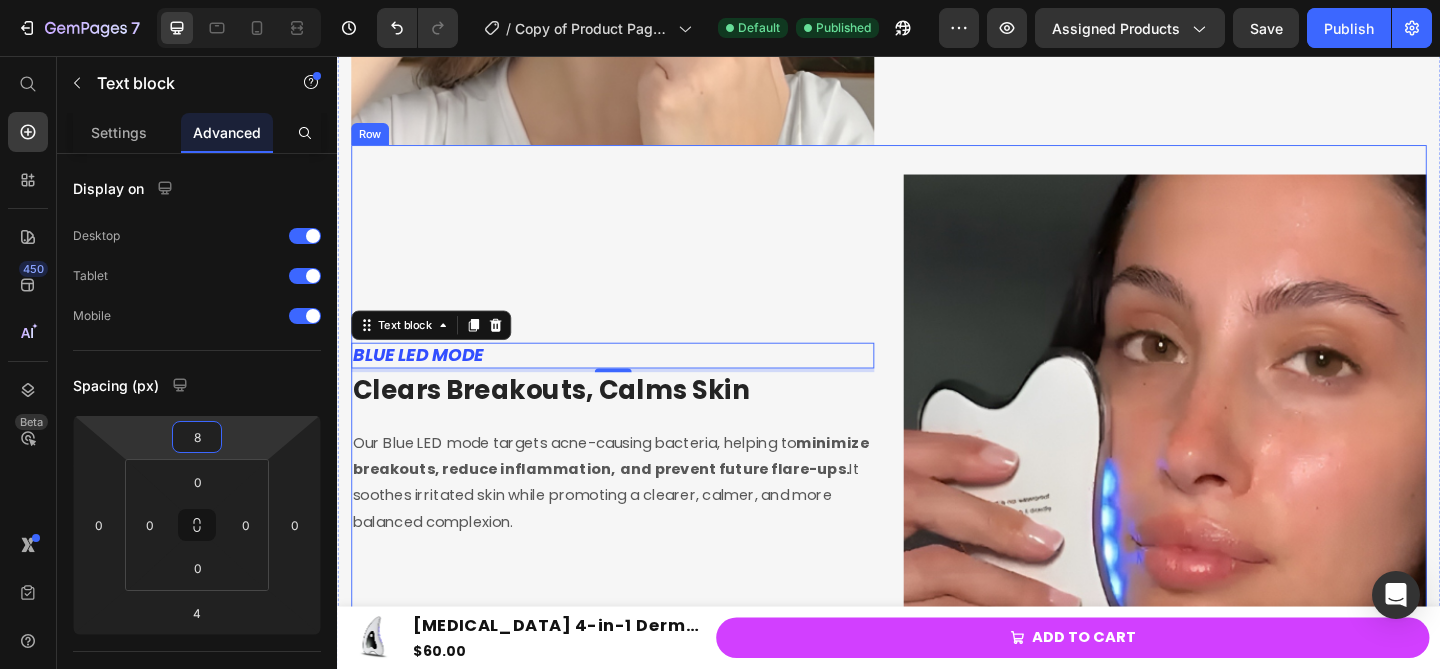 click on "BLUE LED MODE Text block   4 Clears Breakouts, Calms Skin Heading Our Blue LED mode targets acne-causing bacteria, helping to  minimize breakouts, reduce inflammation,   and prevent future flare-ups.  It soothes irritated skin while promoting a clearer, calmer, and more balanced complexion. Text block" at bounding box center (636, 469) 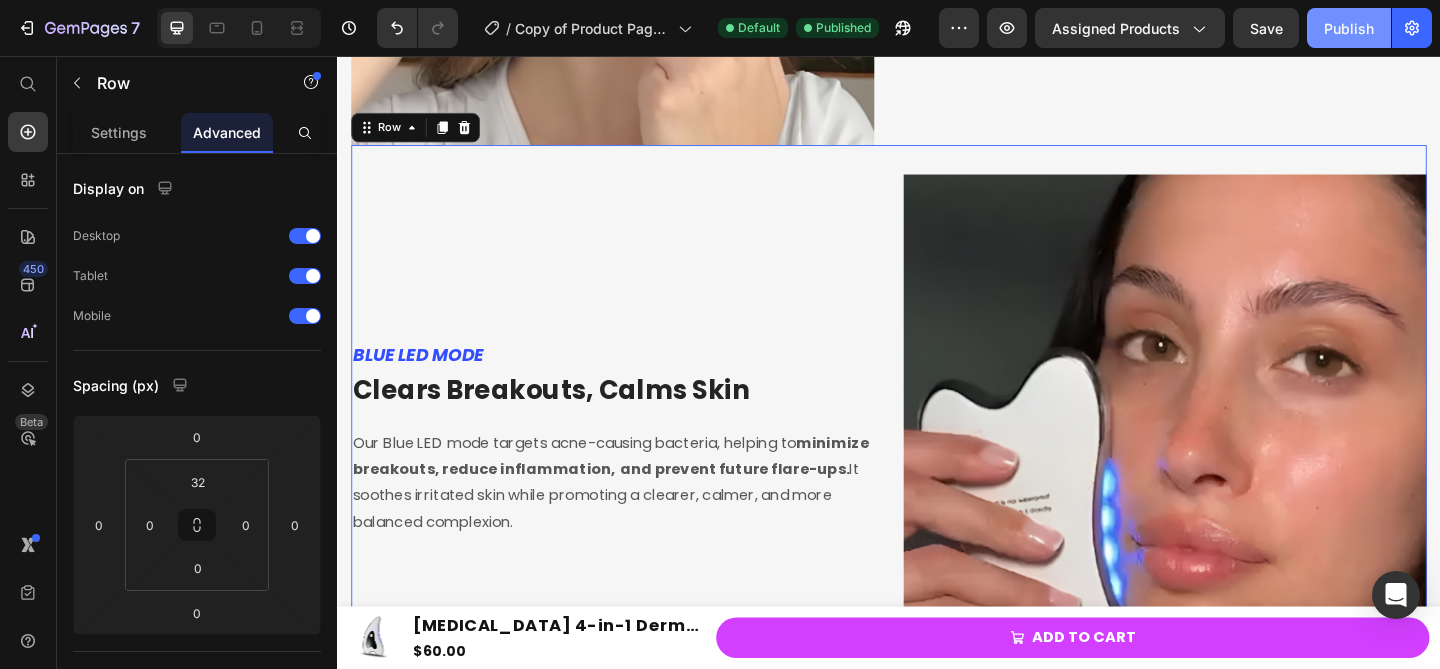 click on "Publish" 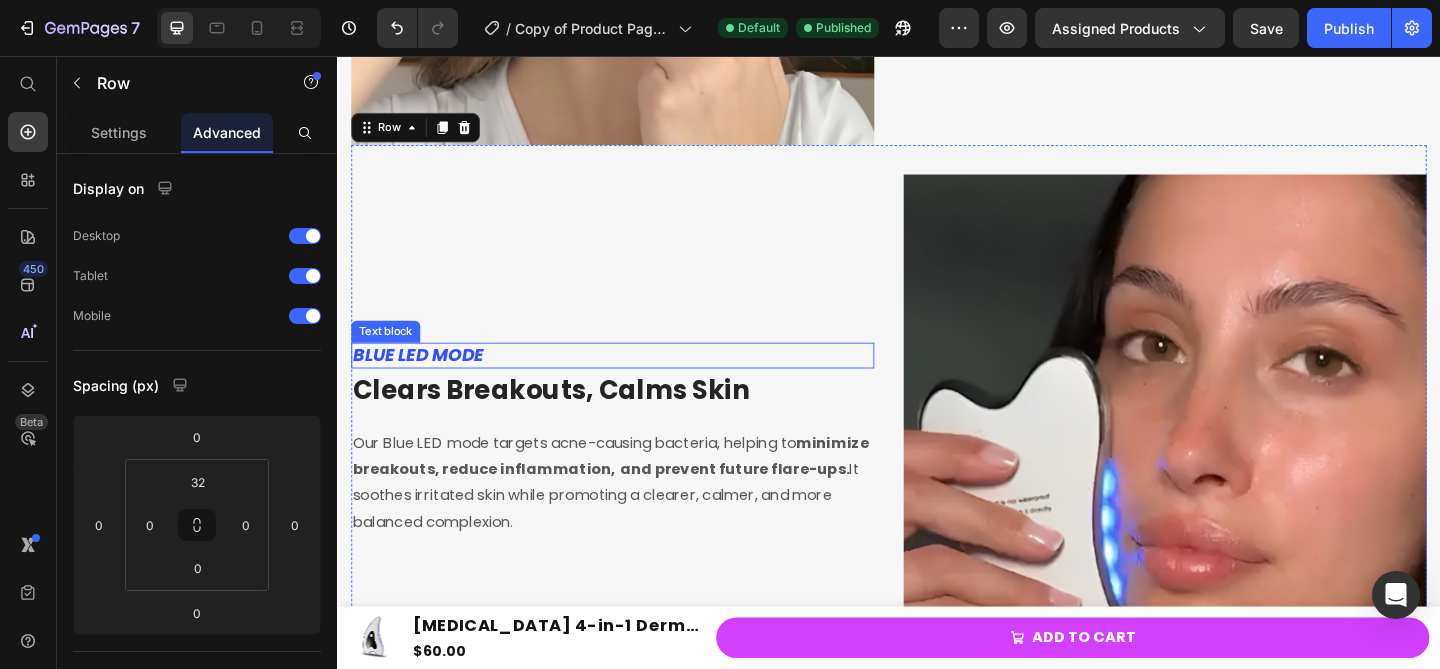 click on "BLUE LED MODE" at bounding box center (425, 381) 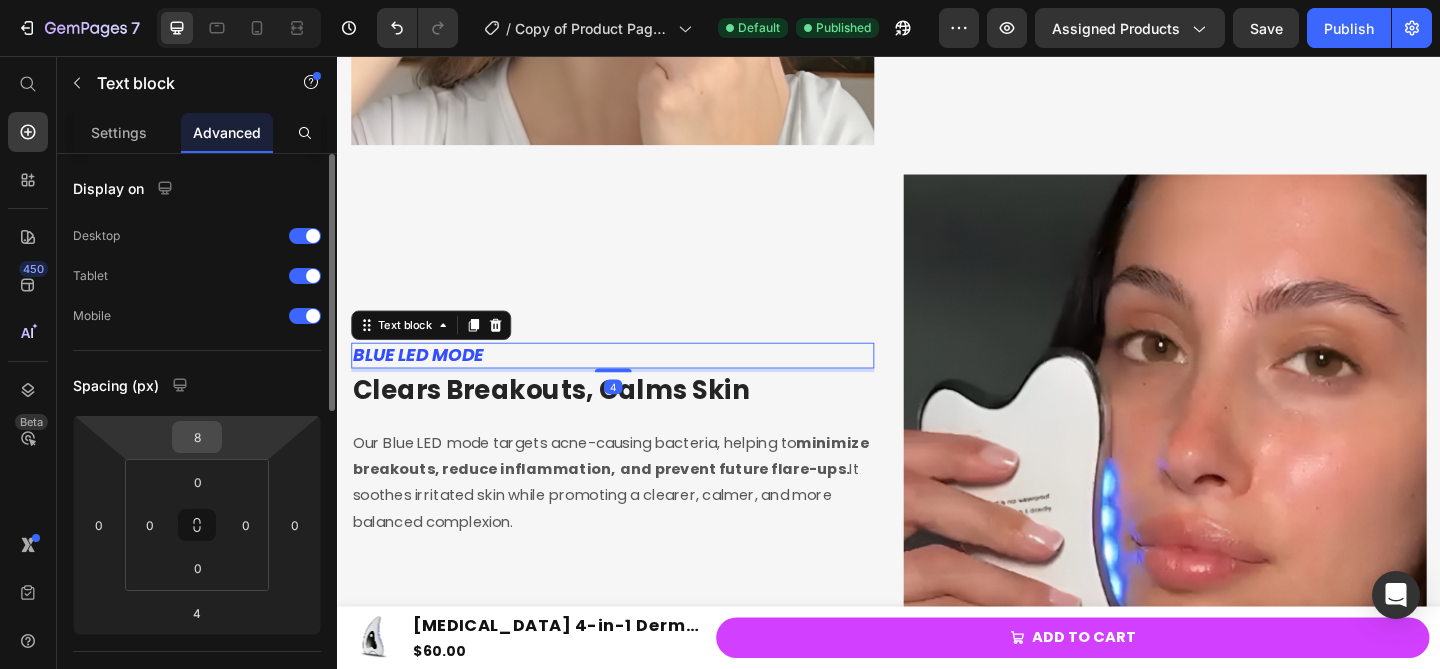 click on "8" at bounding box center (197, 437) 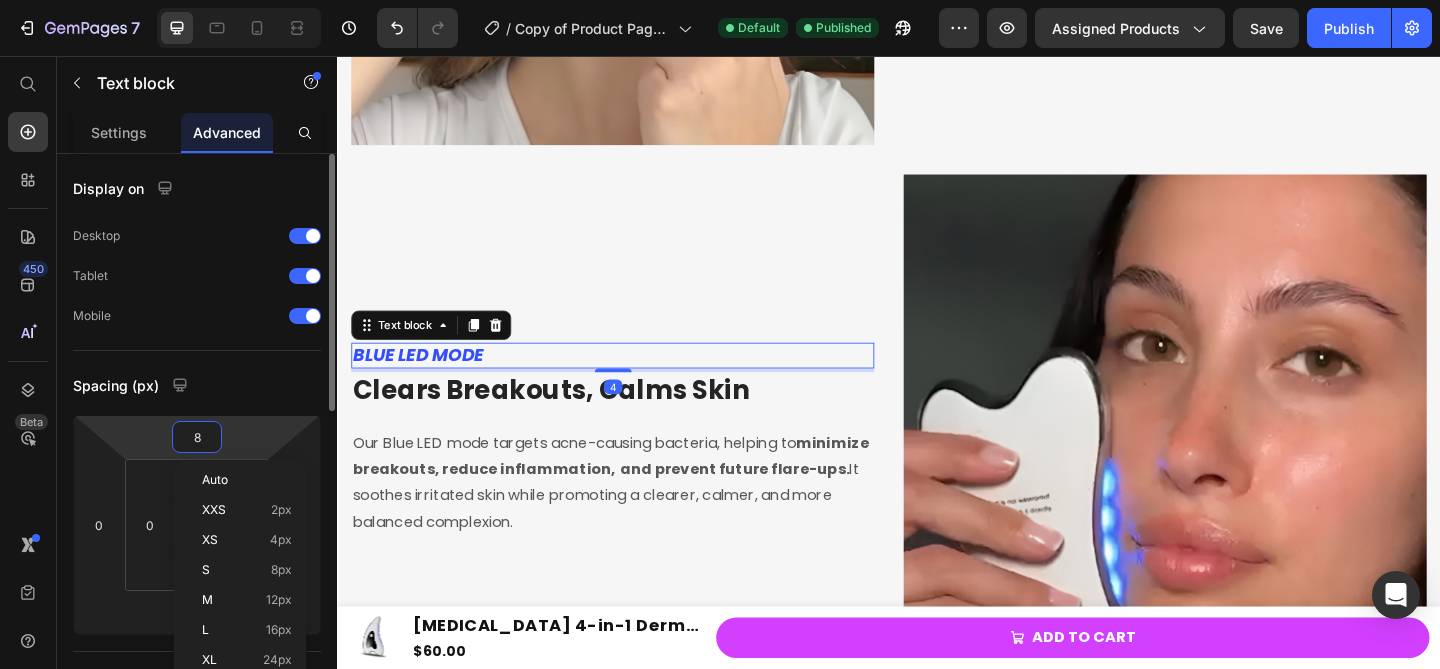 type on "0" 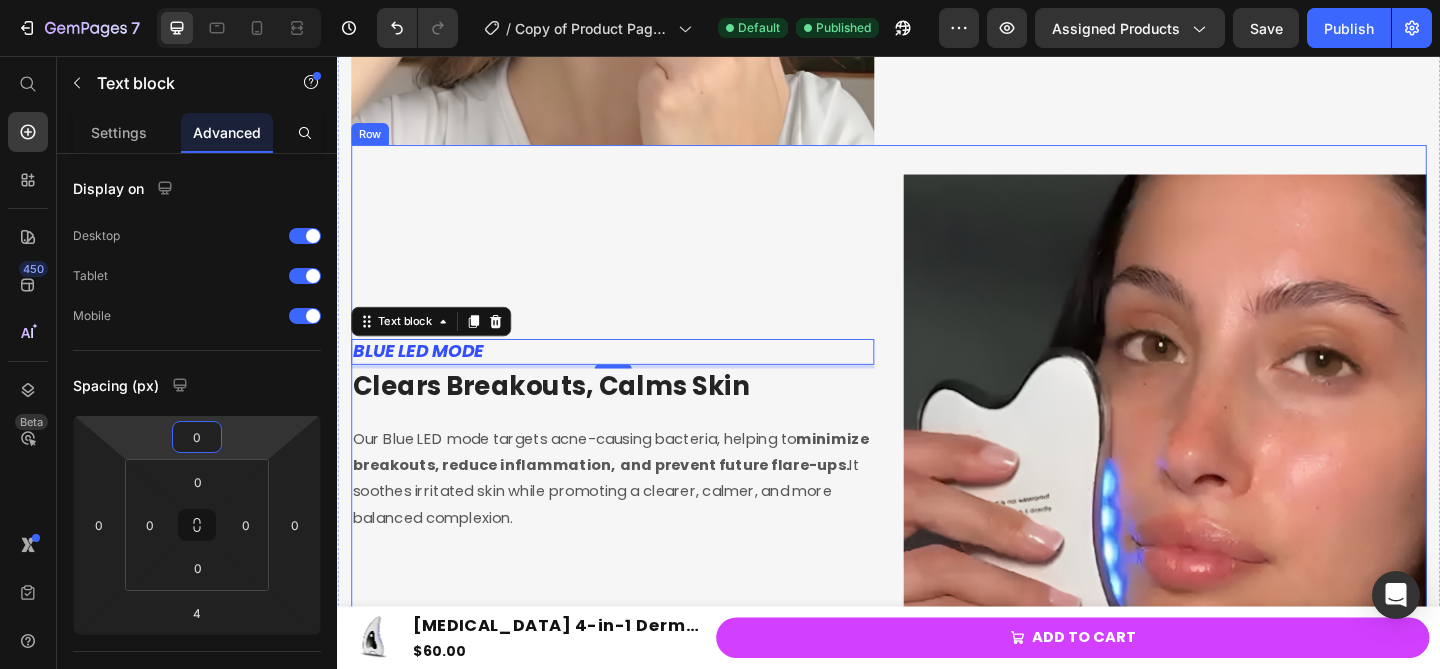 click on "BLUE LED MODE Text block   4 Clears Breakouts, Calms Skin Heading Our Blue LED mode targets acne-causing bacteria, helping to  minimize breakouts, reduce inflammation,   and prevent future flare-ups.  It soothes irritated skin while promoting a clearer, calmer, and more balanced complexion. Text block" at bounding box center (636, 469) 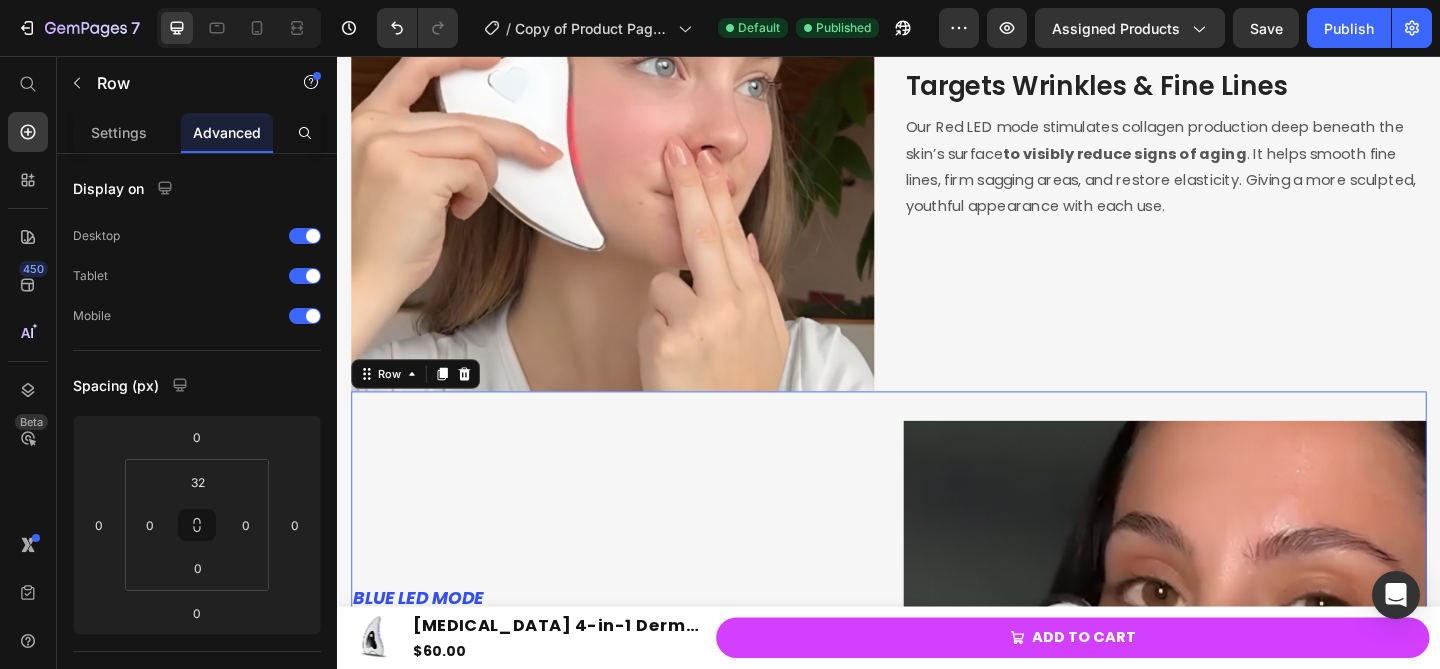 scroll, scrollTop: 2950, scrollLeft: 0, axis: vertical 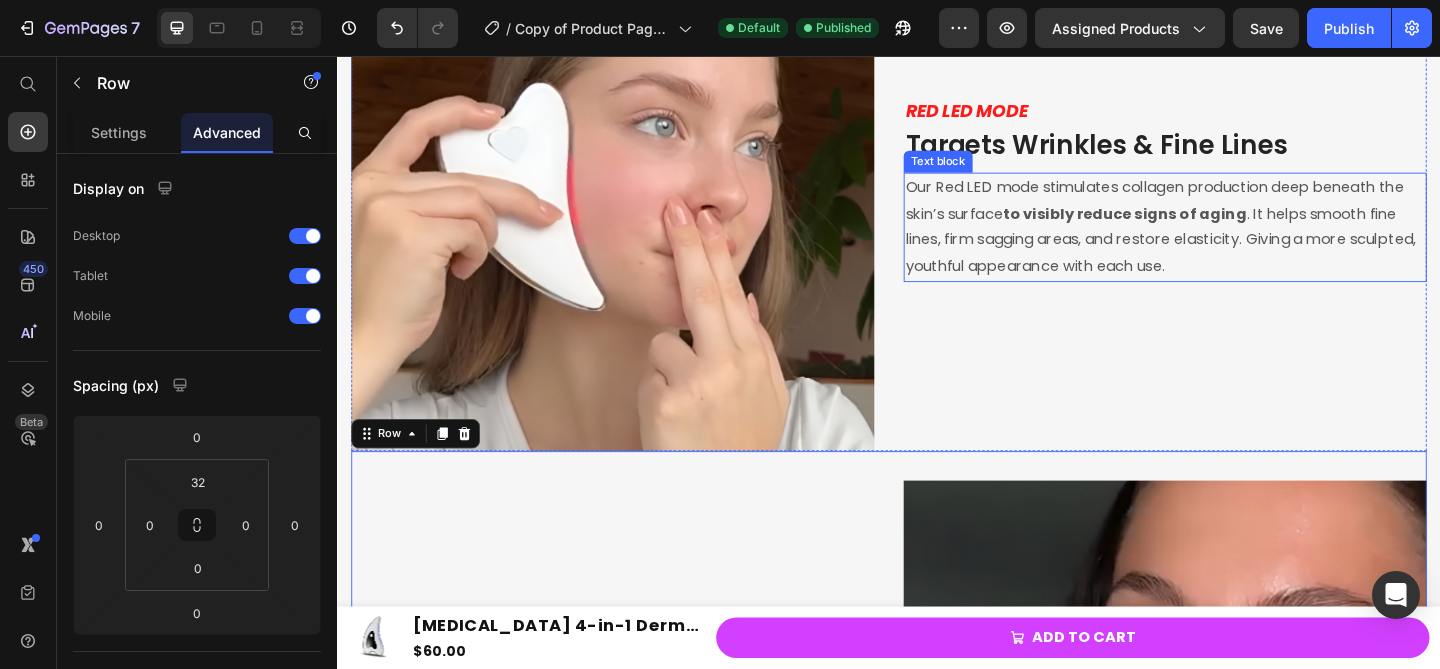 click on "to visibly reduce signs of aging" at bounding box center (1193, 227) 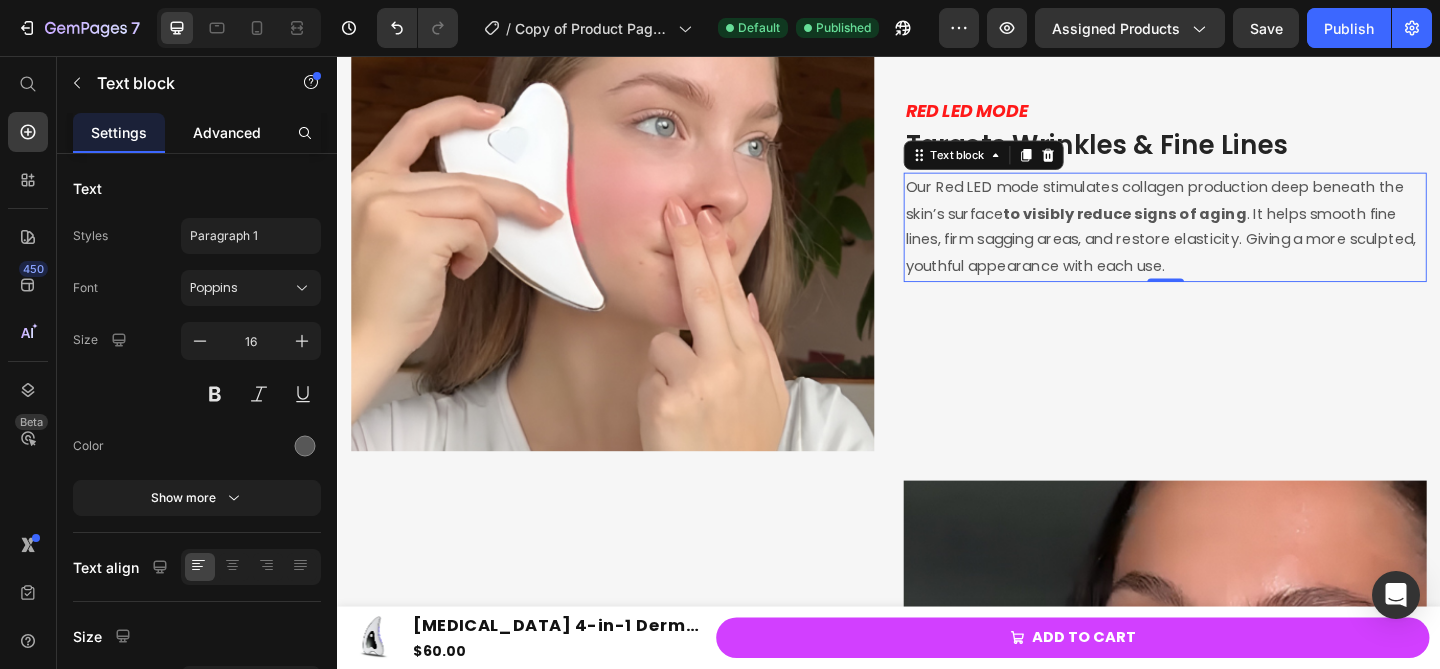 click on "Advanced" 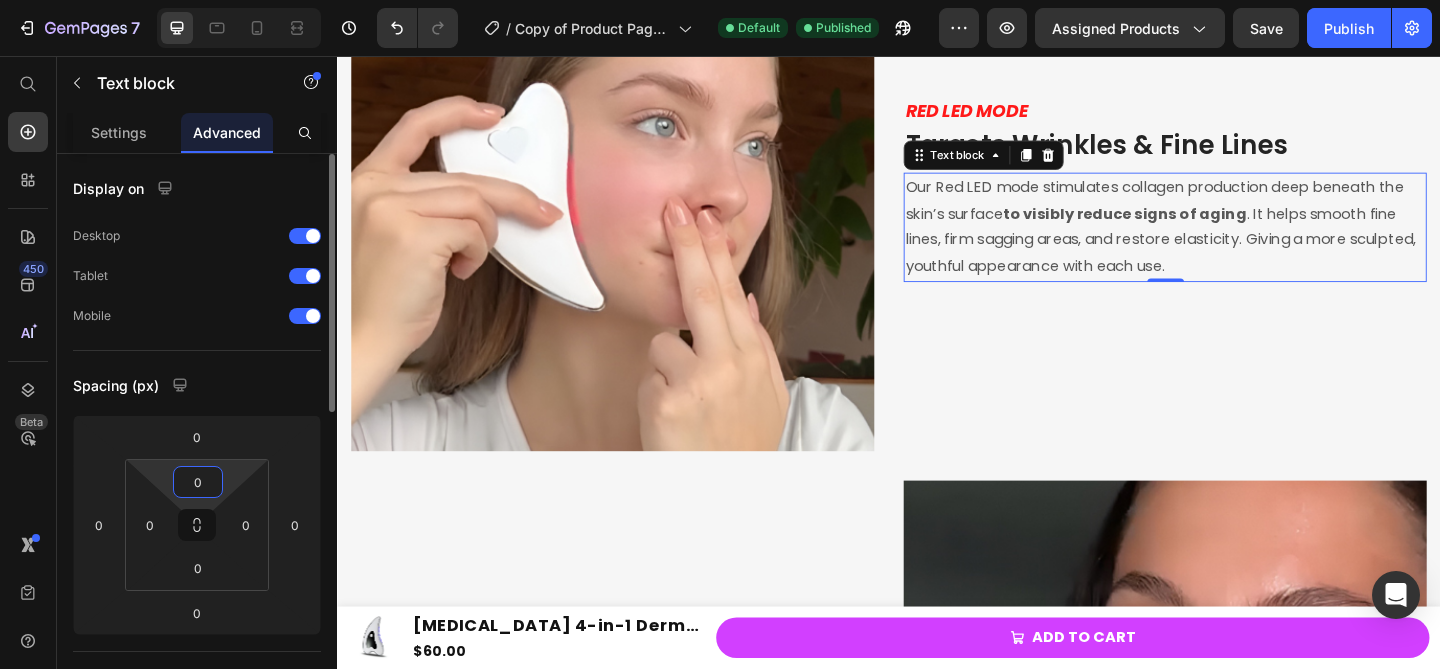click on "0" at bounding box center [198, 482] 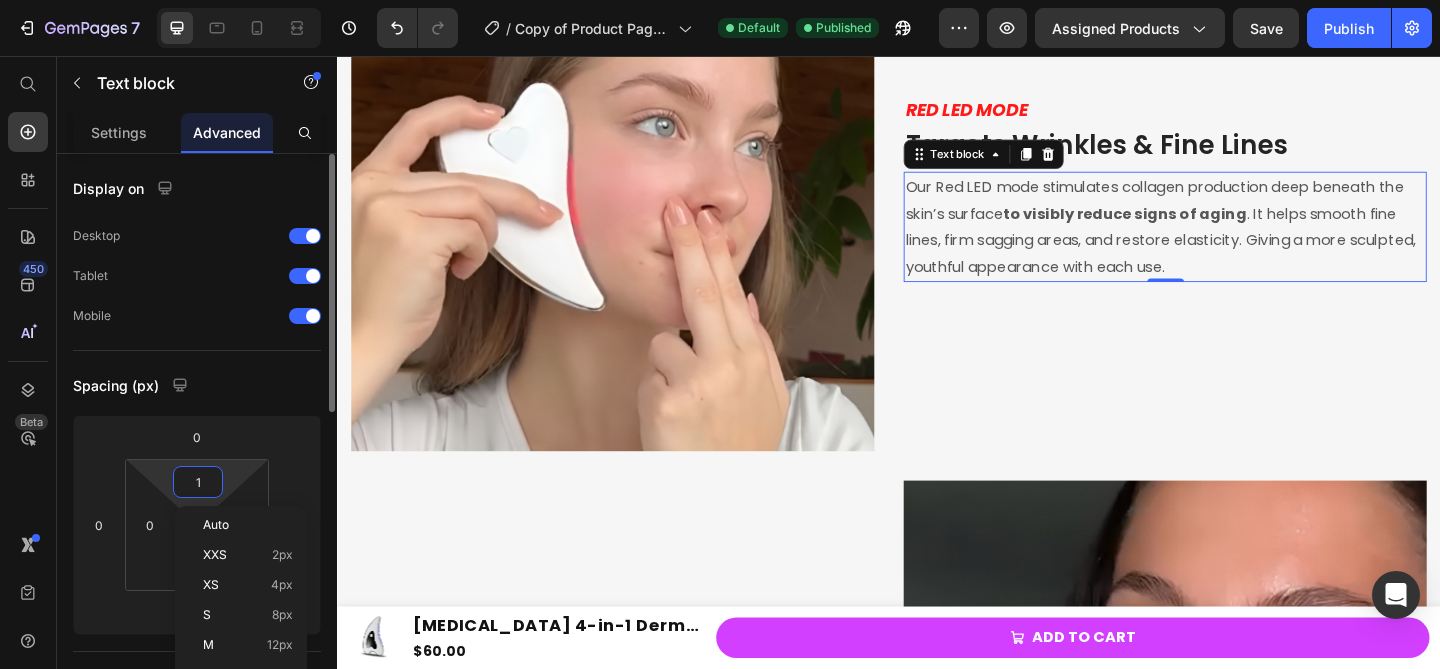 type on "12" 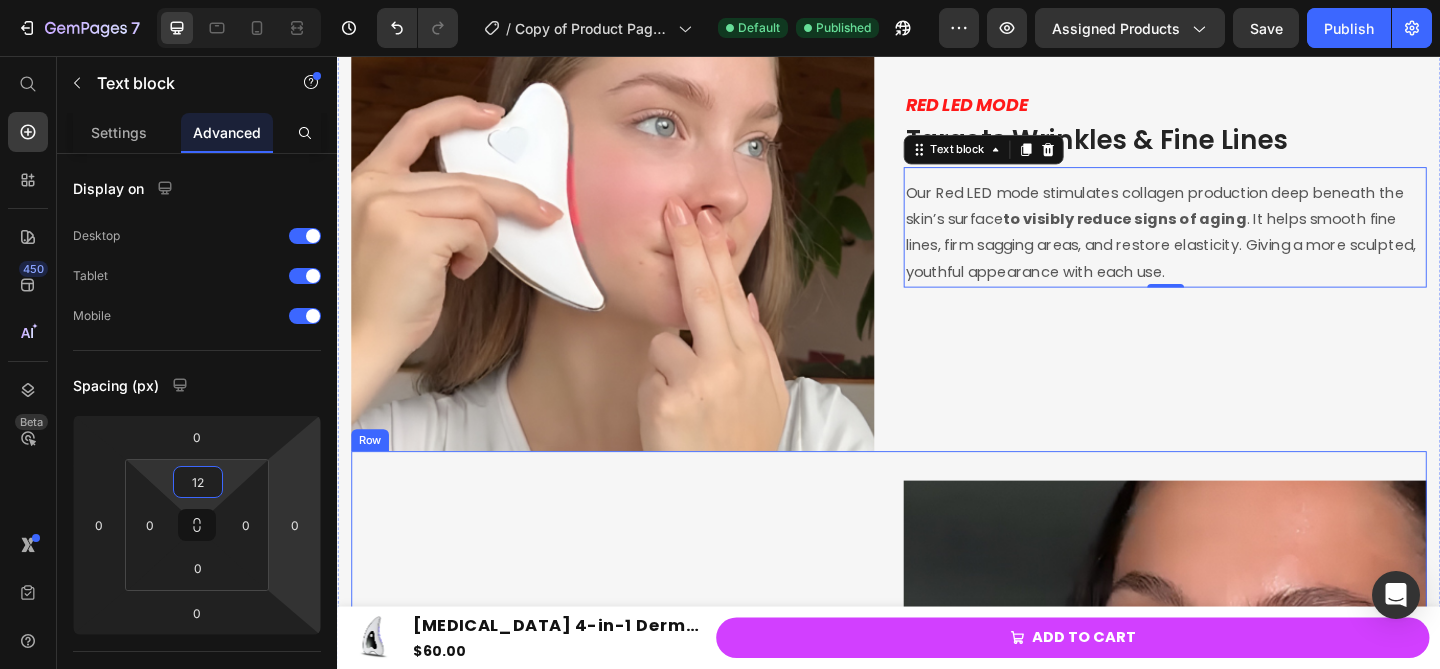 click on "BLUE LED MODE Text block Clears Breakouts, Calms Skin Heading Our Blue LED mode targets acne-causing bacteria, helping to  minimize breakouts, reduce inflammation,   and prevent future flare-ups.  It soothes irritated skin while promoting a clearer, calmer, and more balanced complexion. Text block" at bounding box center [636, 802] 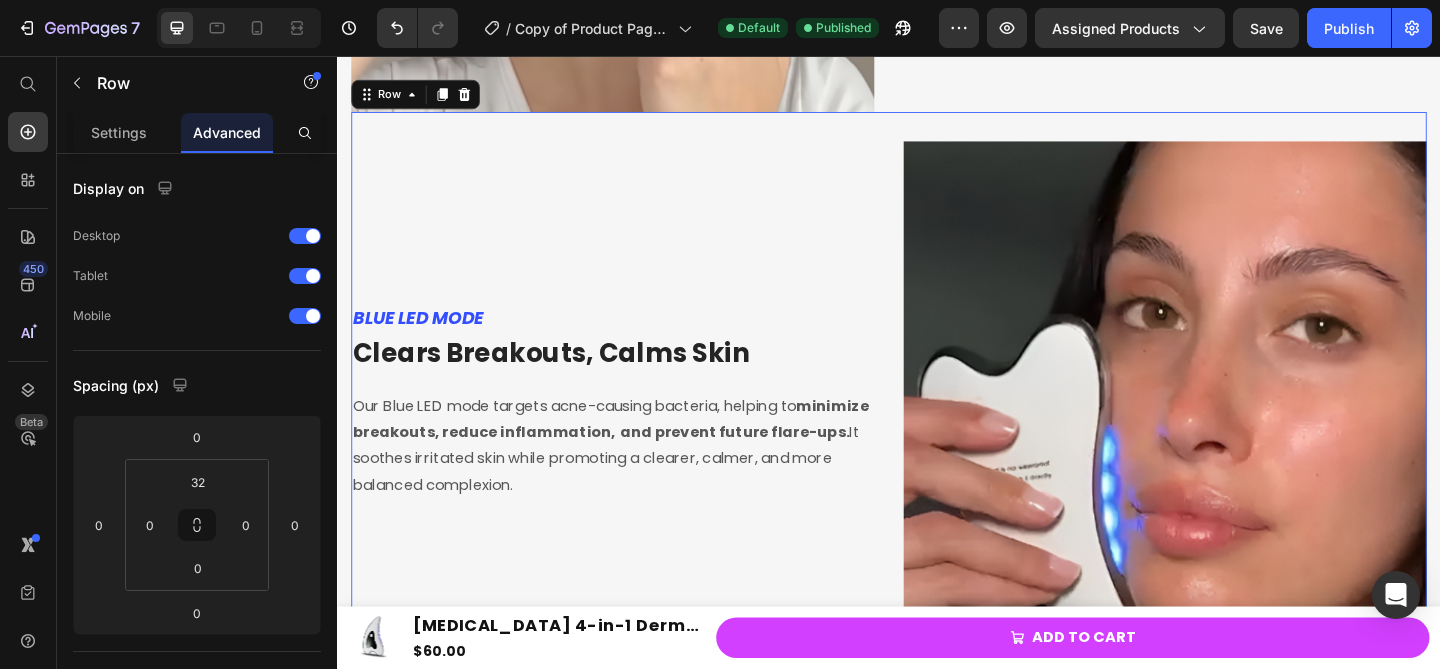scroll, scrollTop: 3341, scrollLeft: 0, axis: vertical 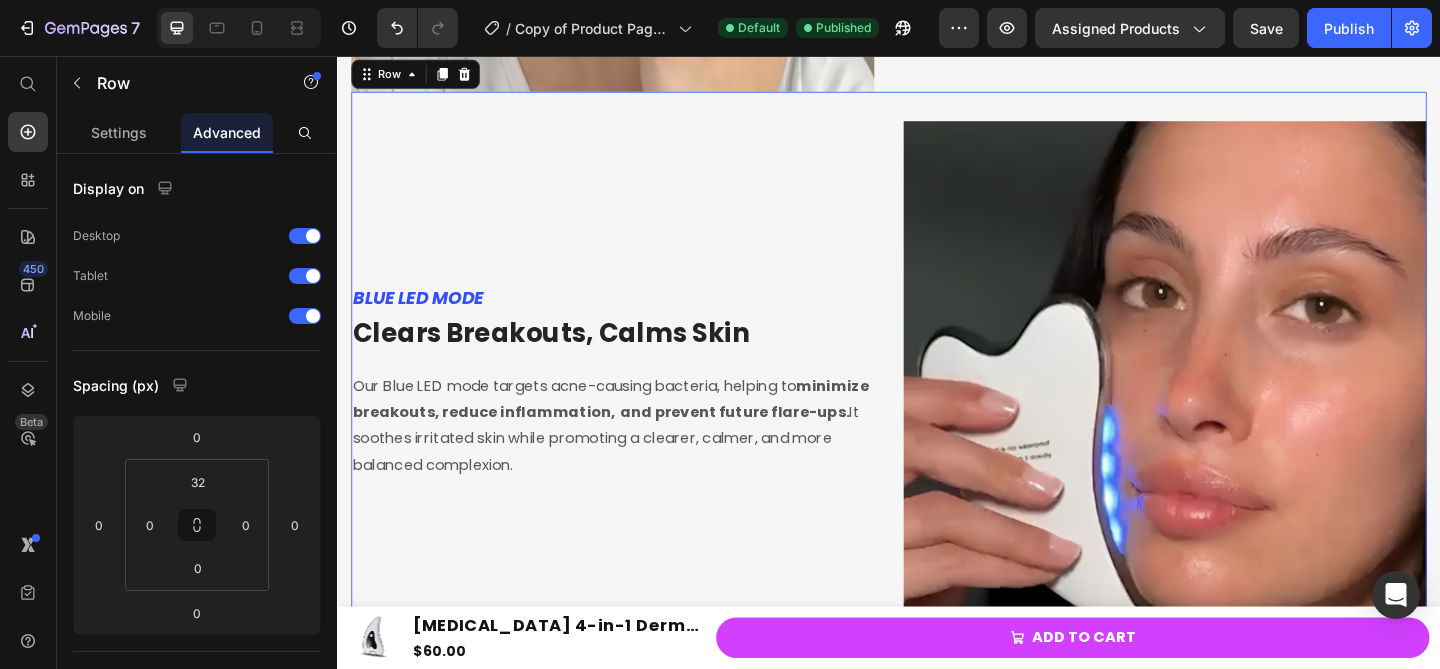 click on "Our Blue LED mode targets acne-causing bacteria, helping to  minimize breakouts, reduce inflammation,   and prevent future flare-ups.  It soothes irritated skin while promoting a clearer, calmer, and more balanced complexion." at bounding box center (636, 458) 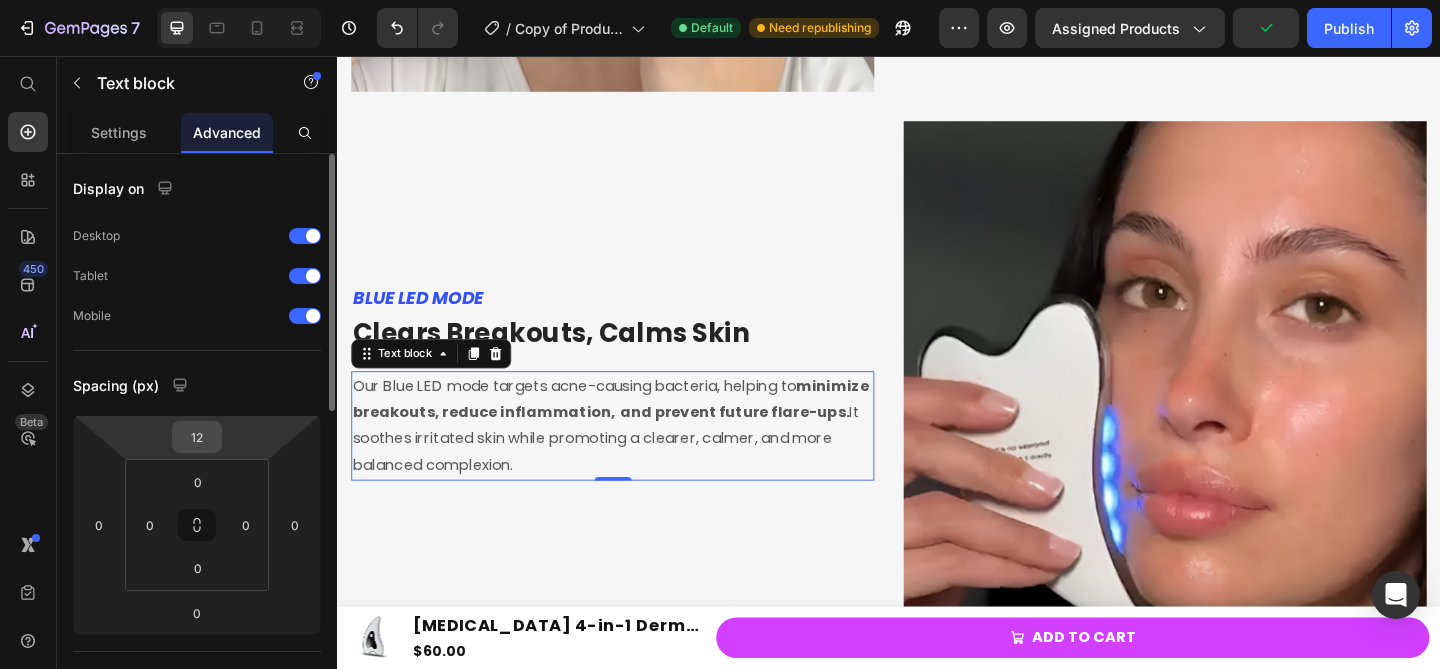 click on "12" at bounding box center [197, 437] 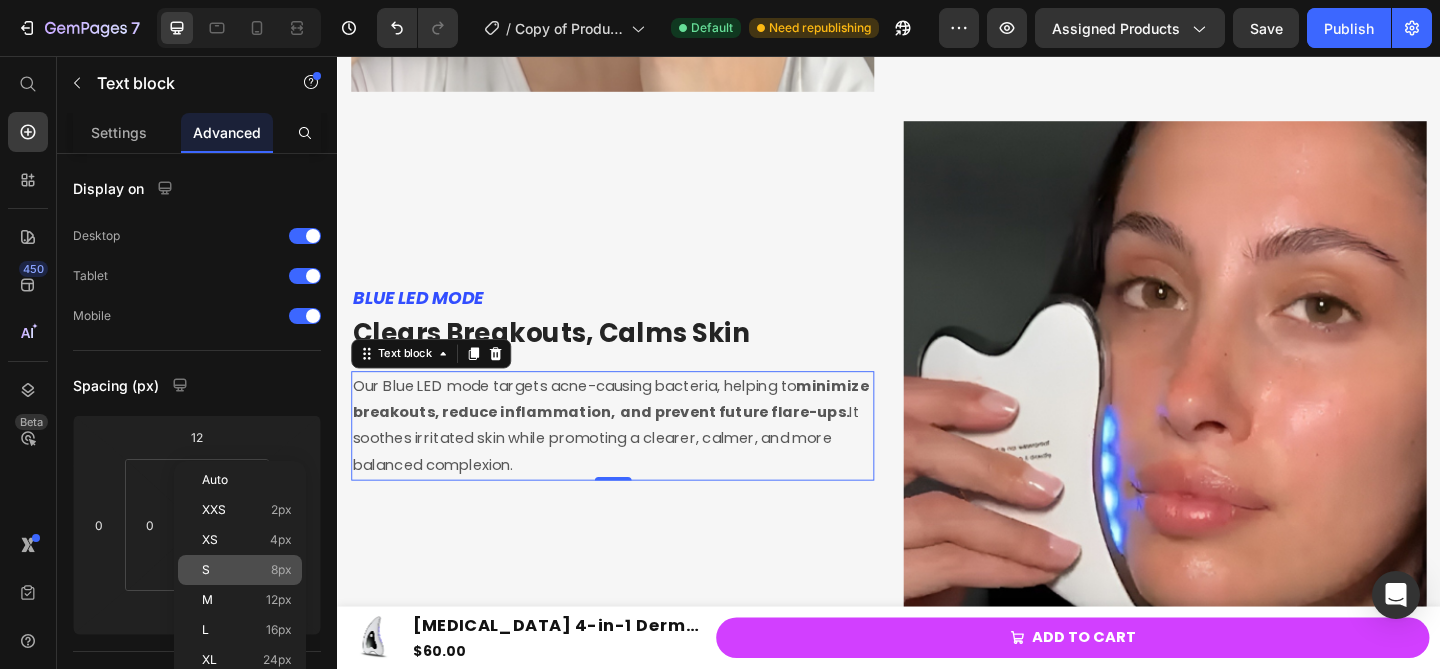 click on "S 8px" 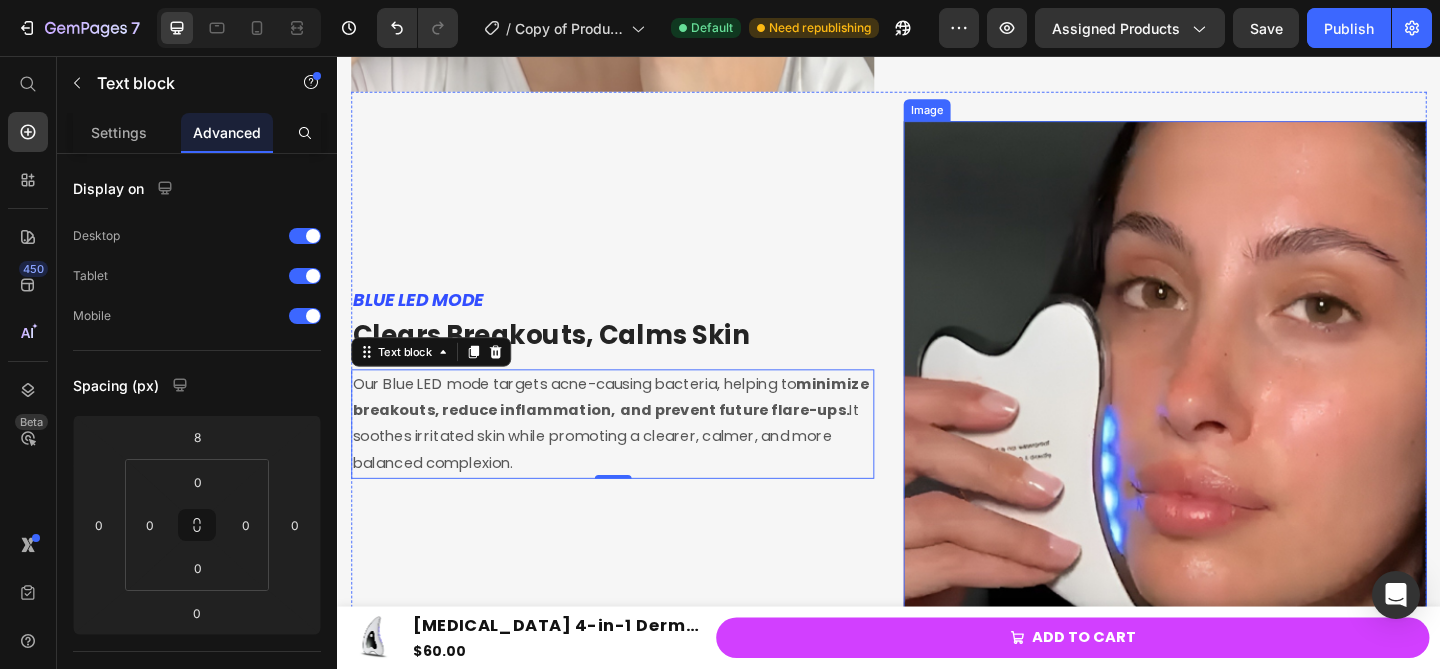 click at bounding box center [1237, 411] 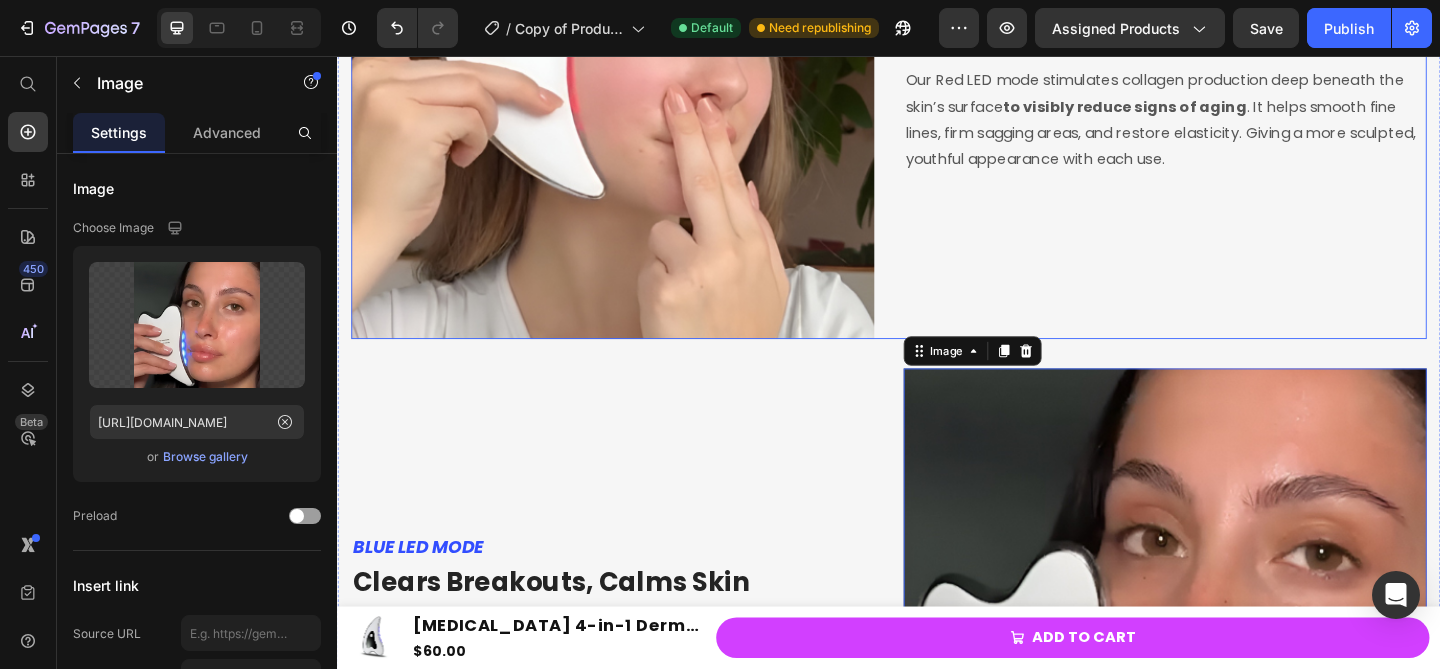 scroll, scrollTop: 3064, scrollLeft: 0, axis: vertical 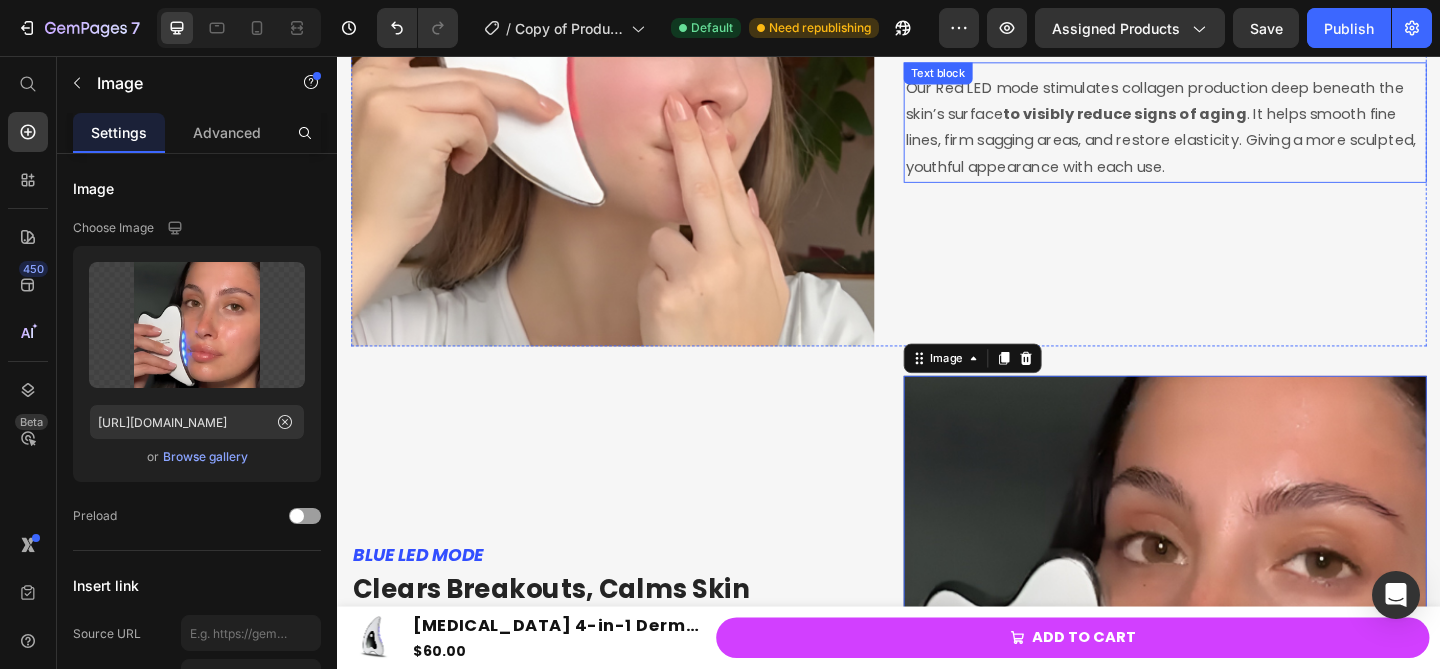click on "Our Red LED mode stimulates collagen production deep beneath the skin’s surface  to visibly reduce signs of aging . It helps smooth fine lines, firm sagging areas, and restore elasticity. Giving a more sculpted, youthful appearance with each use." at bounding box center [1237, 134] 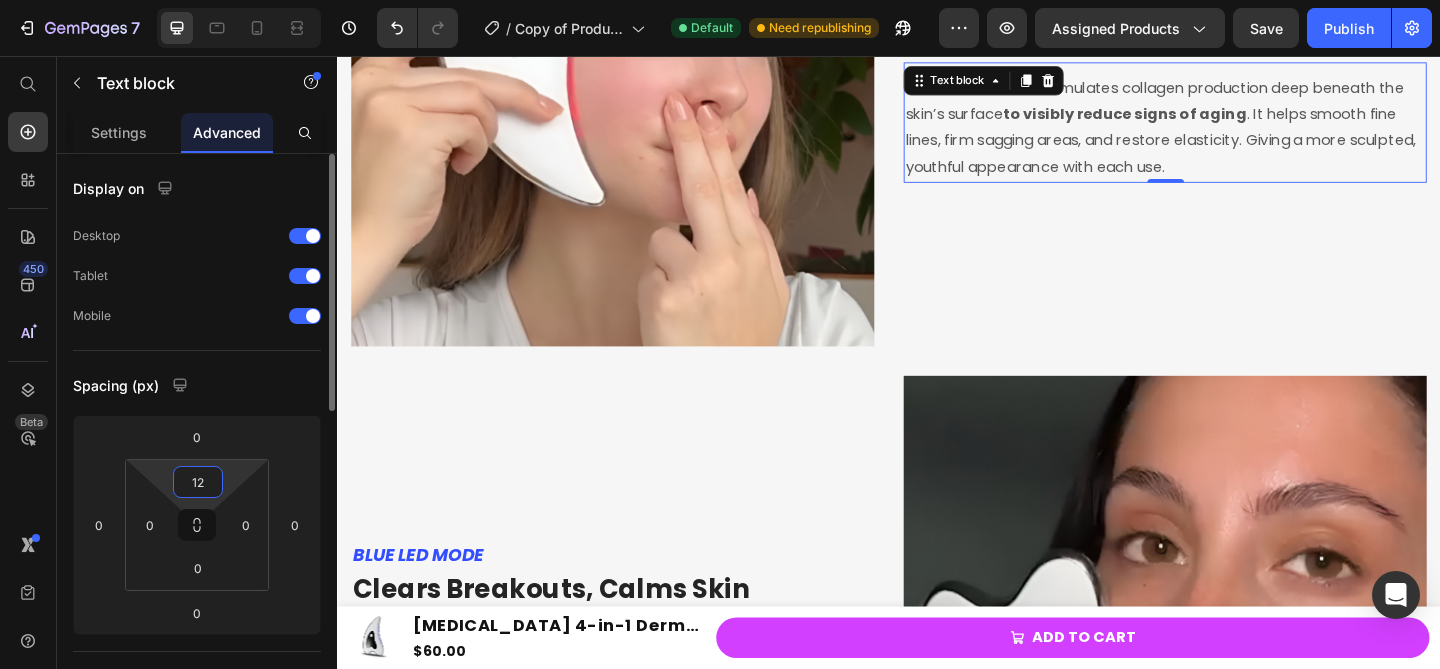 click on "12" at bounding box center (198, 482) 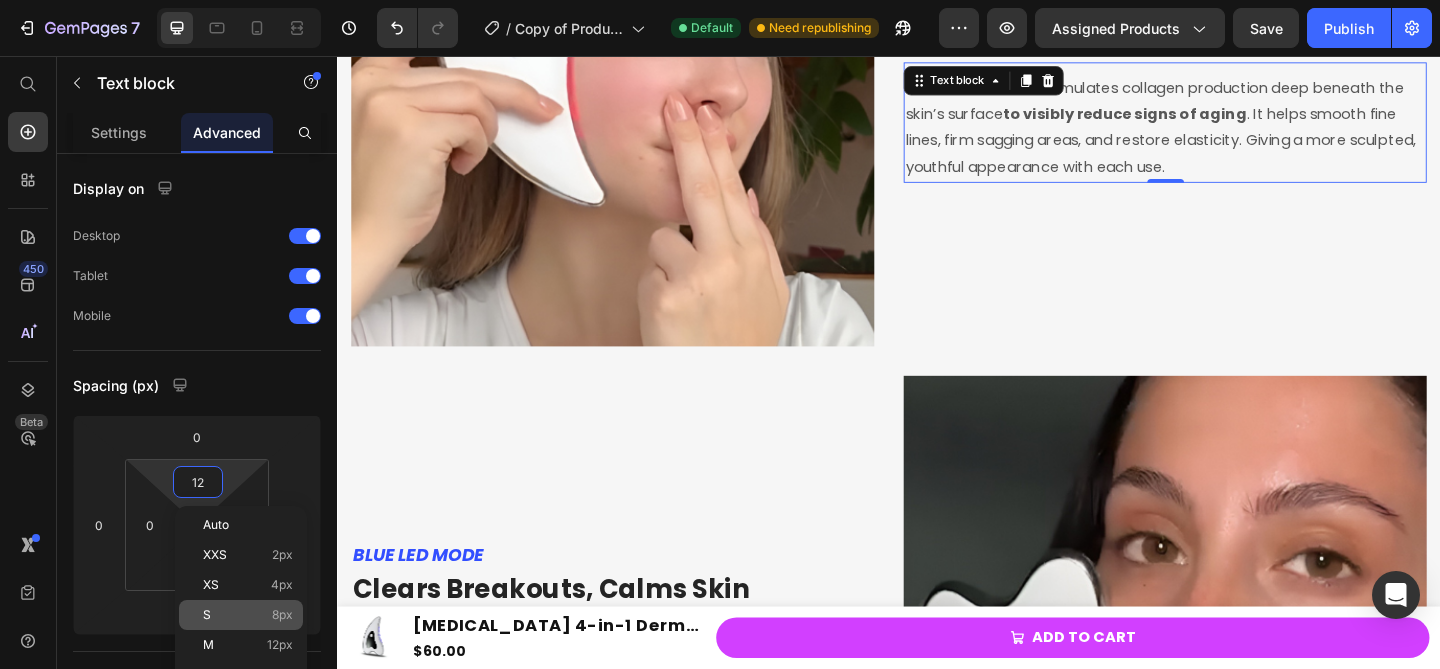 click on "S 8px" 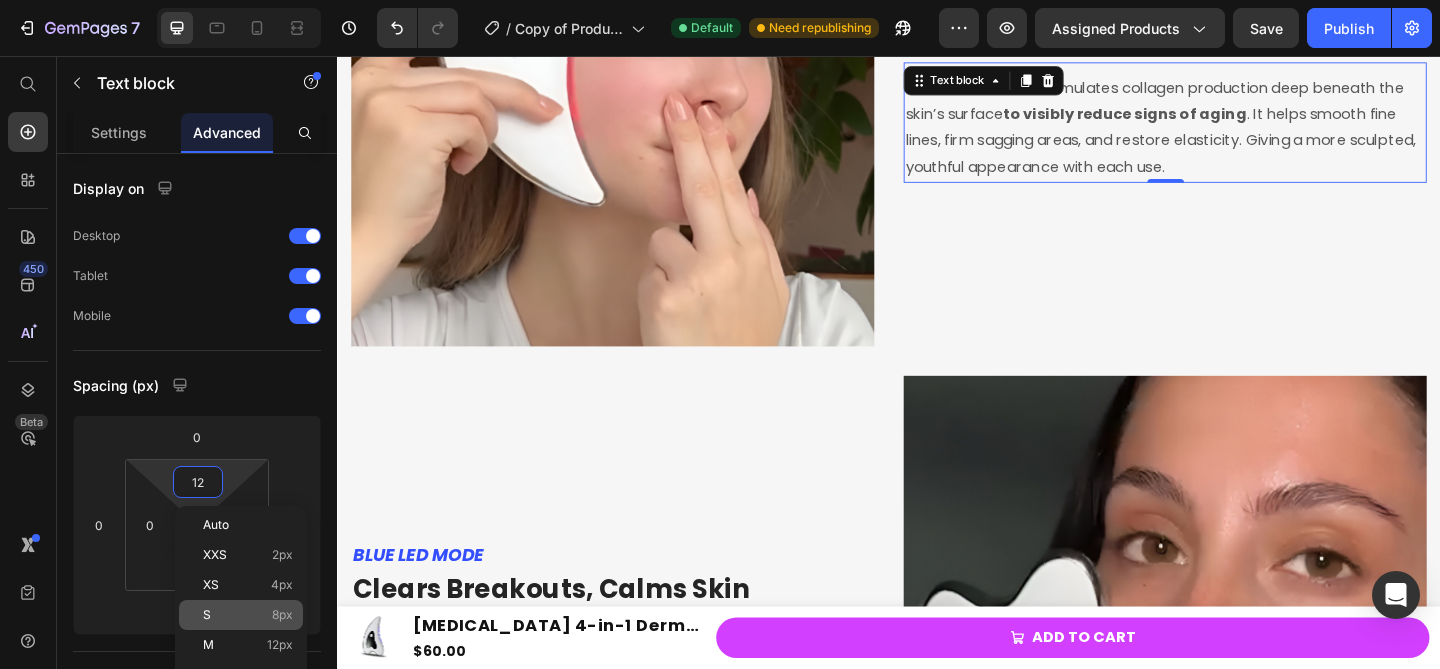 type on "8" 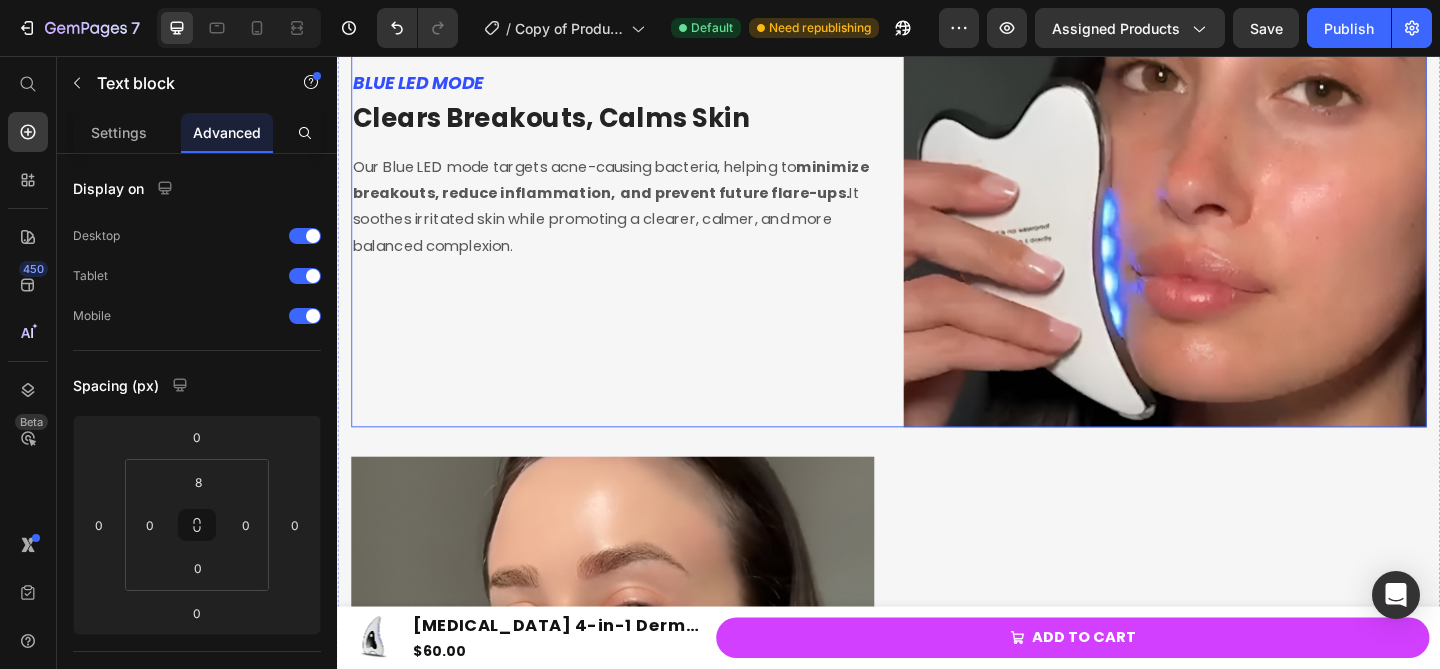 scroll, scrollTop: 3820, scrollLeft: 0, axis: vertical 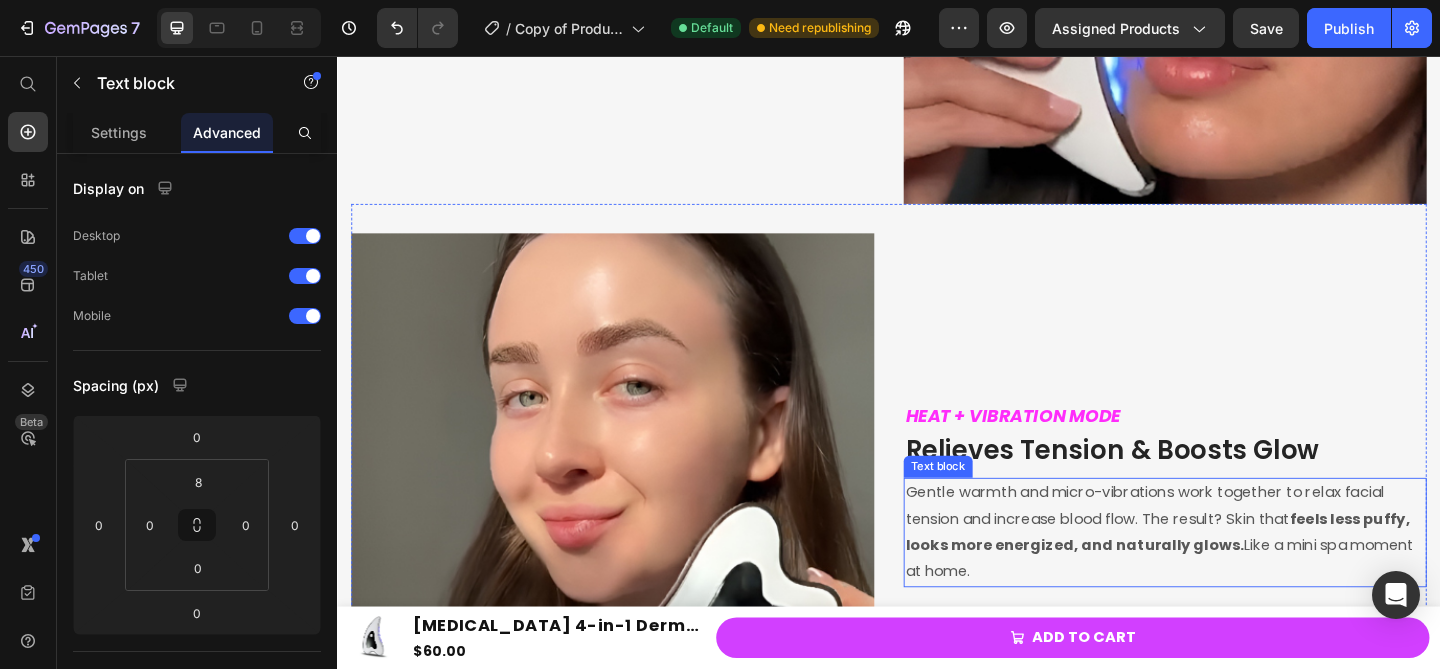 click on "feels less puffy, looks more energized, and naturally glows." at bounding box center (1229, 574) 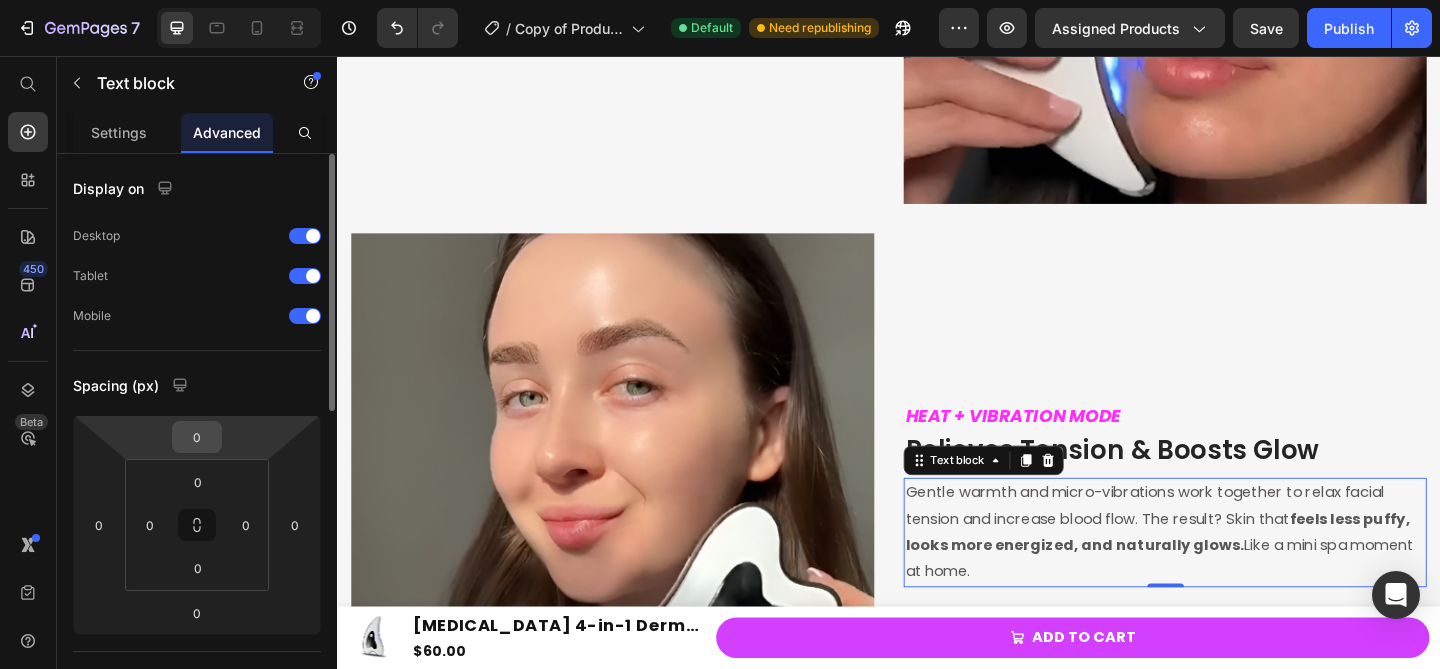 click on "0" at bounding box center [197, 437] 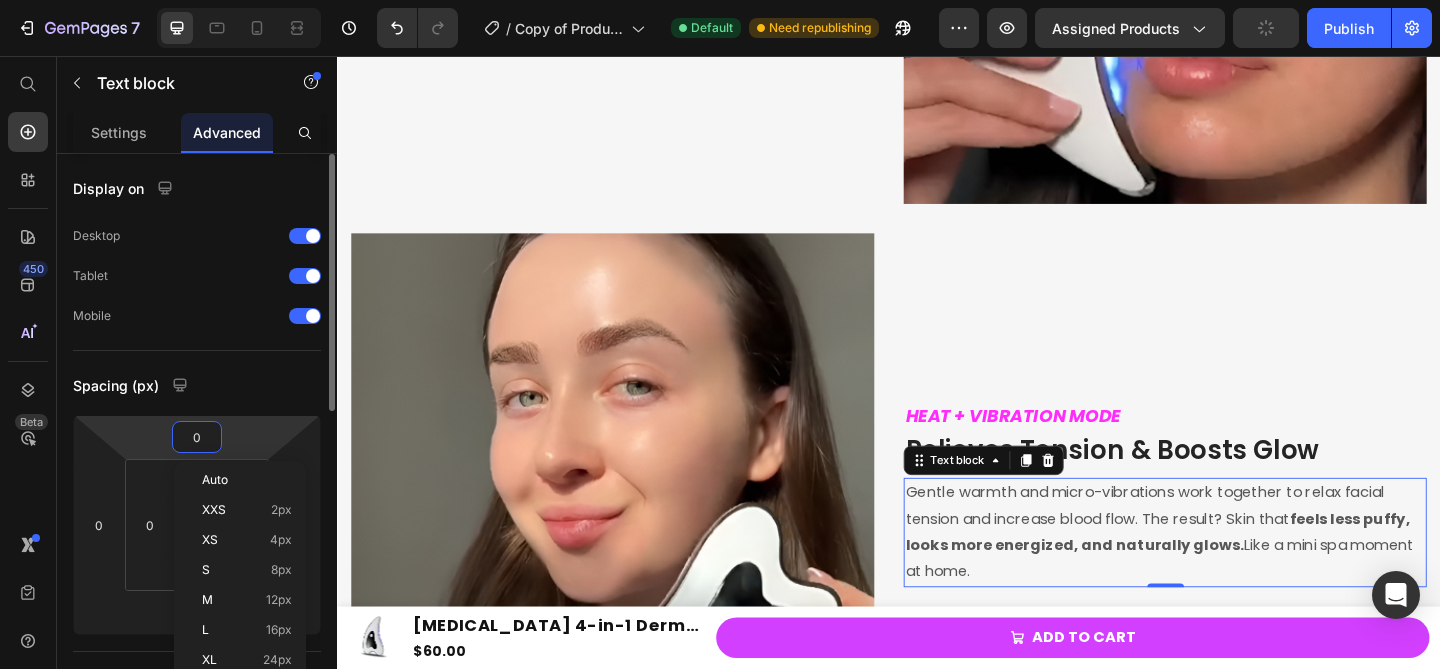 type on "8" 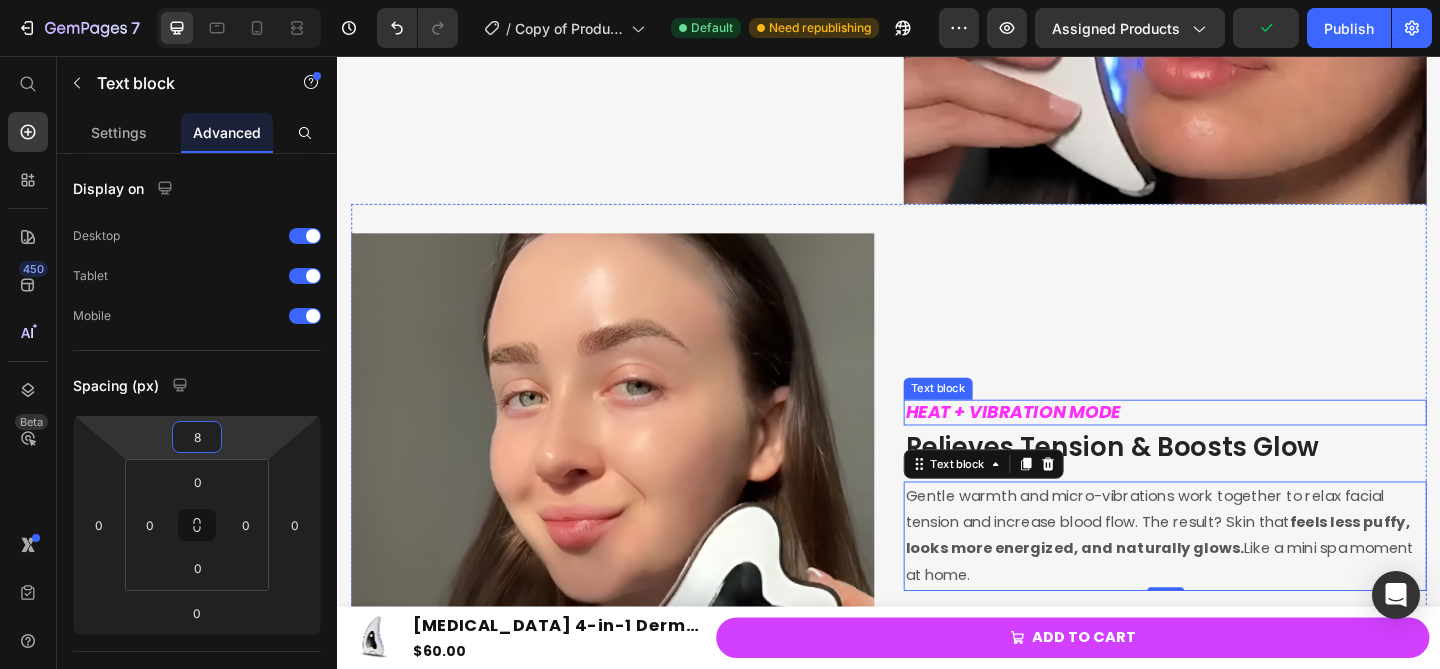 click on "HEAT + VIBRATION MODE Text block Relieves Tension & Boosts Glow Heading Gentle warmth and micro-vibrations work together to relax facial tension and increase blood flow. The result? Skin that  feels less puffy, looks more energized, and naturally glows.  Like a mini spa moment at home. Text block   0" at bounding box center (1237, 533) 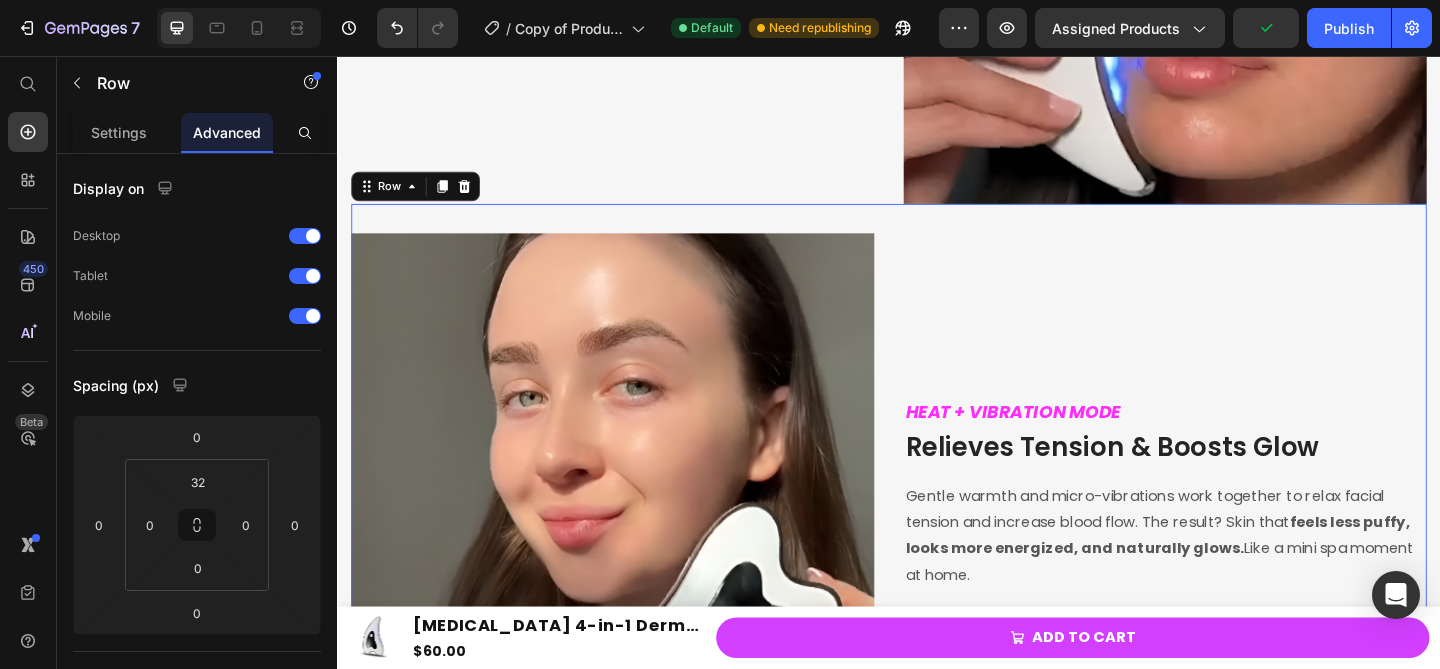 click on "Relieves Tension & Boosts Glow" at bounding box center [1237, 482] 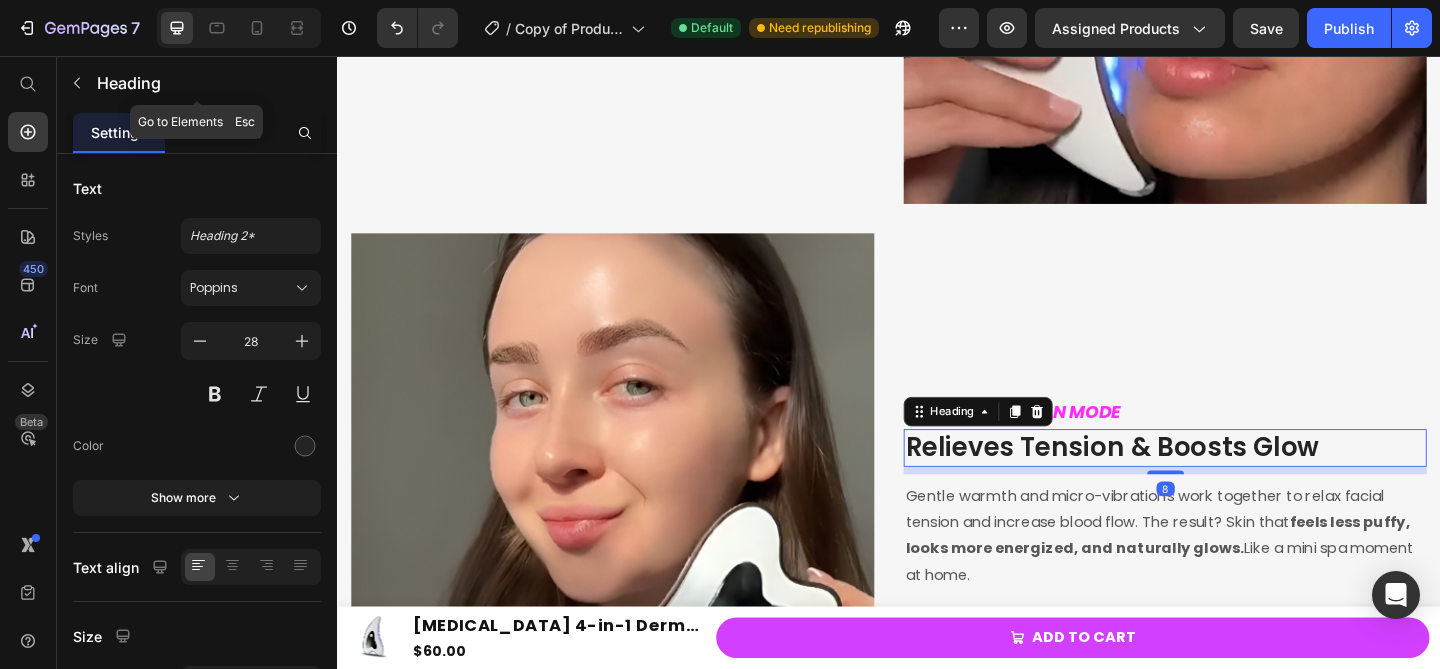 click on "Heading" 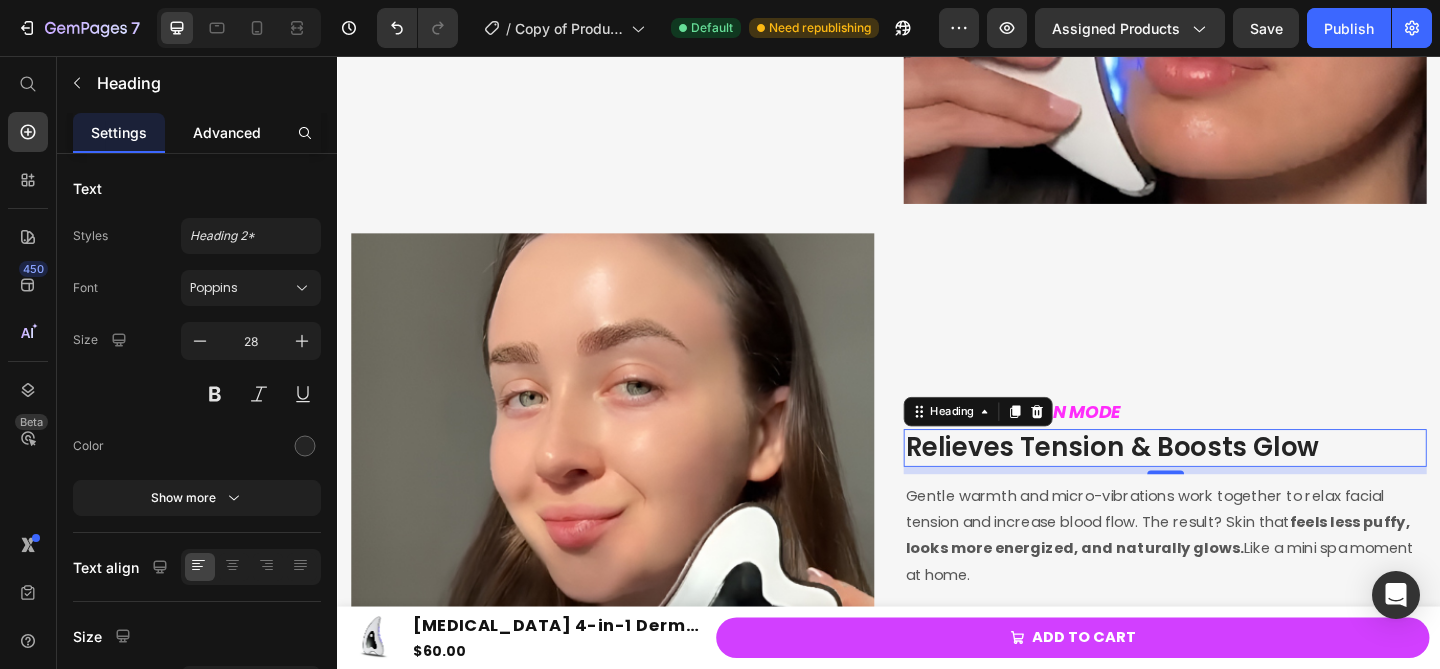 click on "Advanced" 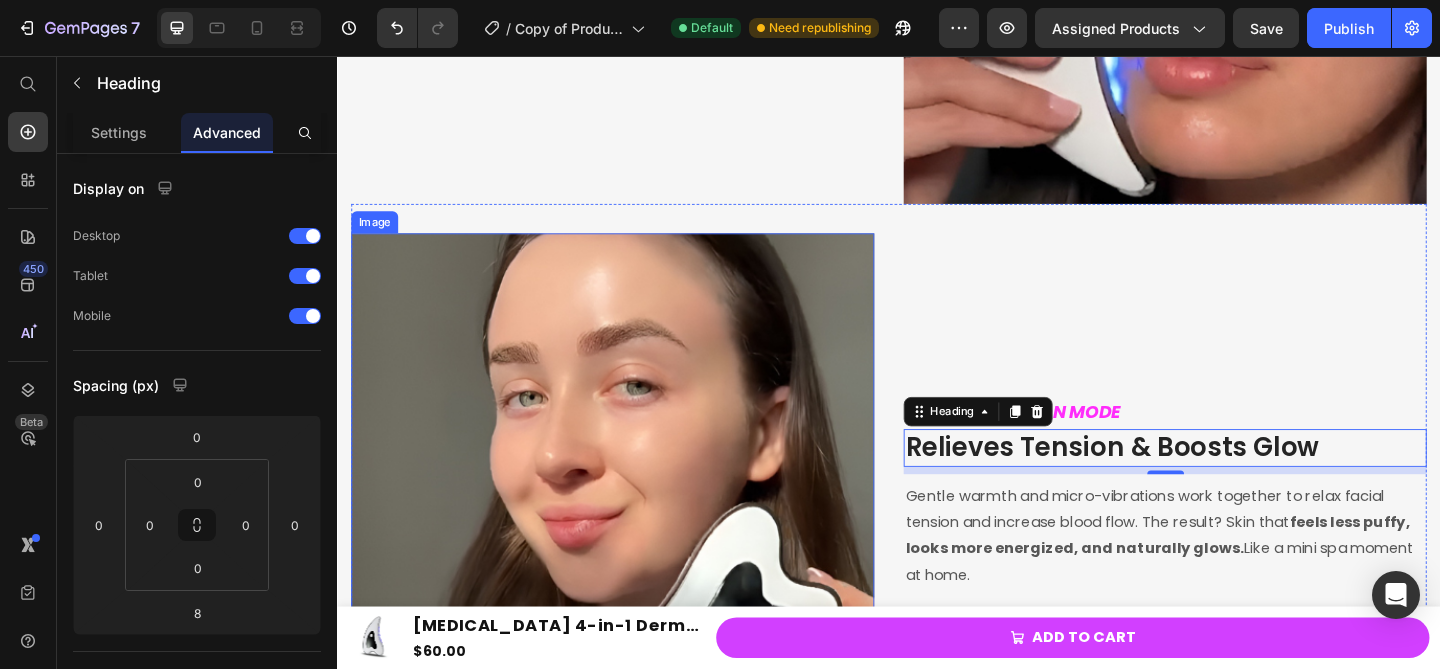scroll, scrollTop: 3605, scrollLeft: 0, axis: vertical 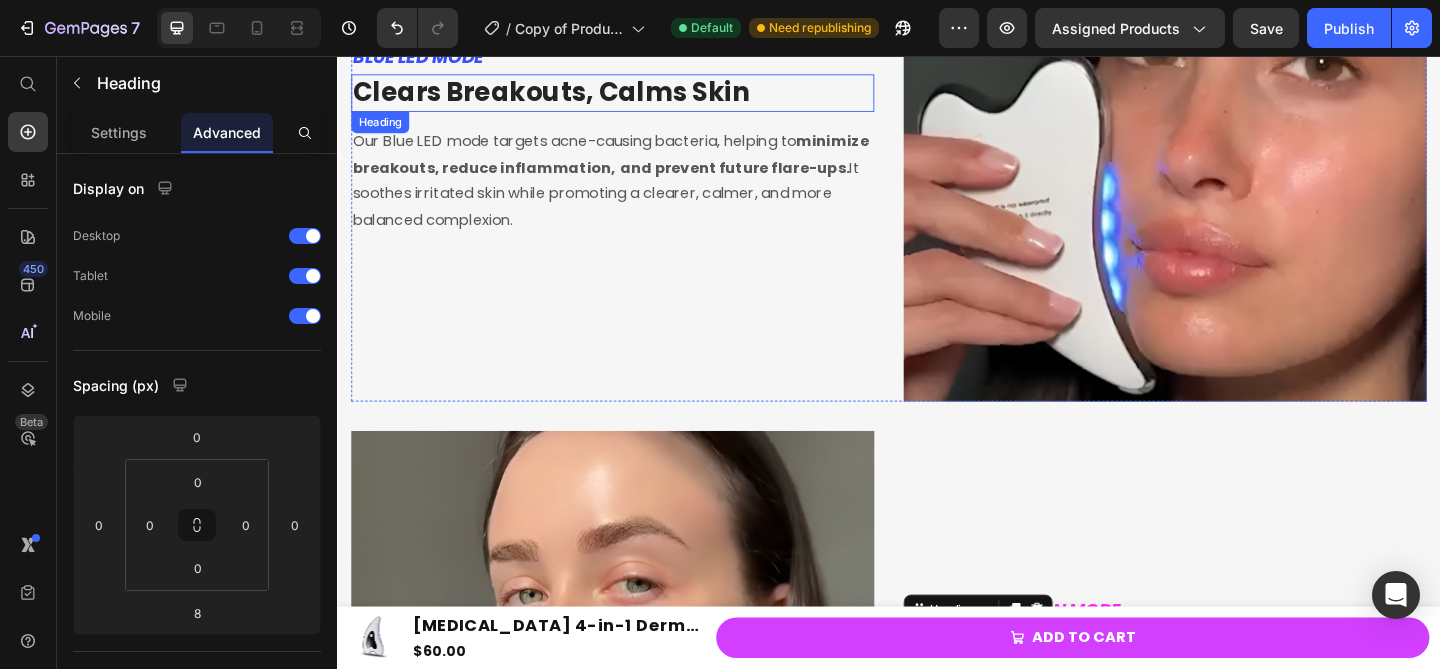 click on "Clears Breakouts, Calms Skin" at bounding box center (569, 95) 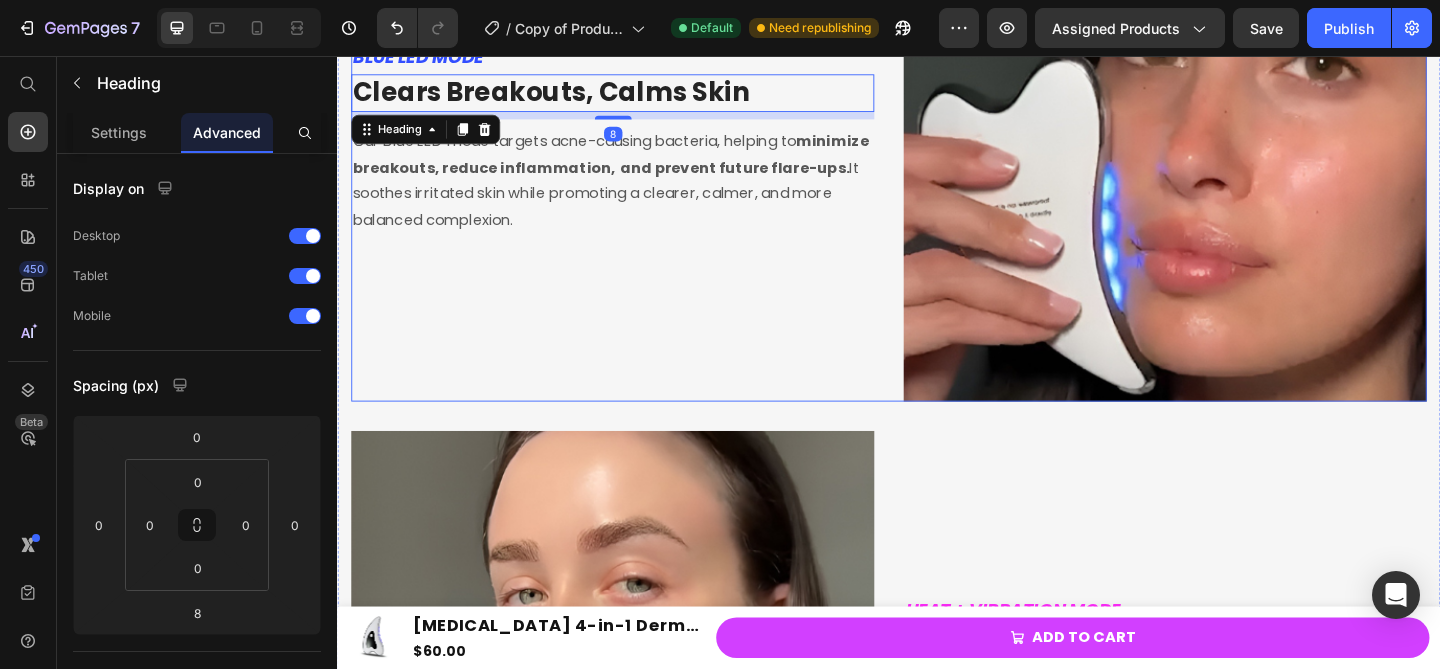 click on "BLUE LED MODE Text block Clears Breakouts, Calms Skin Heading   8 Our Blue LED mode targets acne-causing bacteria, helping to  minimize breakouts, reduce inflammation,   and prevent future flare-ups.  It soothes irritated skin while promoting a clearer, calmer, and more balanced complexion. Text block" at bounding box center (636, 147) 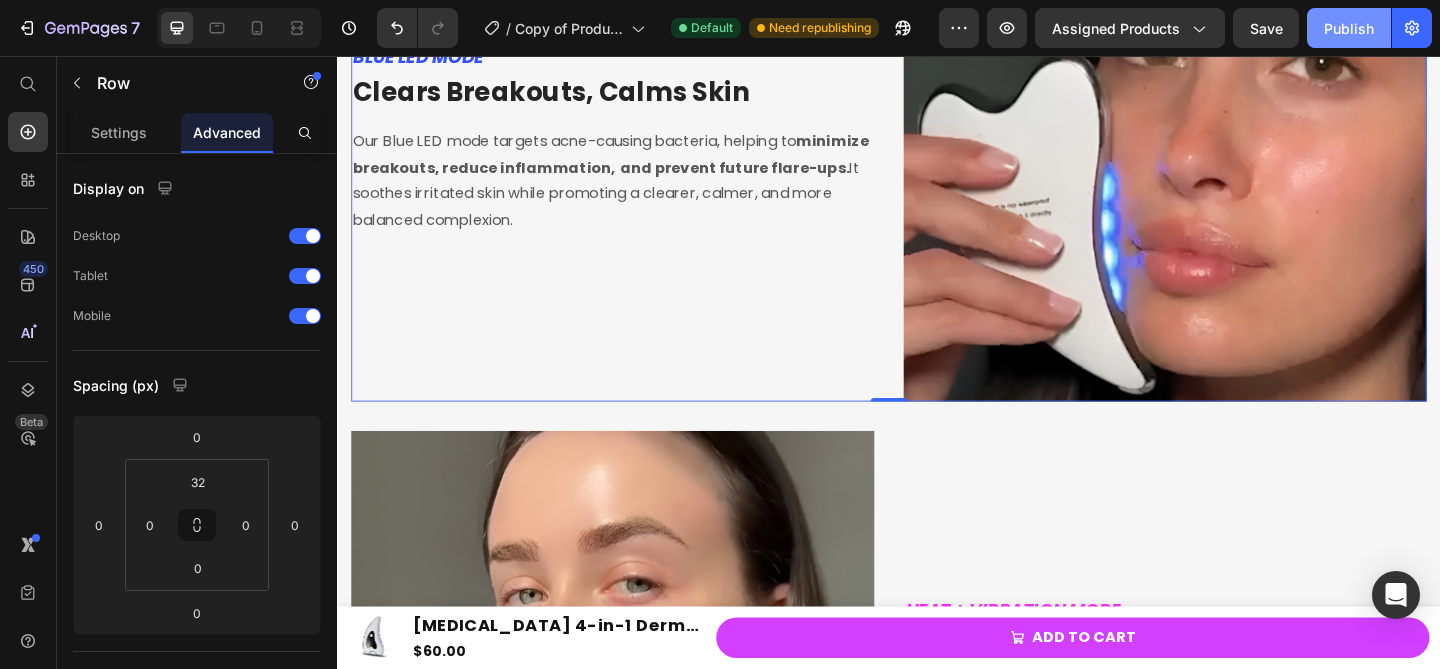 click on "Publish" at bounding box center (1349, 28) 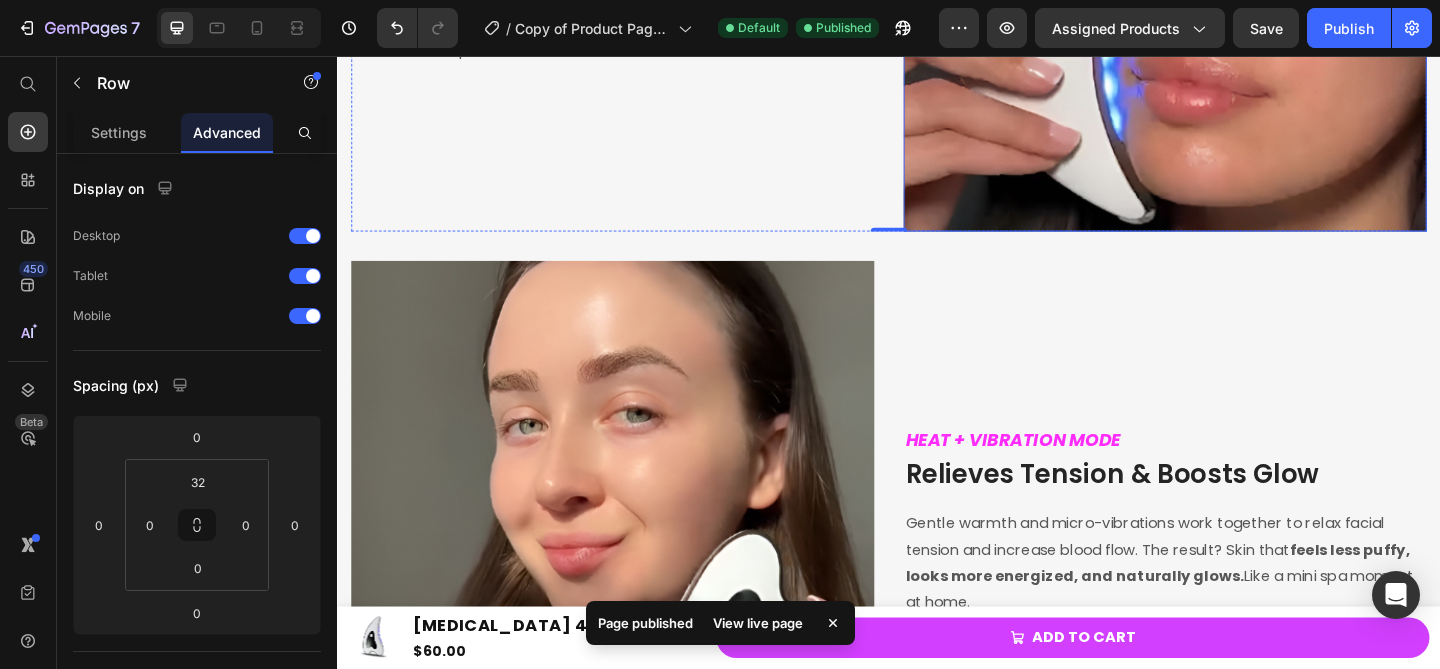scroll, scrollTop: 3894, scrollLeft: 0, axis: vertical 